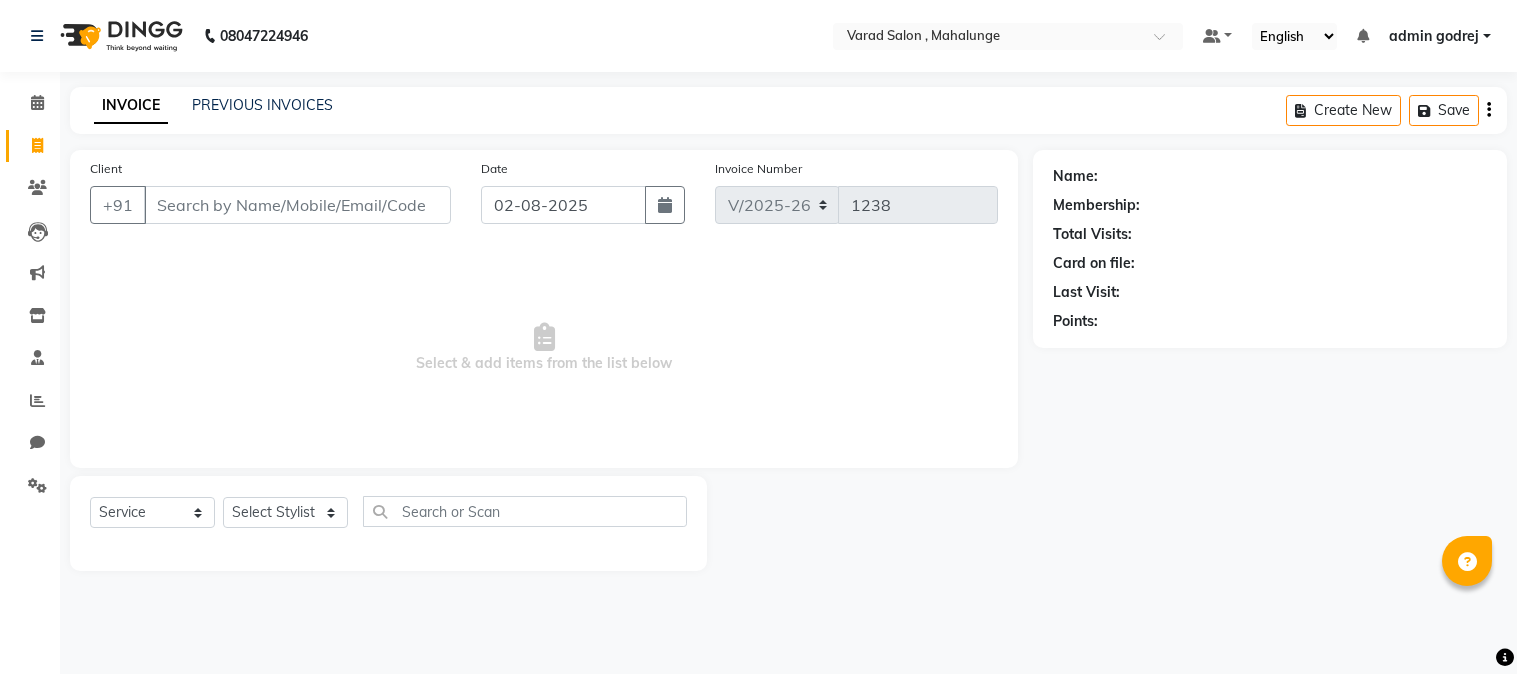 select on "7250" 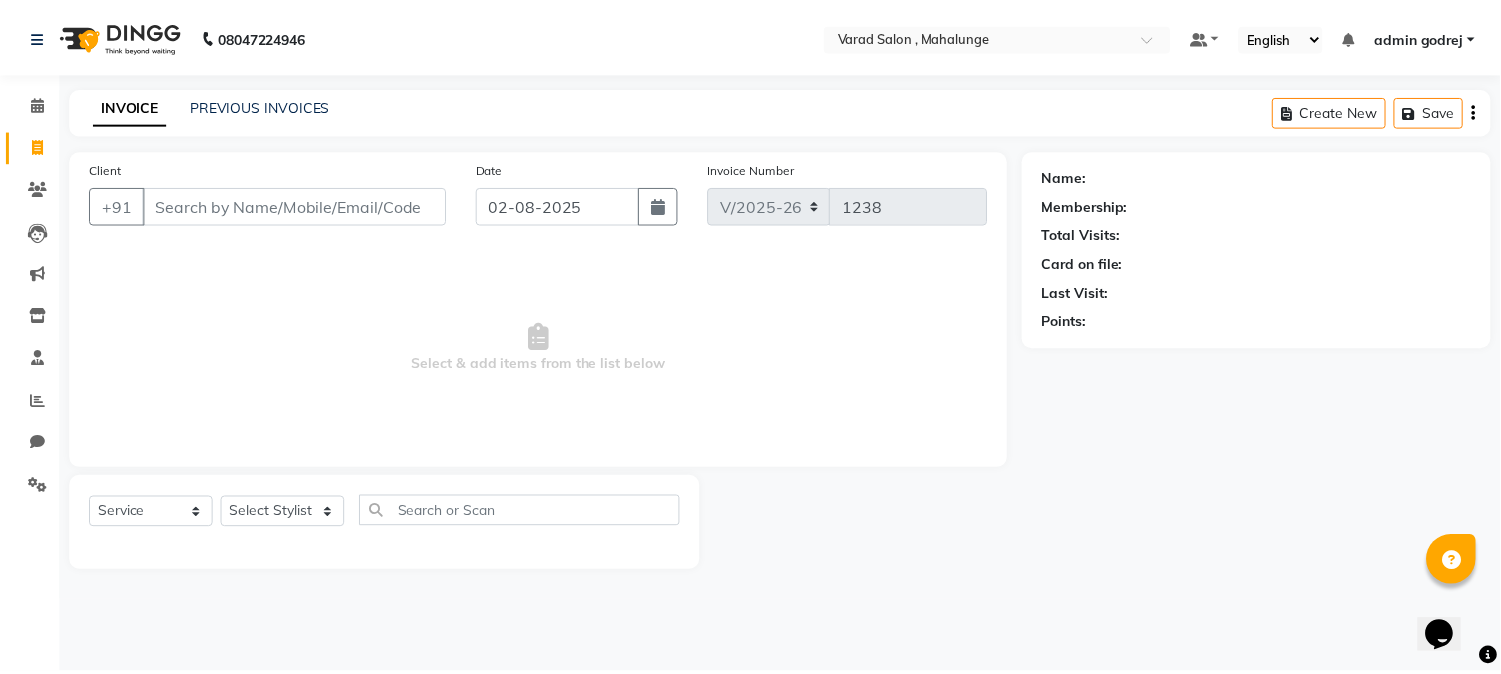scroll, scrollTop: 0, scrollLeft: 0, axis: both 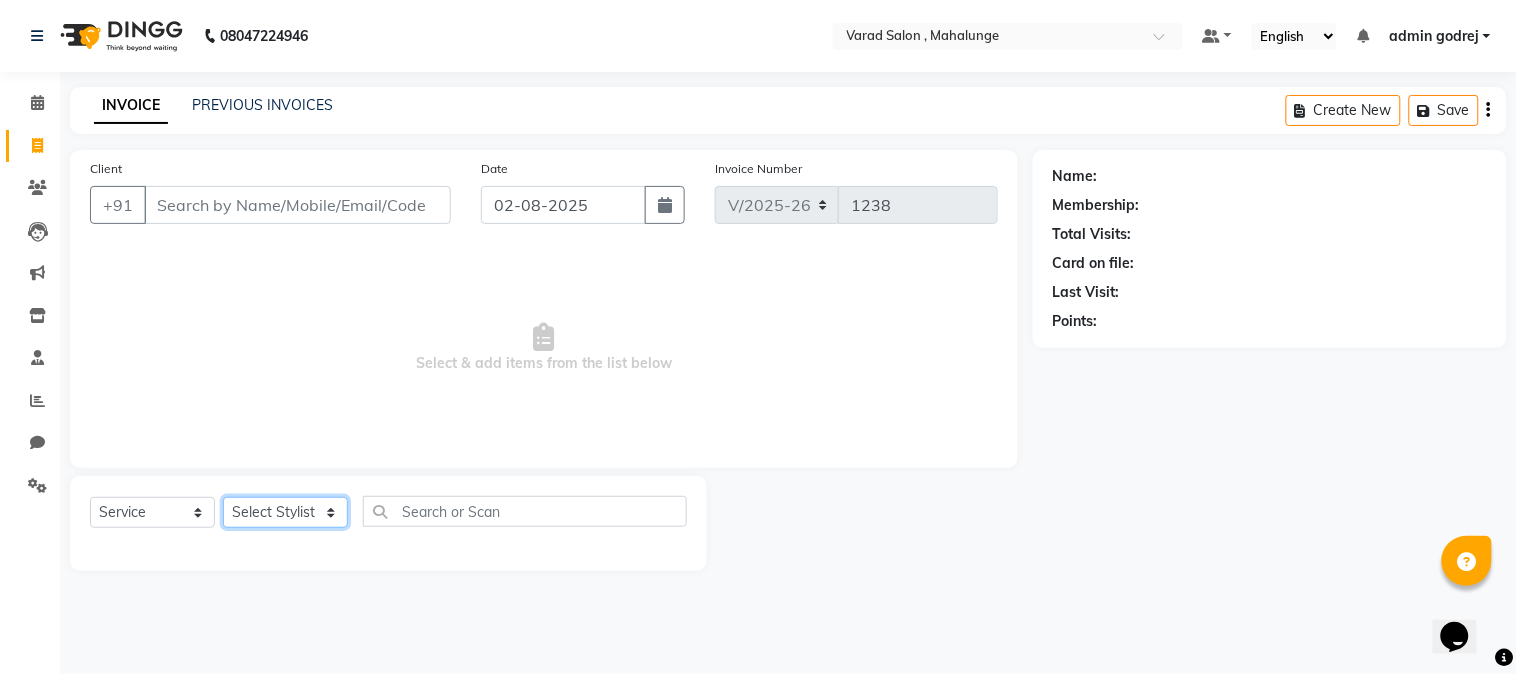 click on "Select Stylist admin godrej [NAME] [NAME] [NAME] [NAME] [NAME] [NAME] [NAME] [NAME] [NAME] [NAME] [NAME] [NAME] [NAME] [NAME] [NAME] [NAME] [NAME] [NAME]" 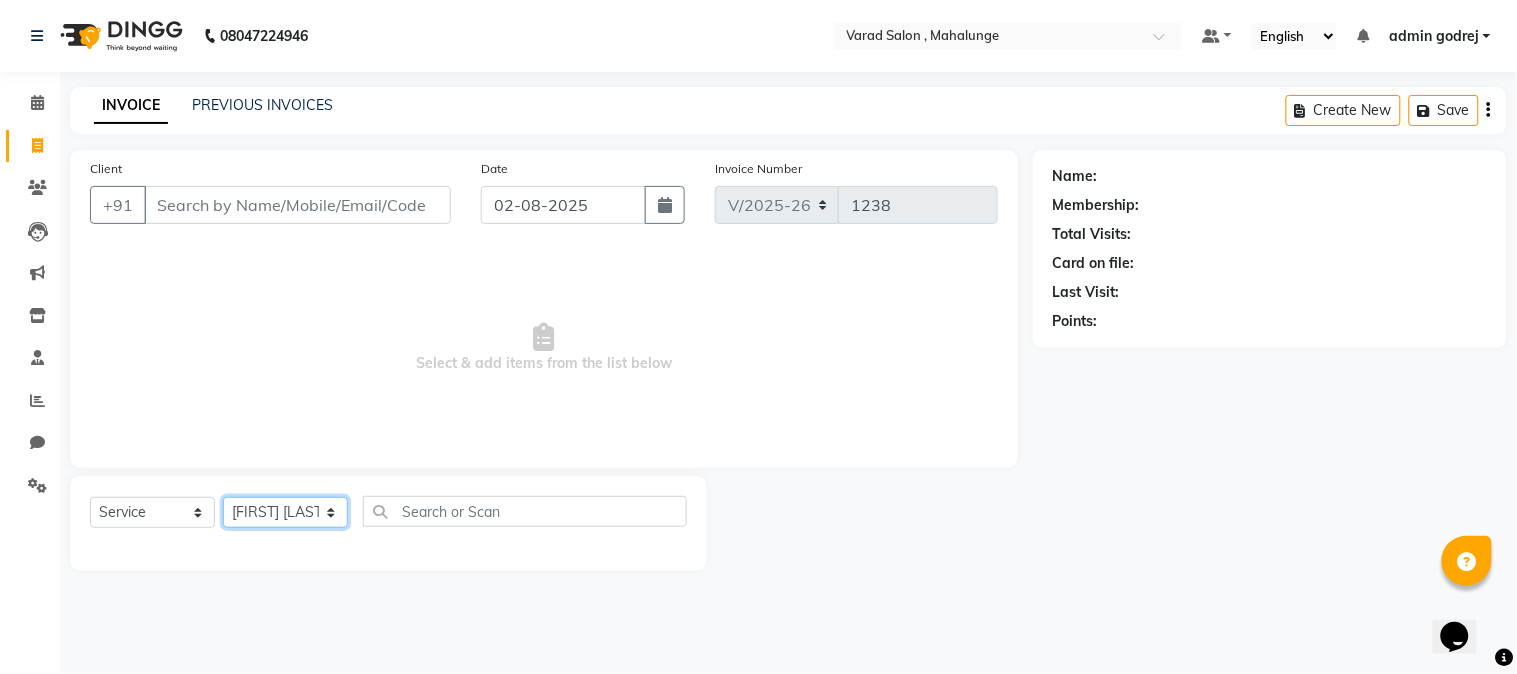 click on "Select Stylist admin godrej [NAME] [NAME] [NAME] [NAME] [NAME] [NAME] [NAME] [NAME] [NAME] [NAME] [NAME] [NAME] [NAME] [NAME] [NAME] [NAME] [NAME] [NAME]" 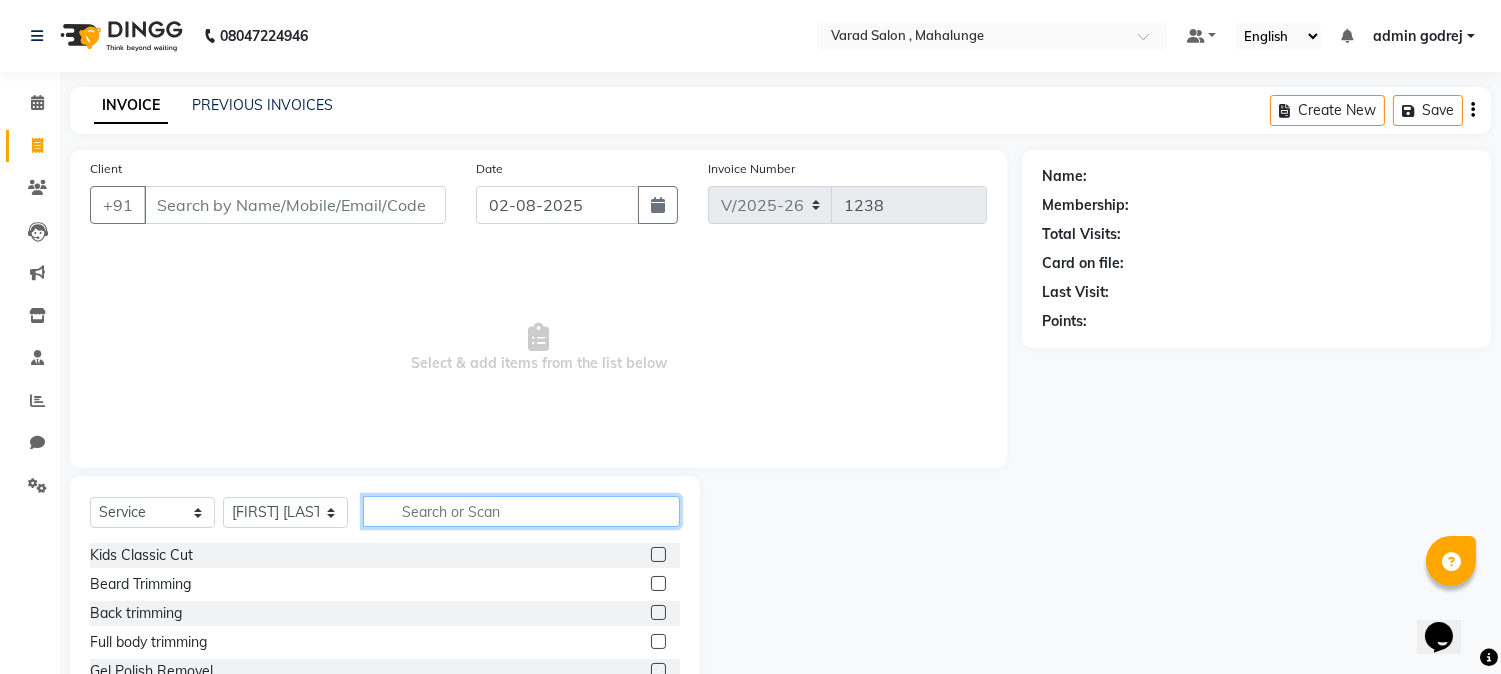 click 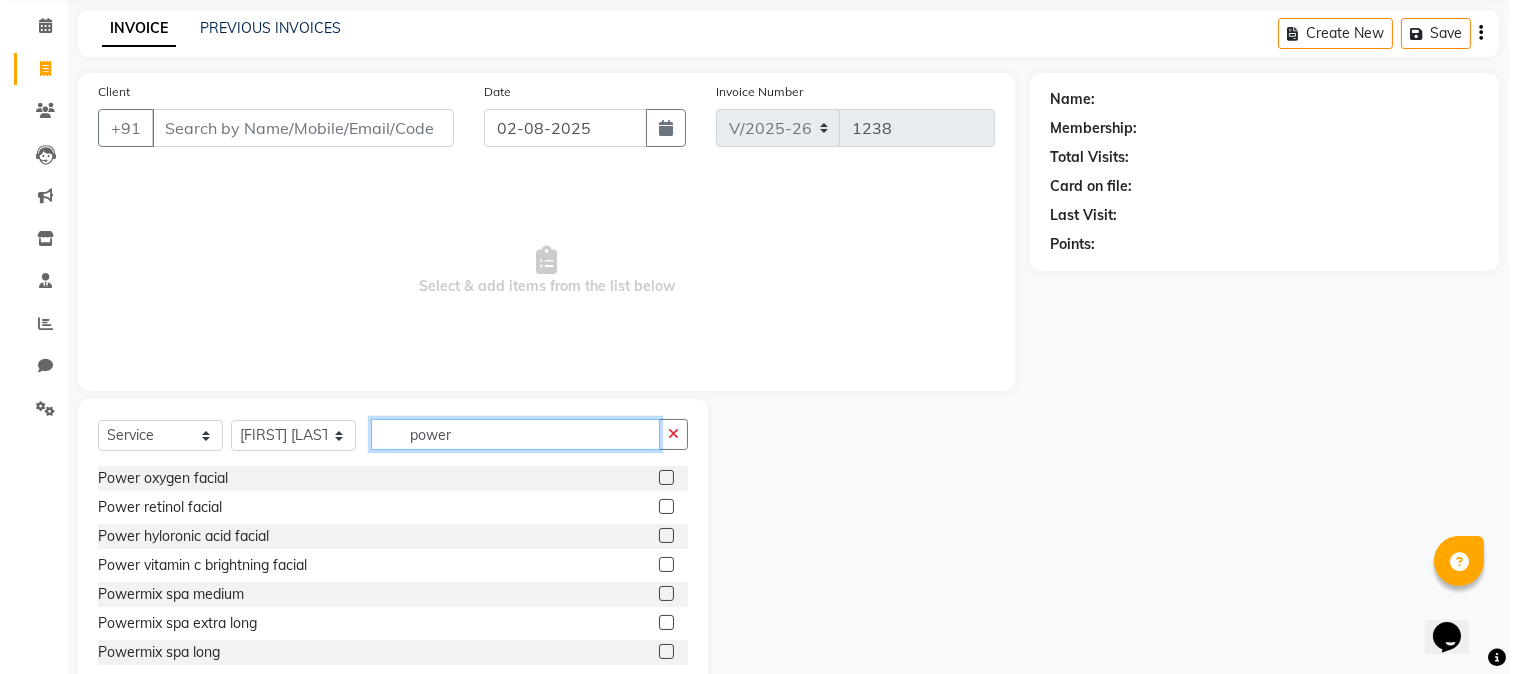 scroll, scrollTop: 126, scrollLeft: 0, axis: vertical 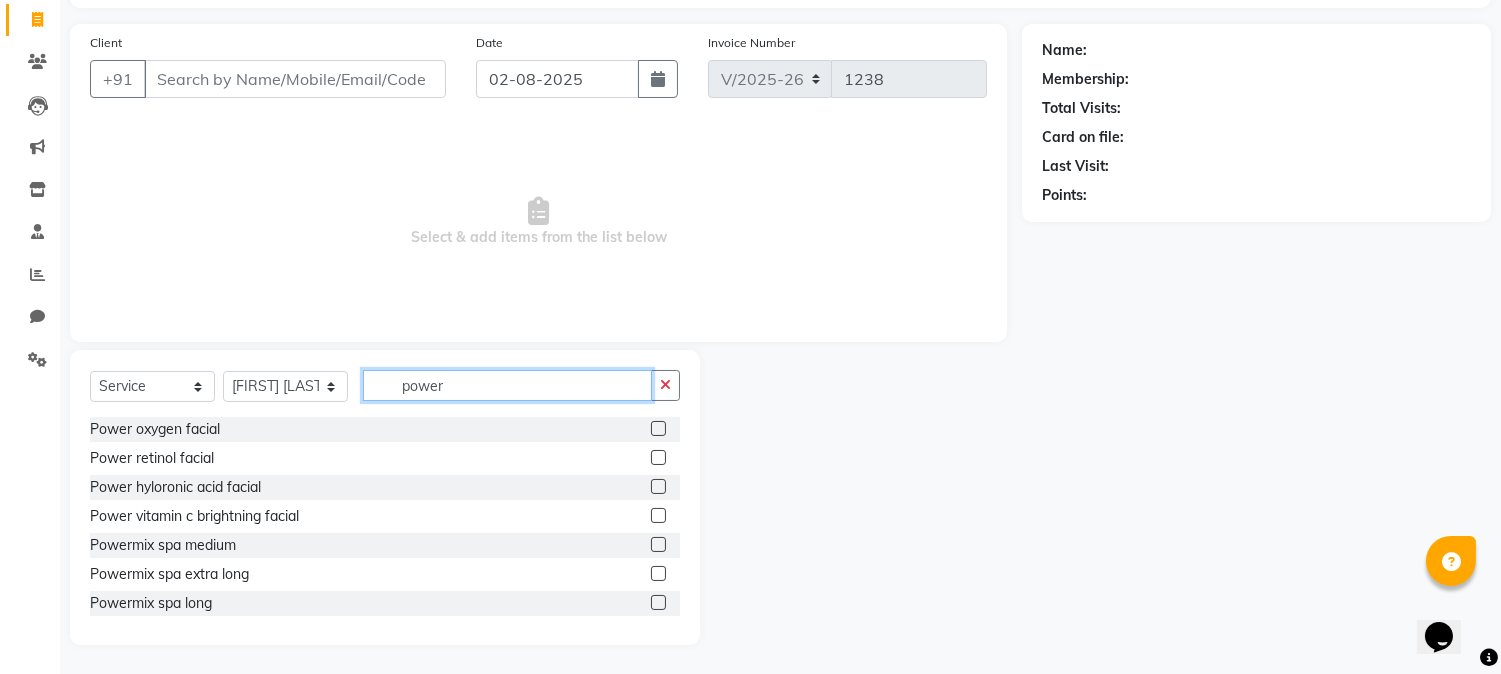 type on "power" 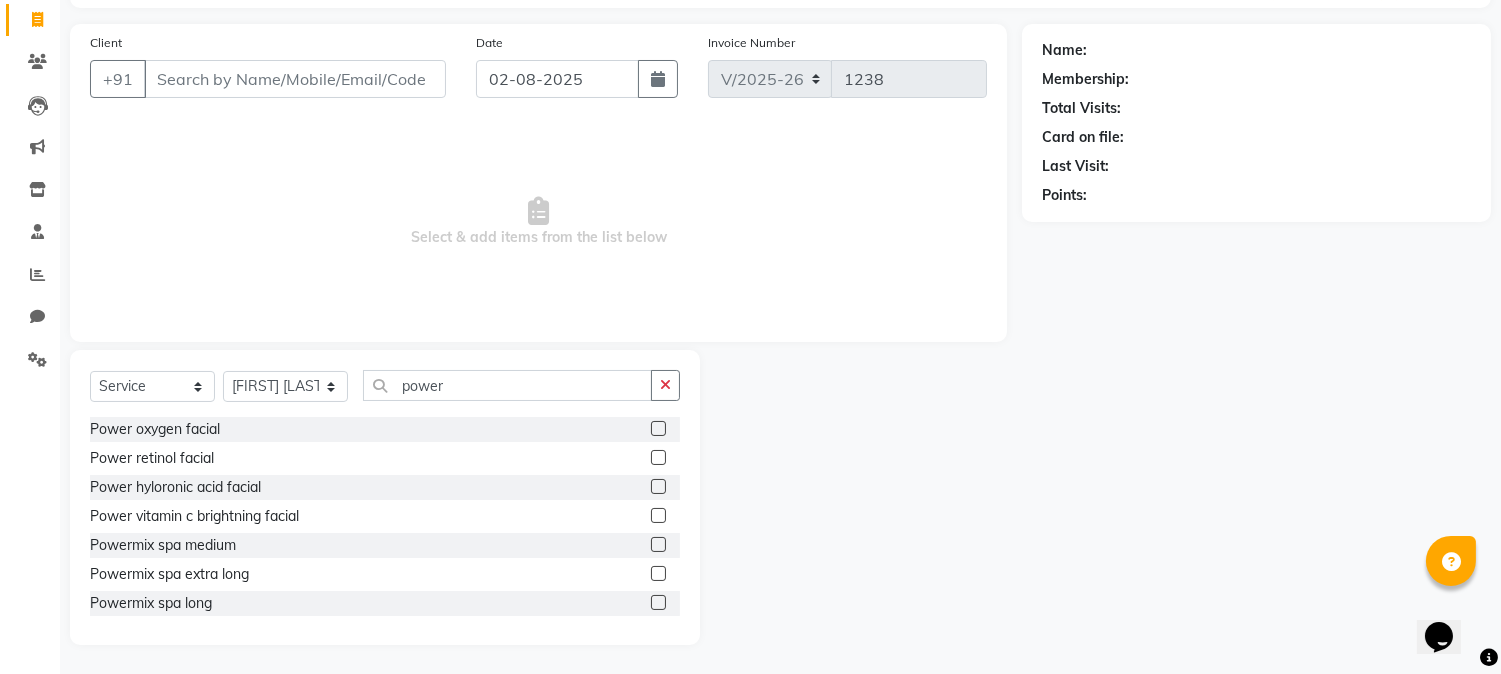 click 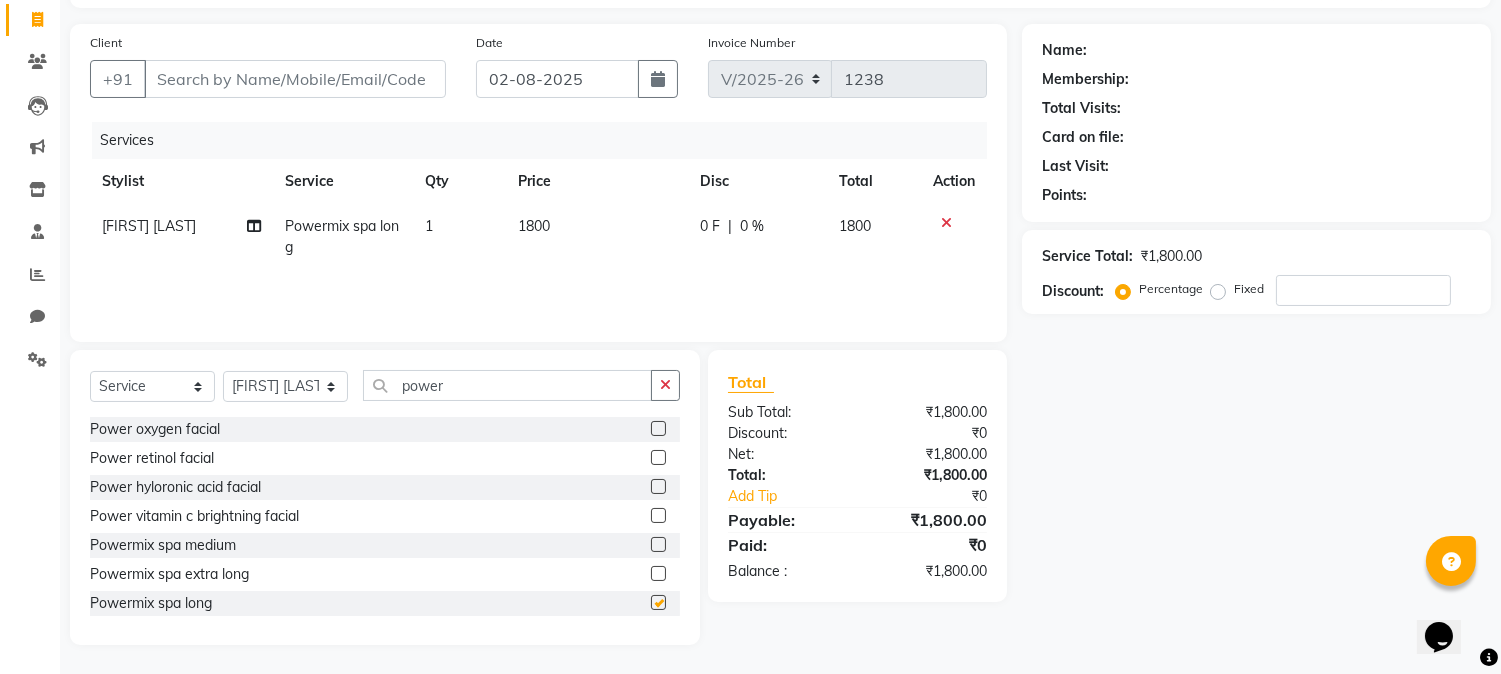 checkbox on "false" 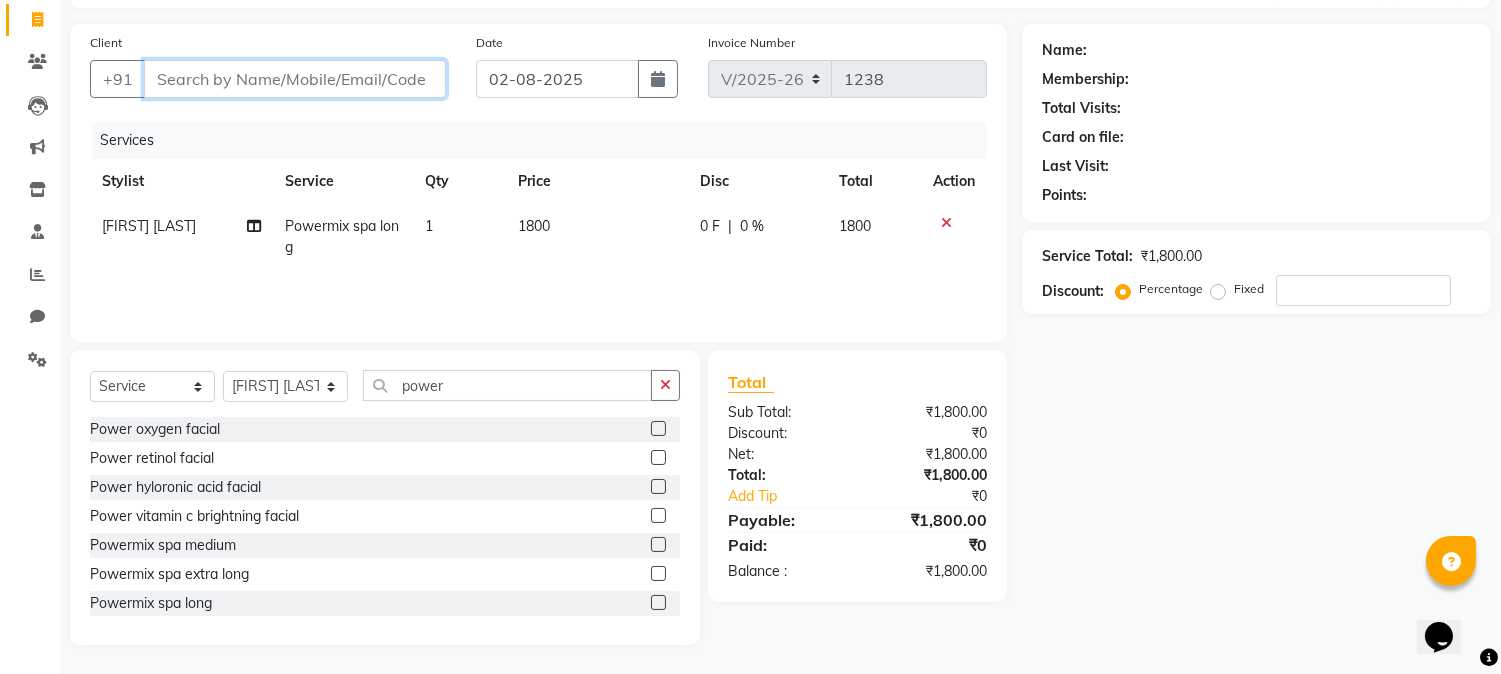 click on "Client" at bounding box center (295, 79) 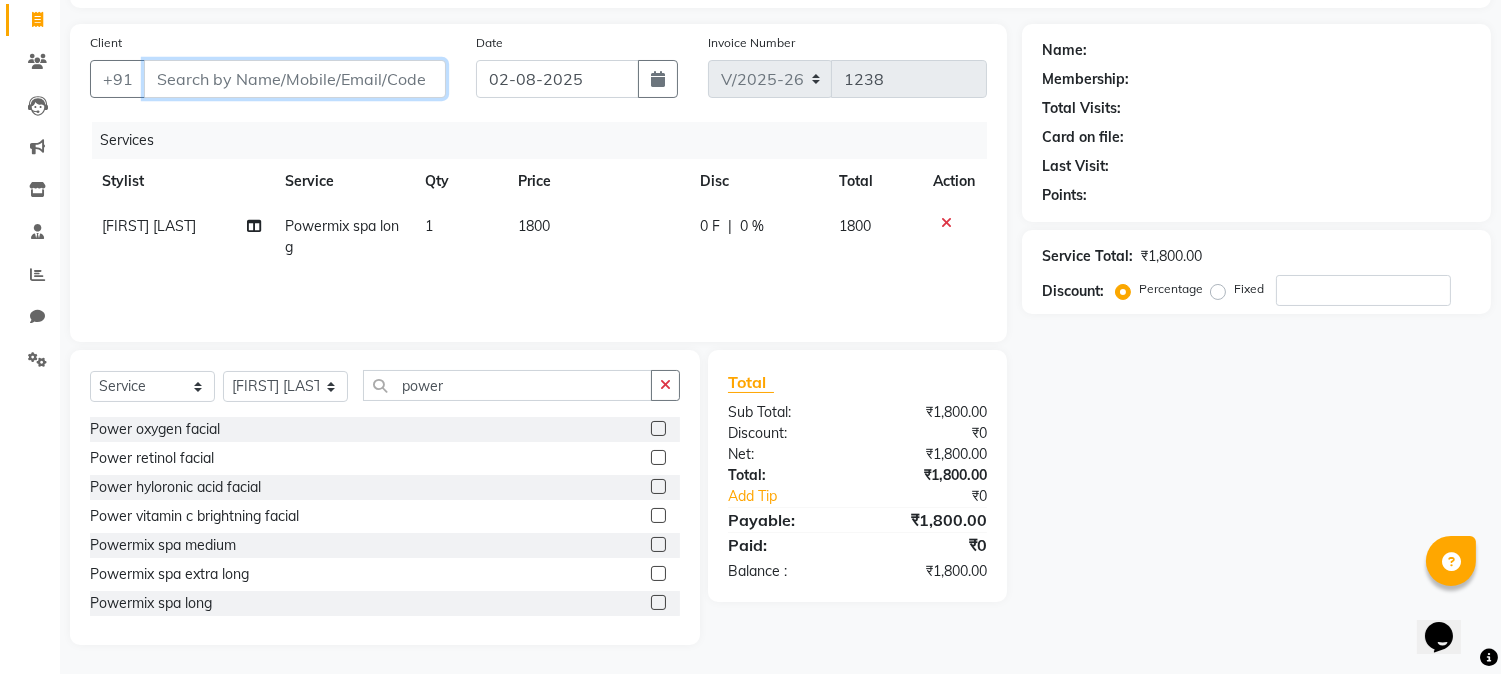 type on "9" 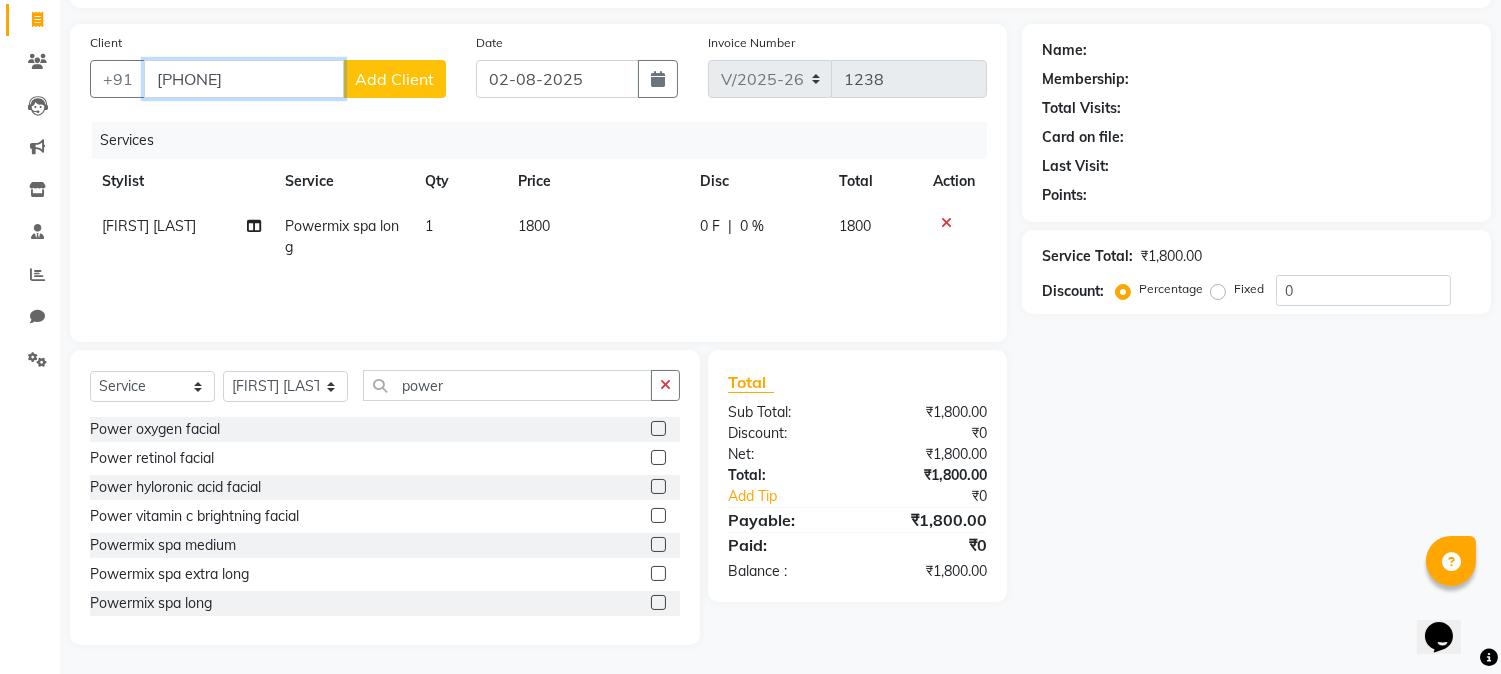 type on "[PHONE]" 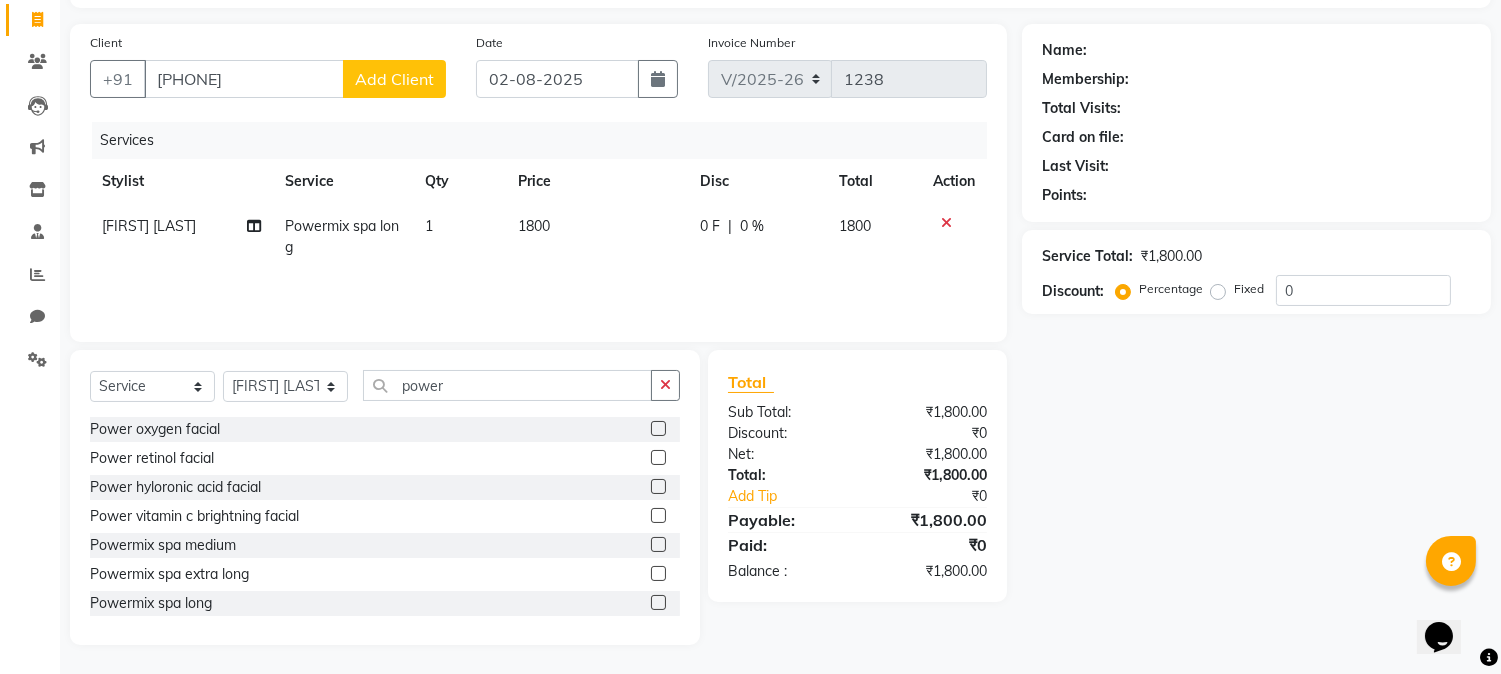 click on "Add Client" 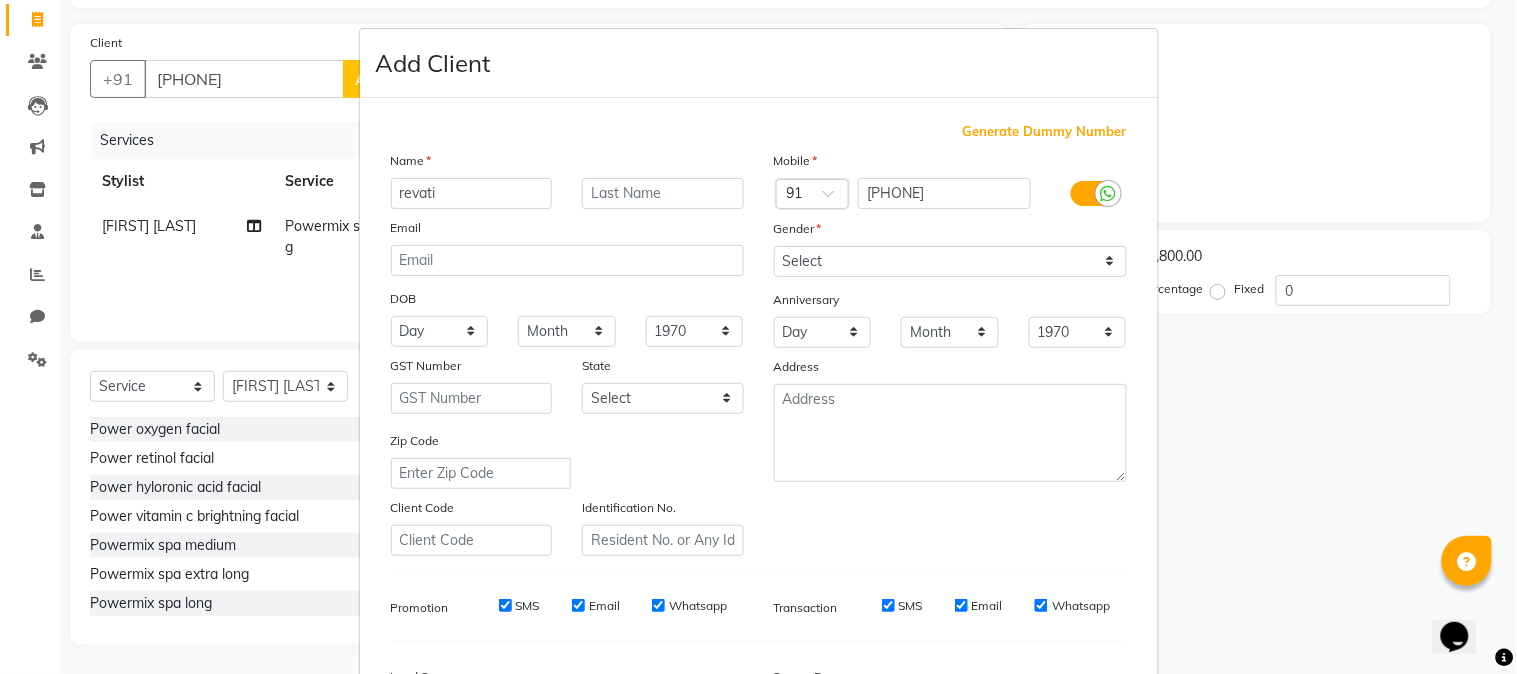 type on "revati" 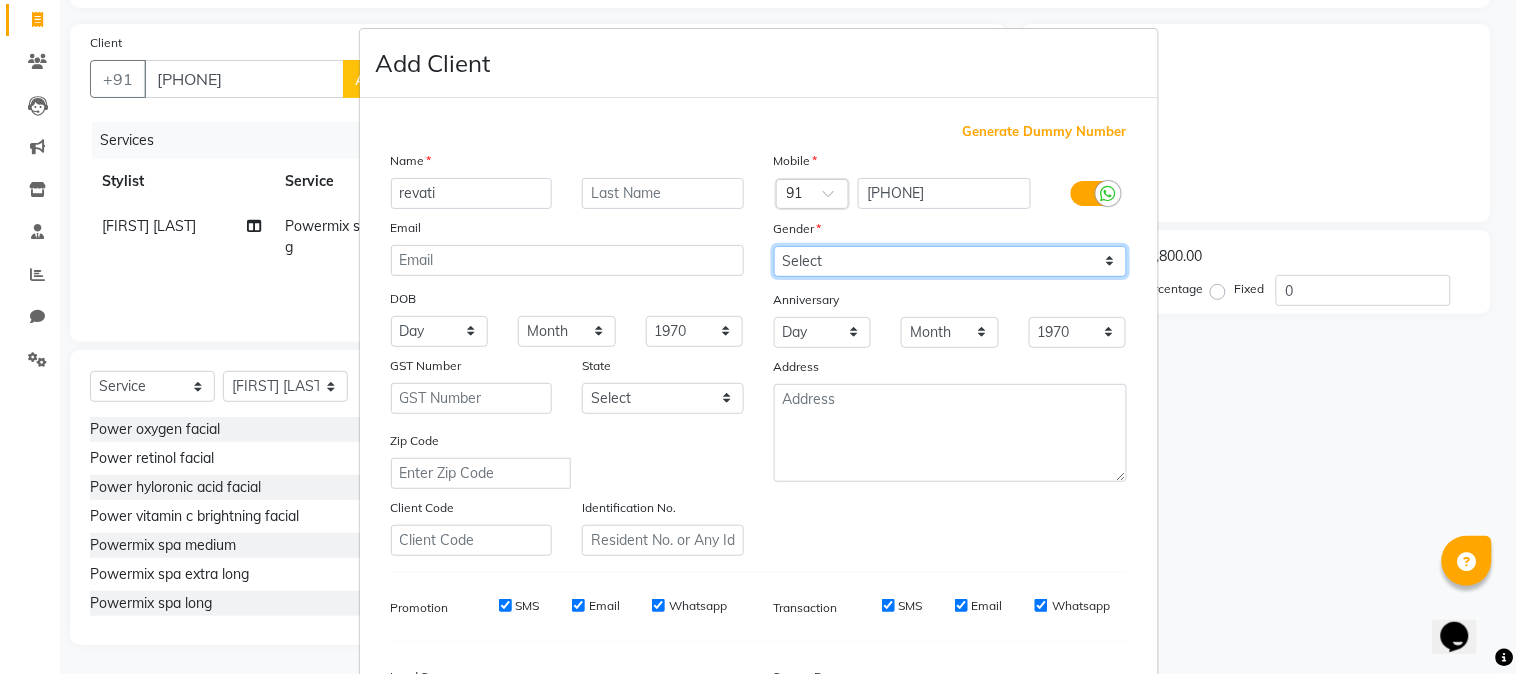 click on "Select Male Female Other Prefer Not To Say" at bounding box center [950, 261] 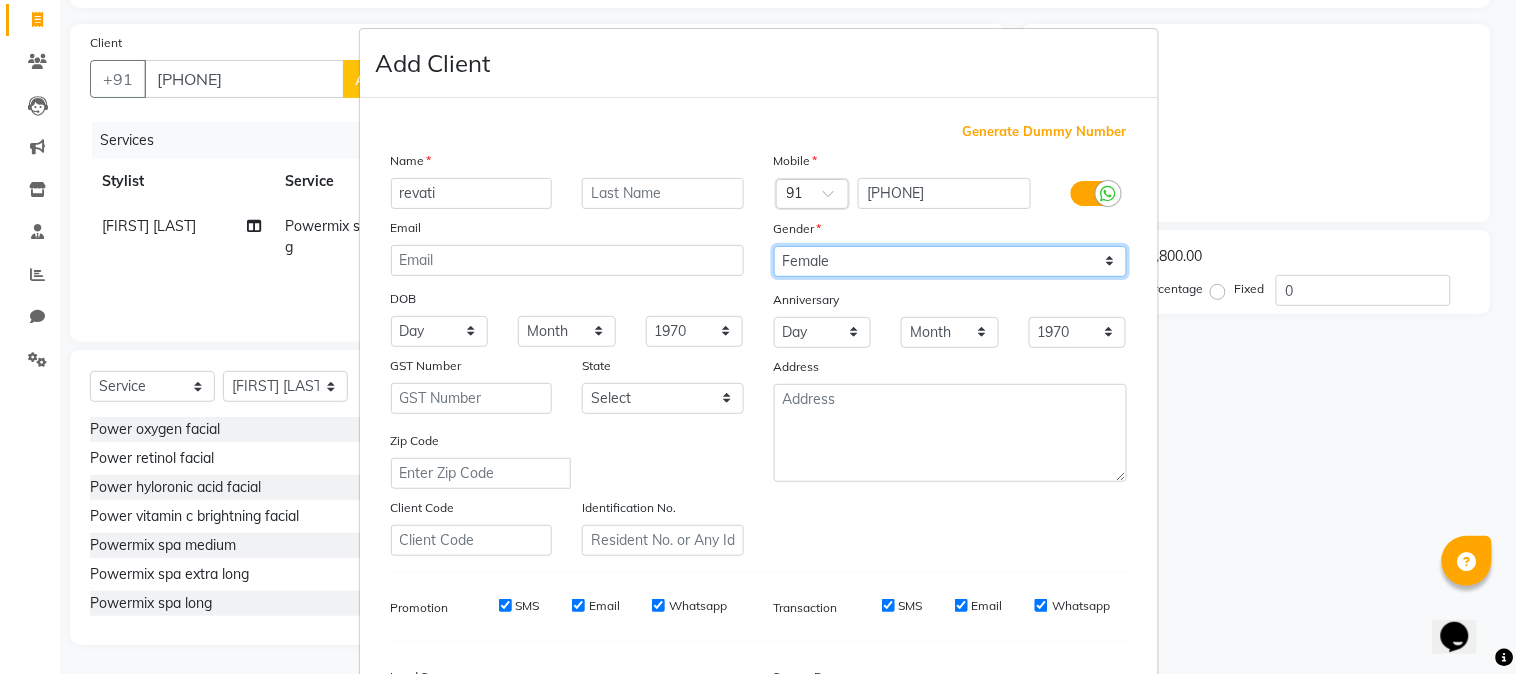 click on "Select Male Female Other Prefer Not To Say" at bounding box center [950, 261] 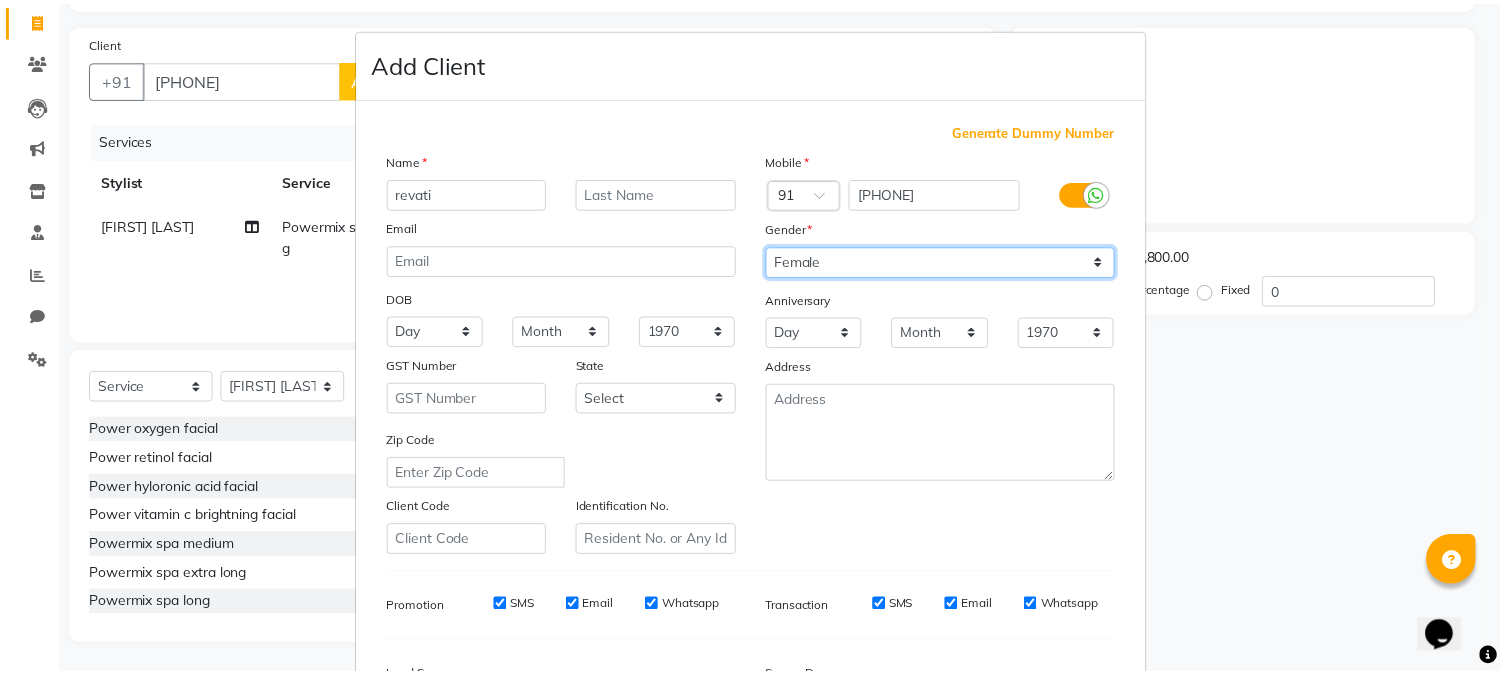scroll, scrollTop: 250, scrollLeft: 0, axis: vertical 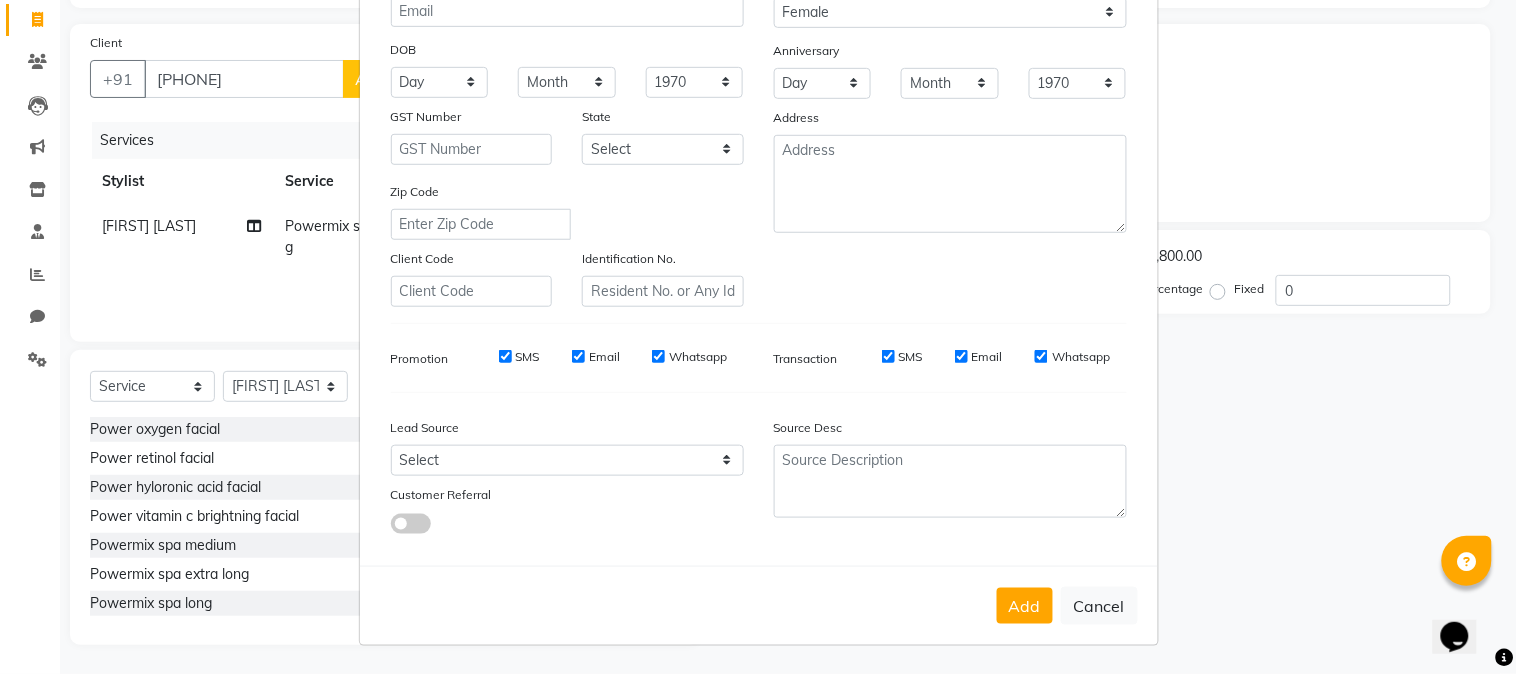 drag, startPoint x: 1011, startPoint y: 600, endPoint x: 1007, endPoint y: 572, distance: 28.284271 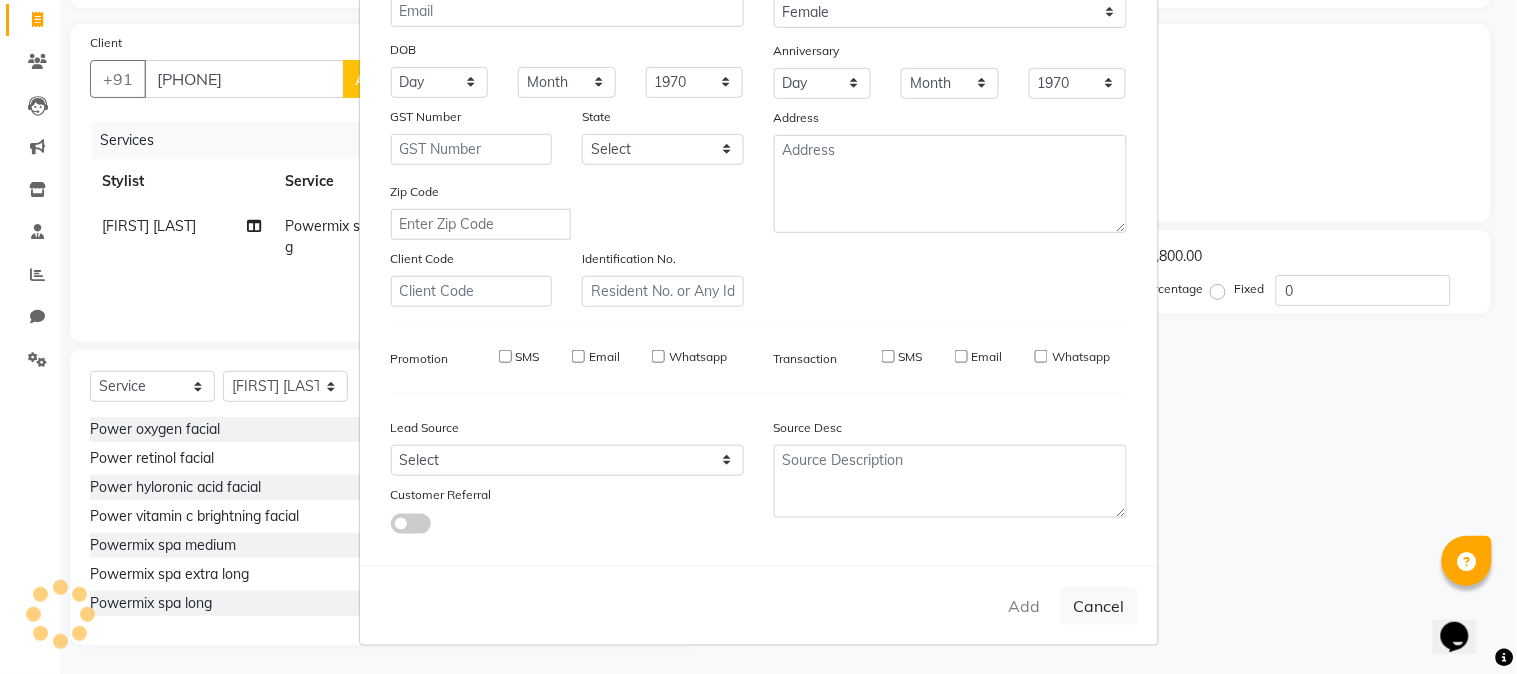 type 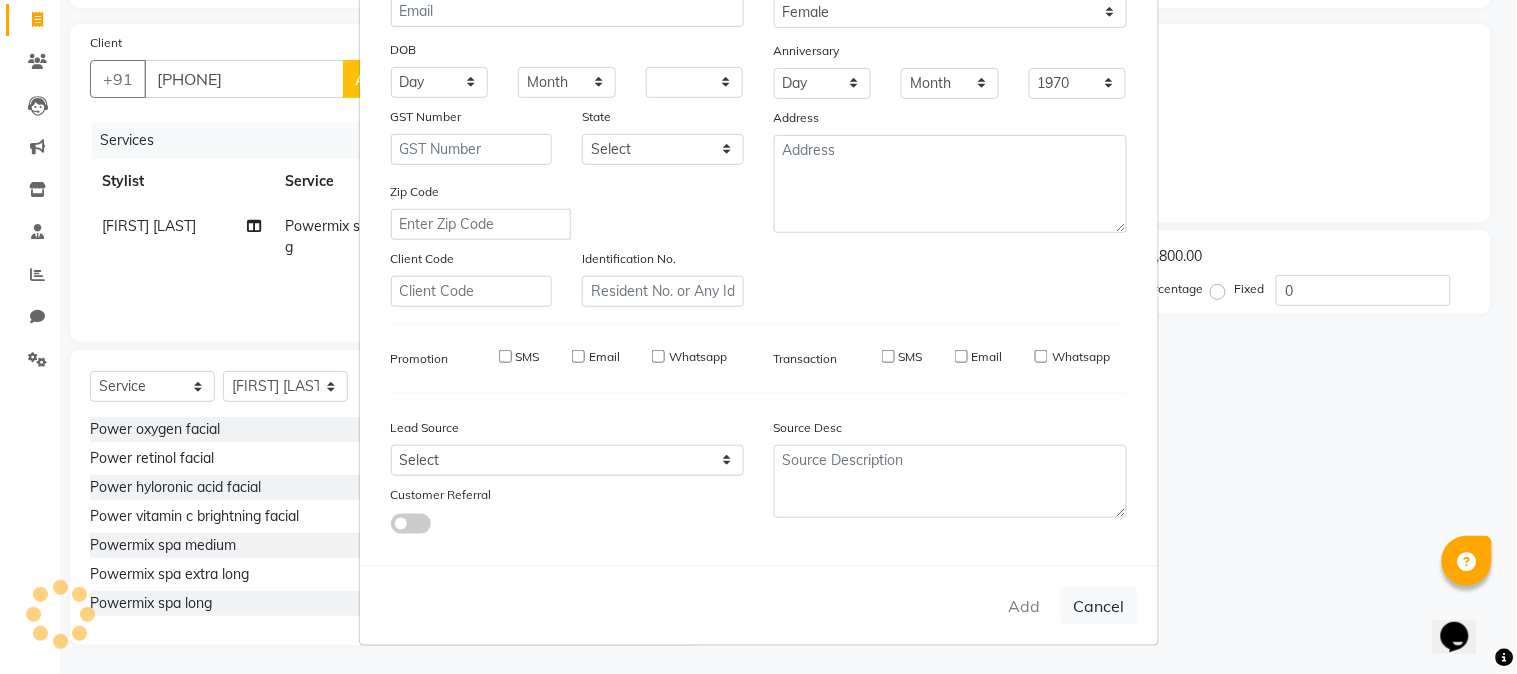 select 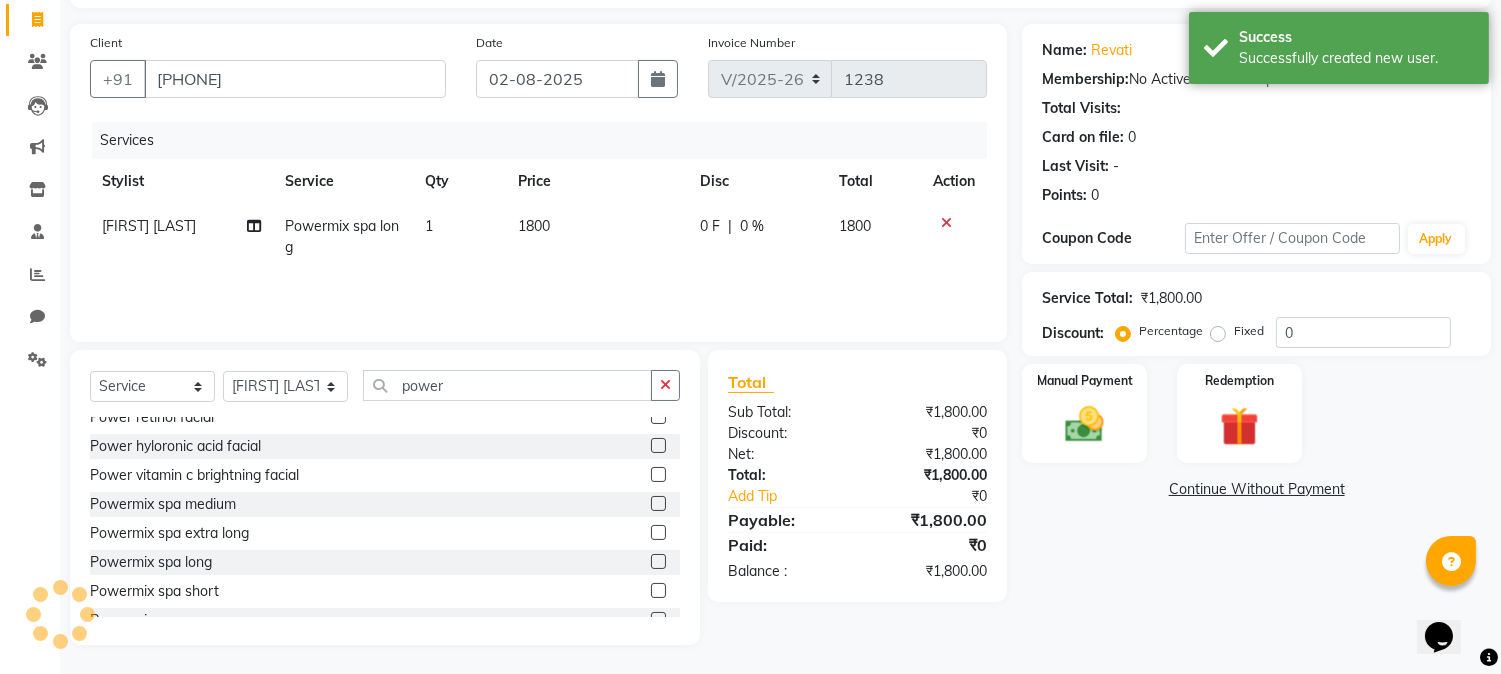scroll, scrollTop: 61, scrollLeft: 0, axis: vertical 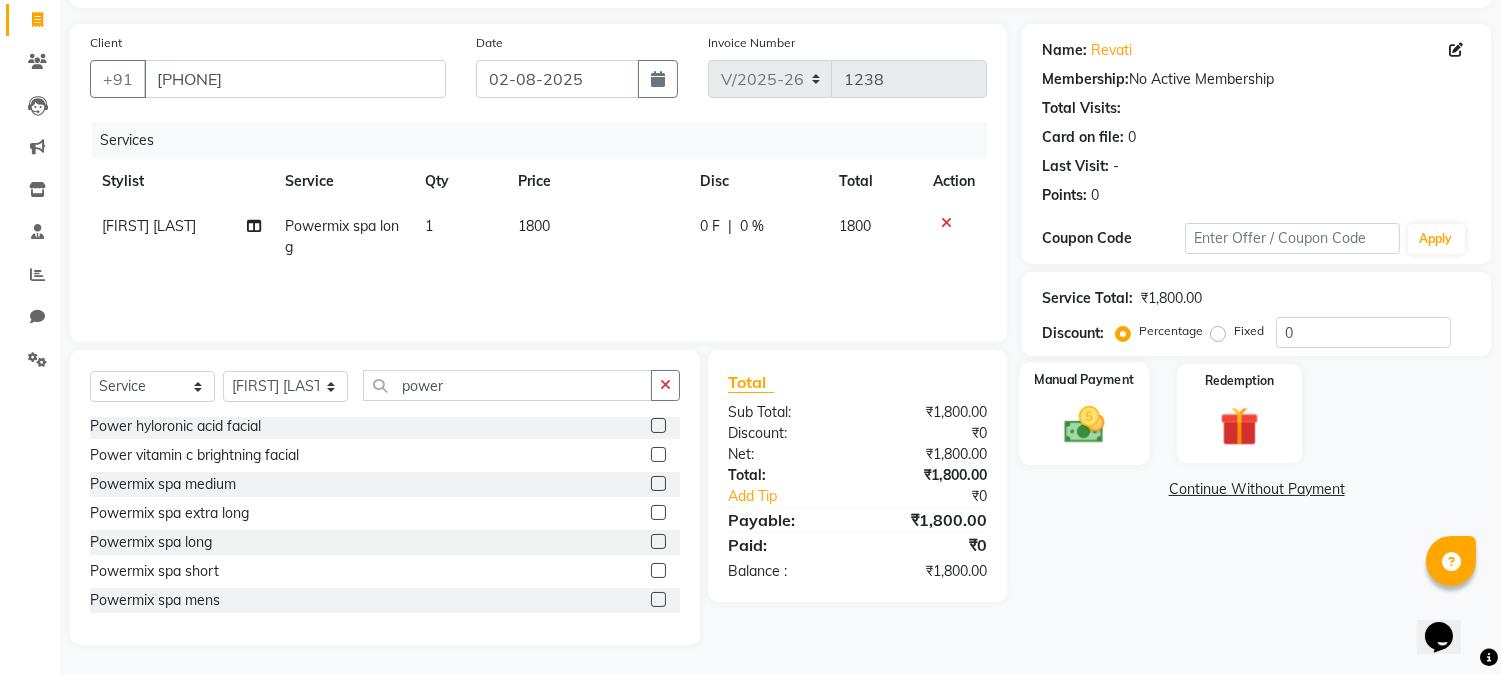 drag, startPoint x: 1084, startPoint y: 426, endPoint x: 1100, endPoint y: 434, distance: 17.888544 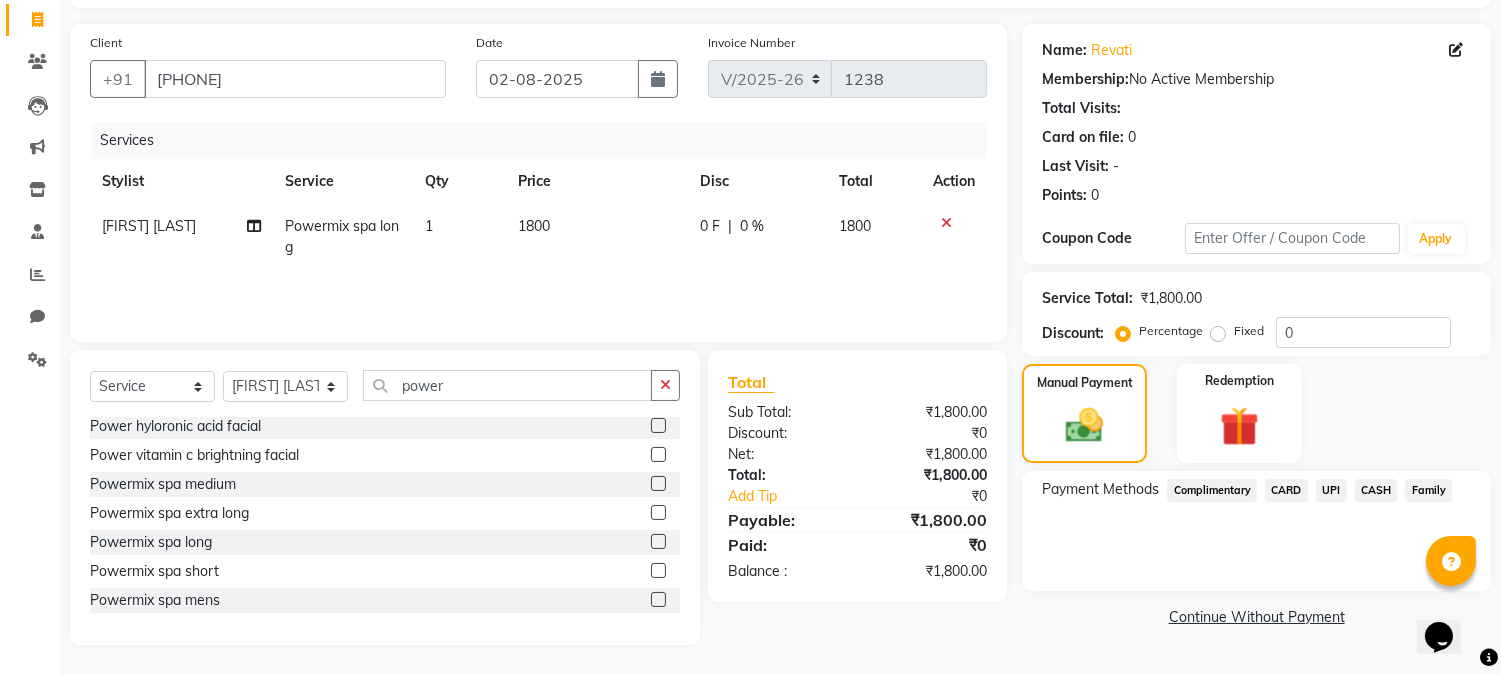 click on "UPI" 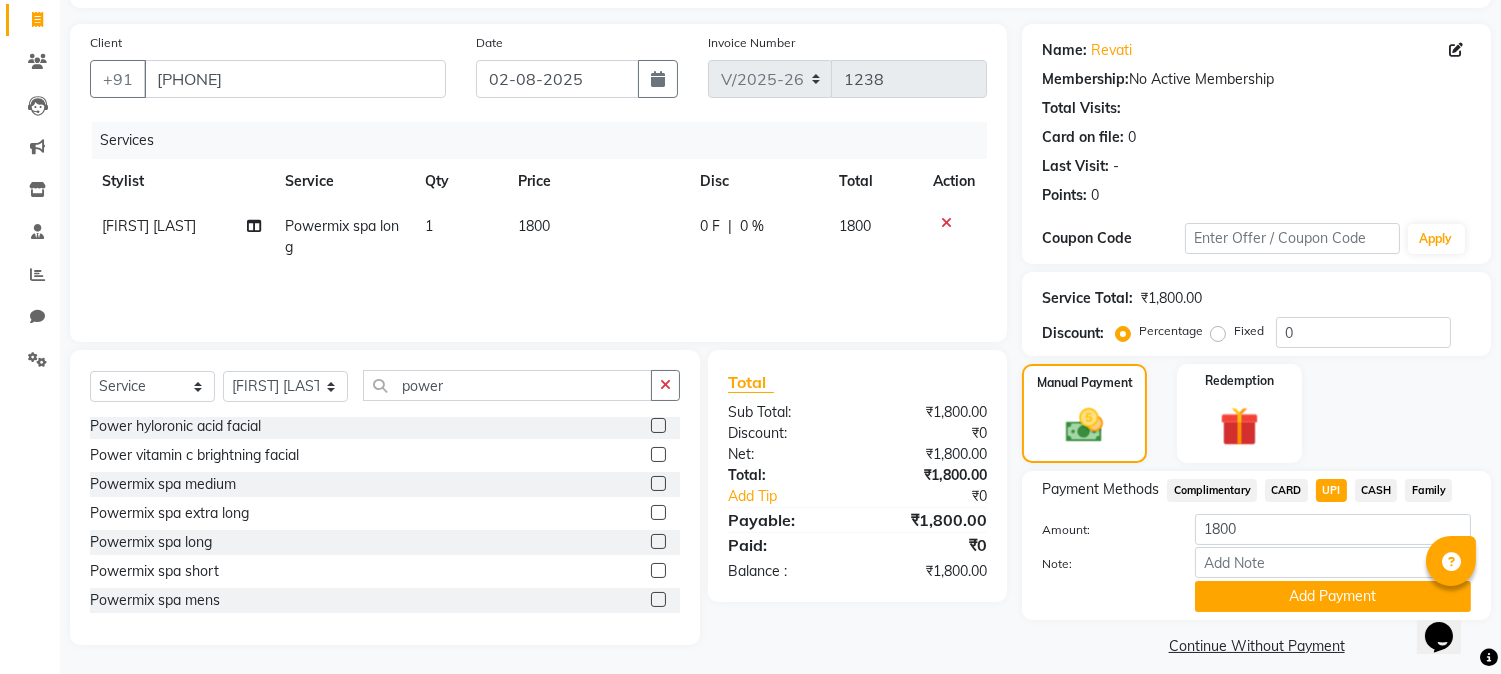 click on "CASH" 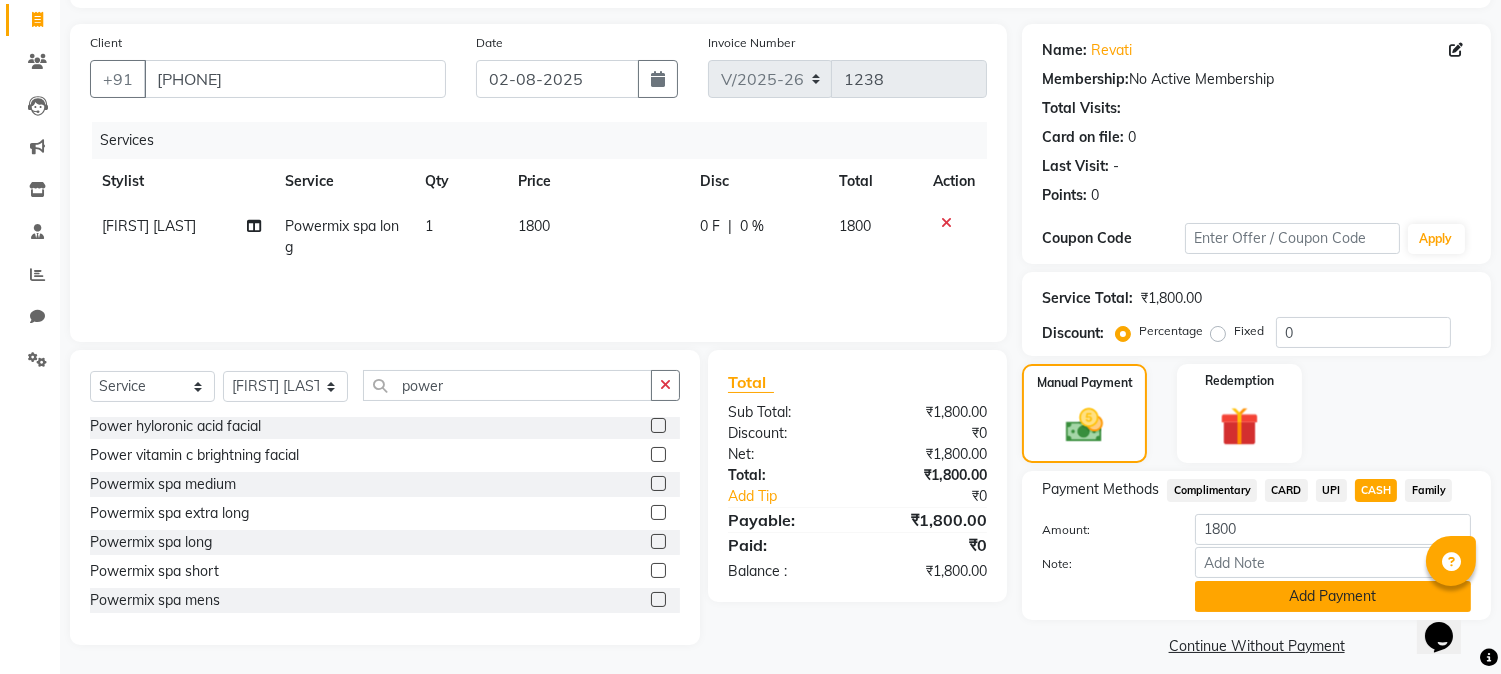 click on "Add Payment" 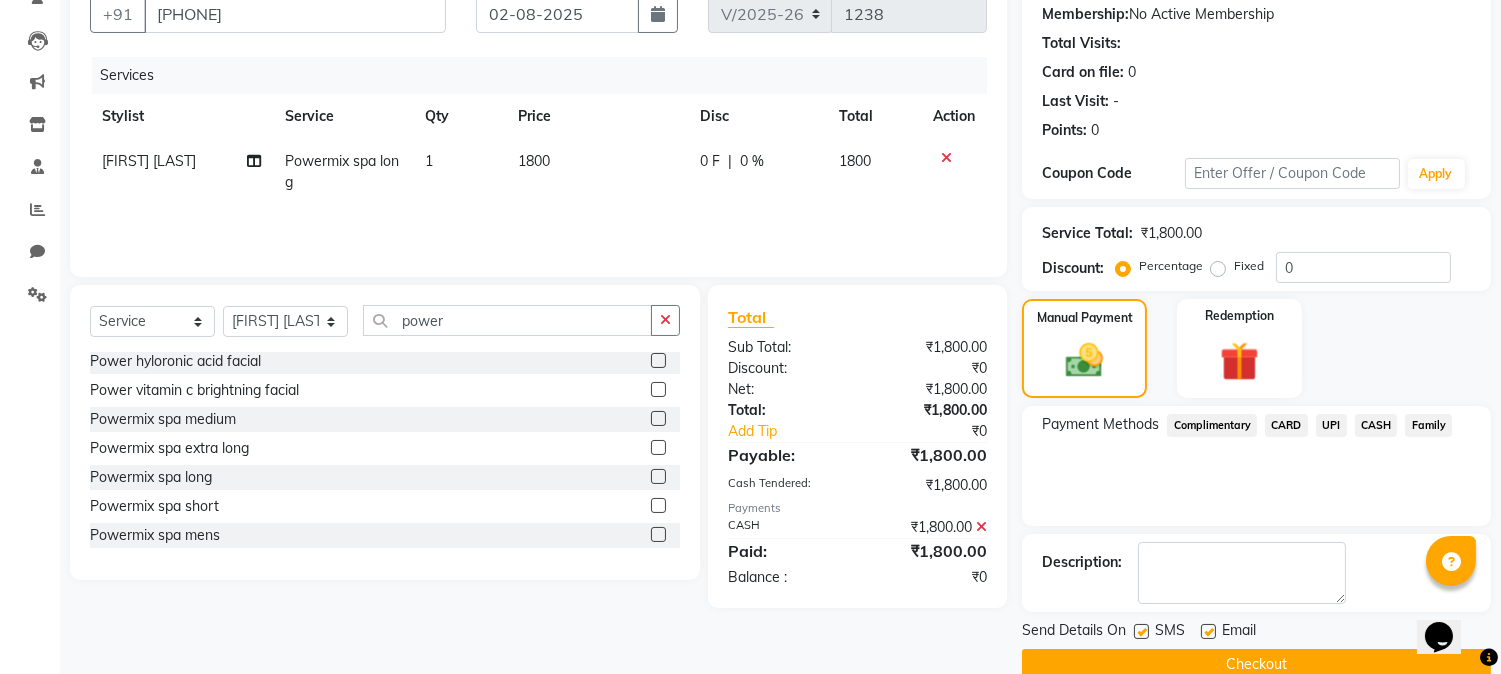 scroll, scrollTop: 225, scrollLeft: 0, axis: vertical 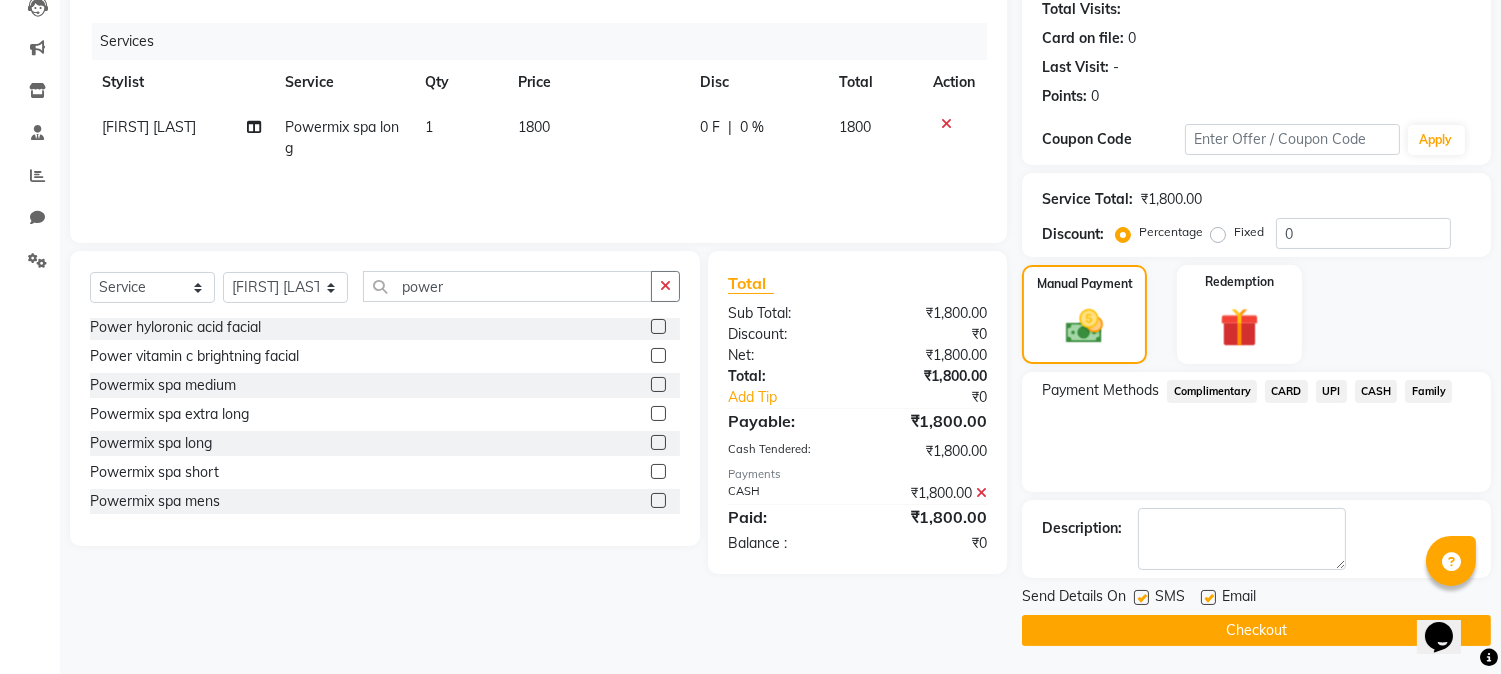 click on "Checkout" 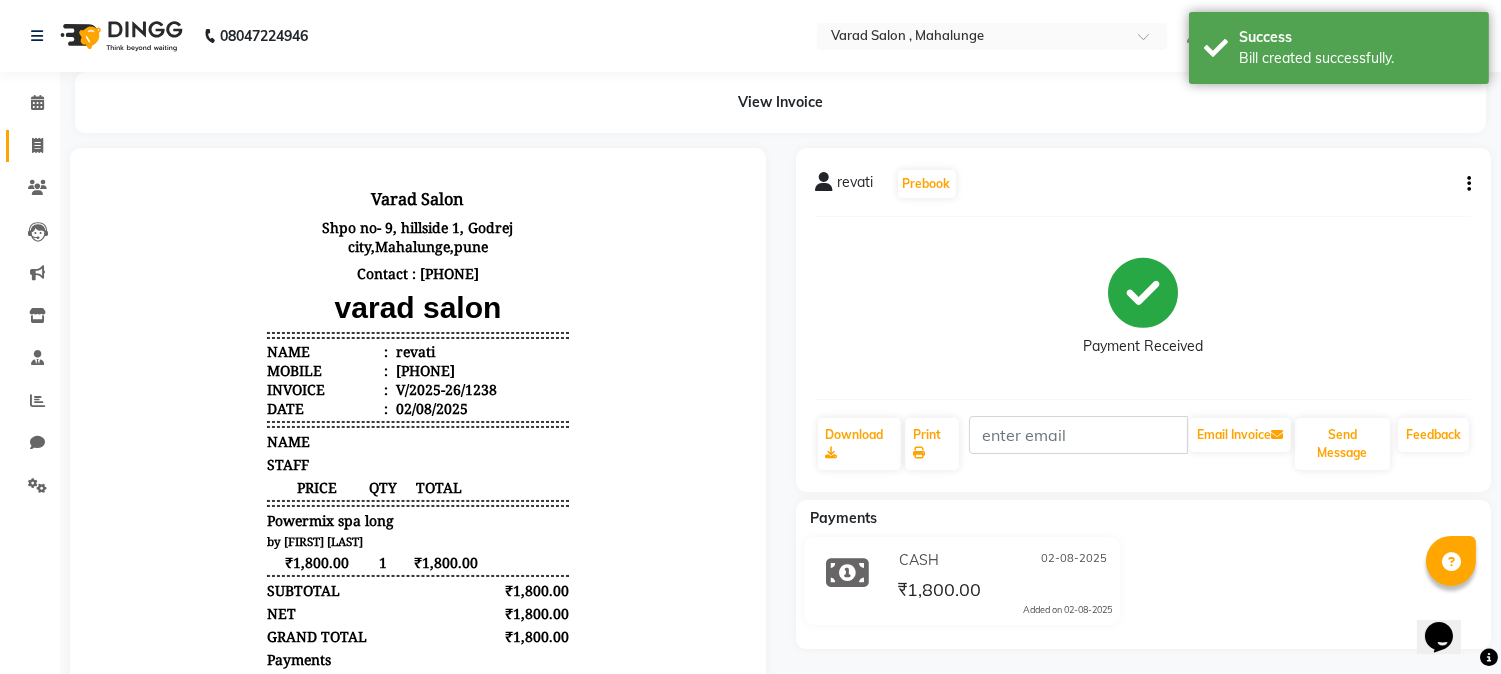 scroll, scrollTop: 0, scrollLeft: 0, axis: both 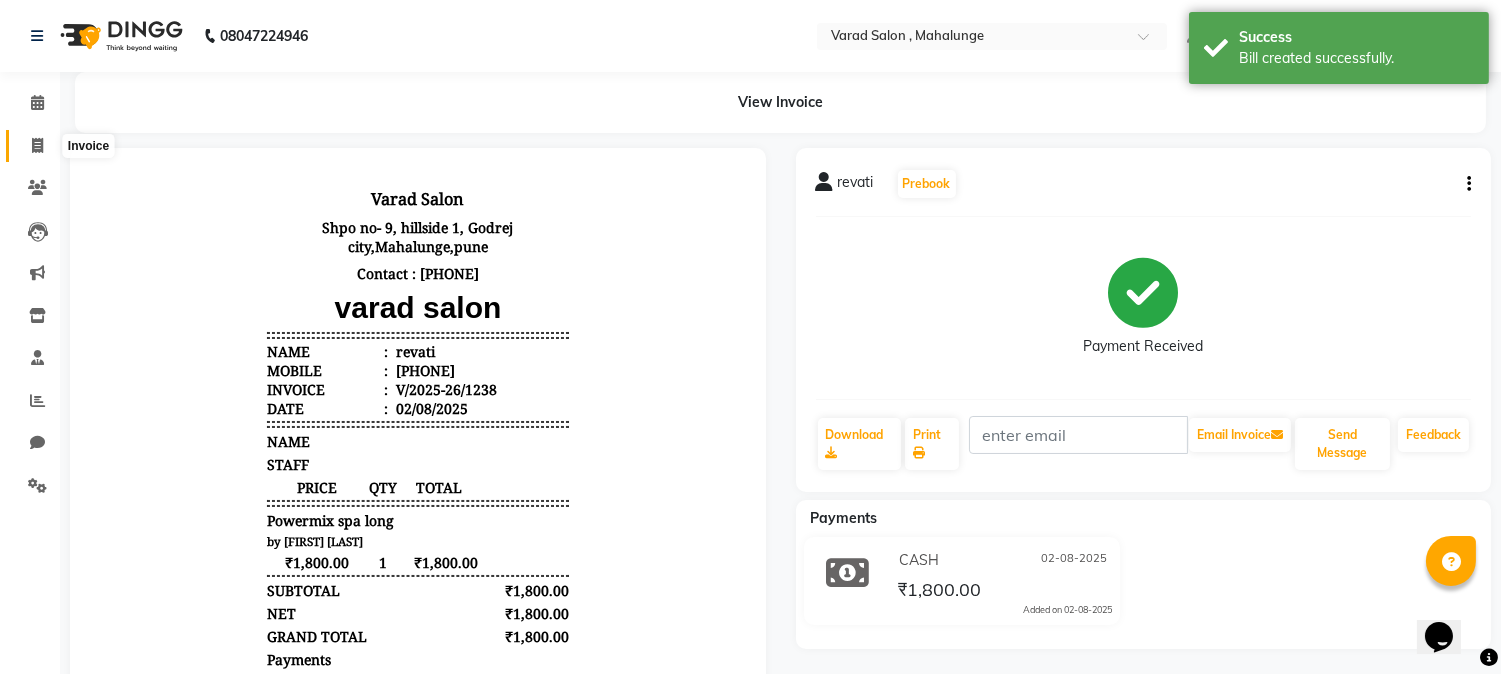 click 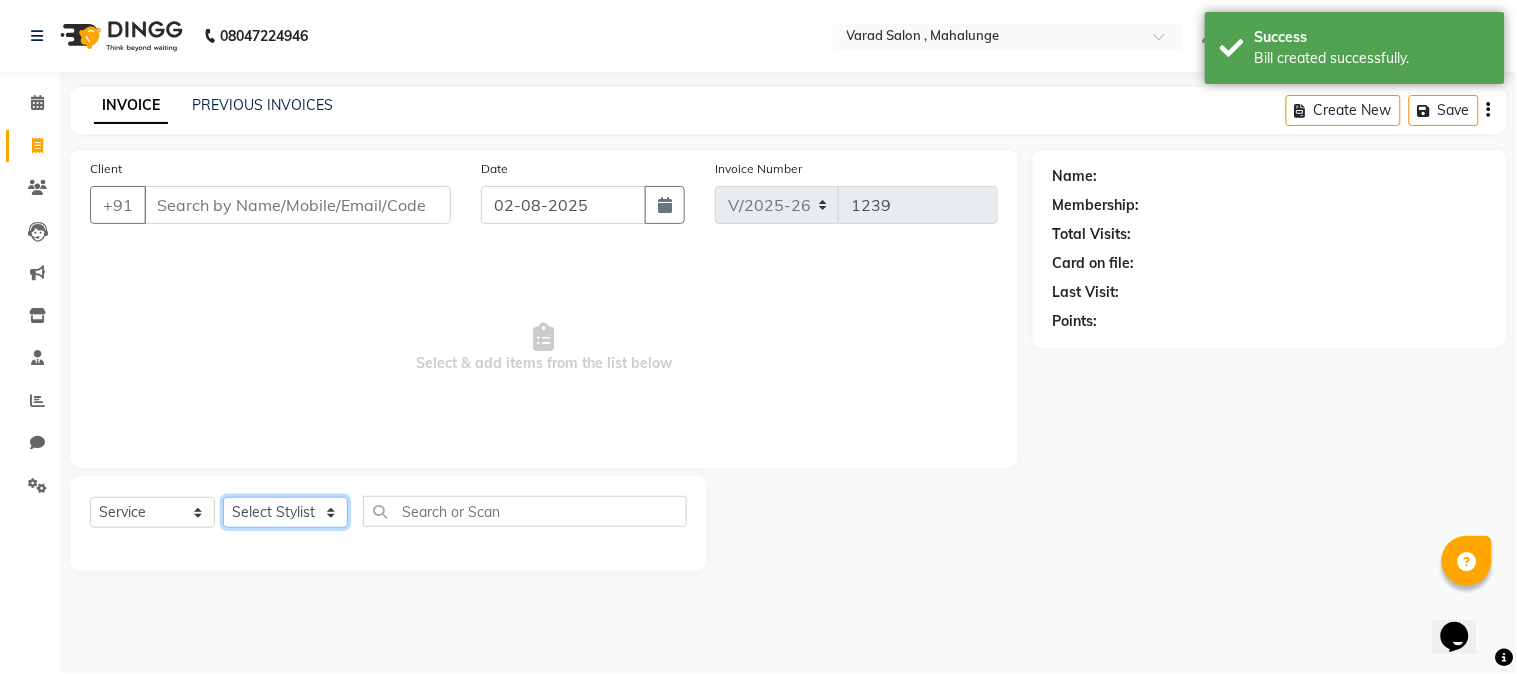 click on "Select Stylist admin godrej [NAME] [NAME] [NAME] [NAME] [NAME] [NAME] [NAME] [NAME] [NAME] [NAME] [NAME] [NAME] [NAME] [NAME] [NAME] [NAME] [NAME] [NAME]" 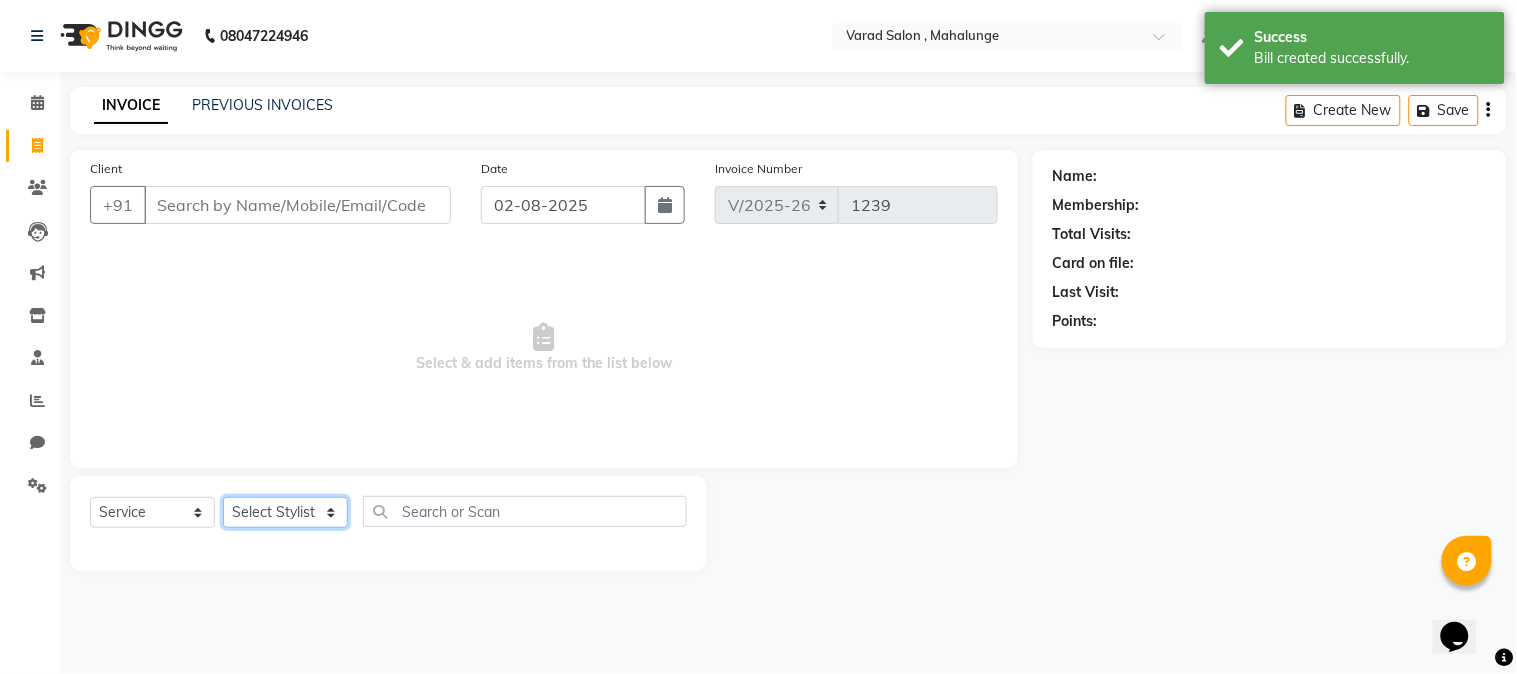 select on "61806" 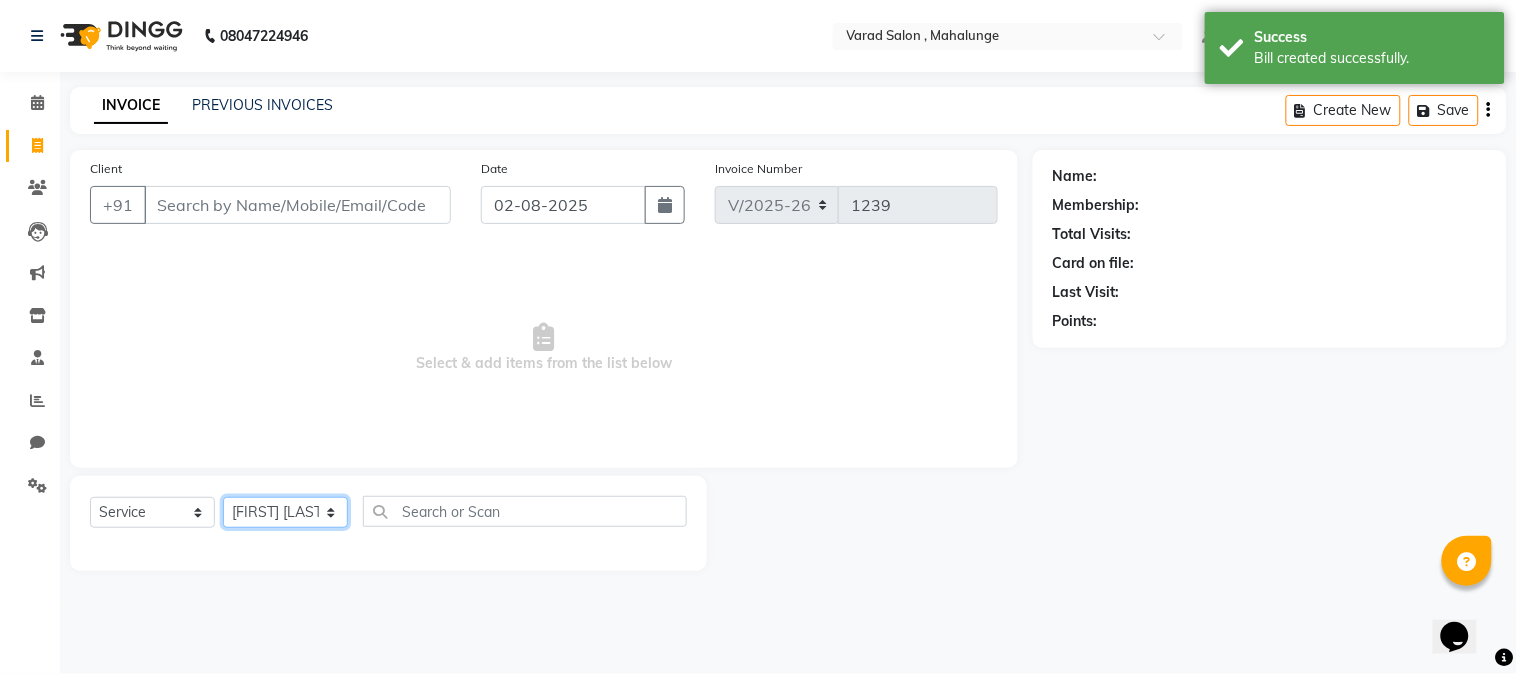 click on "Select Stylist admin godrej [NAME] [NAME] [NAME] [NAME] [NAME] [NAME] [NAME] [NAME] [NAME] [NAME] [NAME] [NAME] [NAME] [NAME] [NAME] [NAME] [NAME] [NAME]" 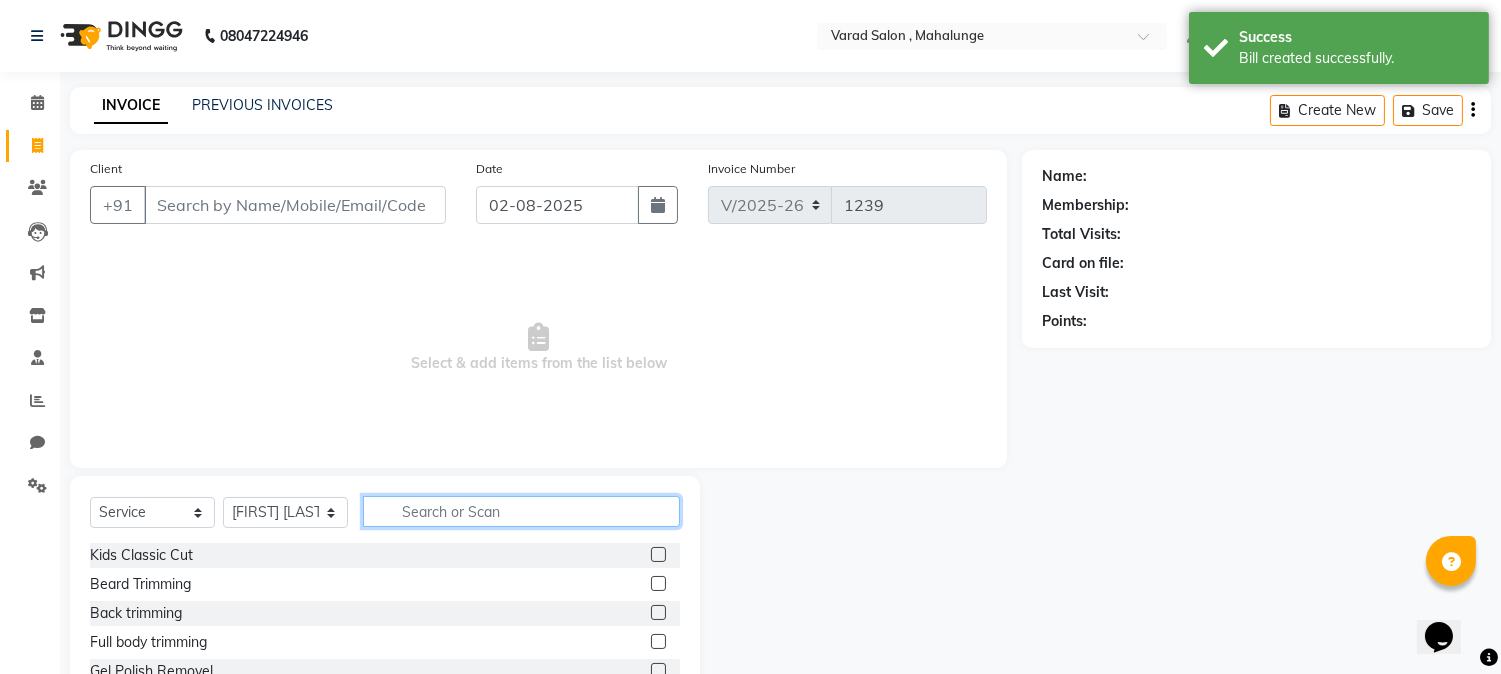 click 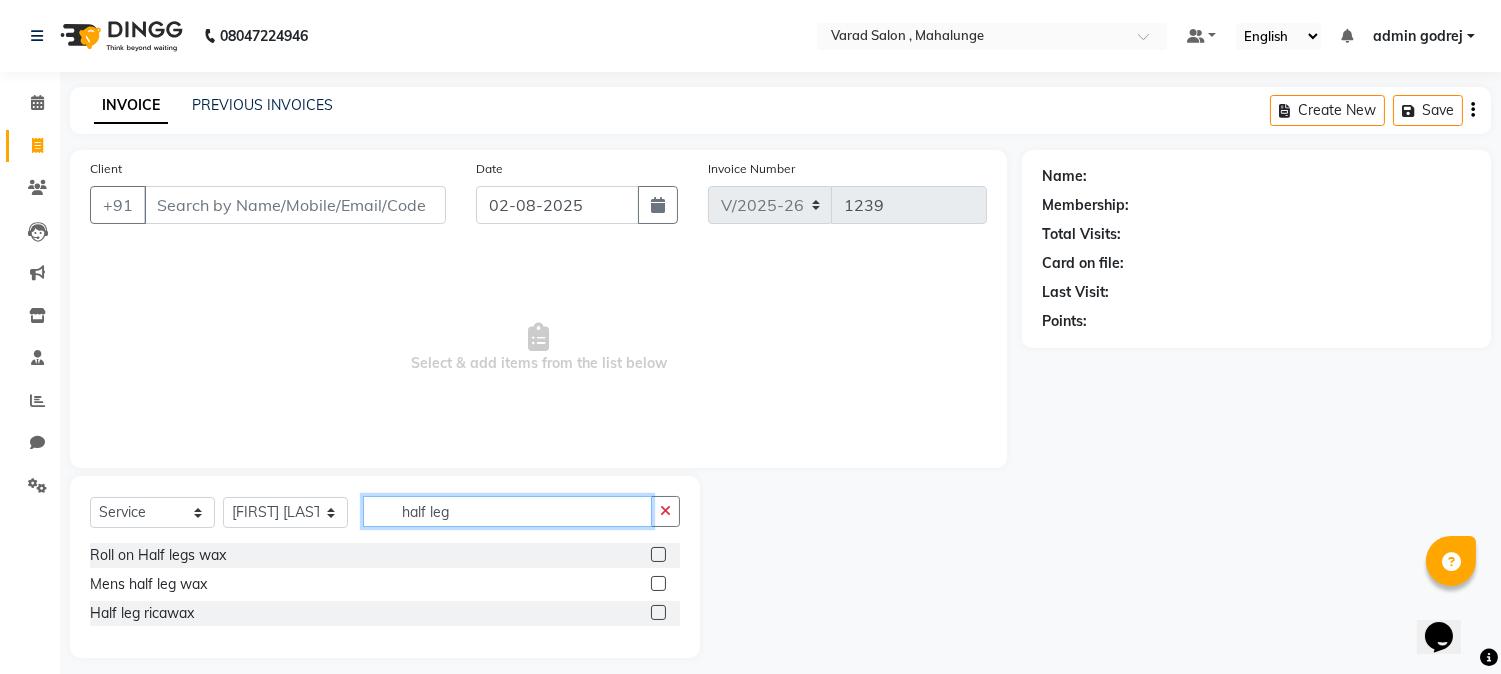 type on "half leg" 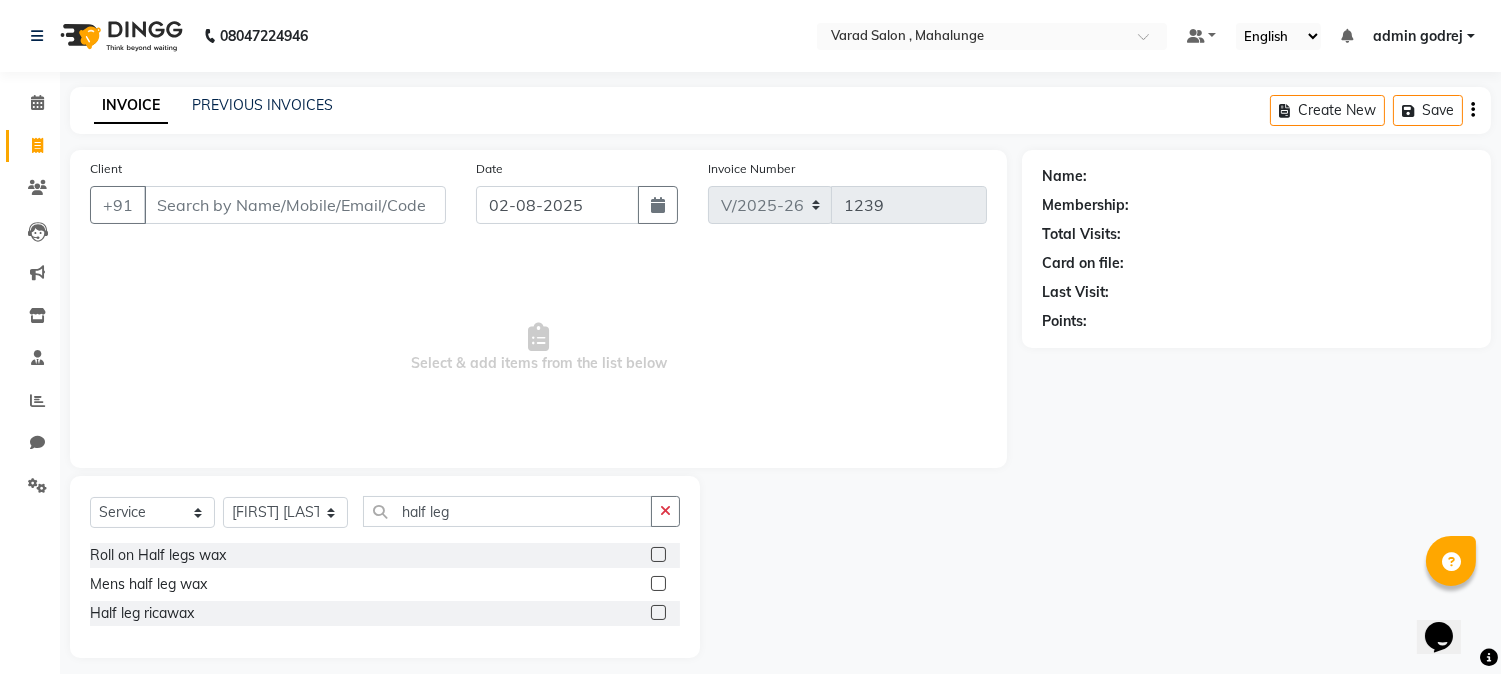 click 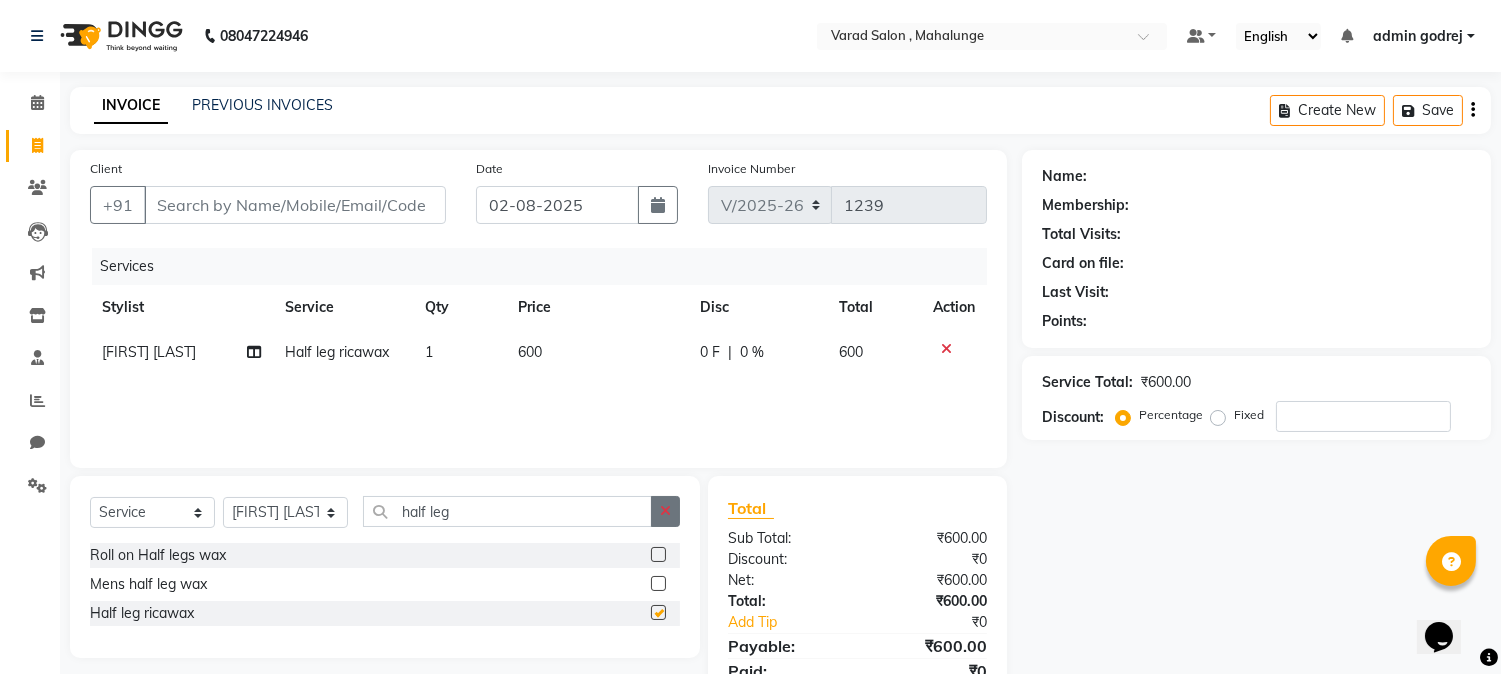 checkbox on "false" 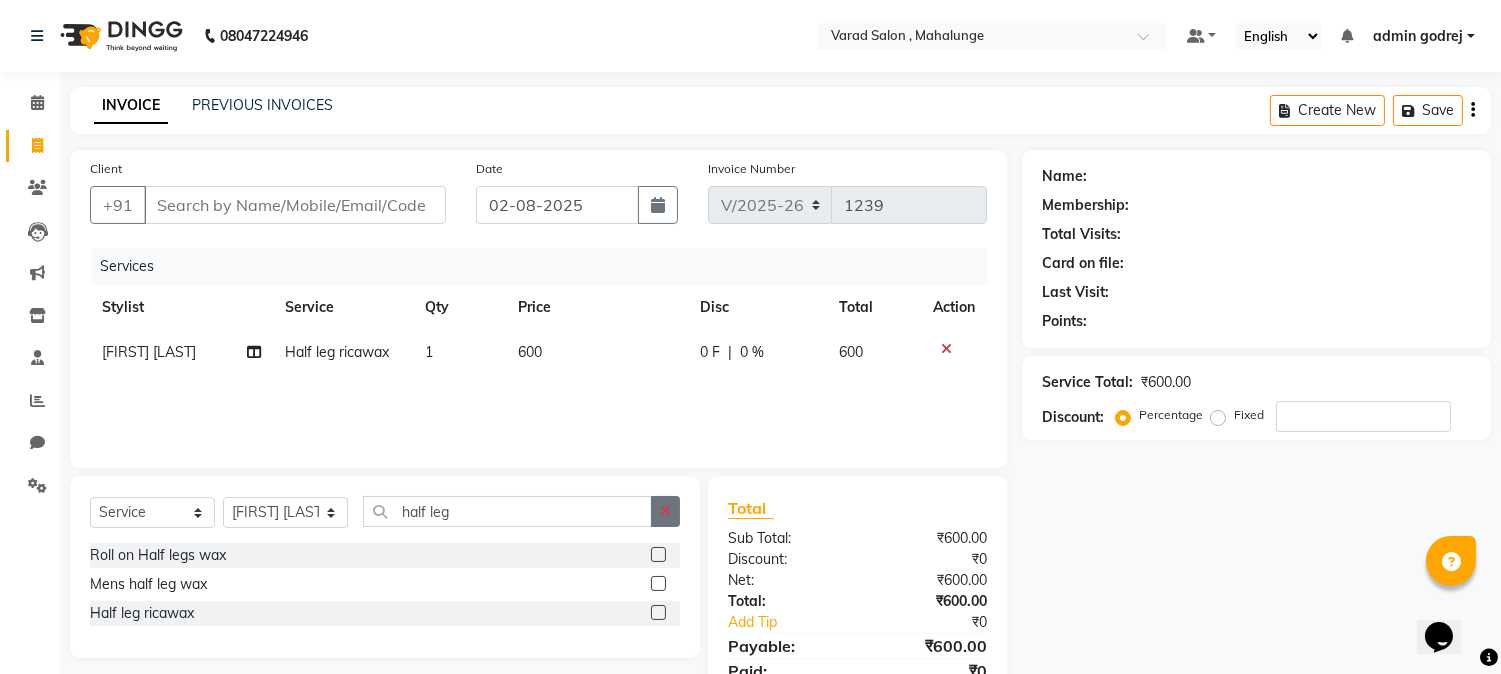 click 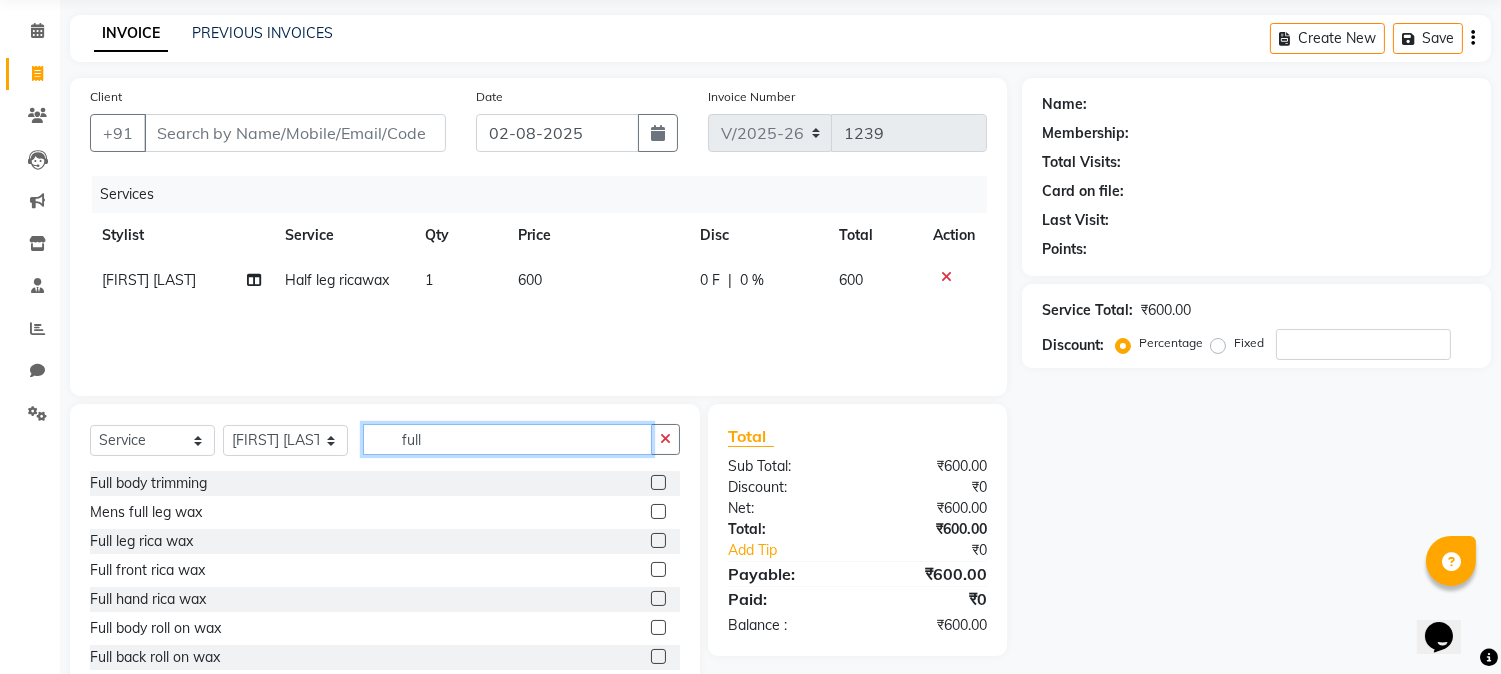 scroll, scrollTop: 111, scrollLeft: 0, axis: vertical 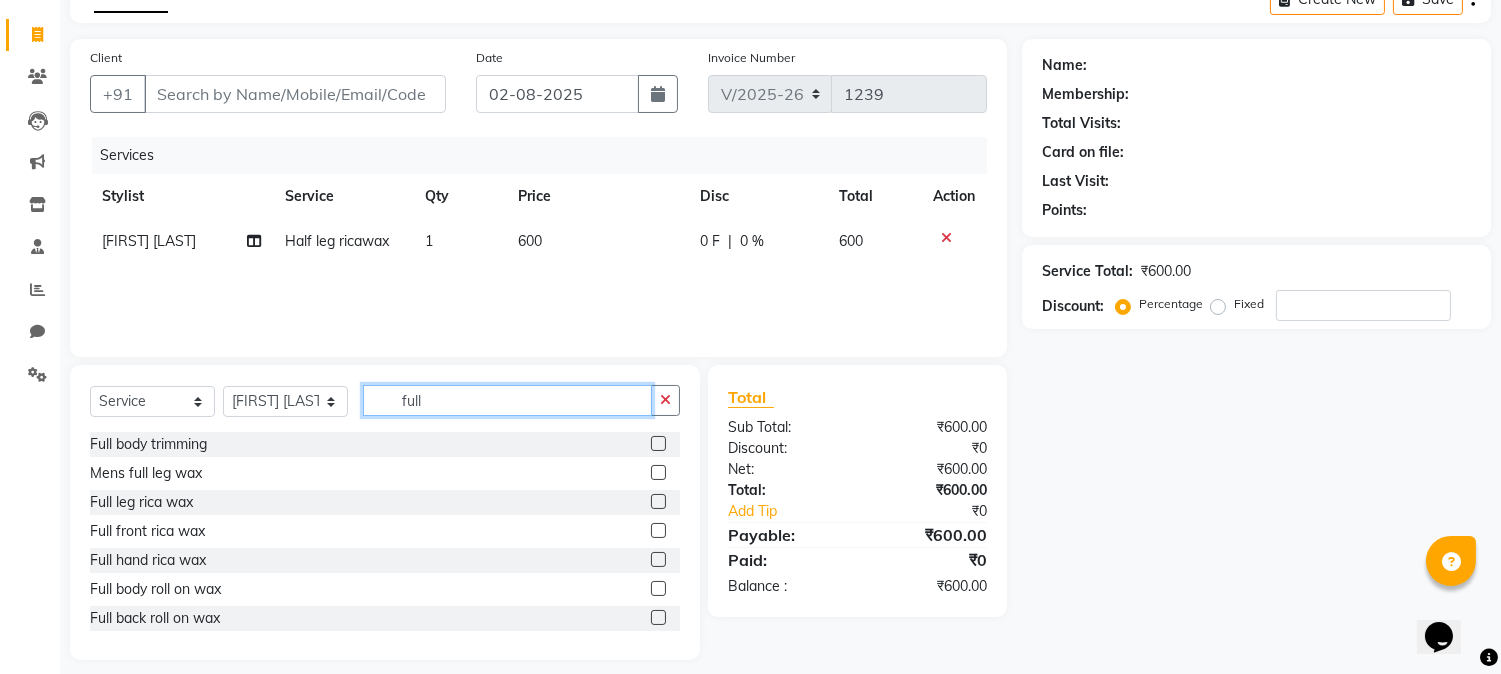 type on "full" 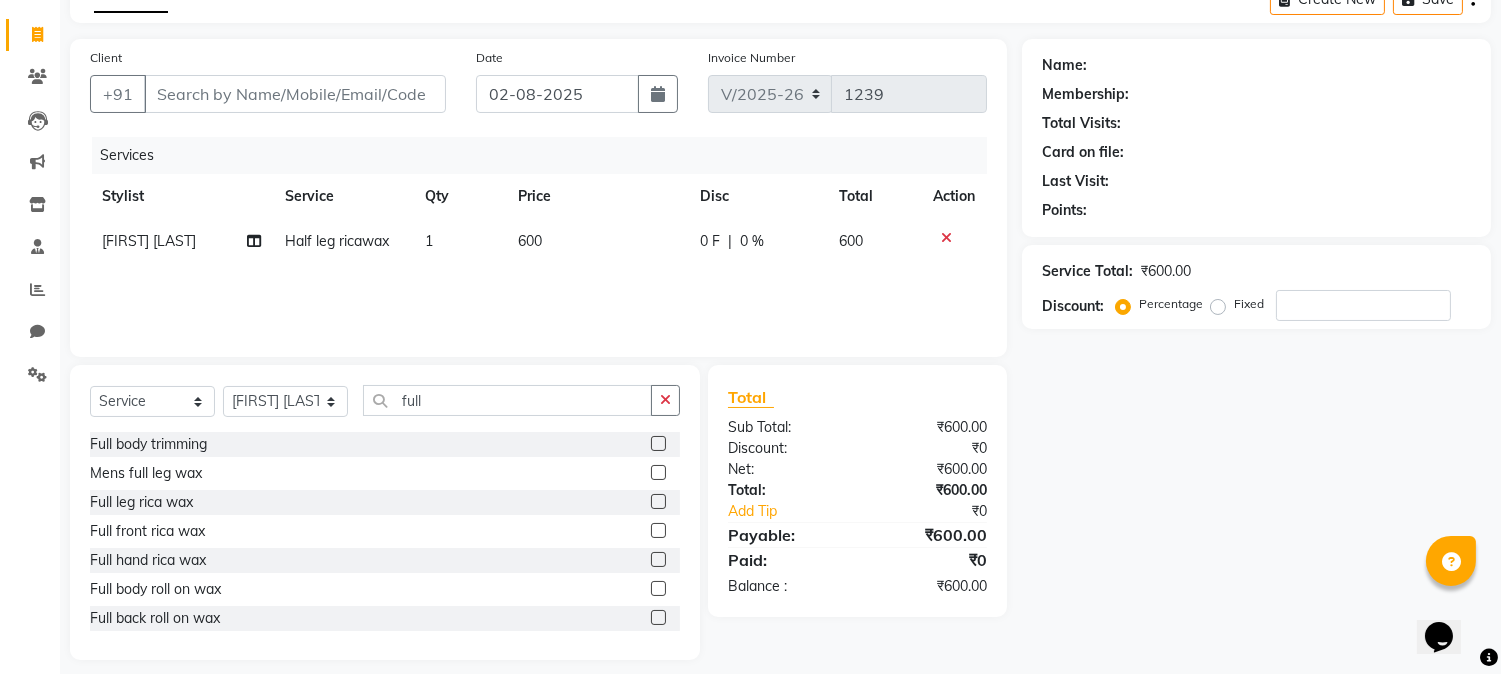click 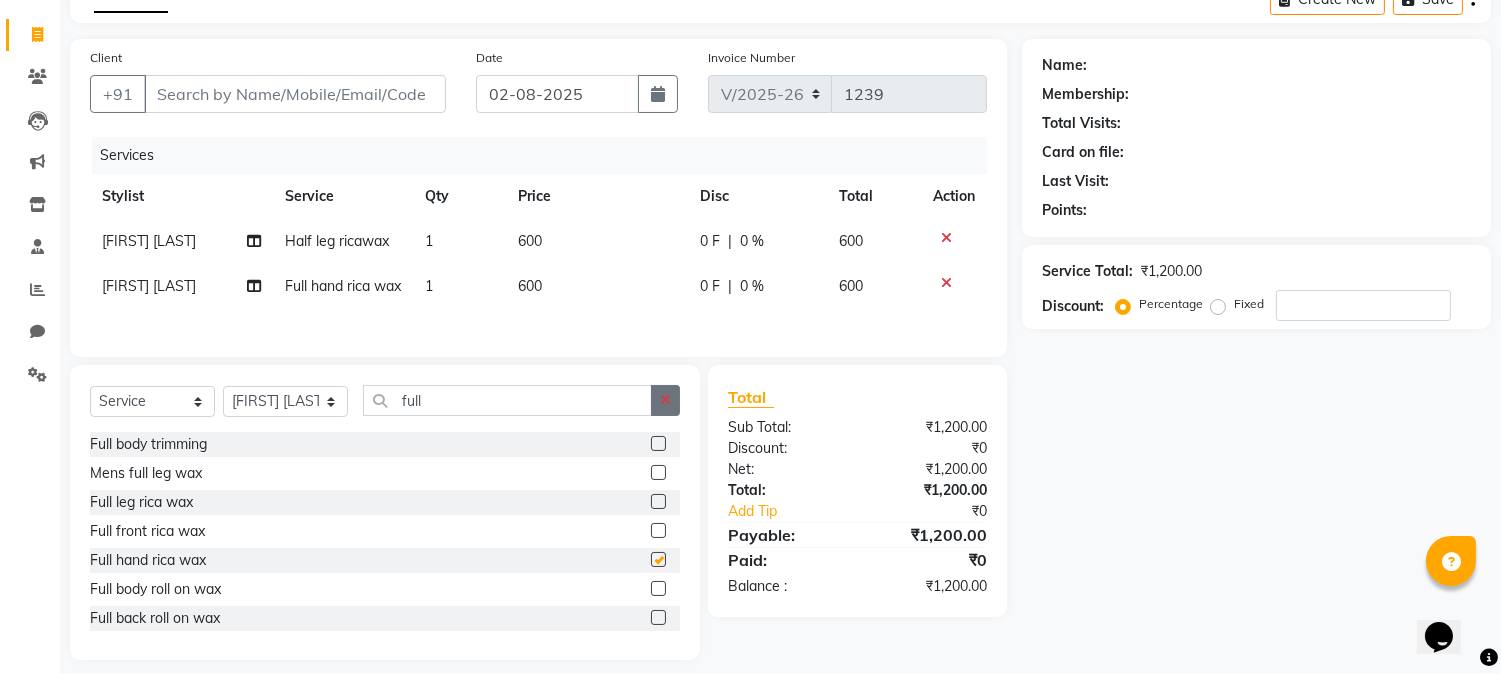 checkbox on "false" 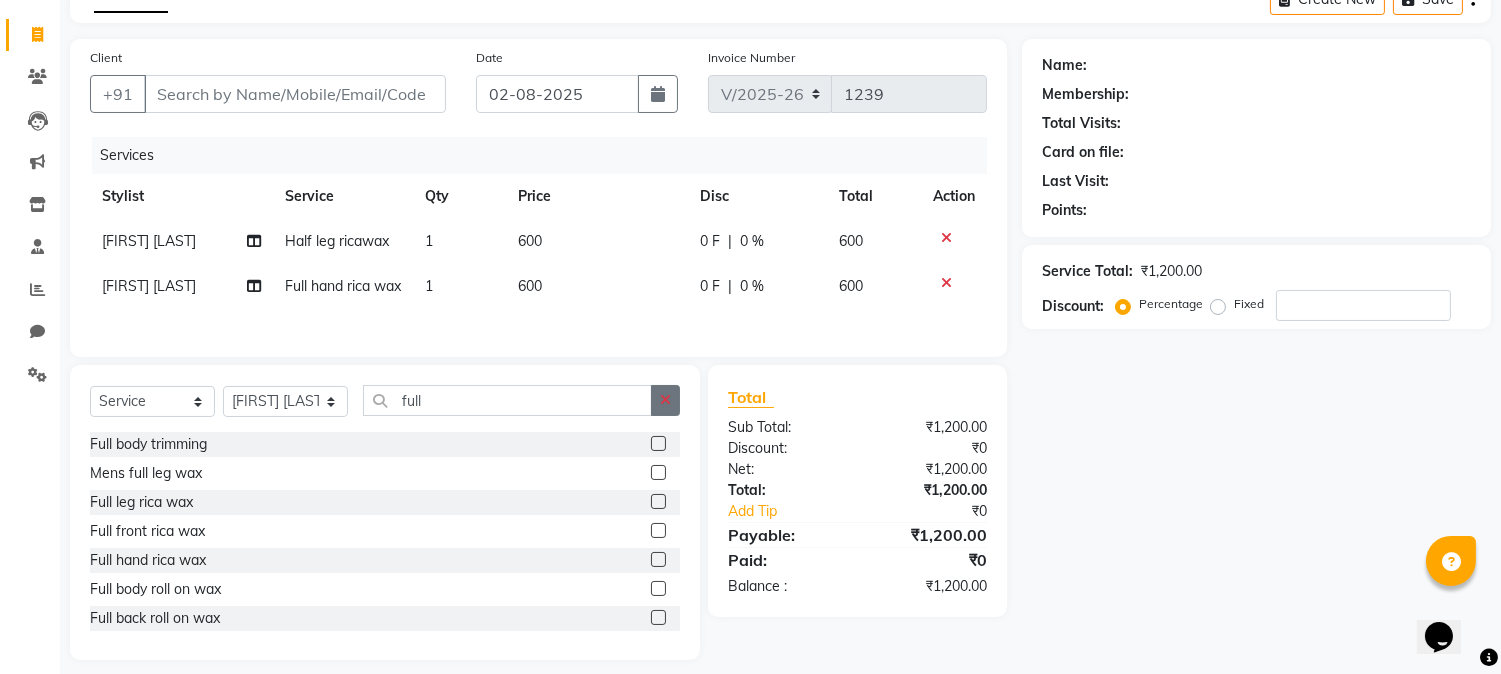 click 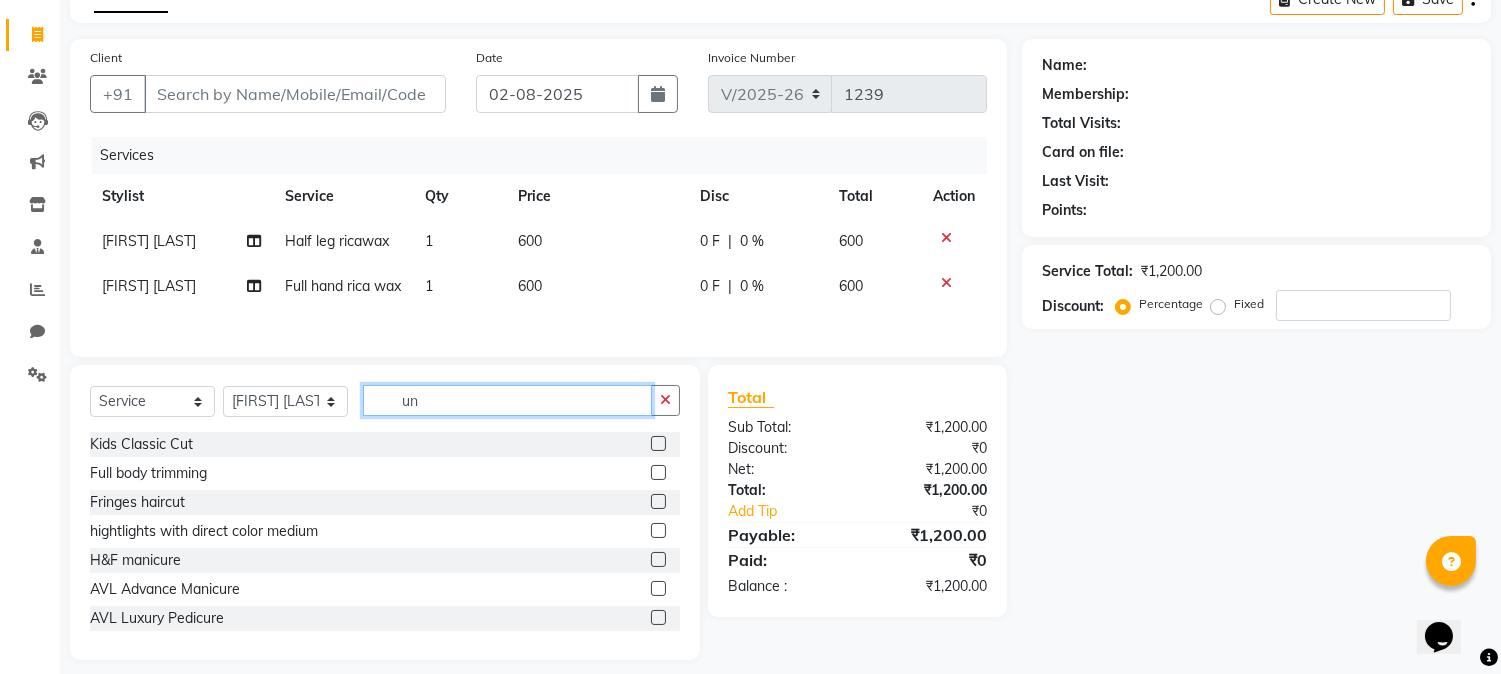 scroll, scrollTop: 110, scrollLeft: 0, axis: vertical 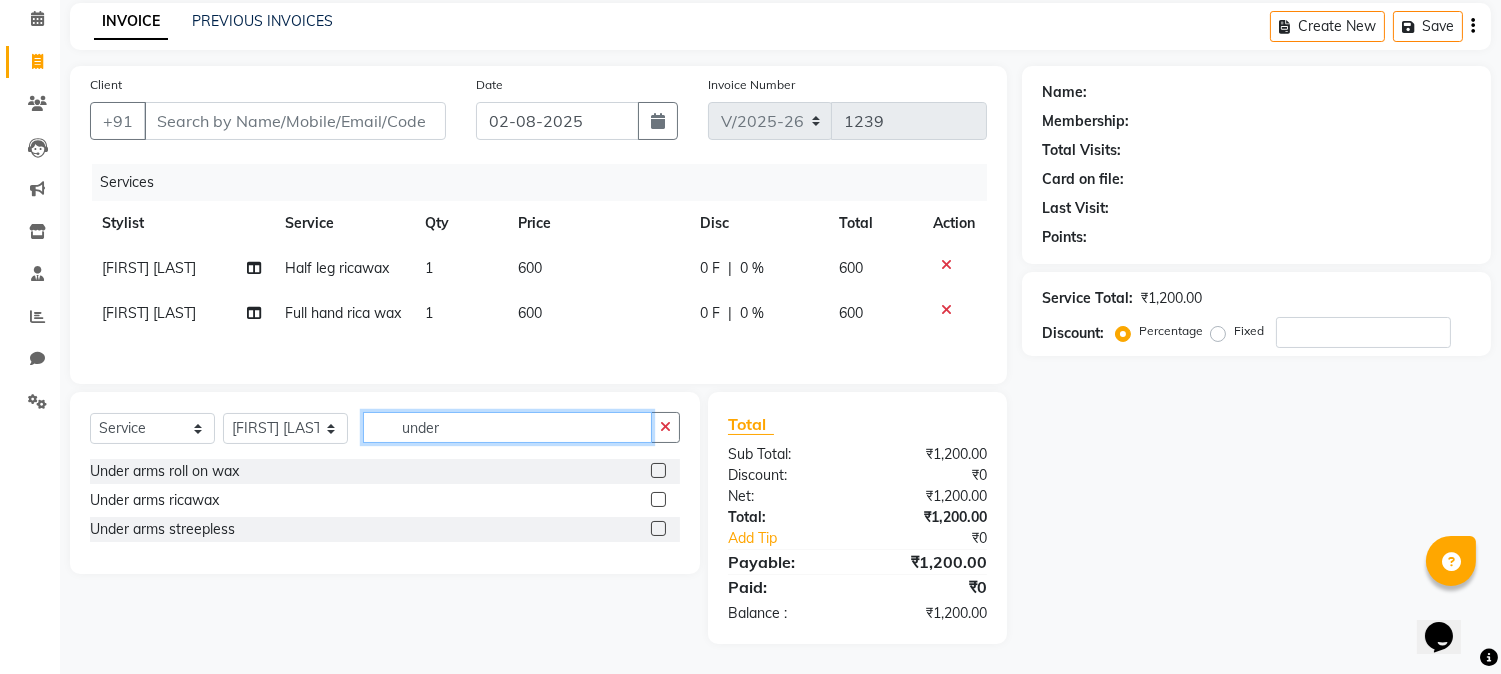 type on "under" 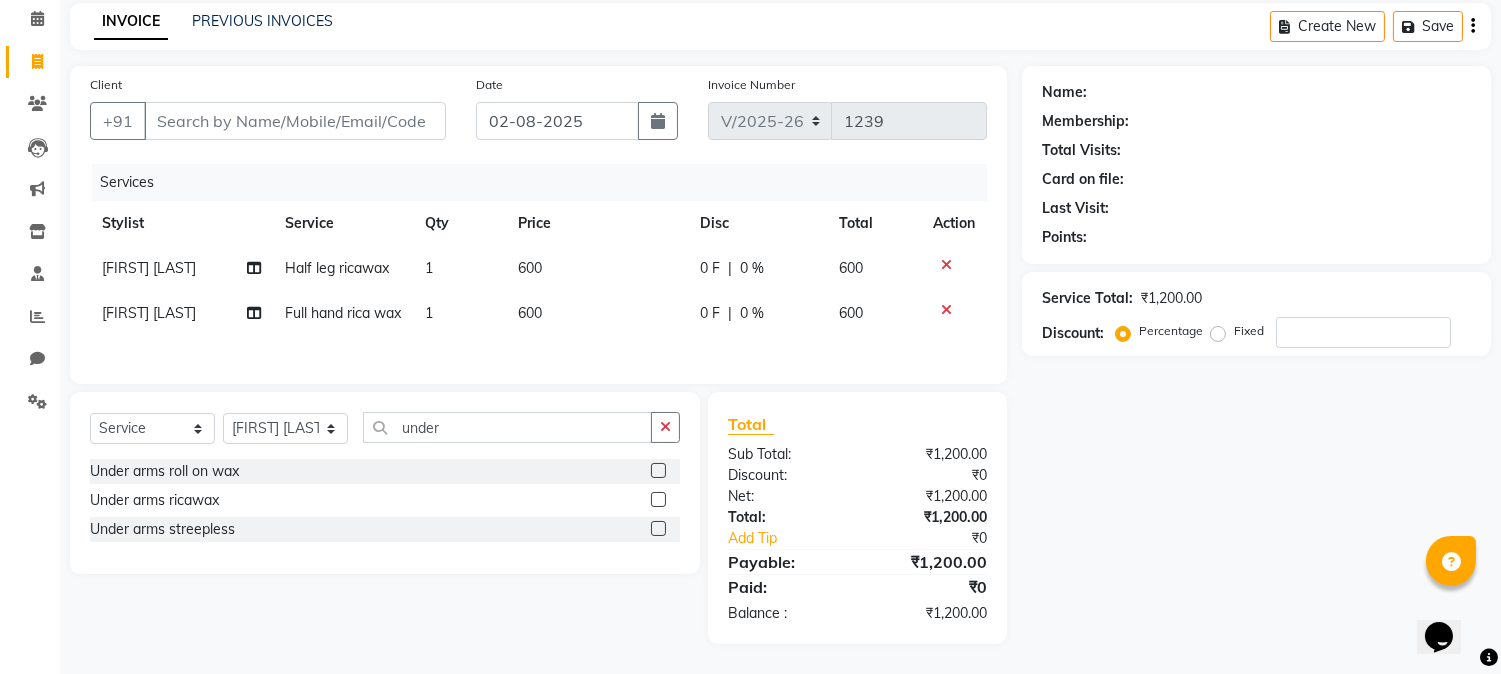 click 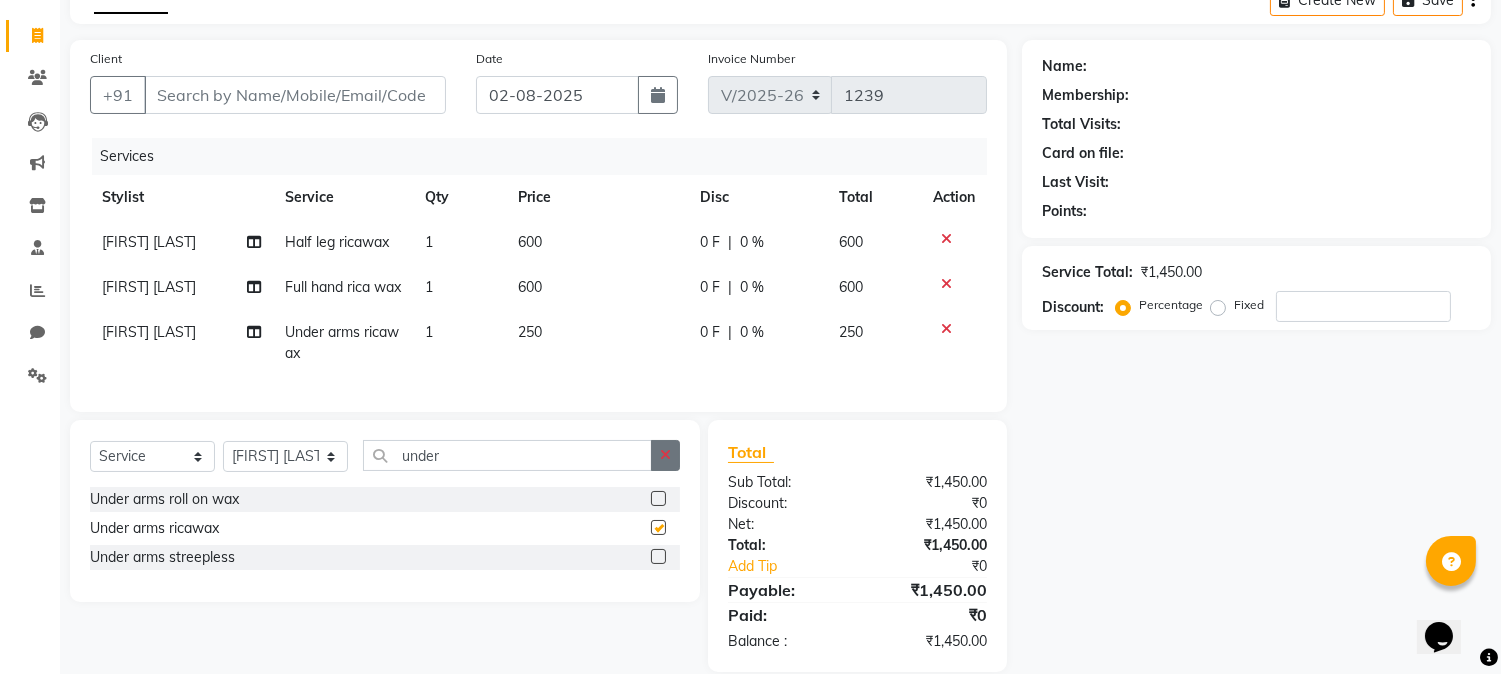 checkbox on "false" 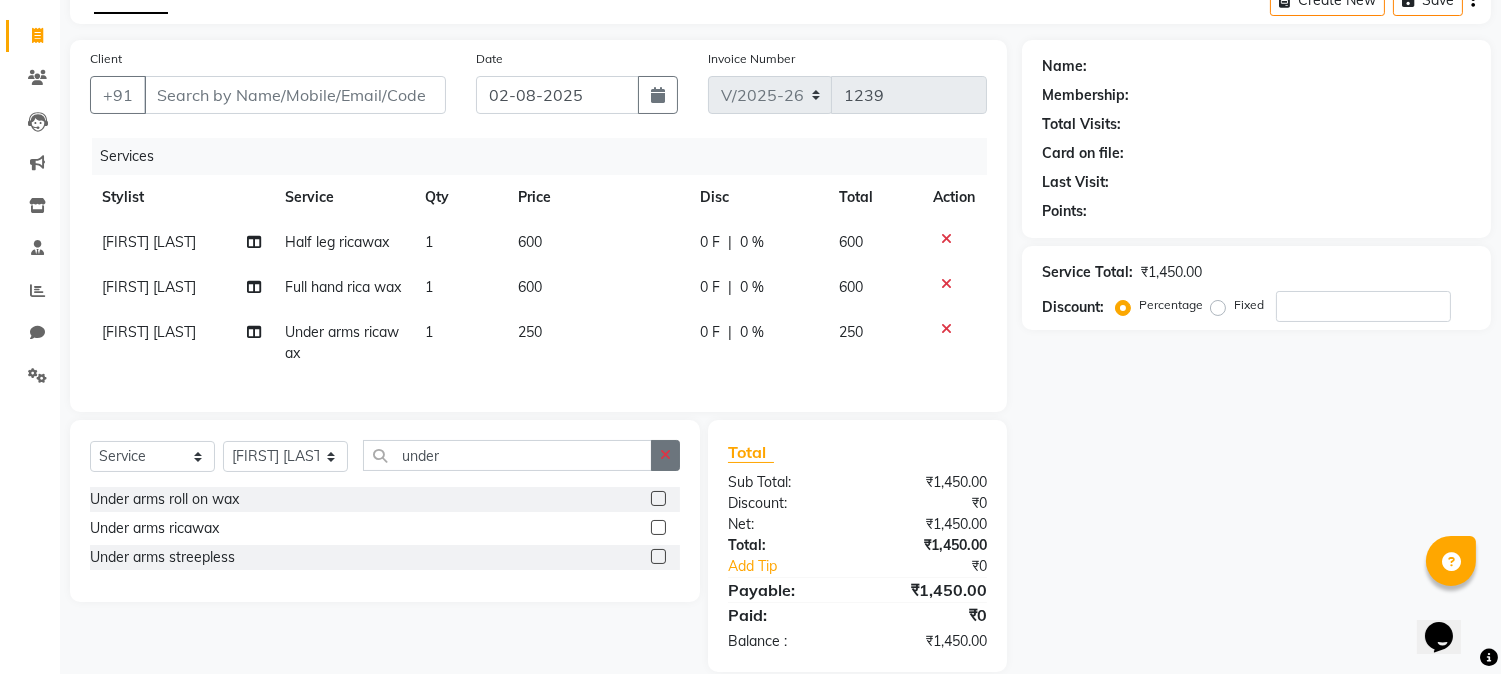 click 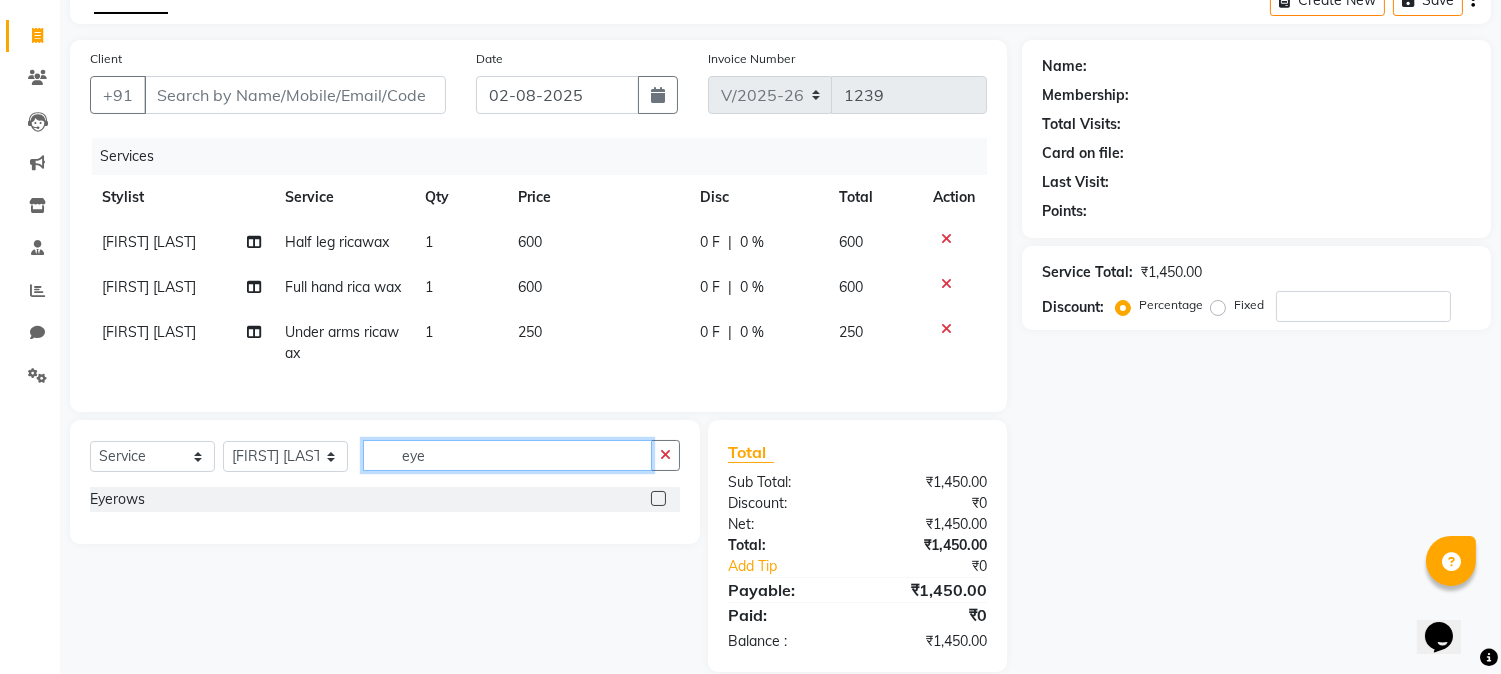 type on "eye" 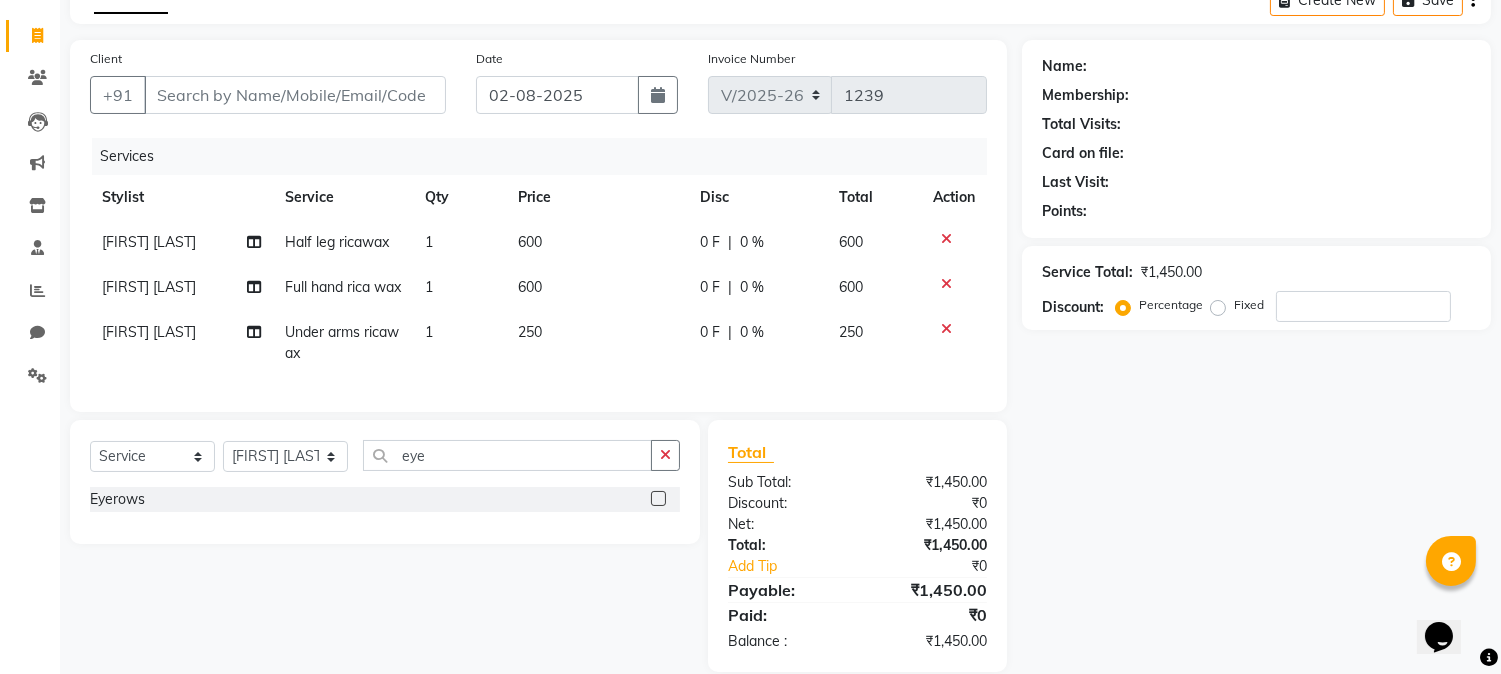 click 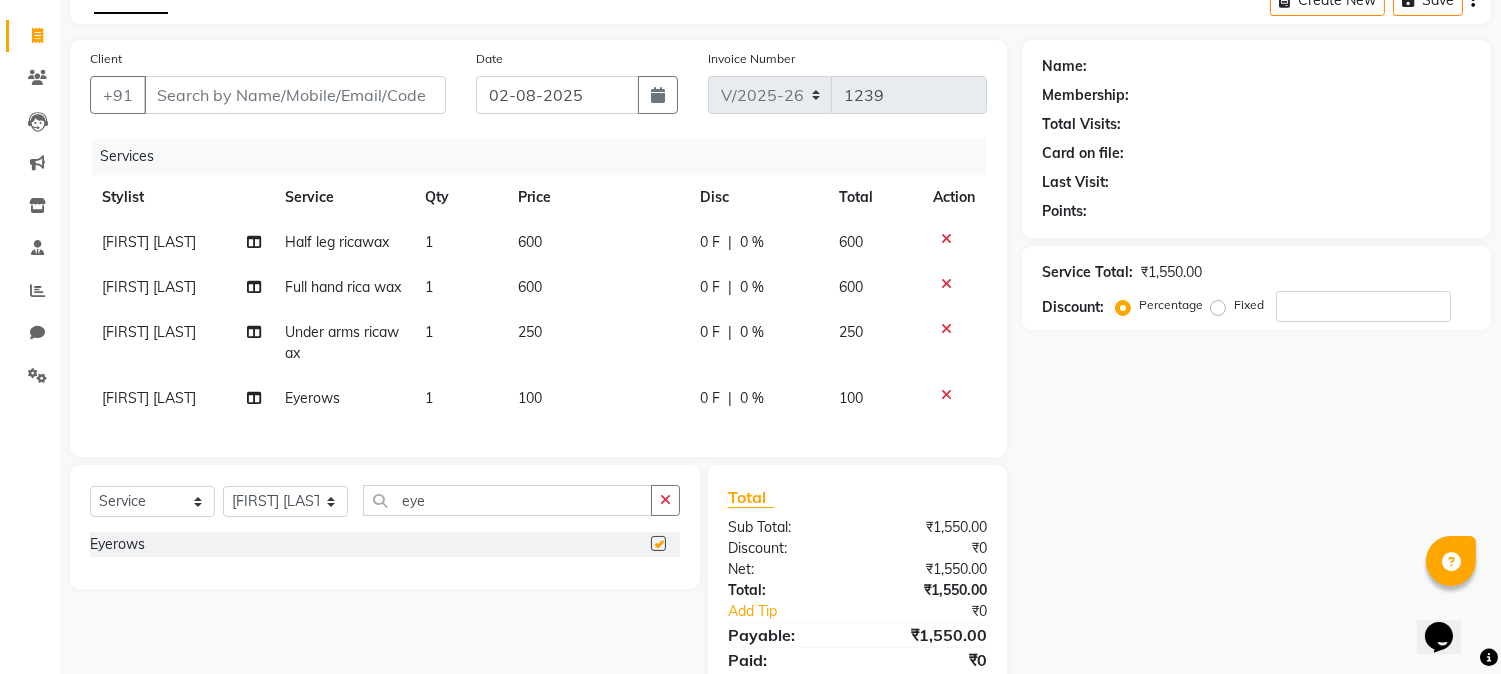 checkbox on "false" 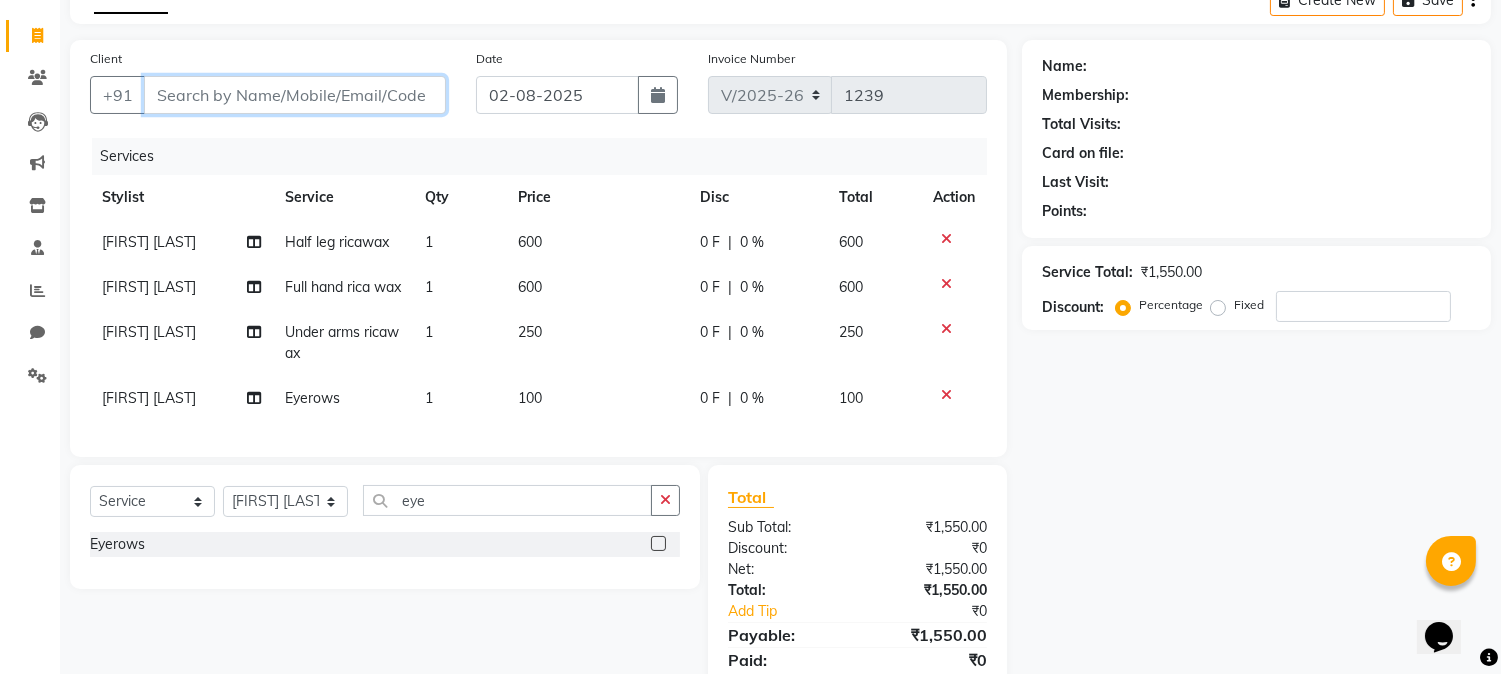 click on "Client" at bounding box center (295, 95) 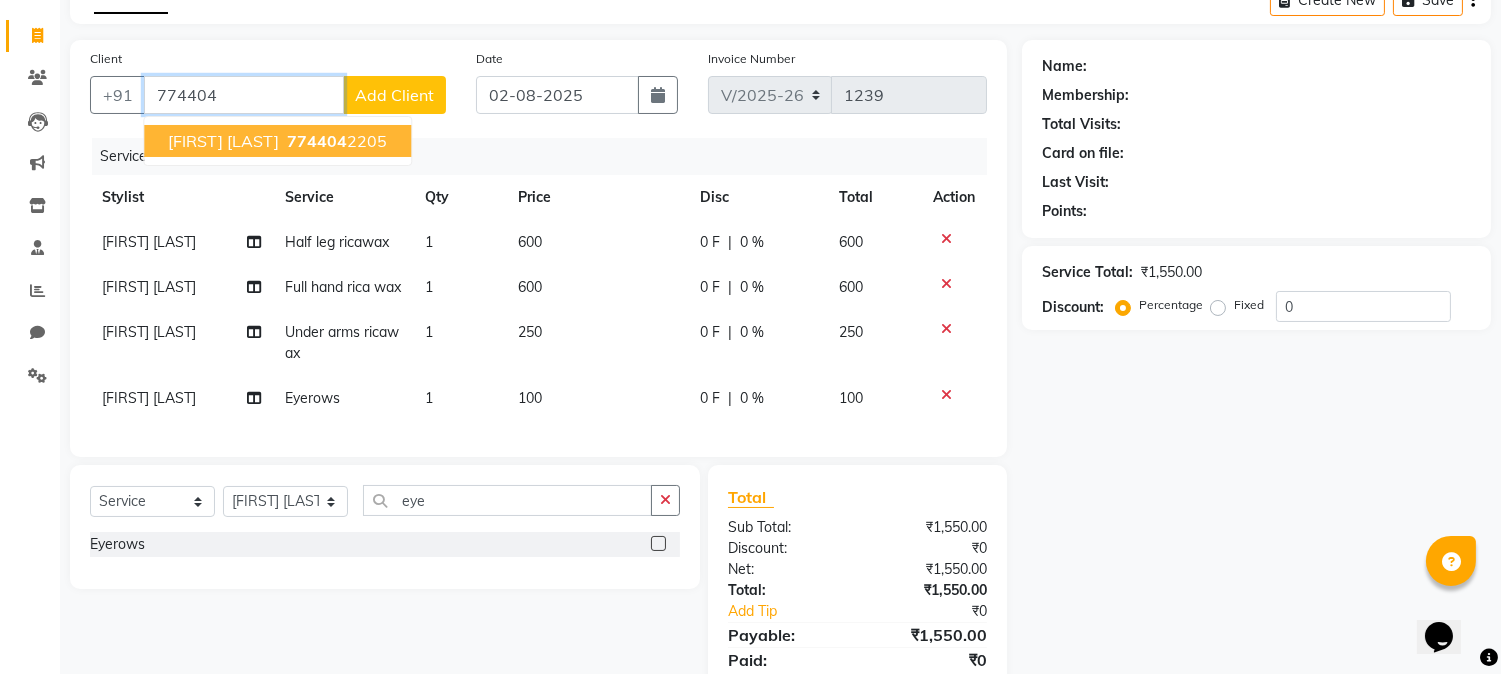 click on "774404" at bounding box center [317, 141] 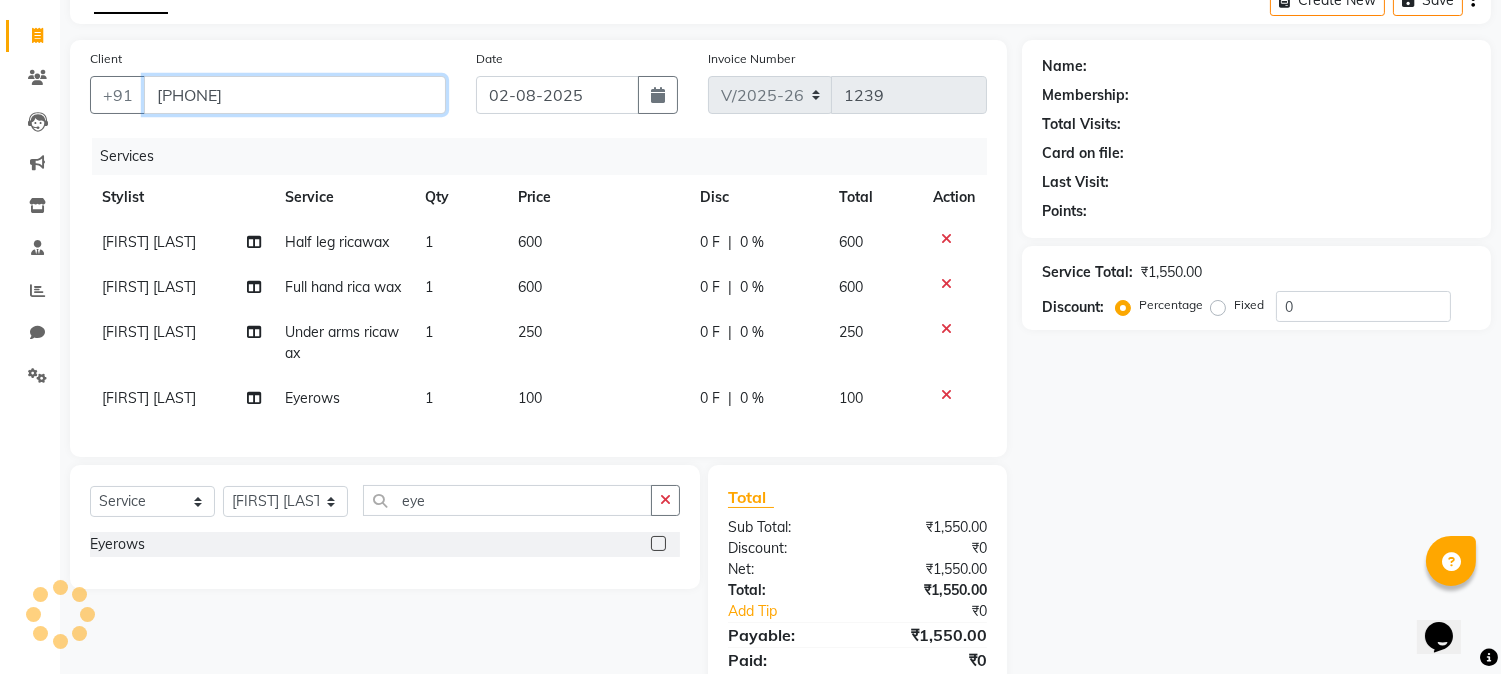 type on "[PHONE]" 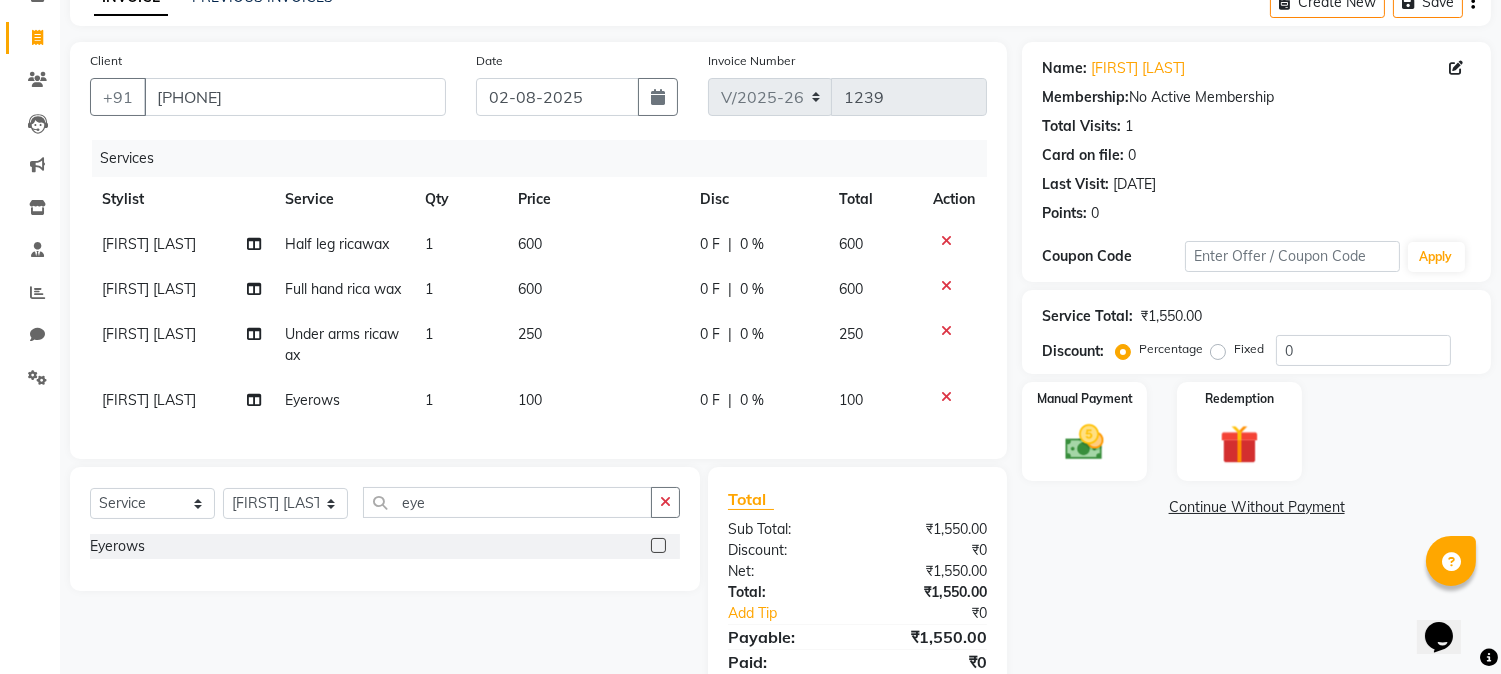 scroll, scrollTop: 0, scrollLeft: 0, axis: both 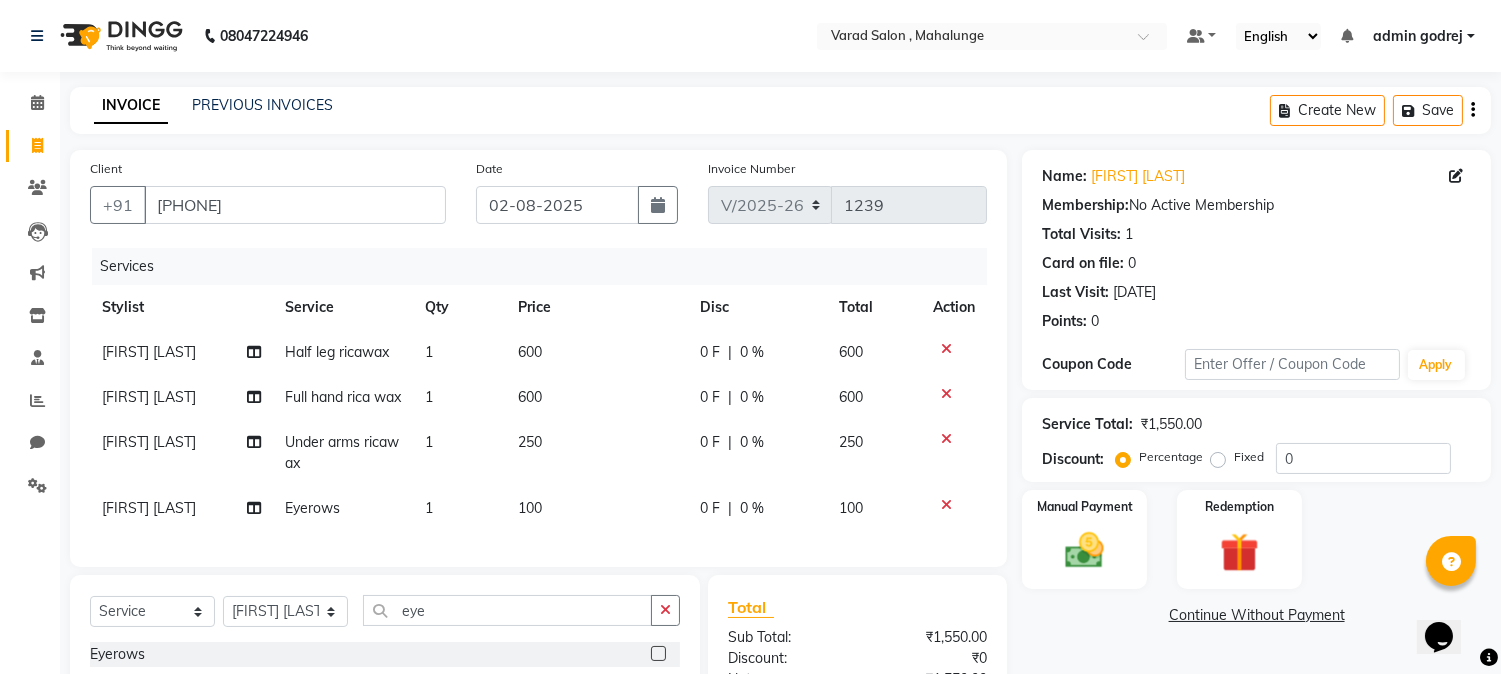 click on "0 F | 0 %" 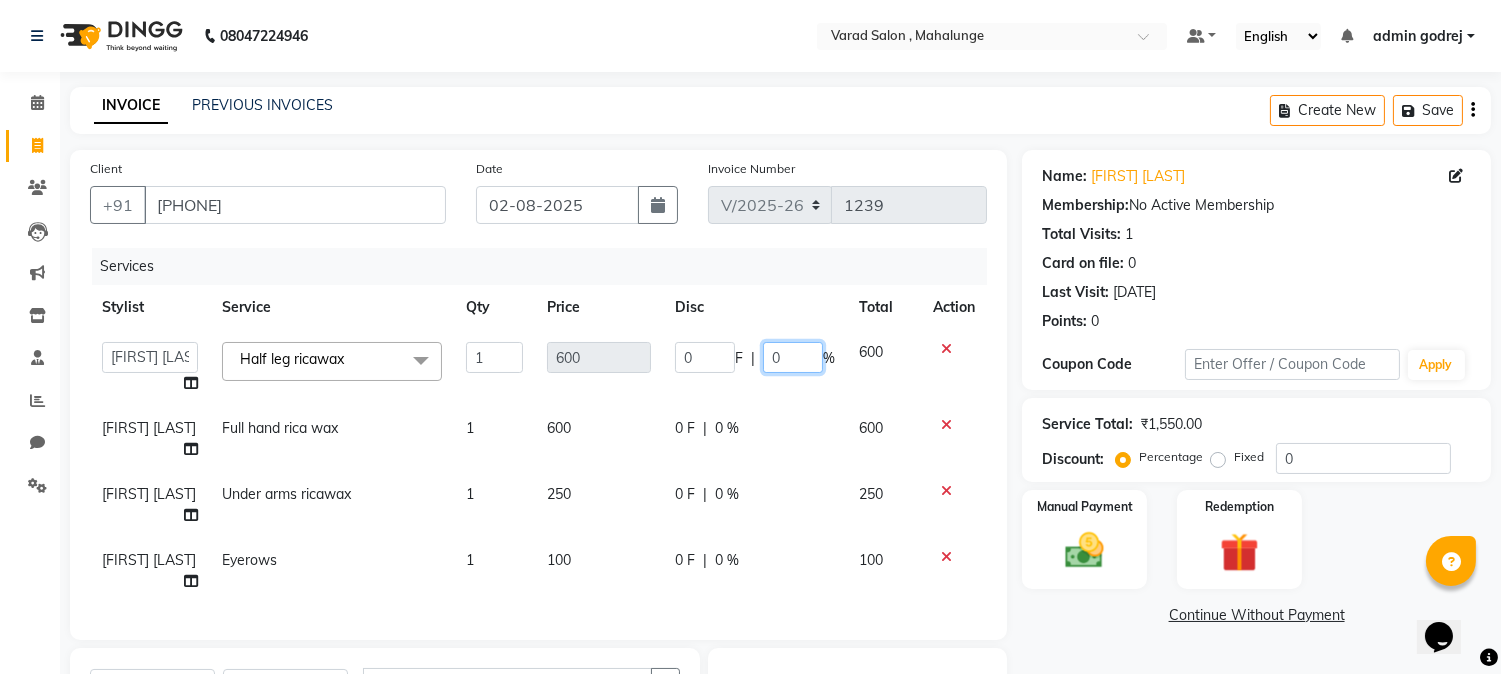 click on "0" 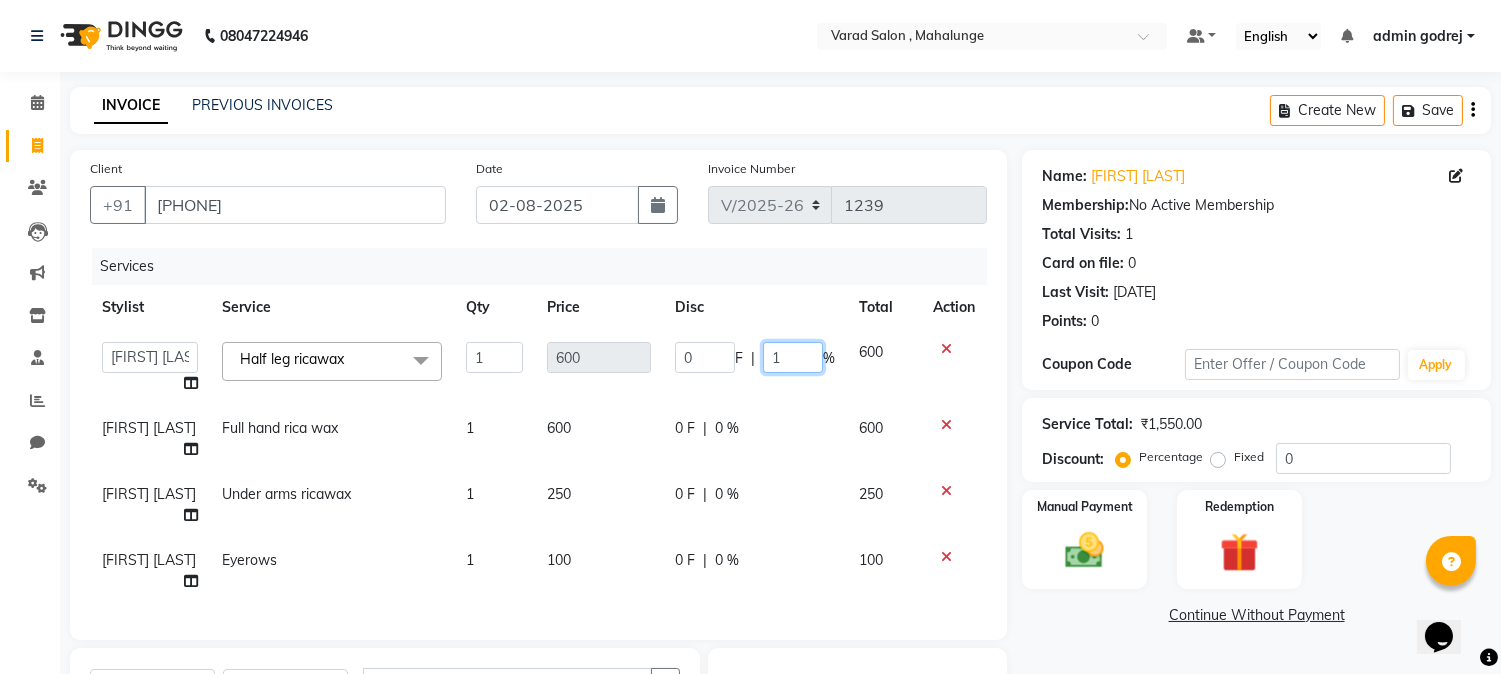 type on "10" 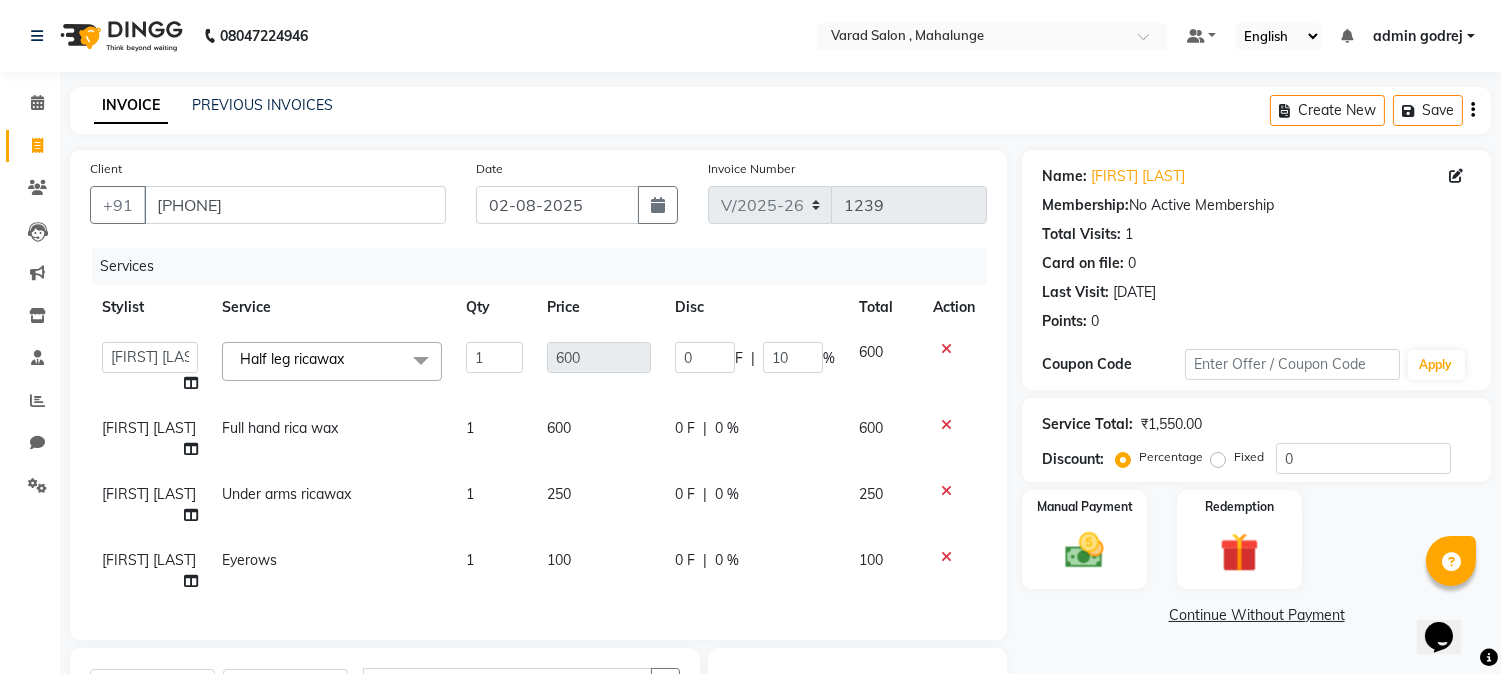 click on "0 F | 0 %" 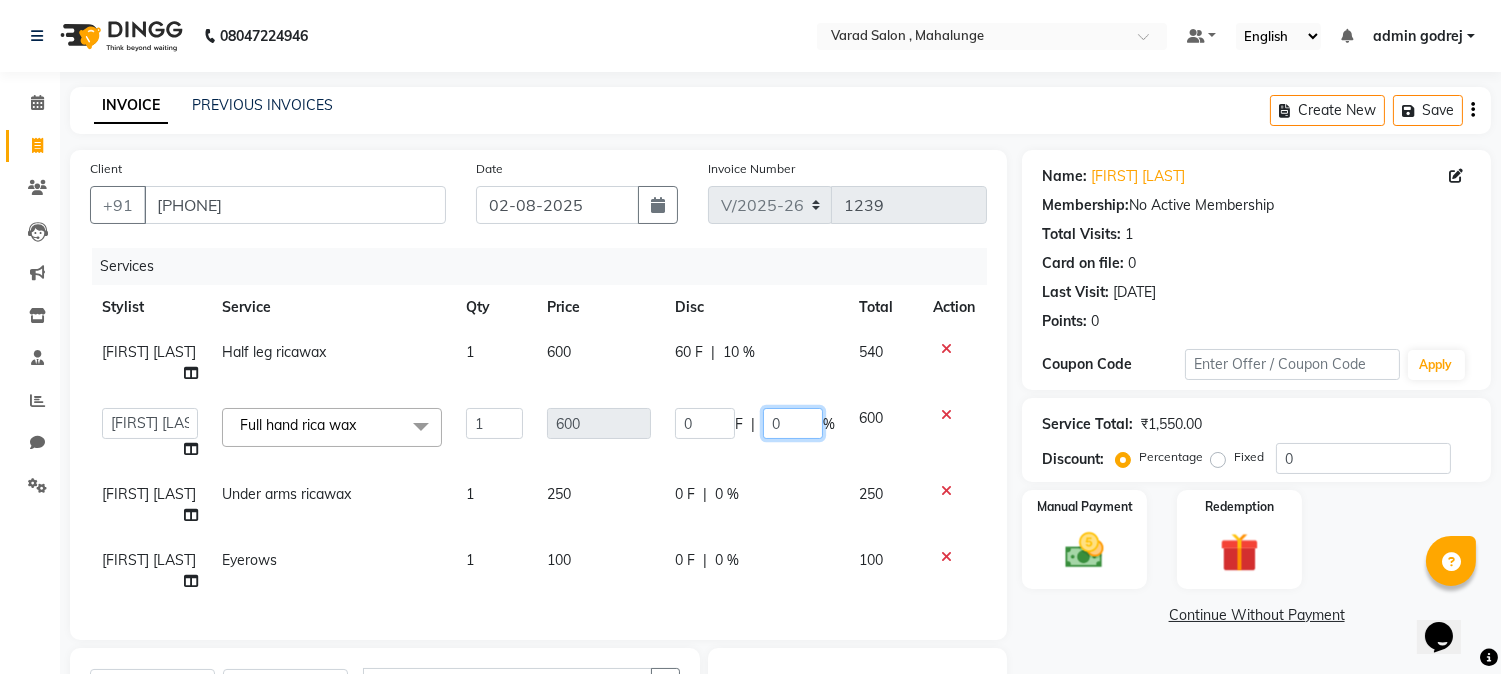 click on "0" 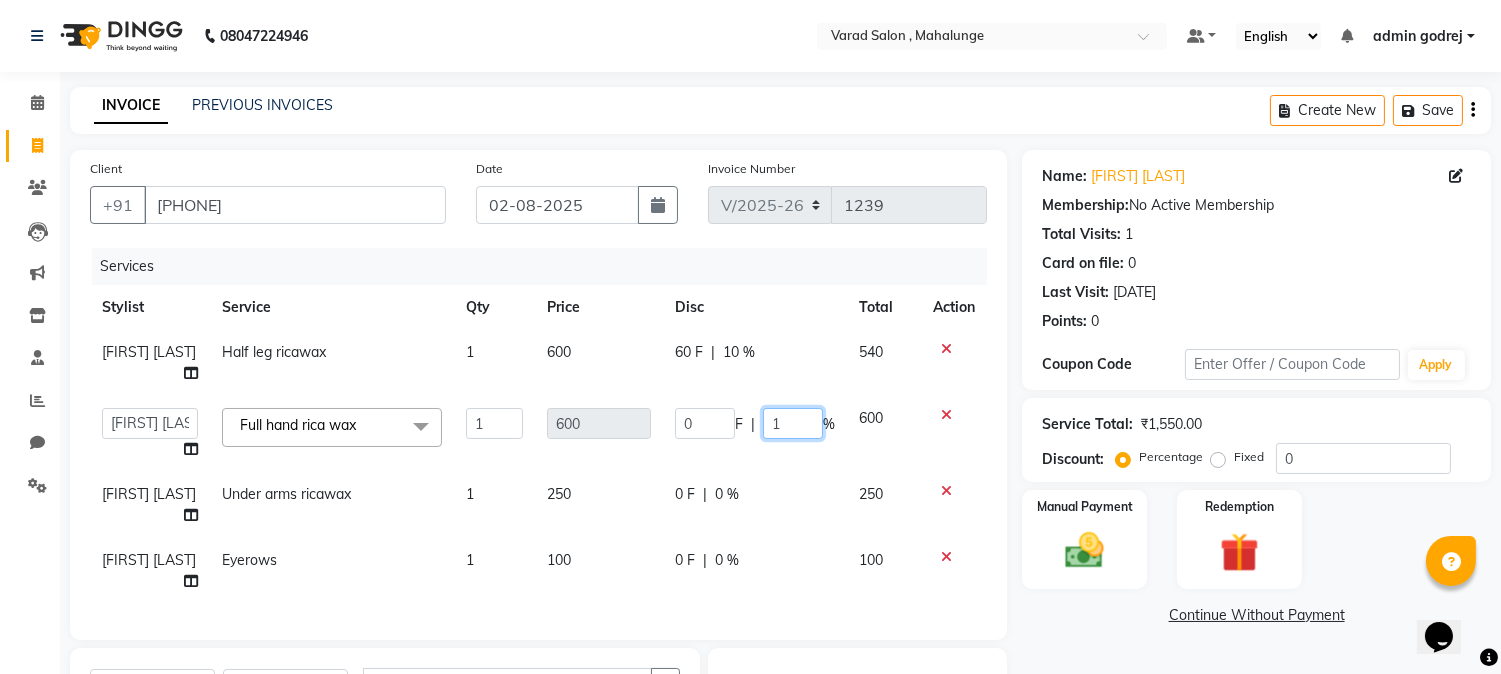 type on "10" 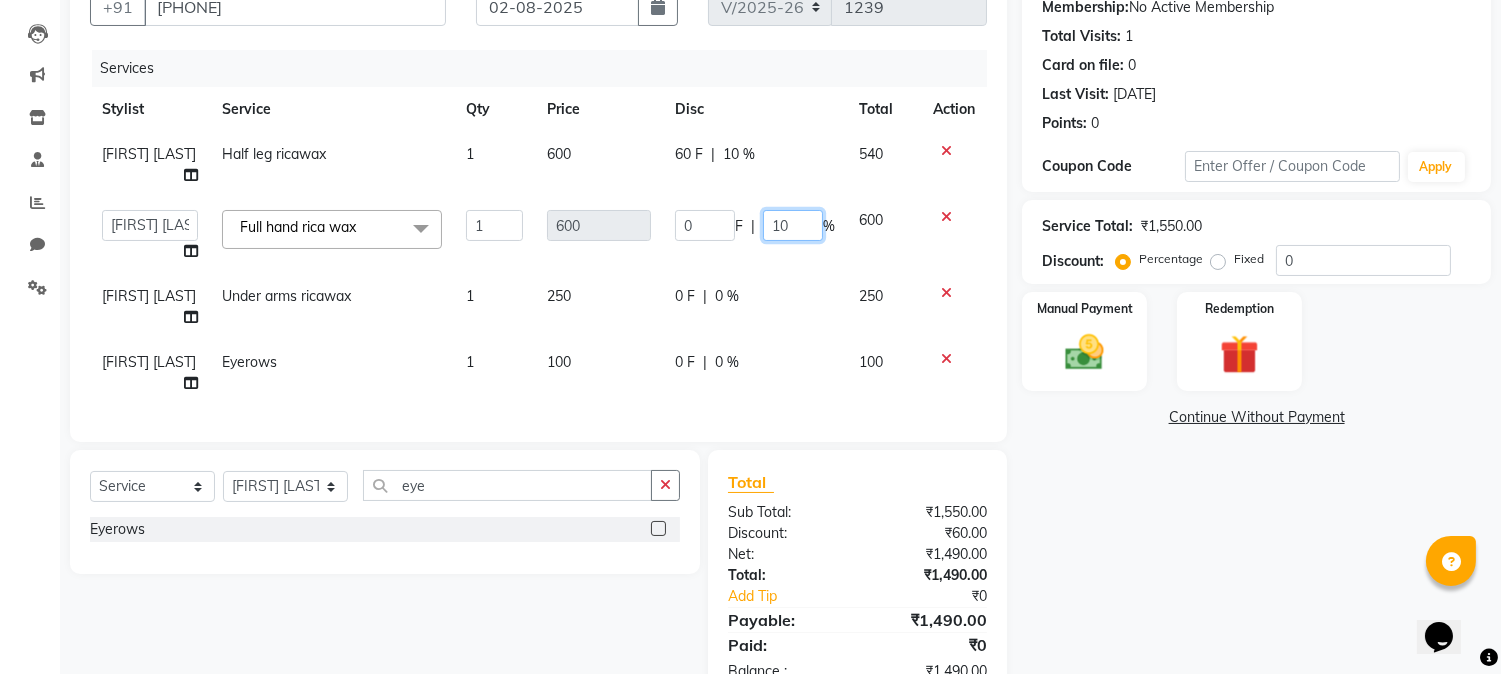 scroll, scrollTop: 222, scrollLeft: 0, axis: vertical 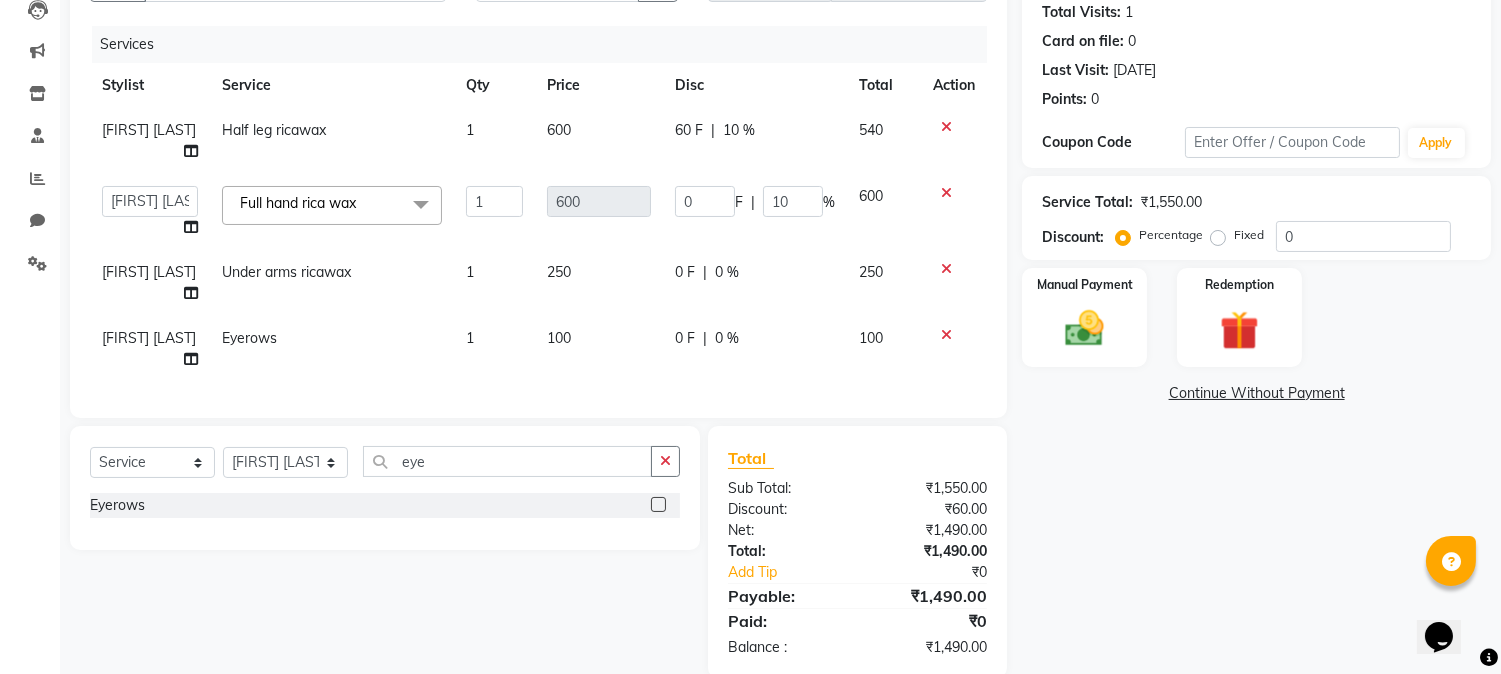 click on "0 F | 0 %" 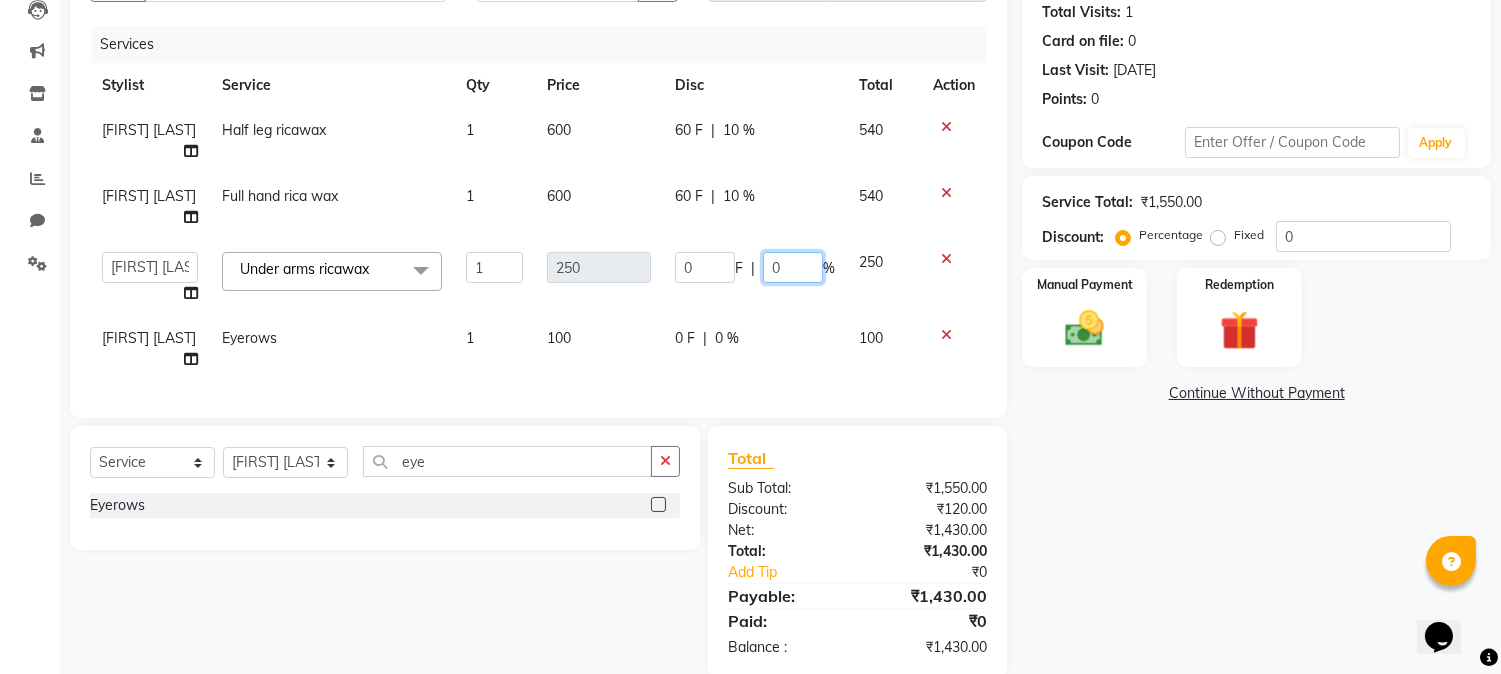 click on "0" 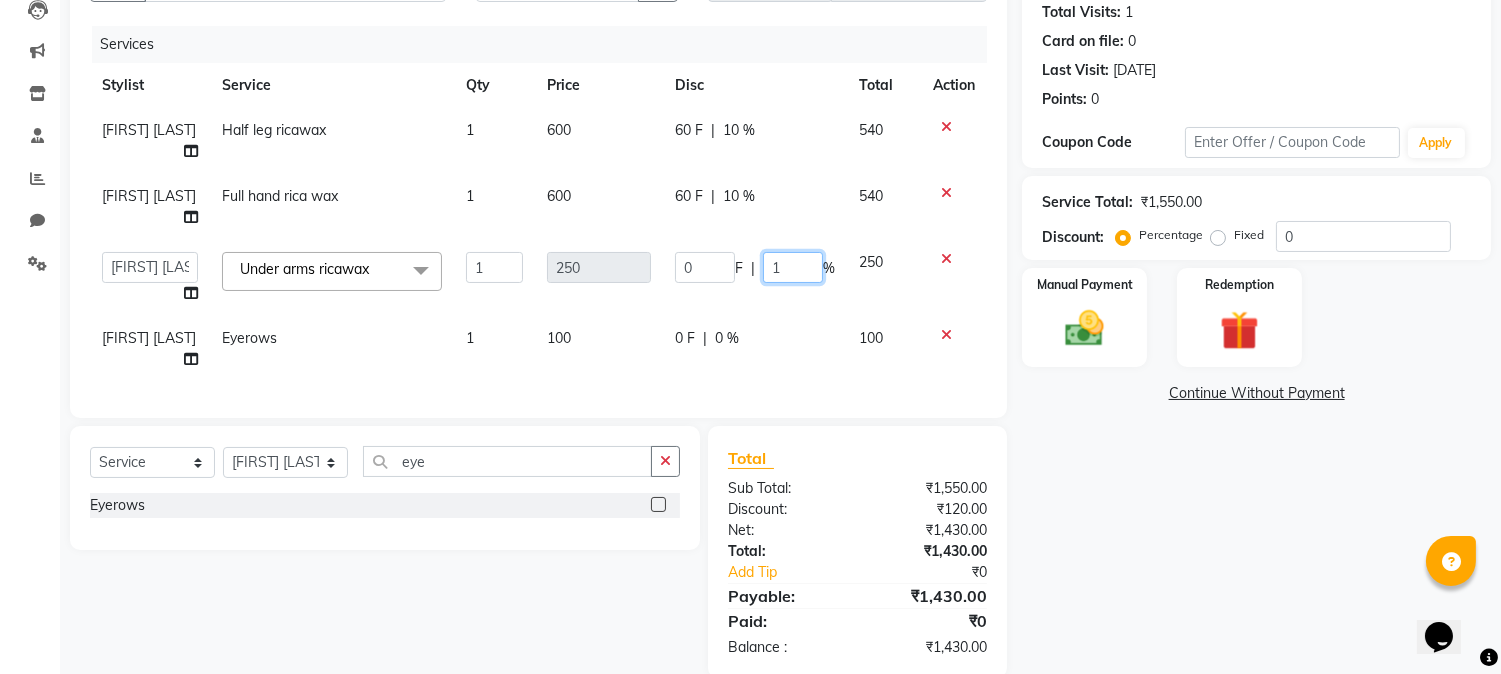 type on "10" 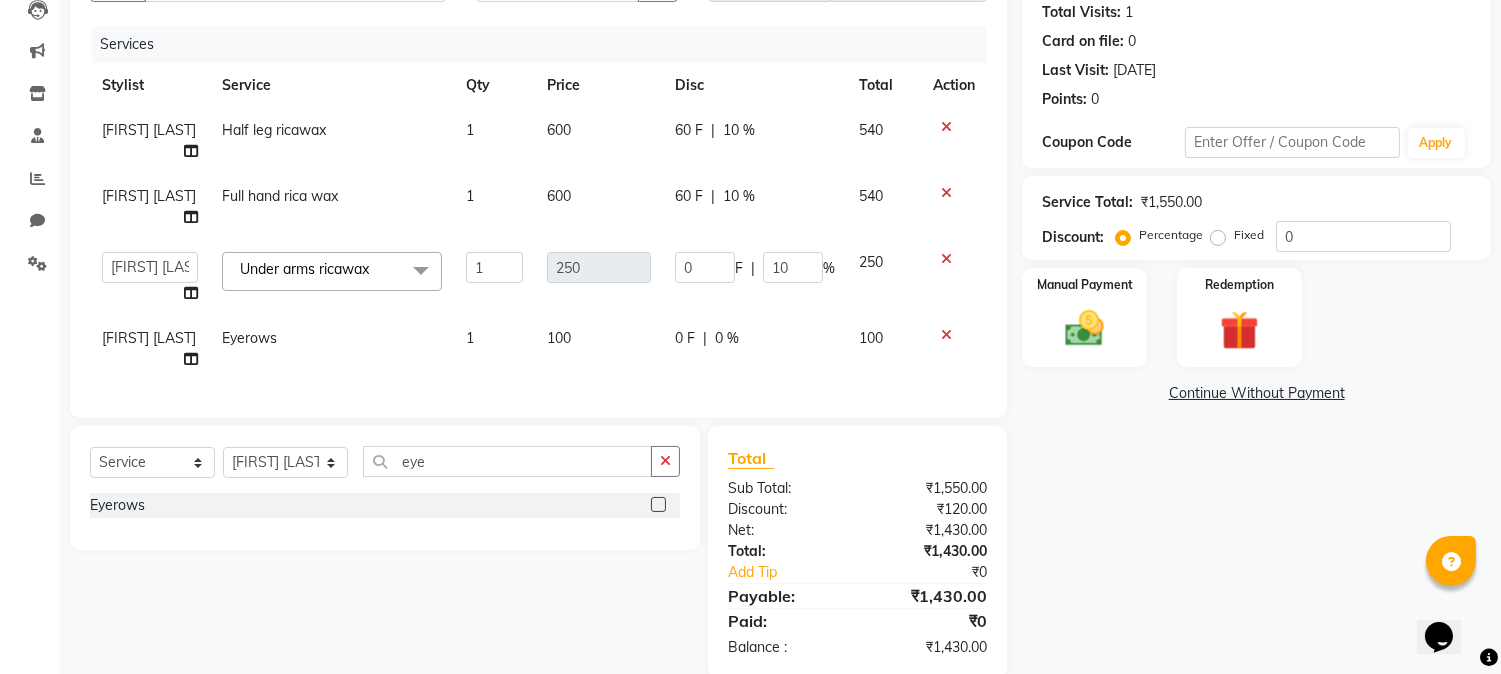 click on "Name: [FIRST] [LAST] Membership:  No Active Membership  Total Visits:  1 Card on file:  0 Last Visit:   [DATE] Points:   0  Coupon Code Apply Service Total:  ₹1,550.00  Discount:  Percentage   Fixed  0 Manual Payment Redemption  Continue Without Payment" 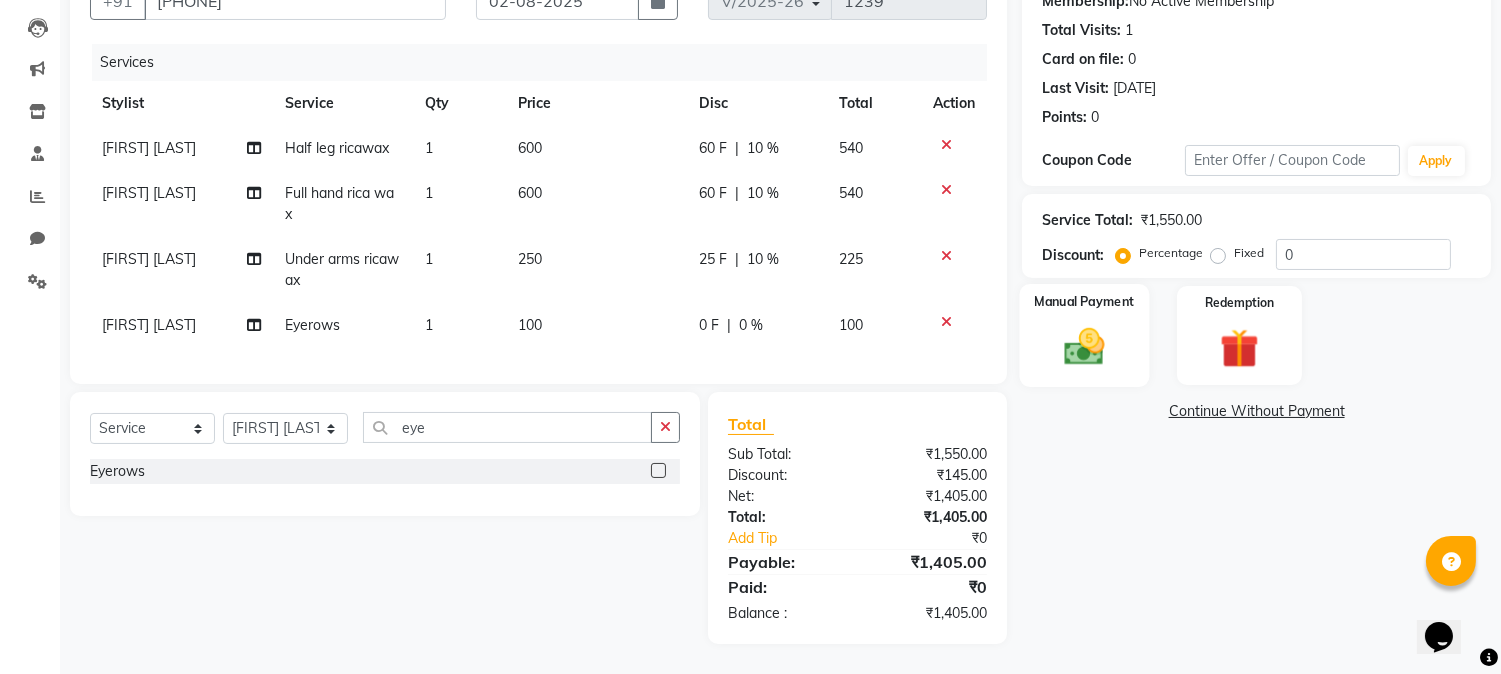 click 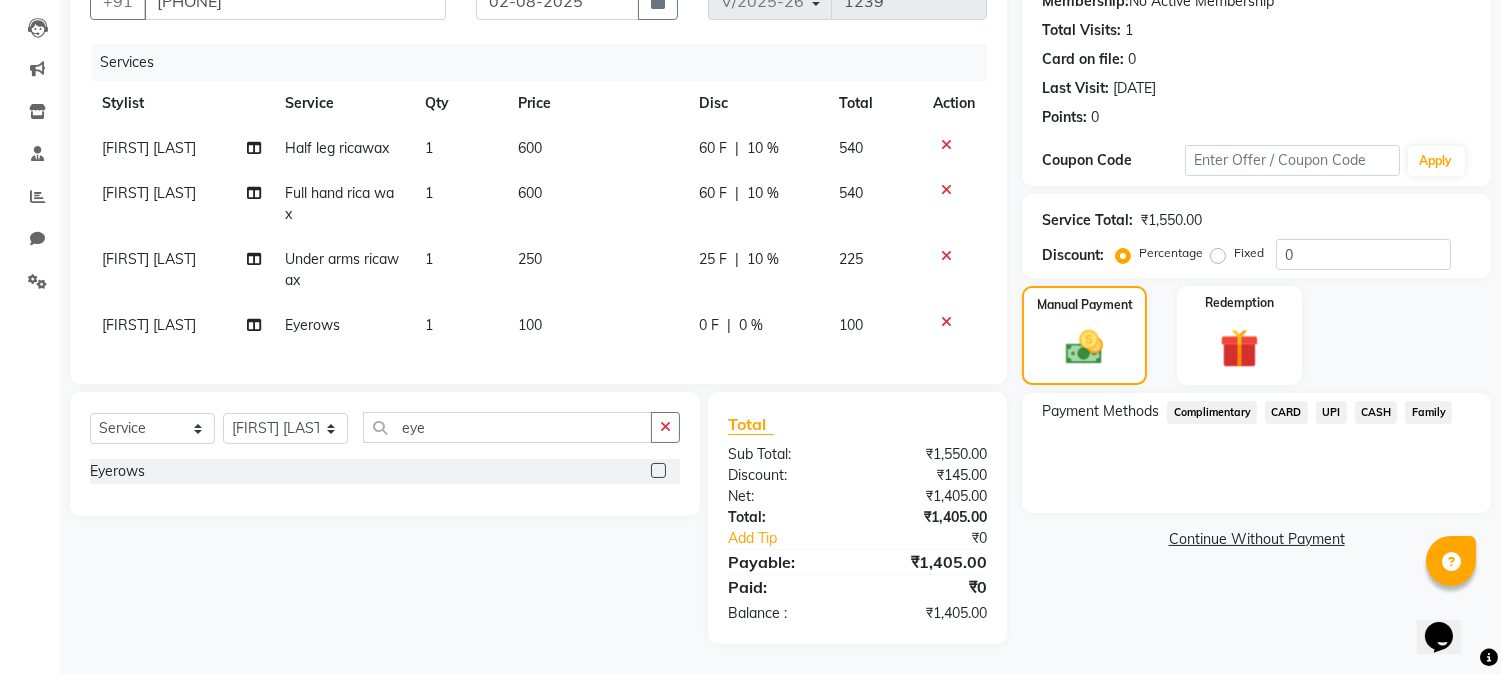 click on "UPI" 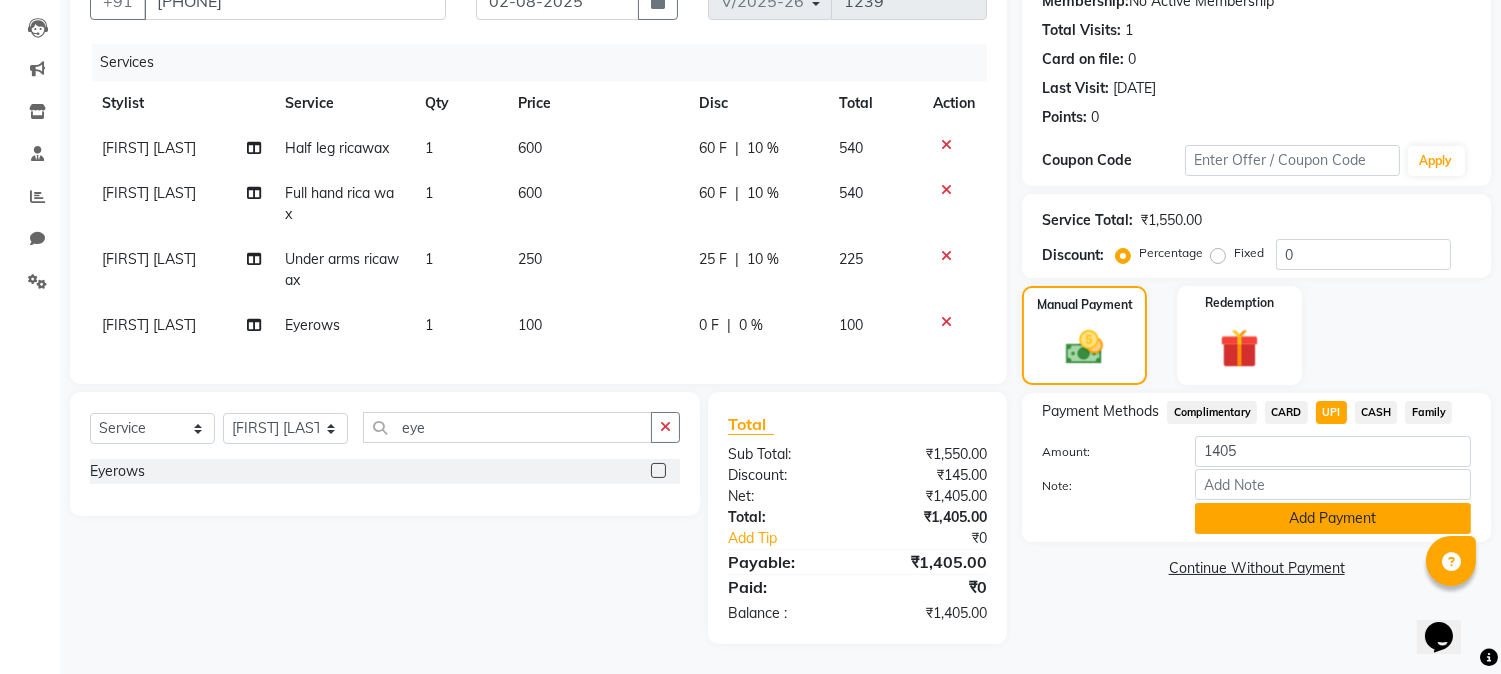 click on "Add Payment" 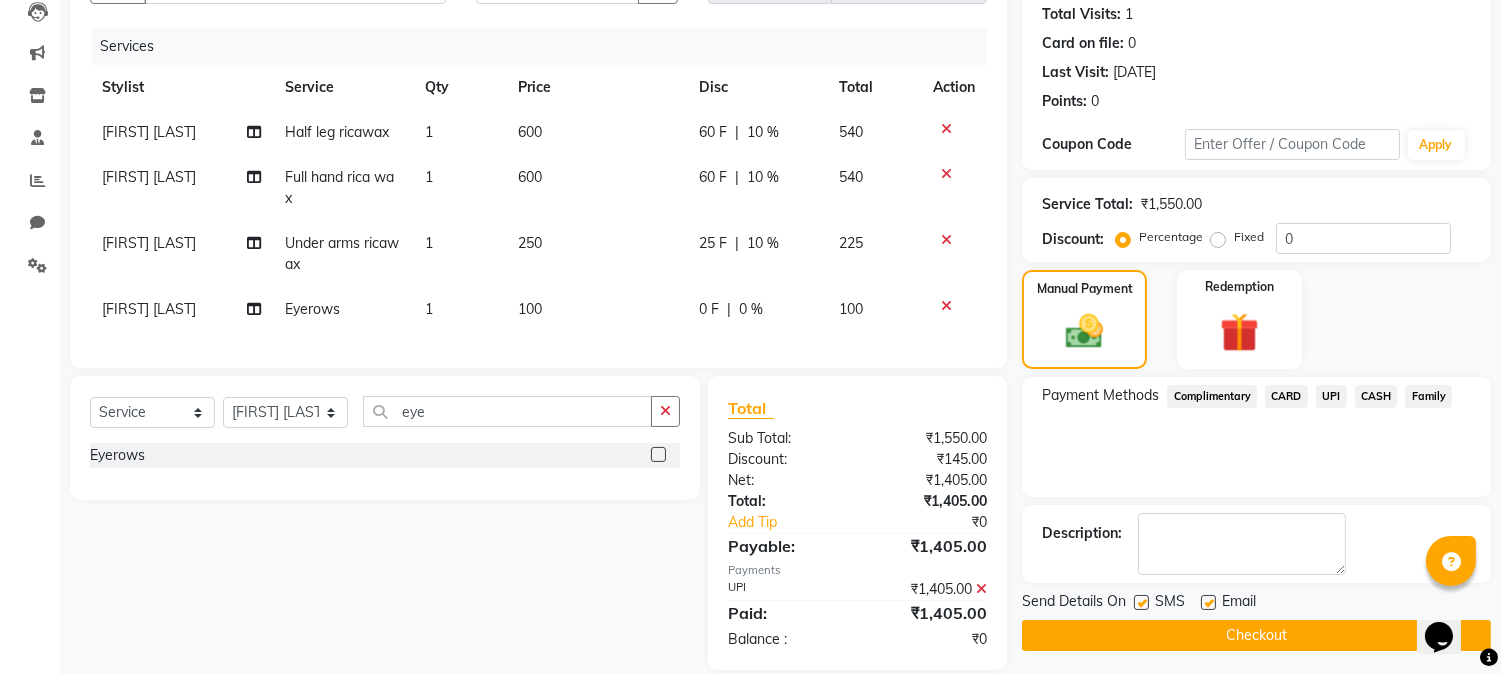 scroll, scrollTop: 262, scrollLeft: 0, axis: vertical 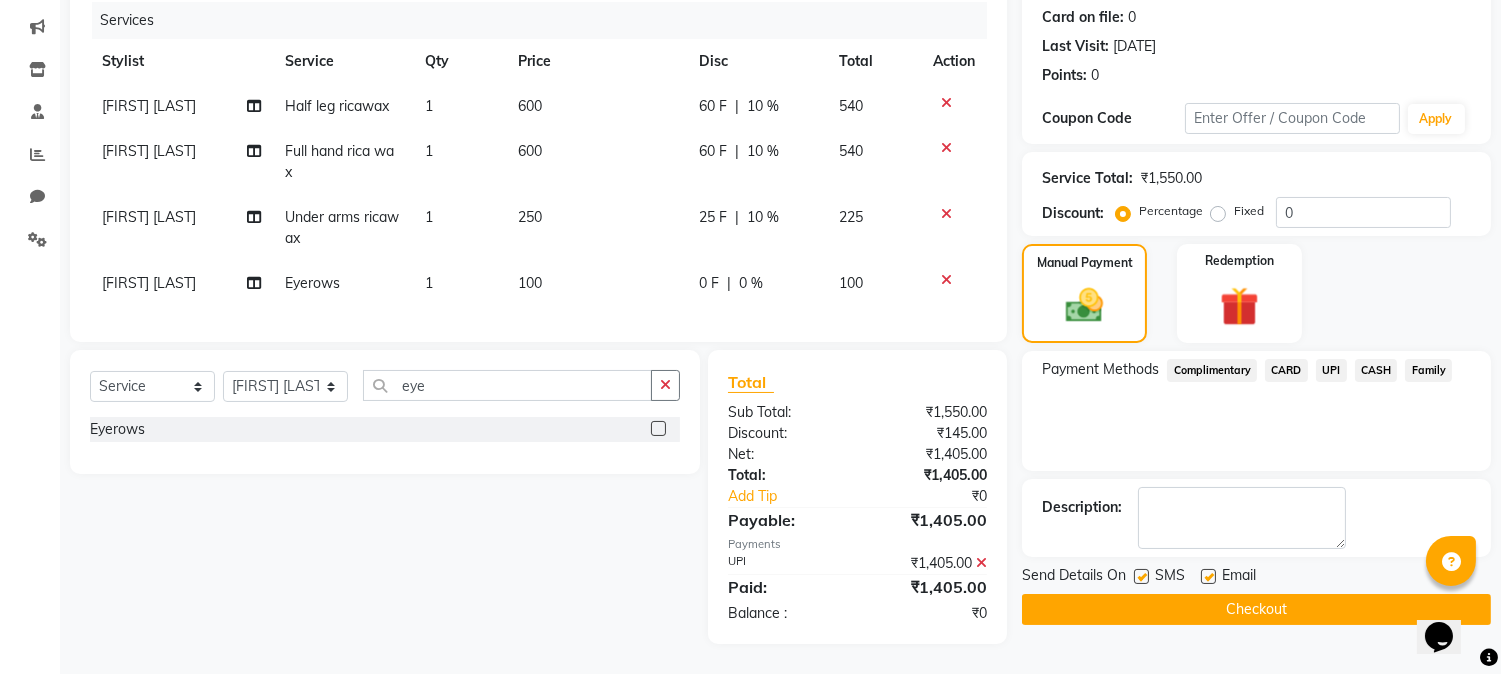 click on "Checkout" 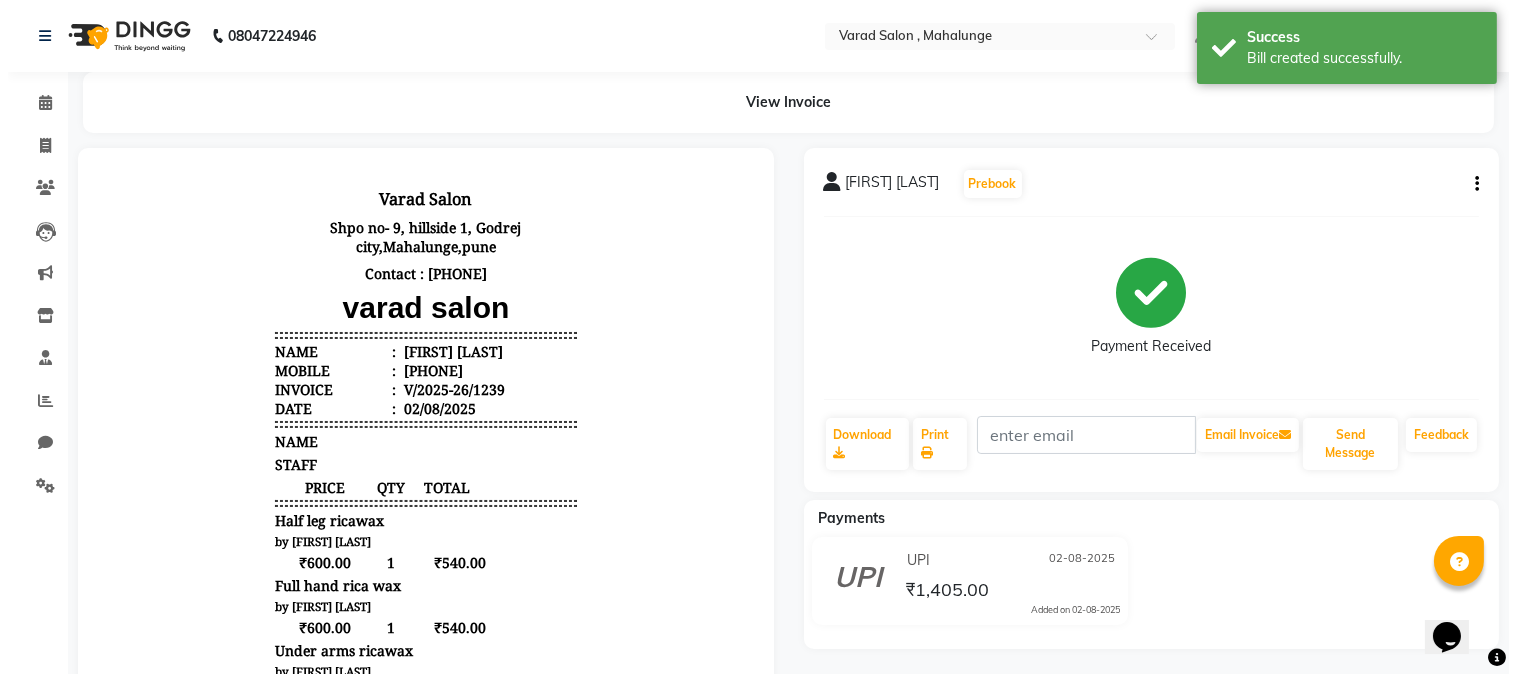 scroll, scrollTop: 0, scrollLeft: 0, axis: both 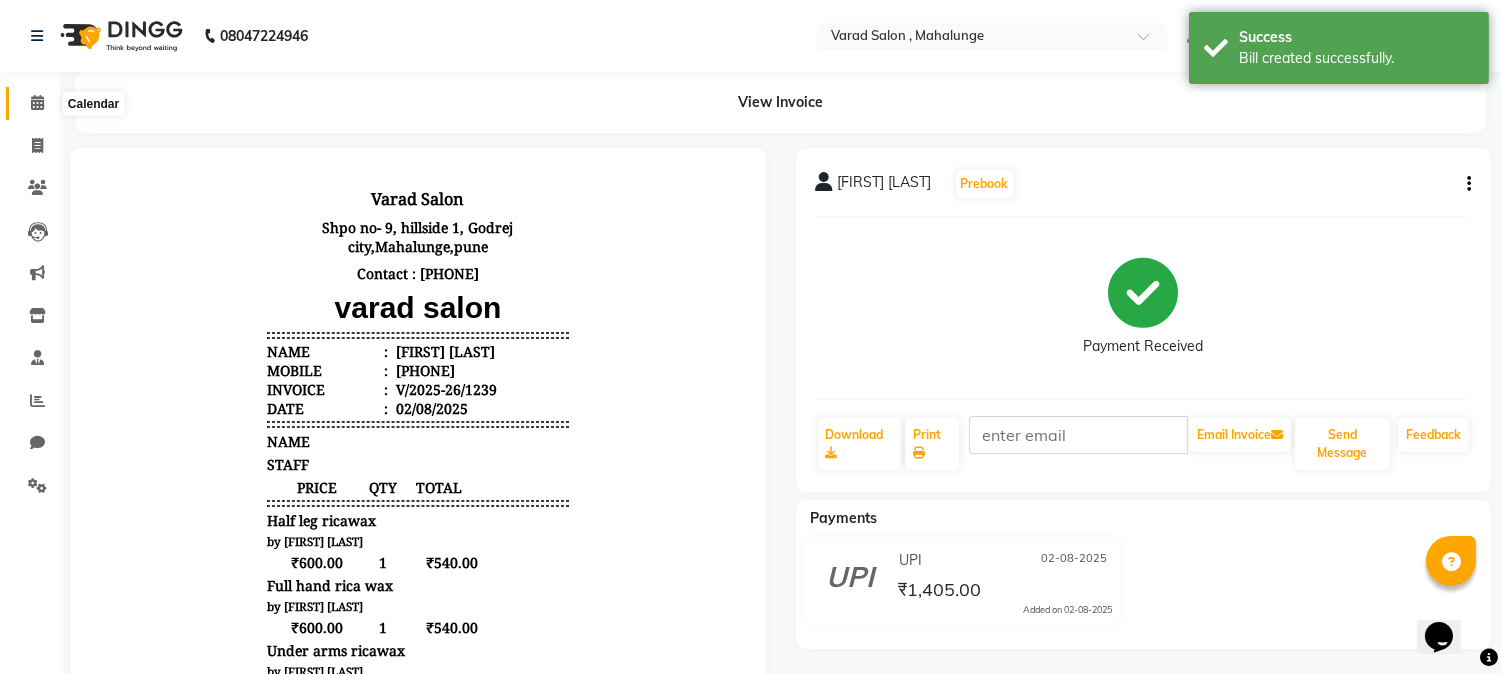 click 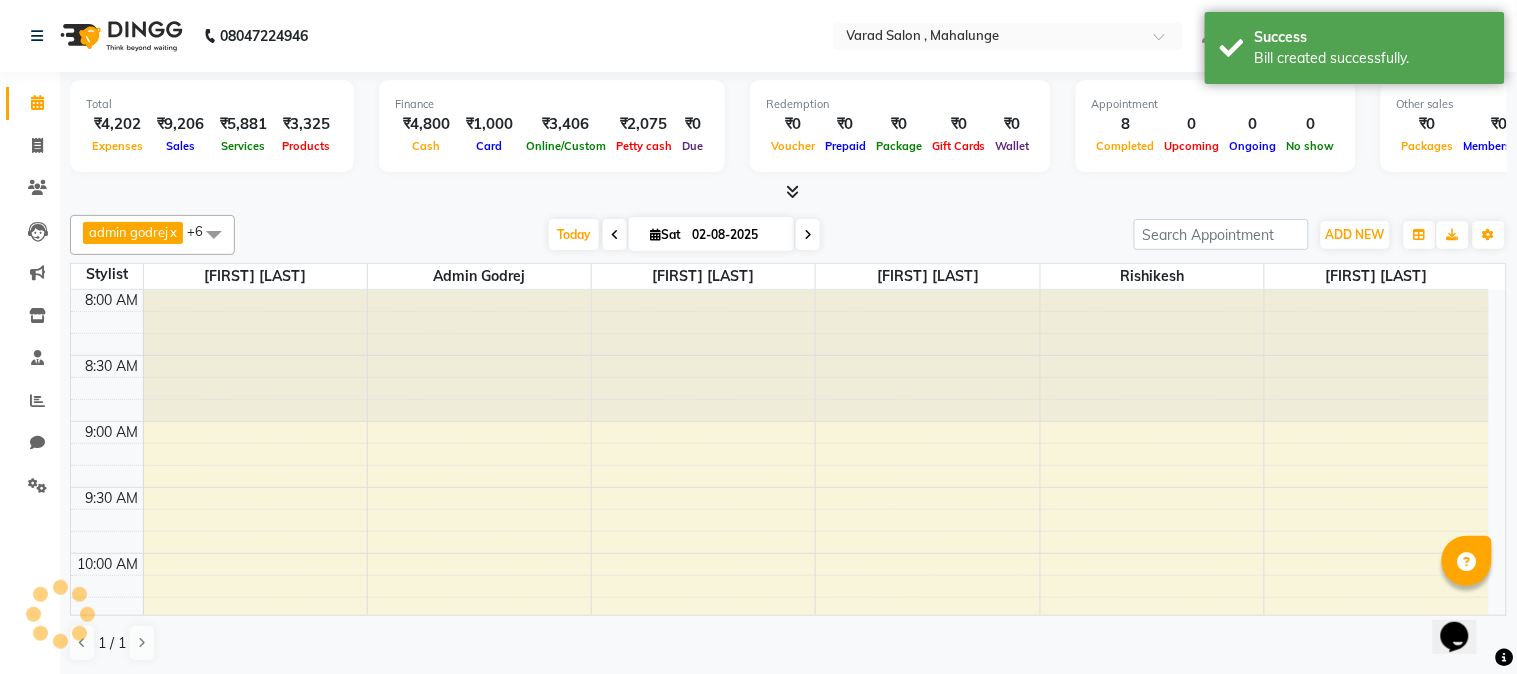 scroll, scrollTop: 0, scrollLeft: 0, axis: both 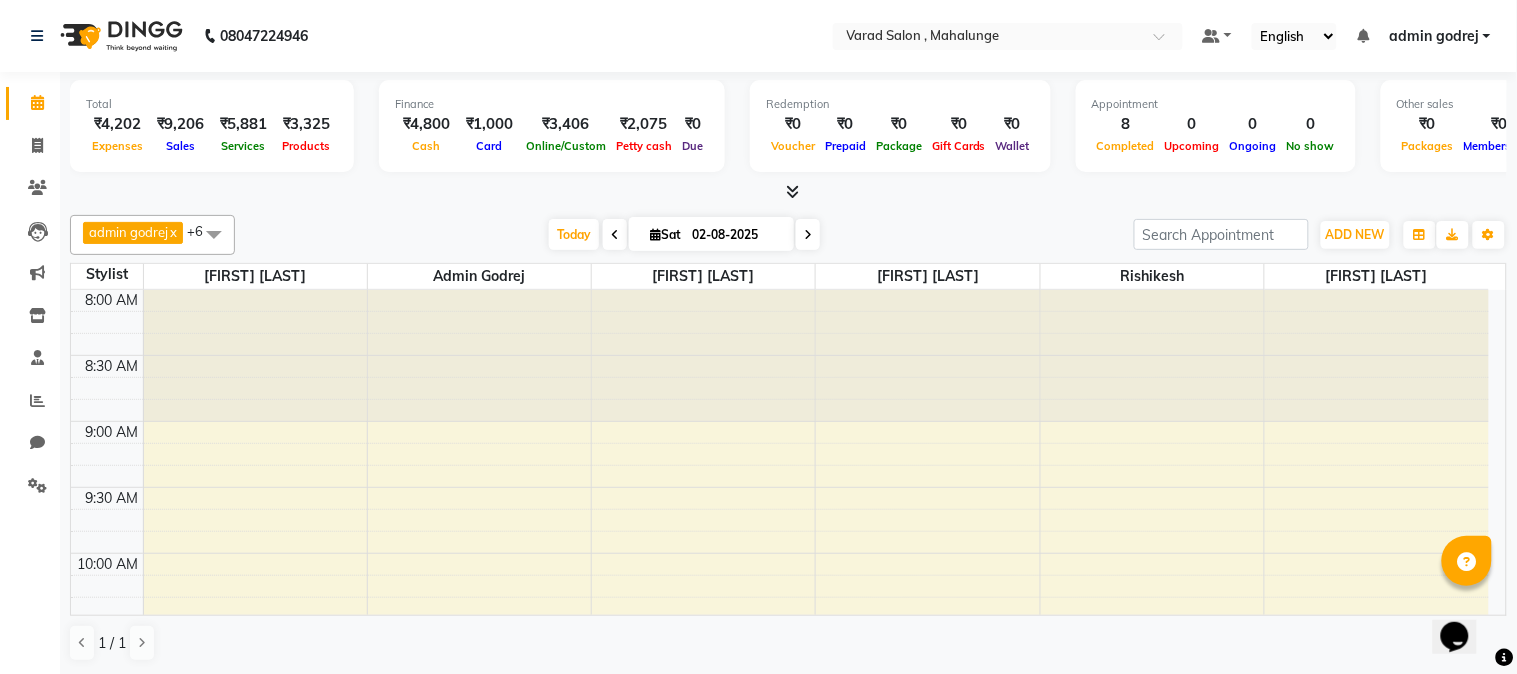 click at bounding box center [792, 191] 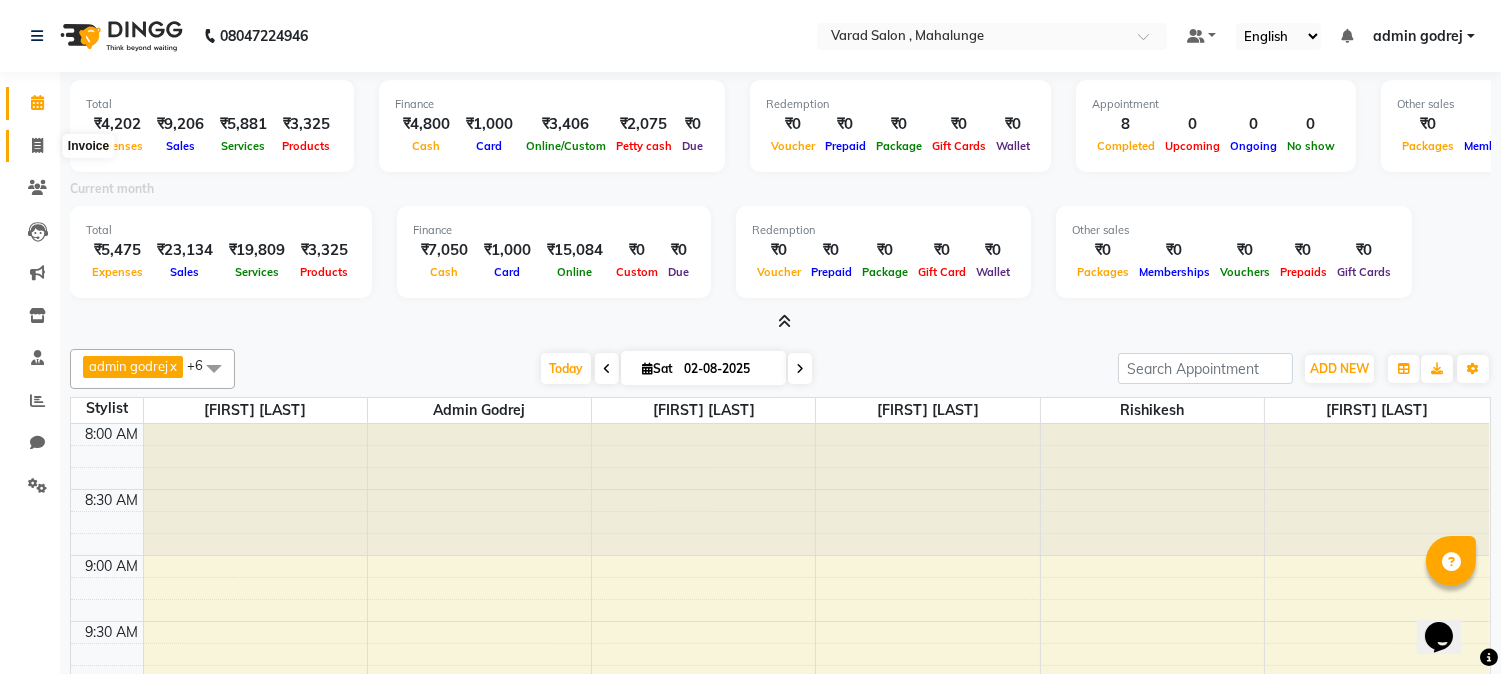 click 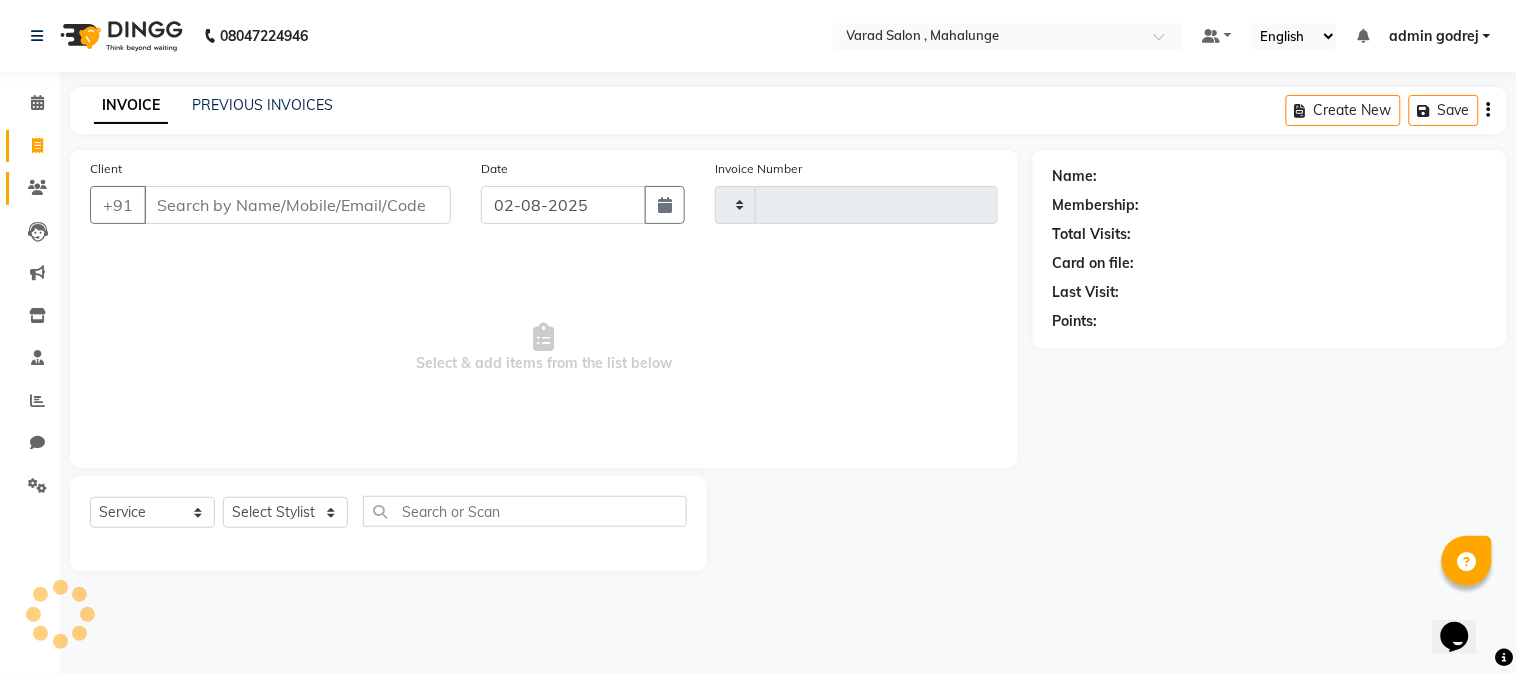 type on "1240" 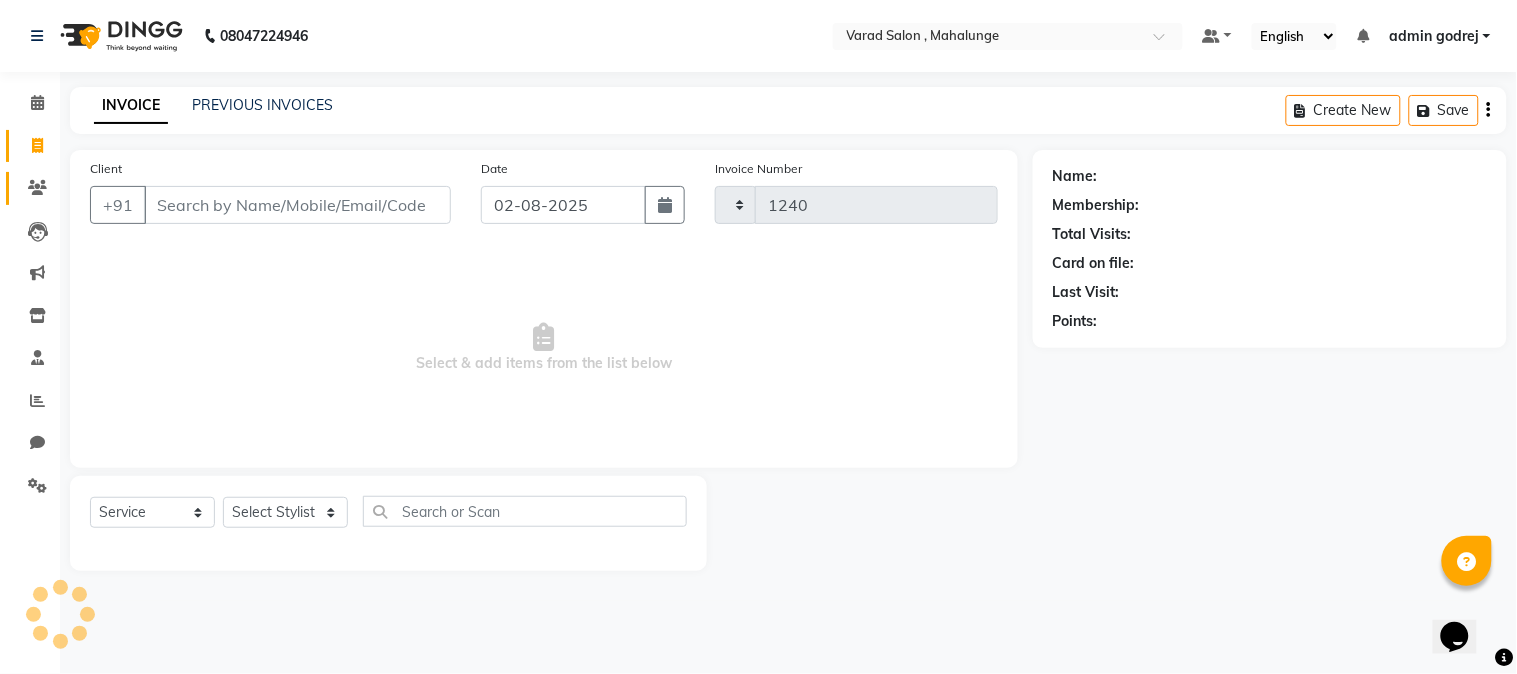 select on "7250" 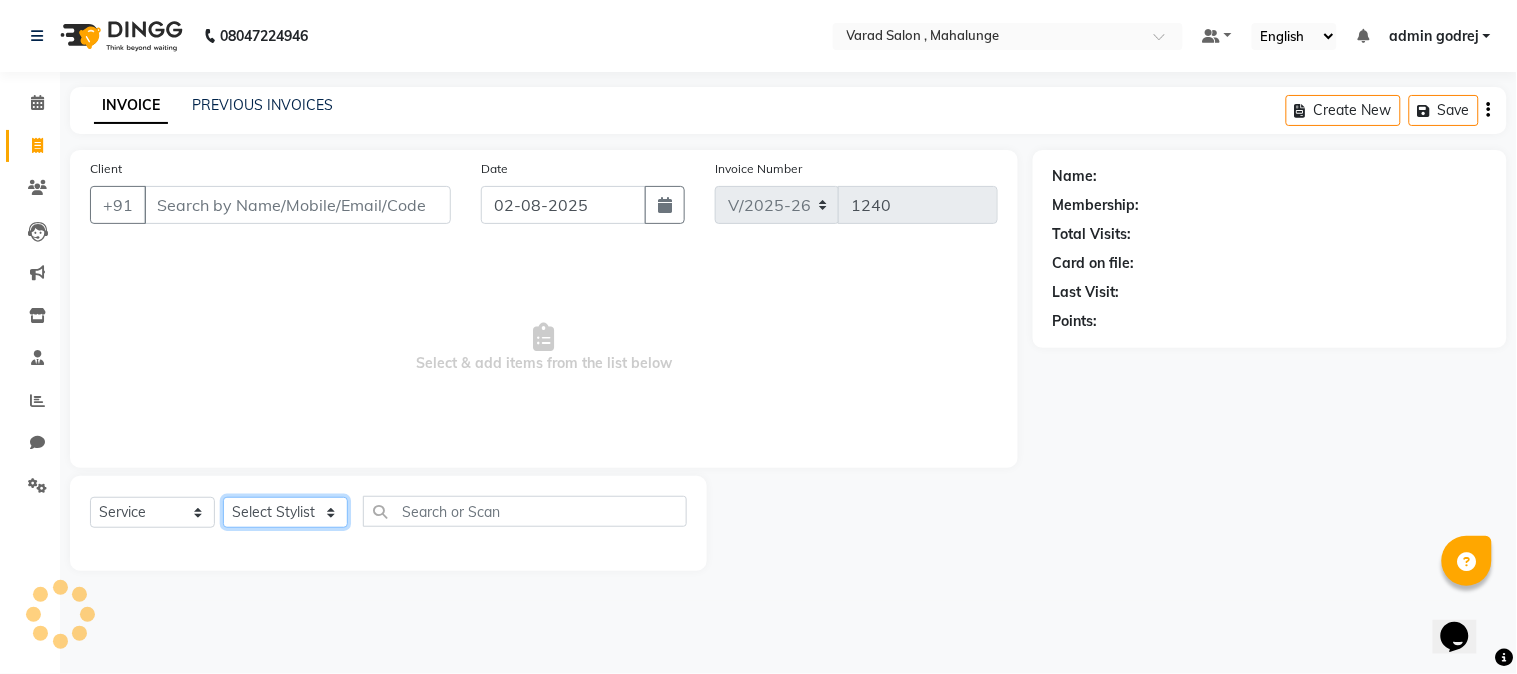 click on "Select Stylist admin godrej [NAME] [NAME] [NAME] [NAME] [NAME] [NAME] [NAME] [NAME] [NAME] [NAME] [NAME] [NAME] [NAME] [NAME] [NAME] [NAME] [NAME] [NAME]" 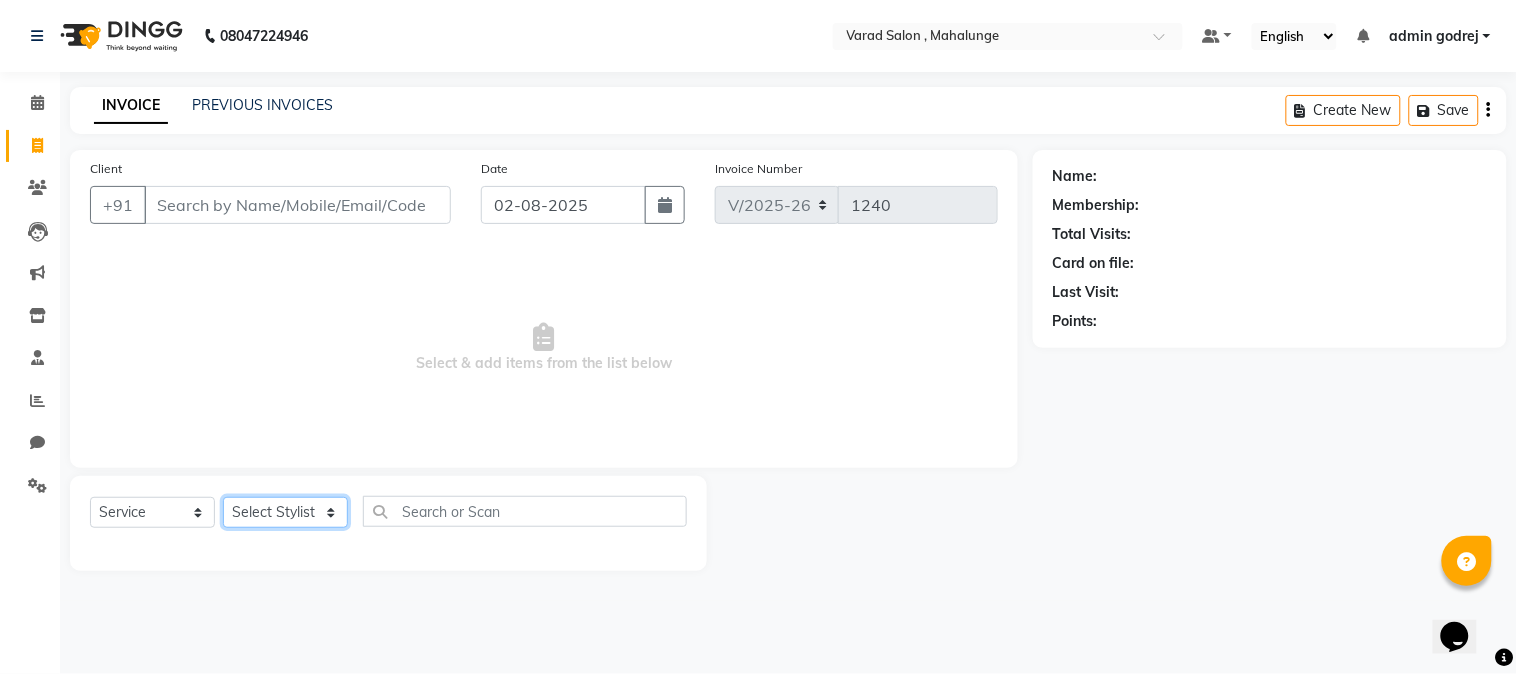 select on "61806" 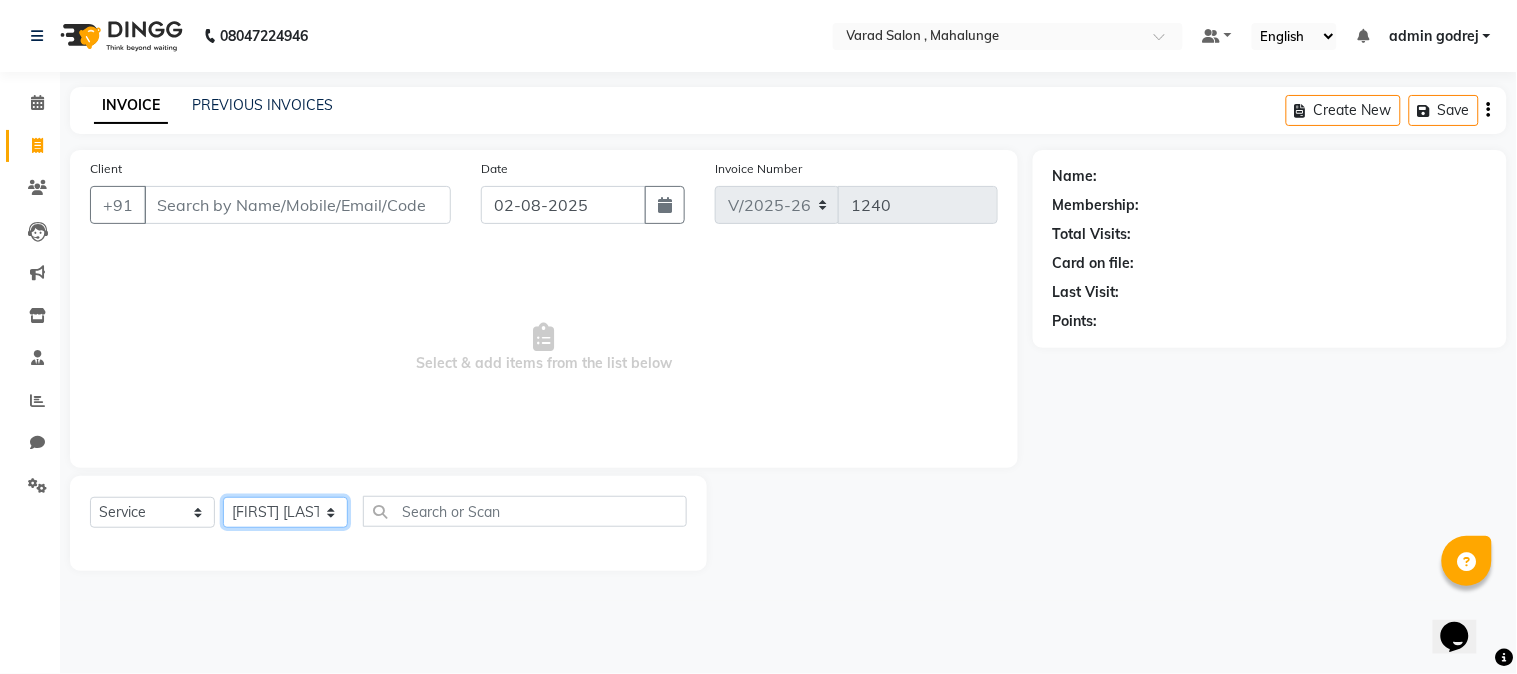 click on "Select Stylist admin godrej [NAME] [NAME] [NAME] [NAME] [NAME] [NAME] [NAME] [NAME] [NAME] [NAME] [NAME] [NAME] [NAME] [NAME] [NAME] [NAME] [NAME] [NAME]" 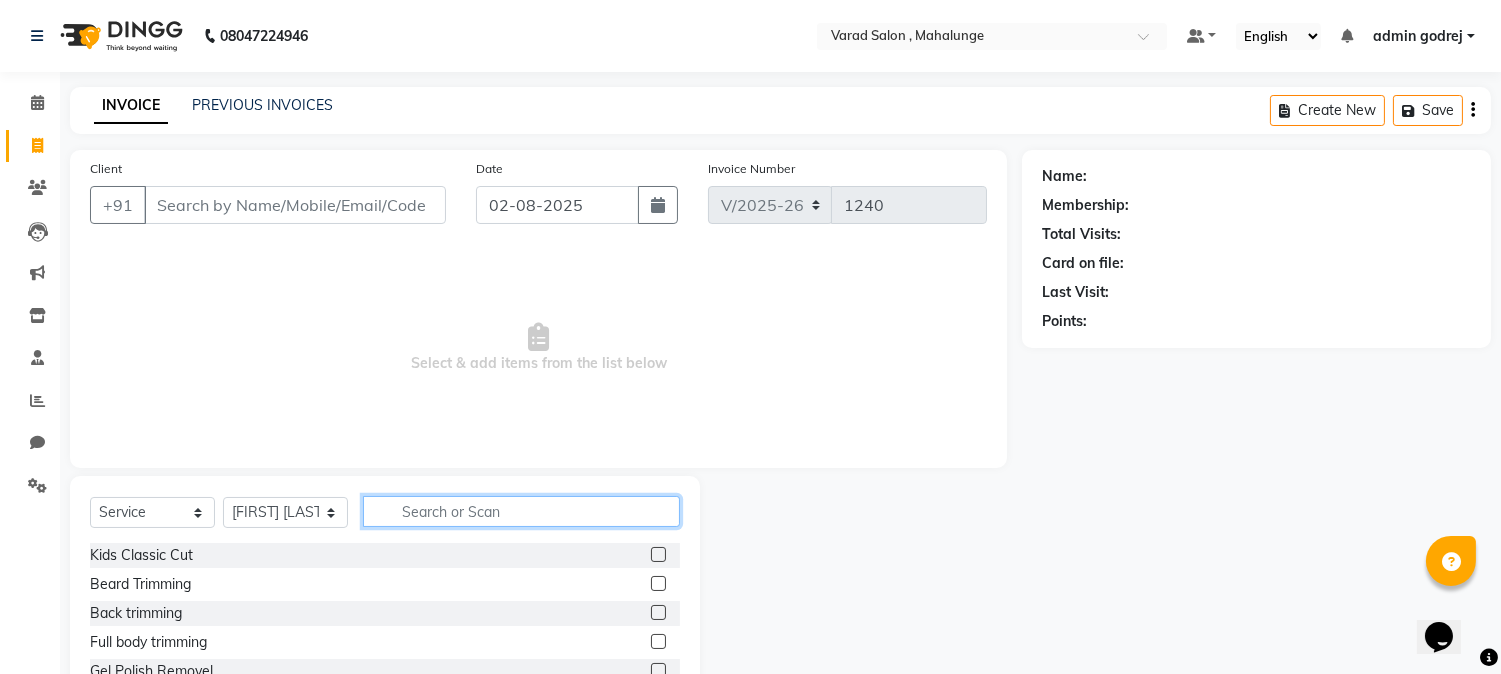 click 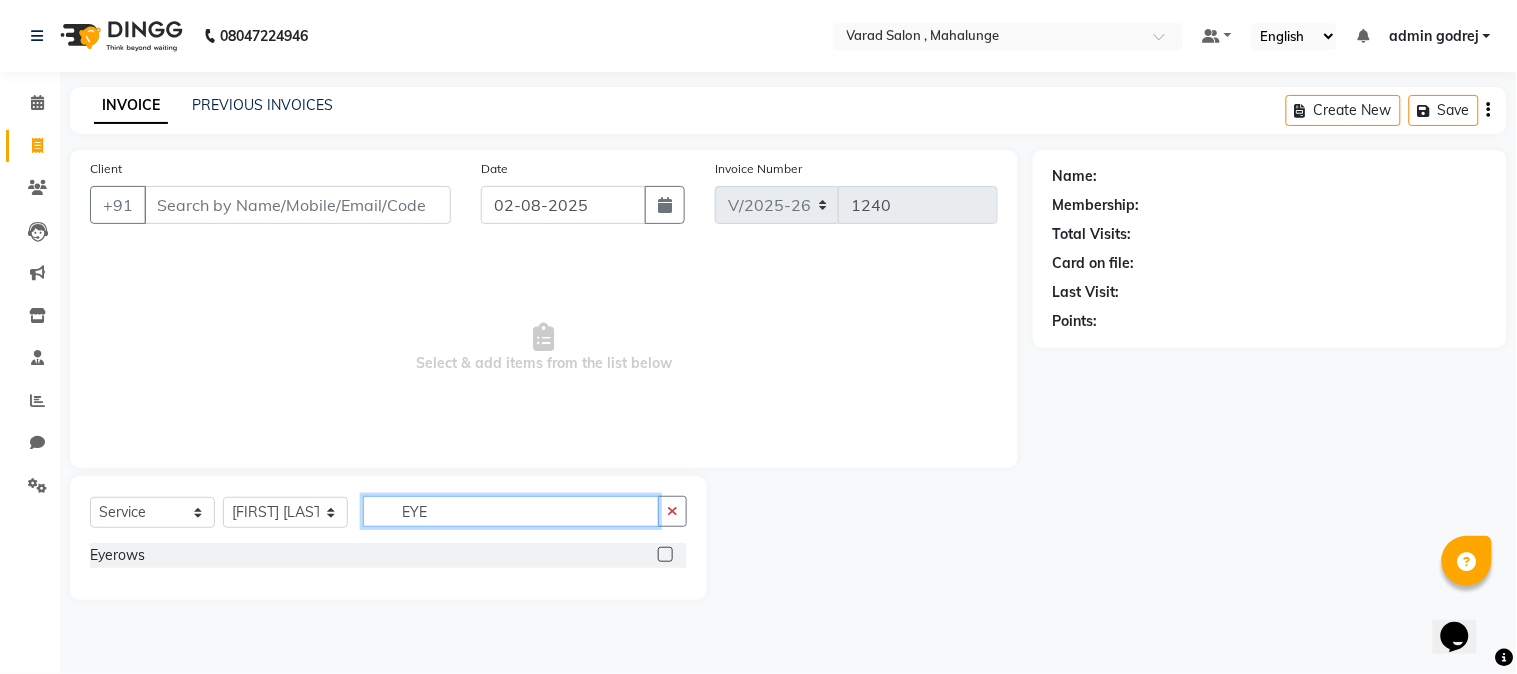 type on "EYE" 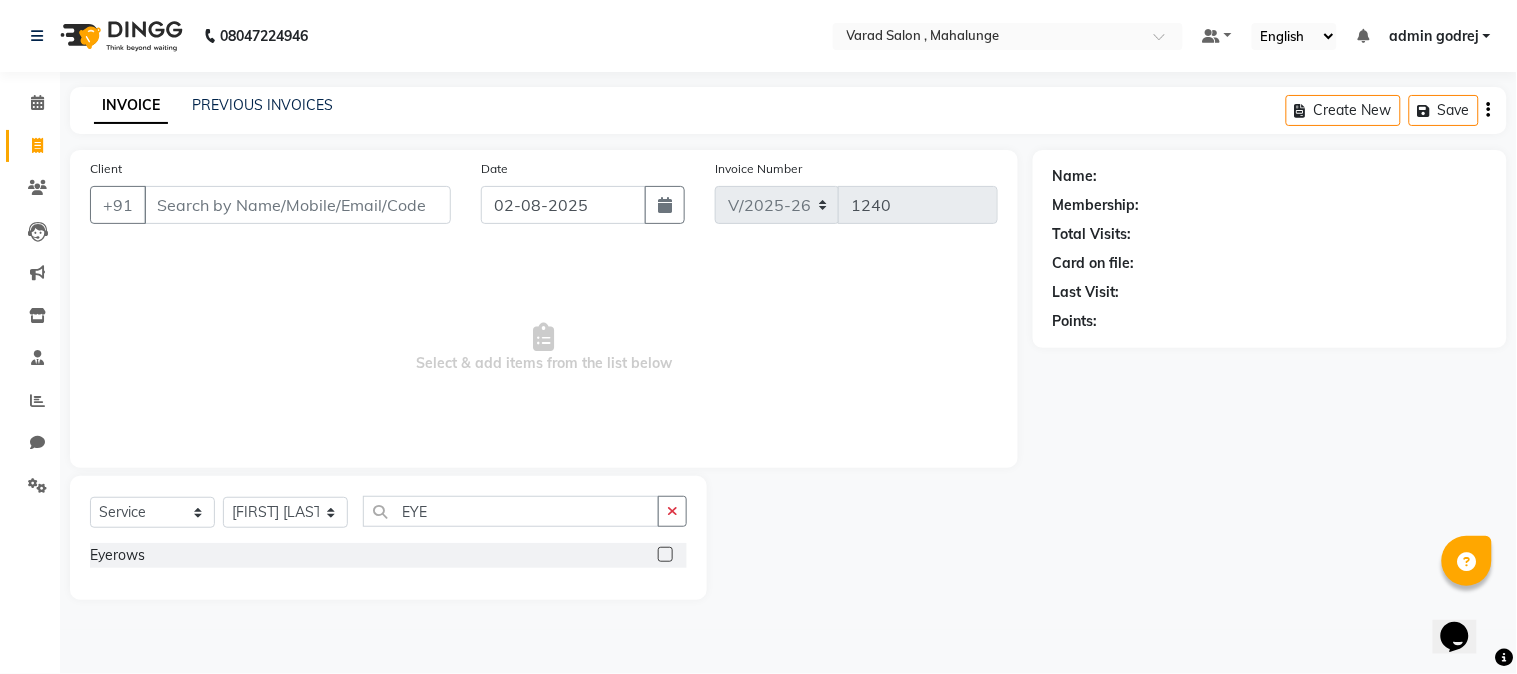 click 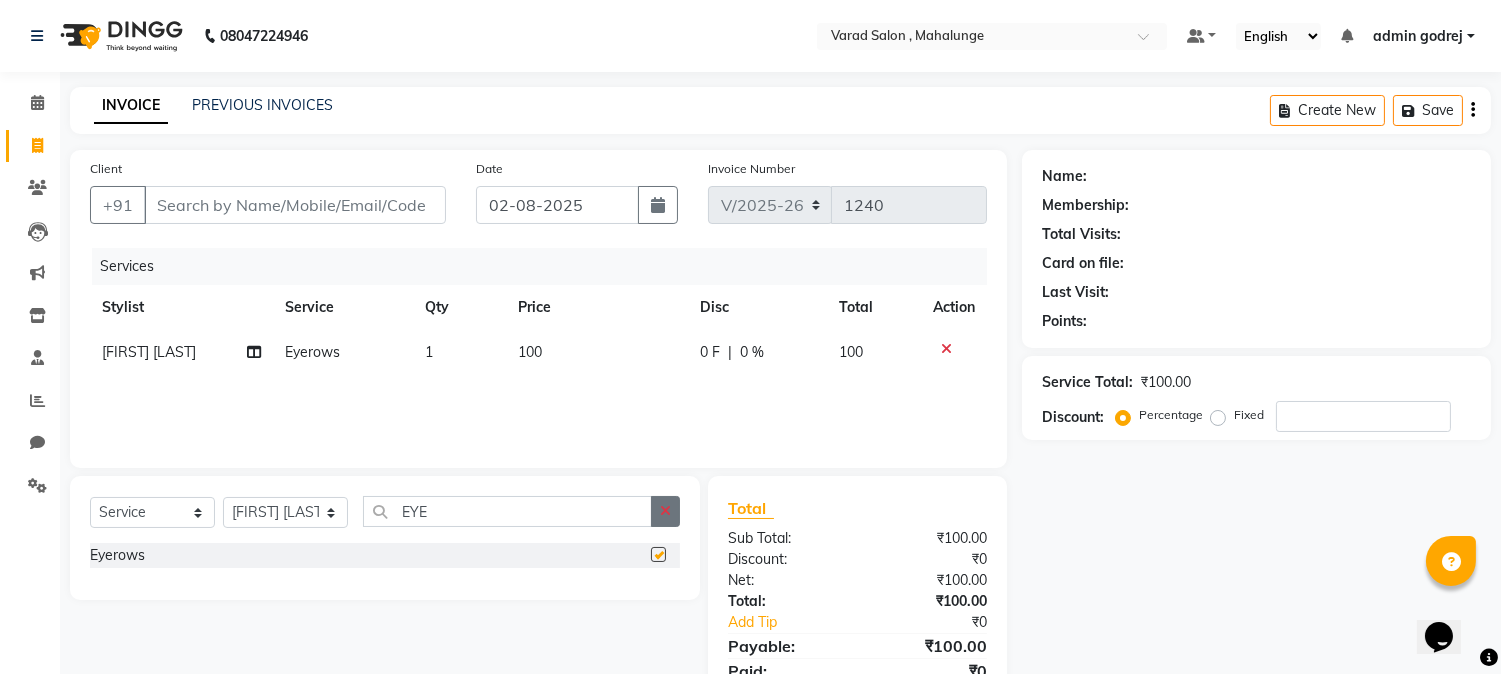 checkbox on "false" 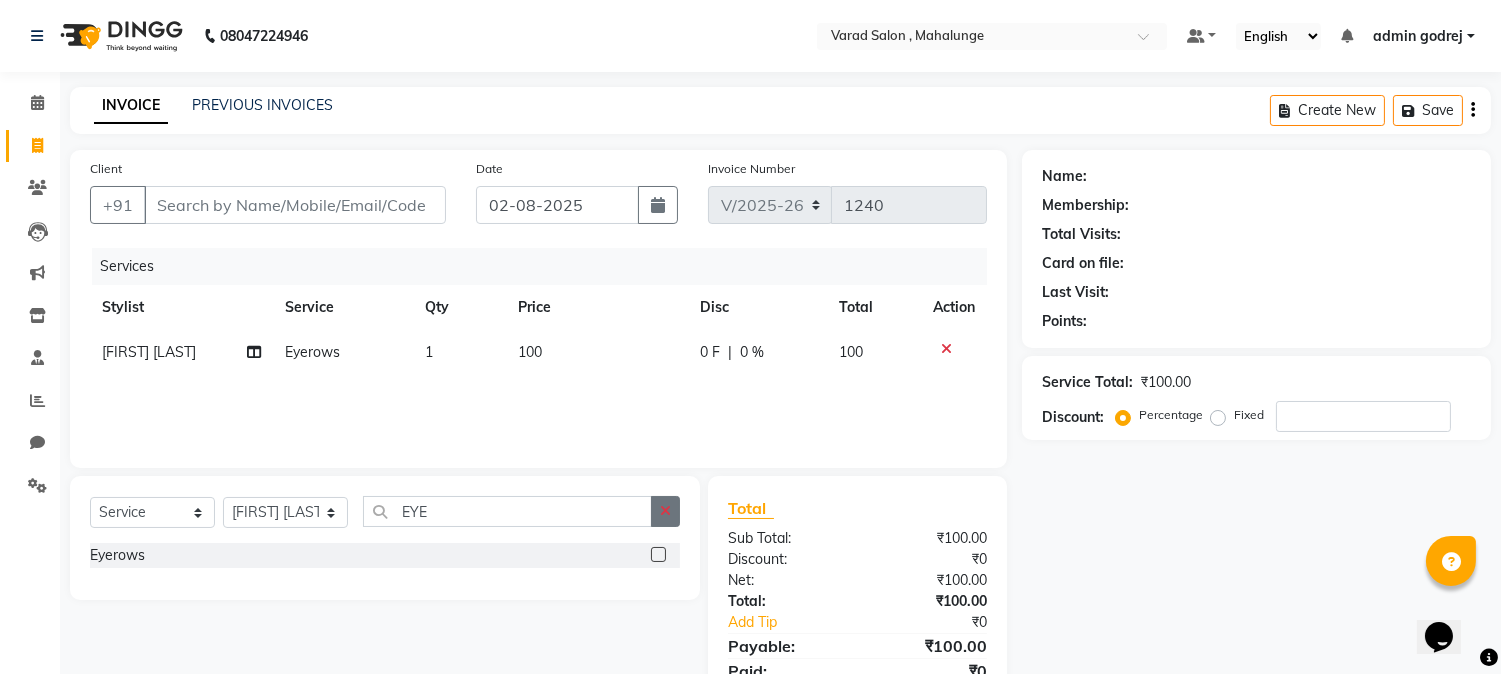 click 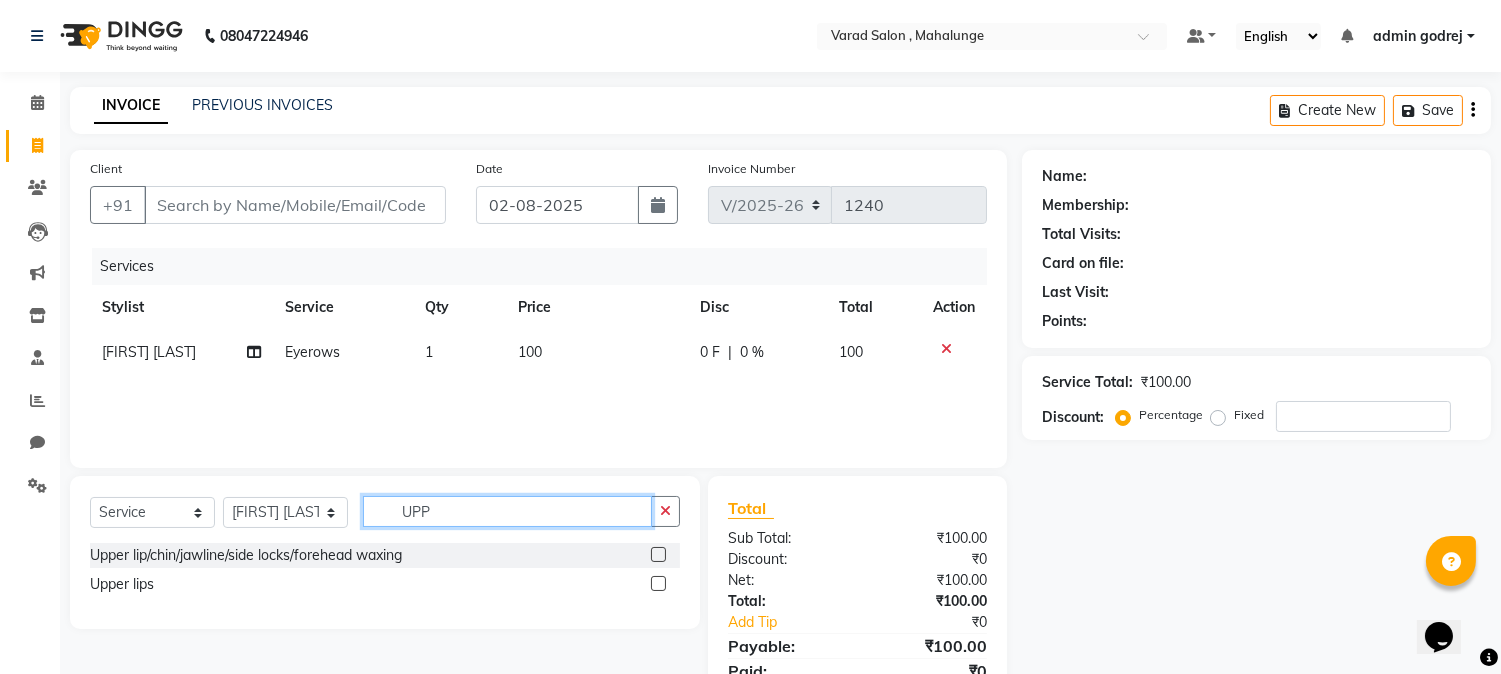 type on "UPP" 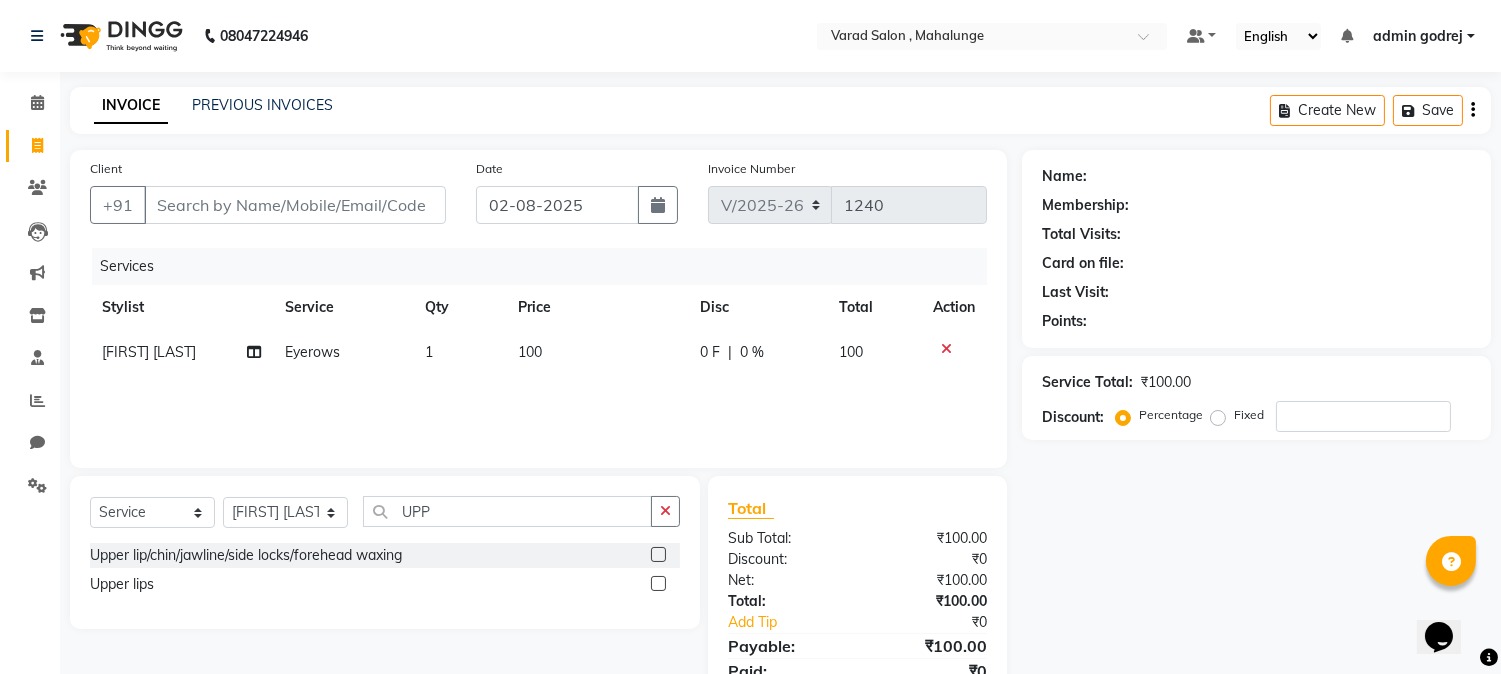 click 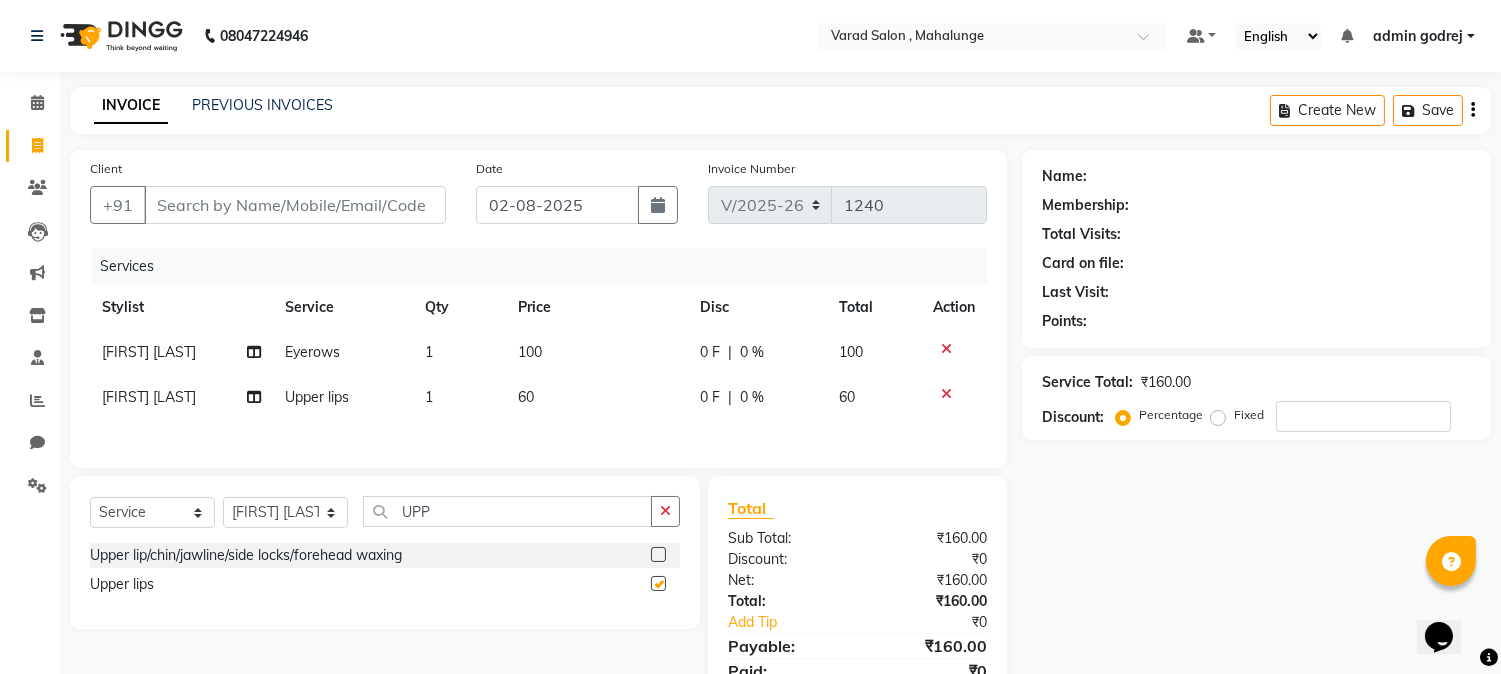 checkbox on "false" 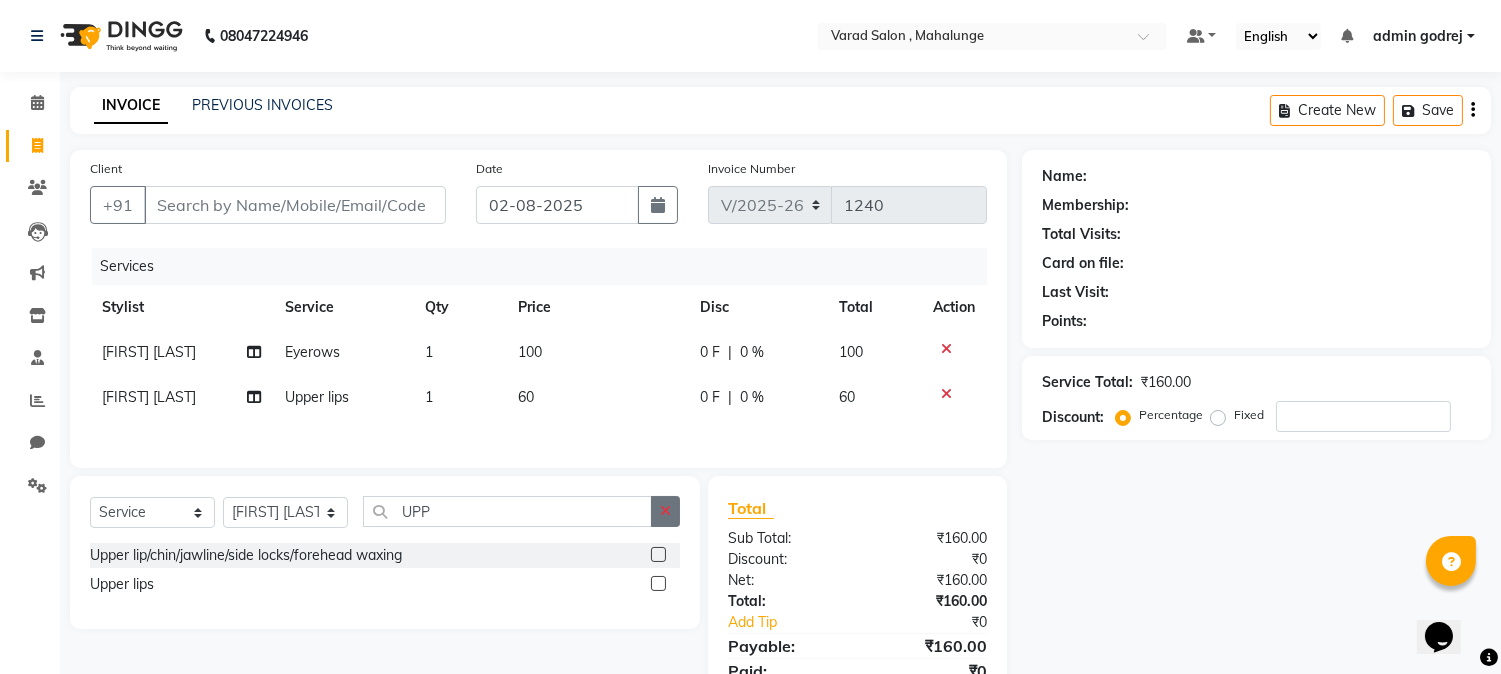 click 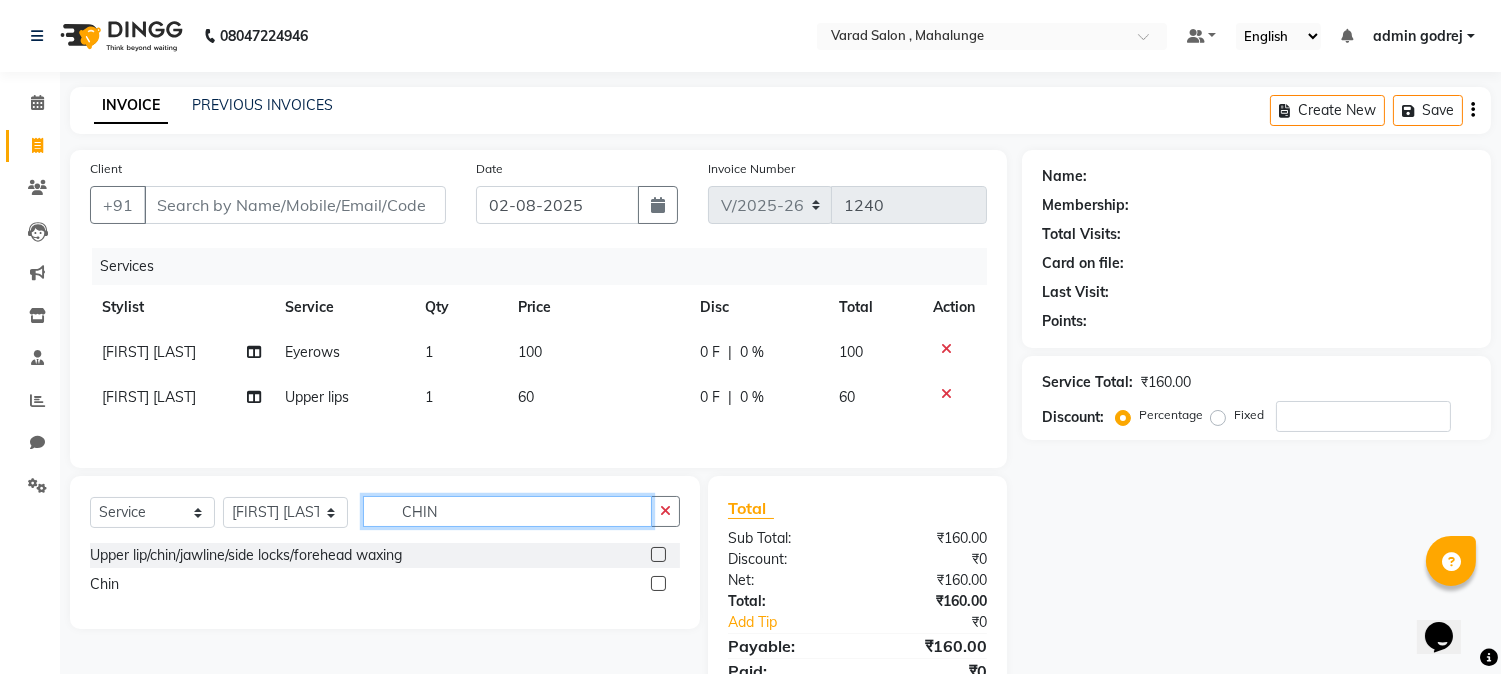 type on "CHIN" 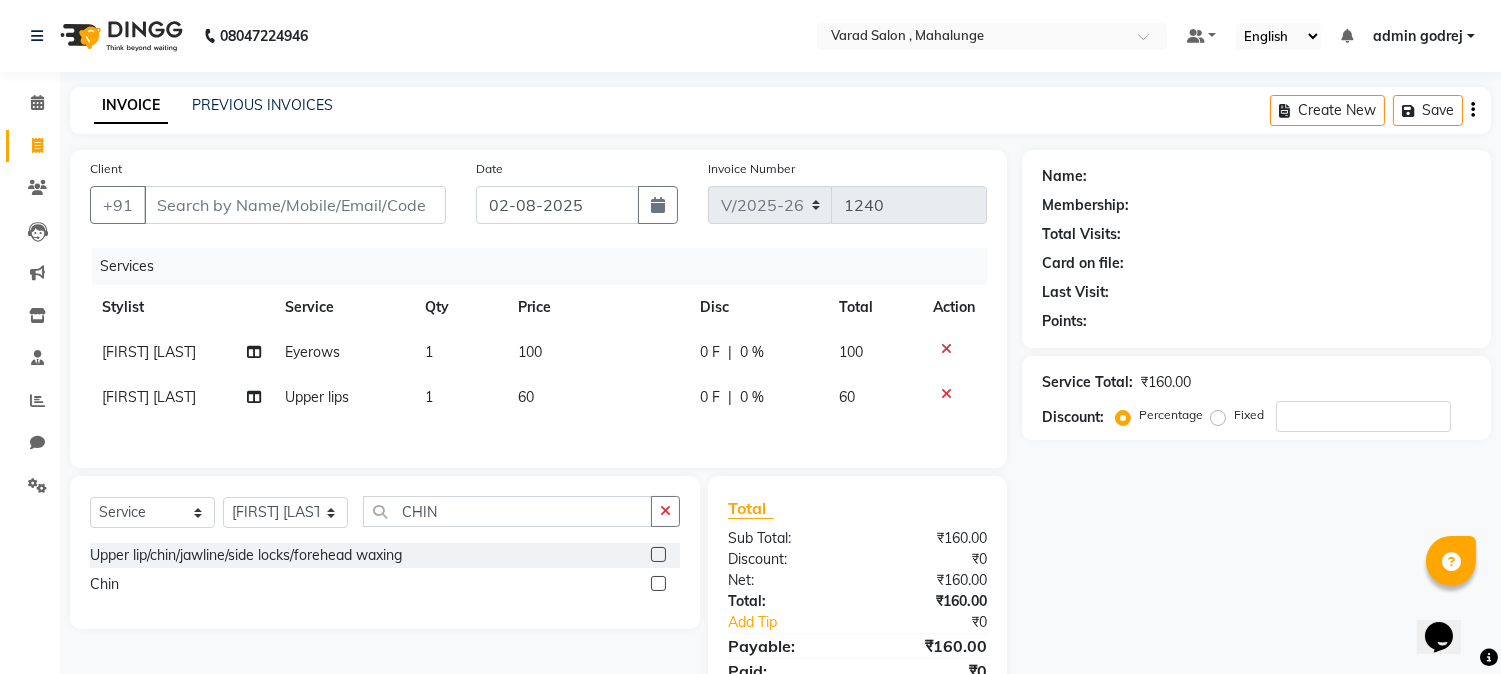 click 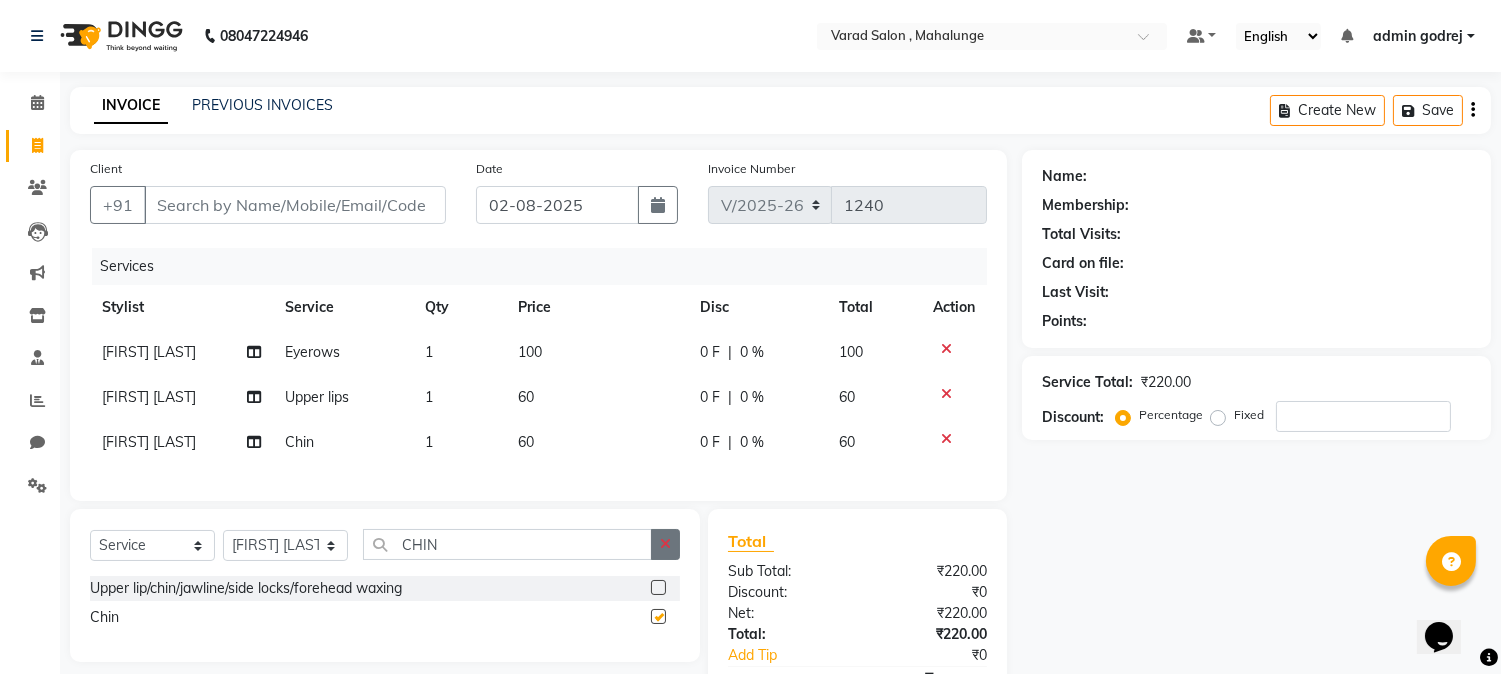 checkbox on "false" 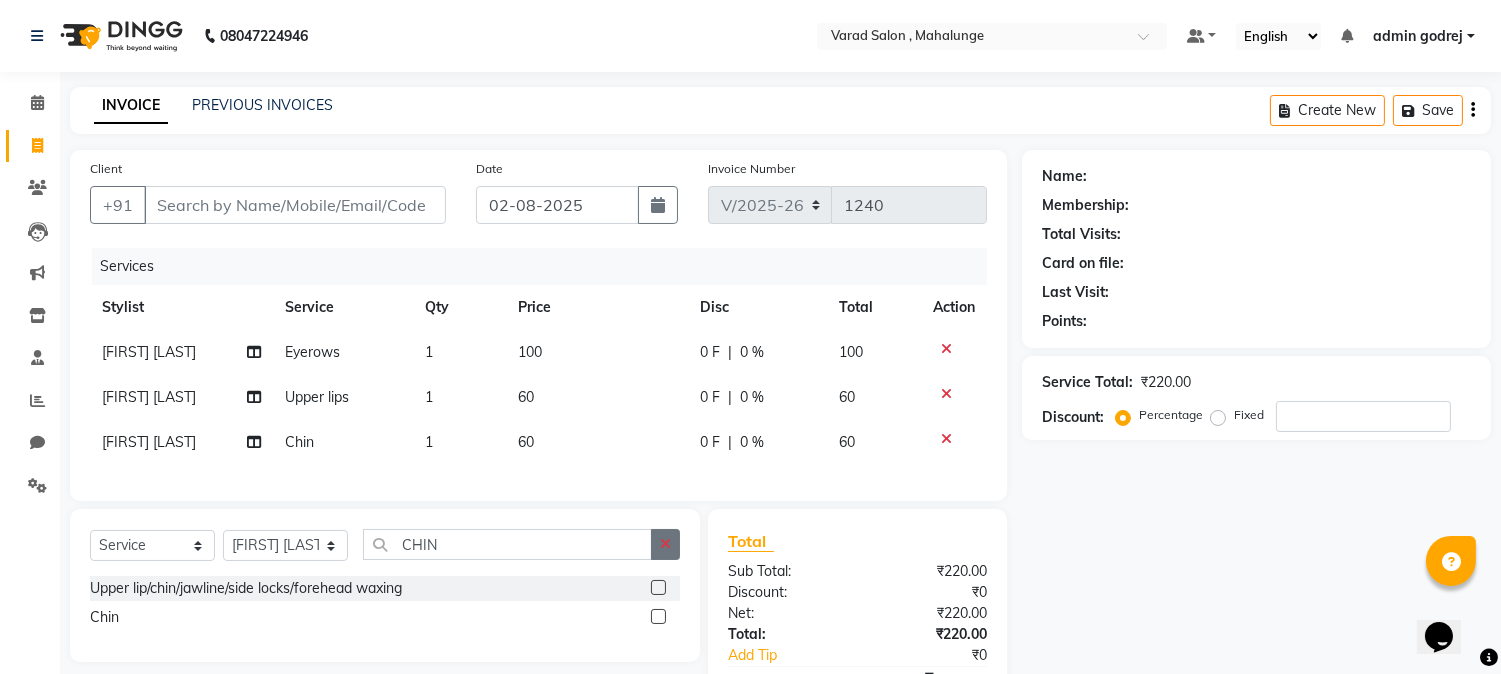 click 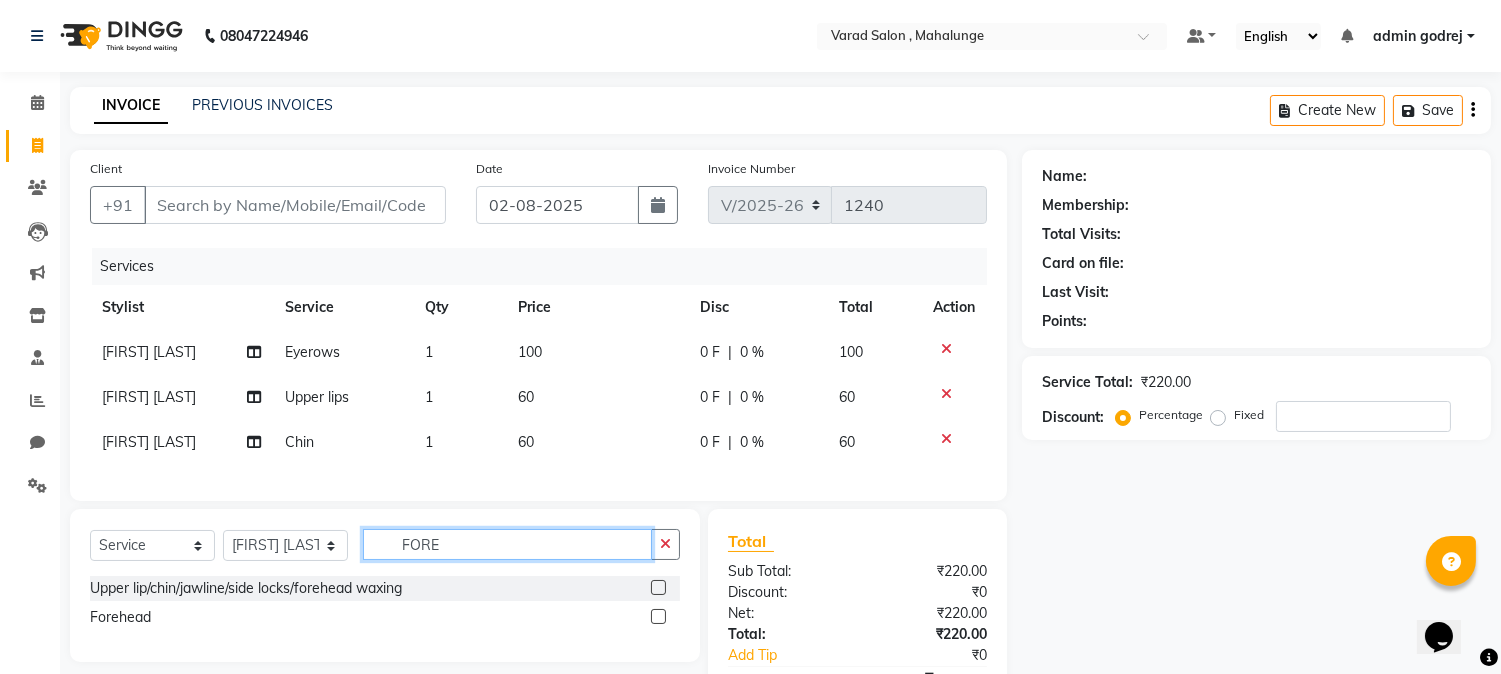 type on "FORE" 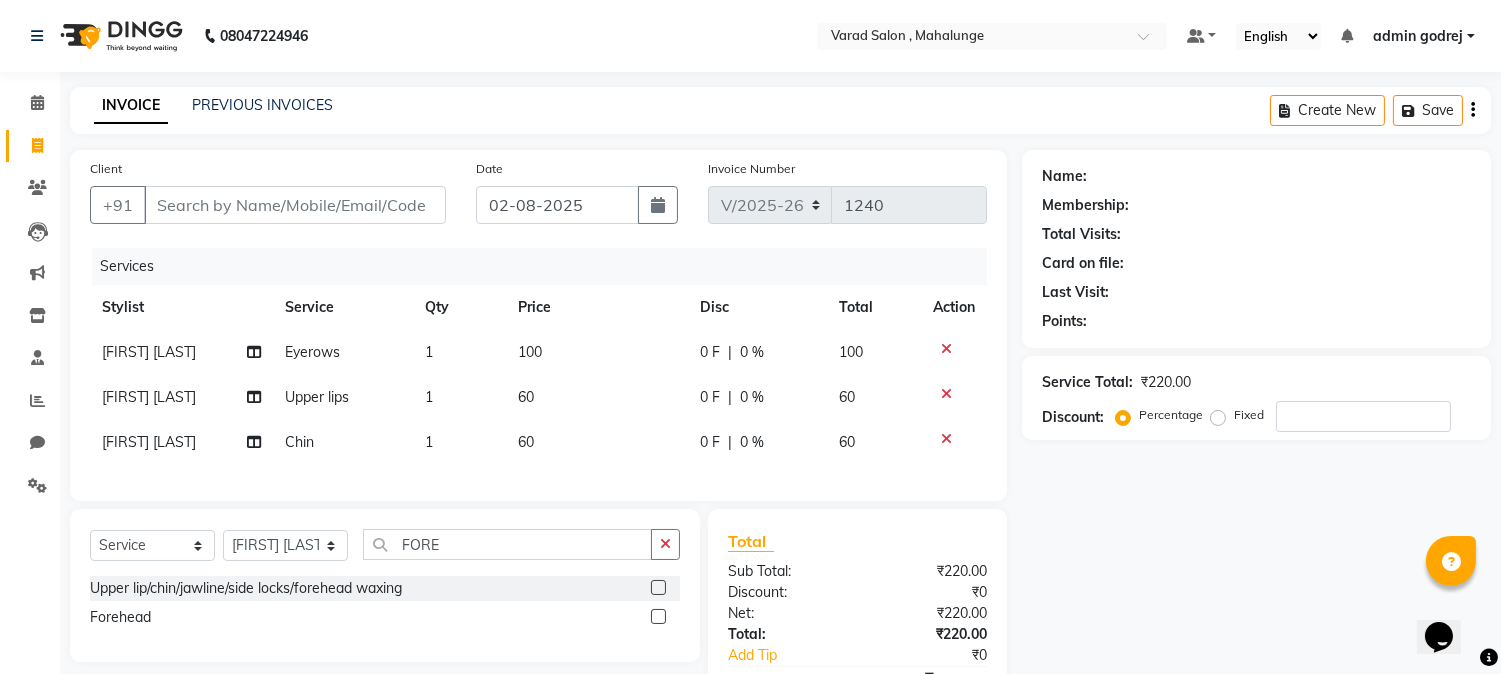 click 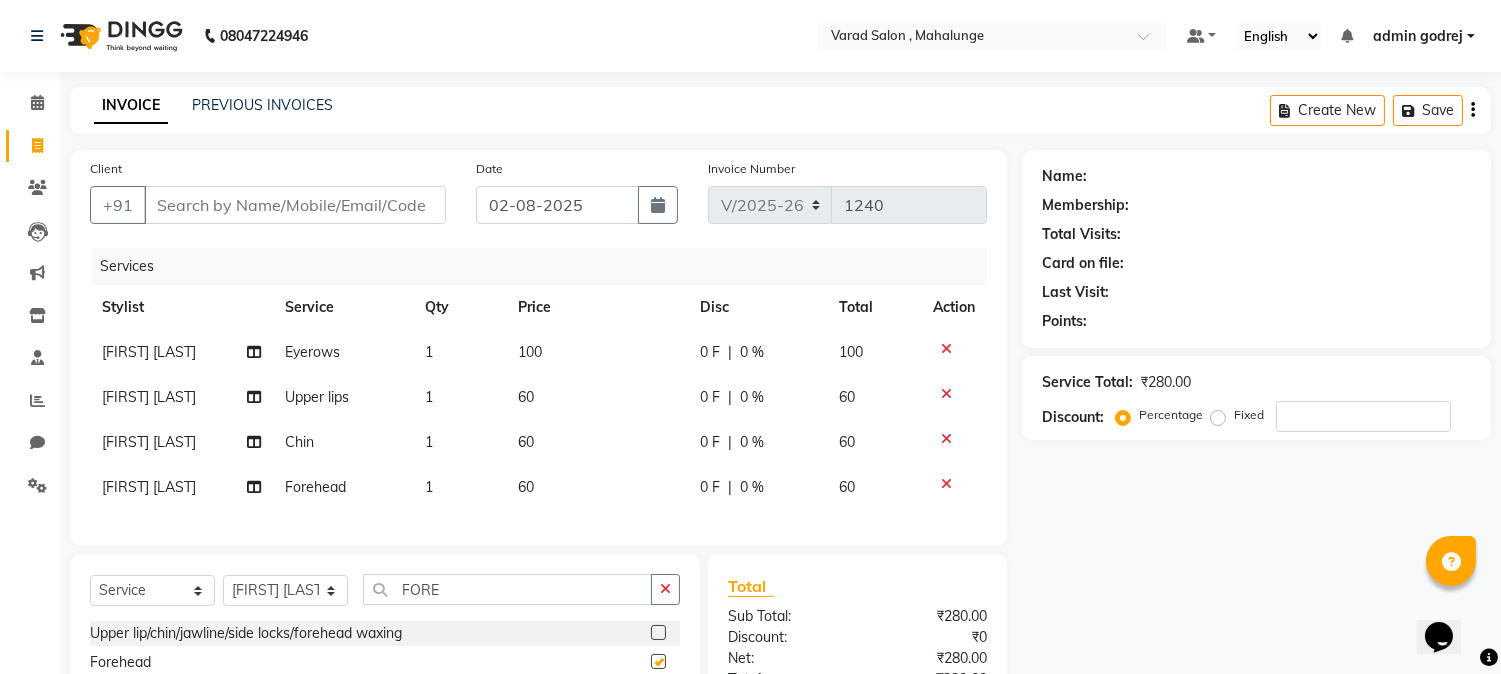 checkbox on "false" 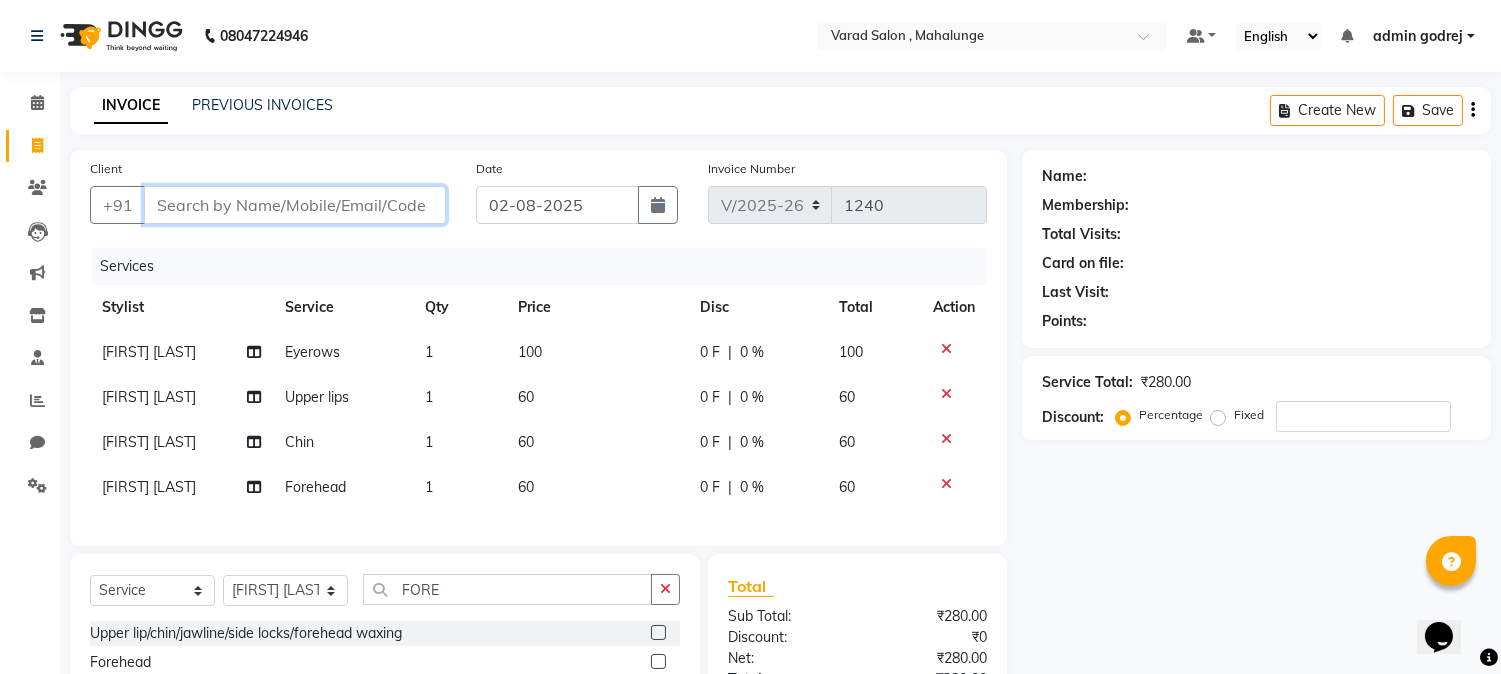 click on "Client" at bounding box center [295, 205] 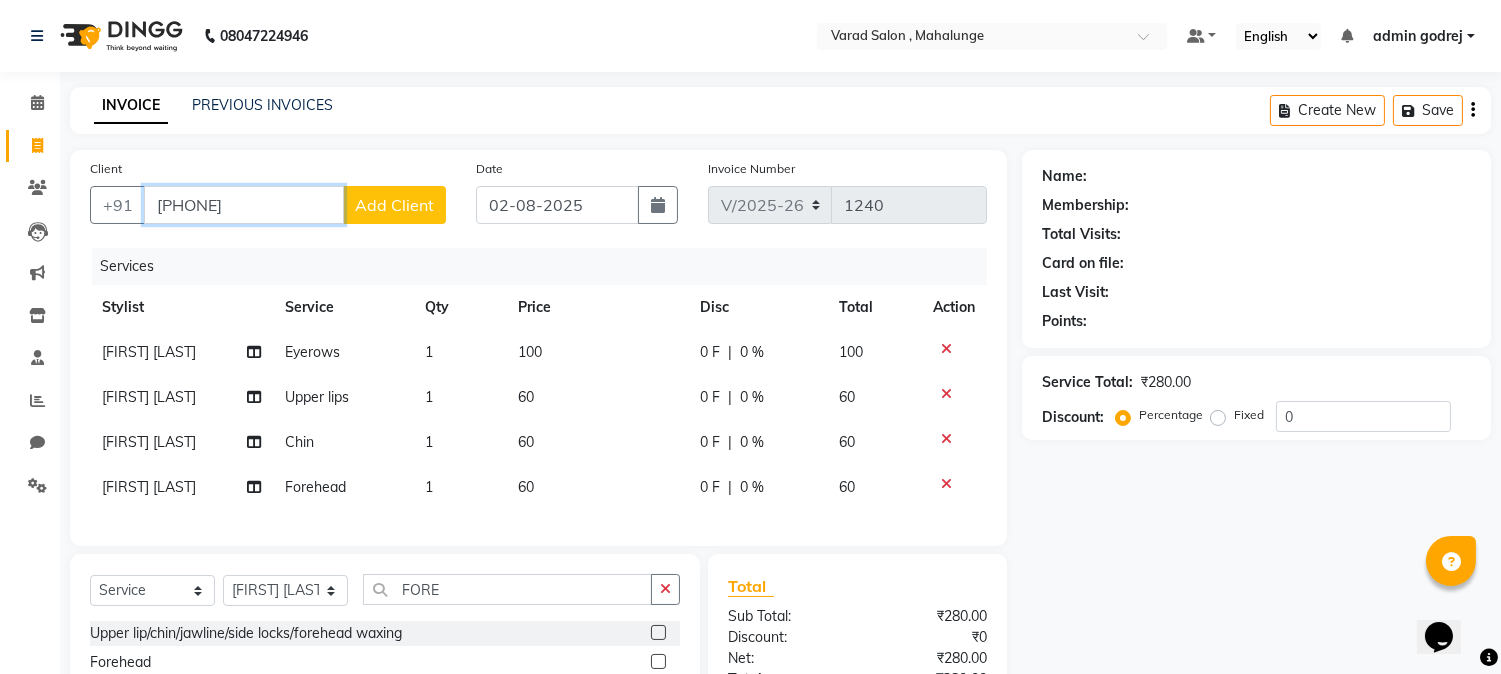 type on "[PHONE]" 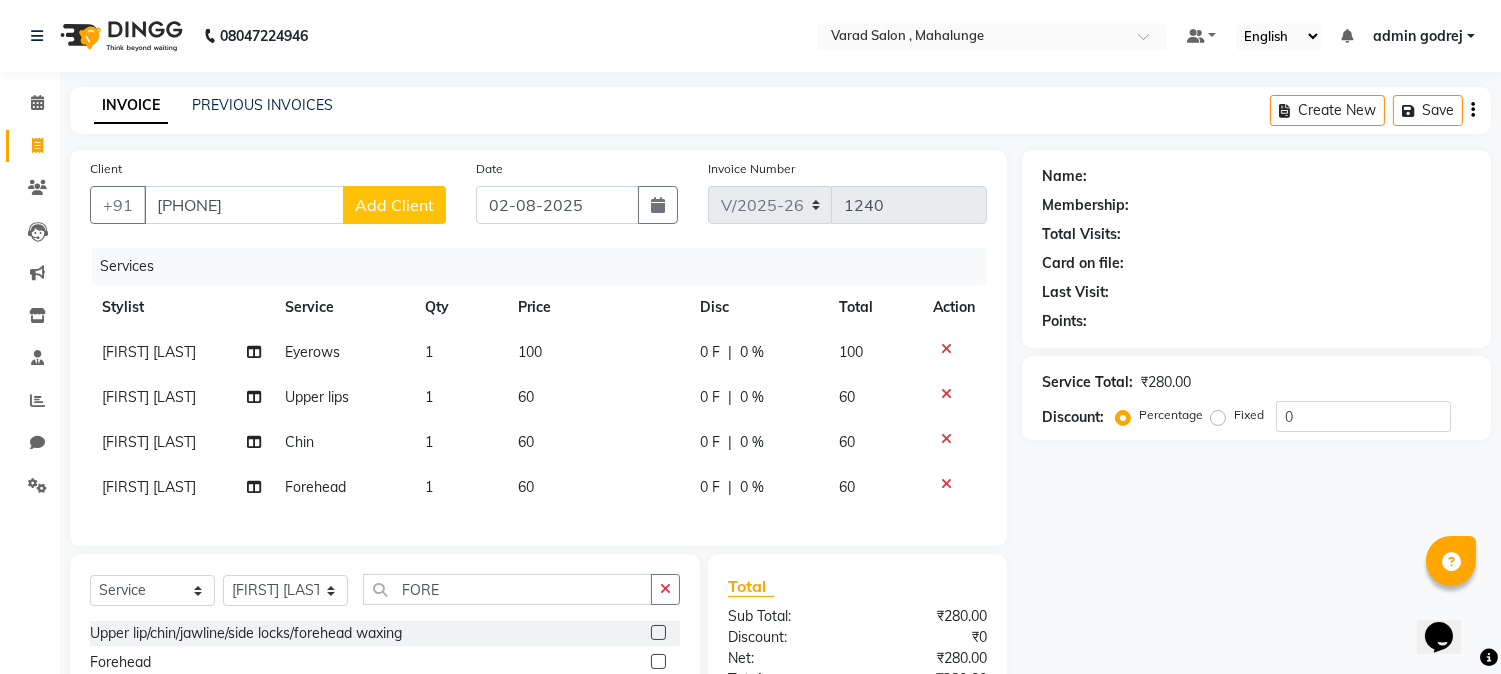 click on "Add Client" 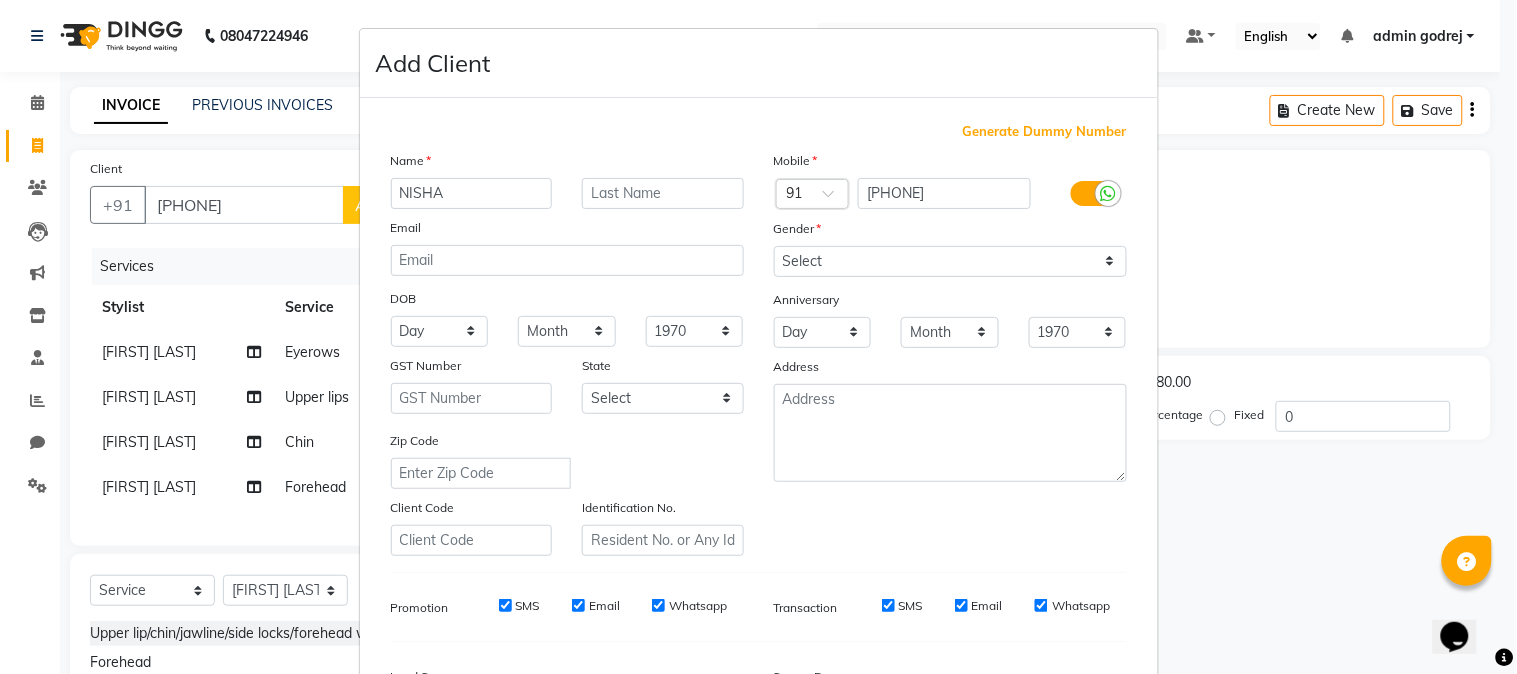 type on "NISHA" 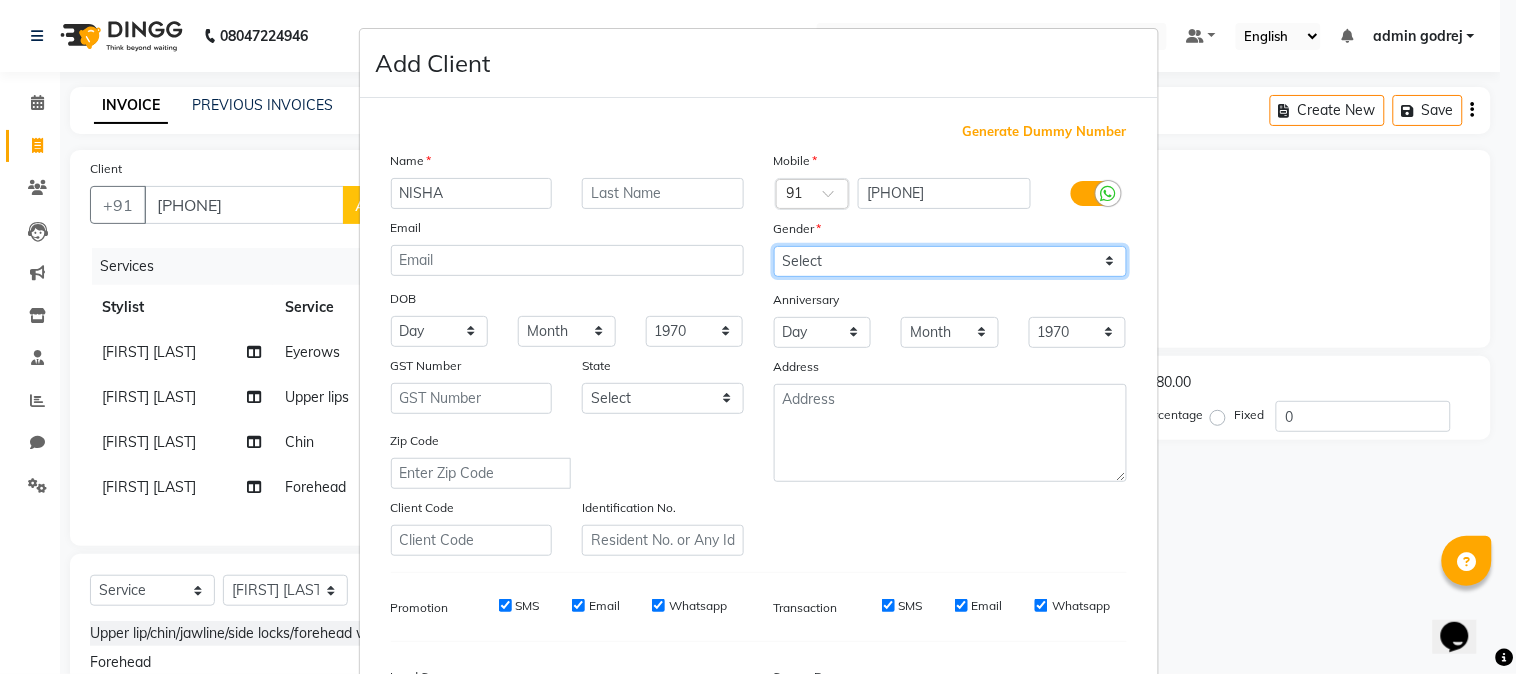 click on "Select Male Female Other Prefer Not To Say" at bounding box center (950, 261) 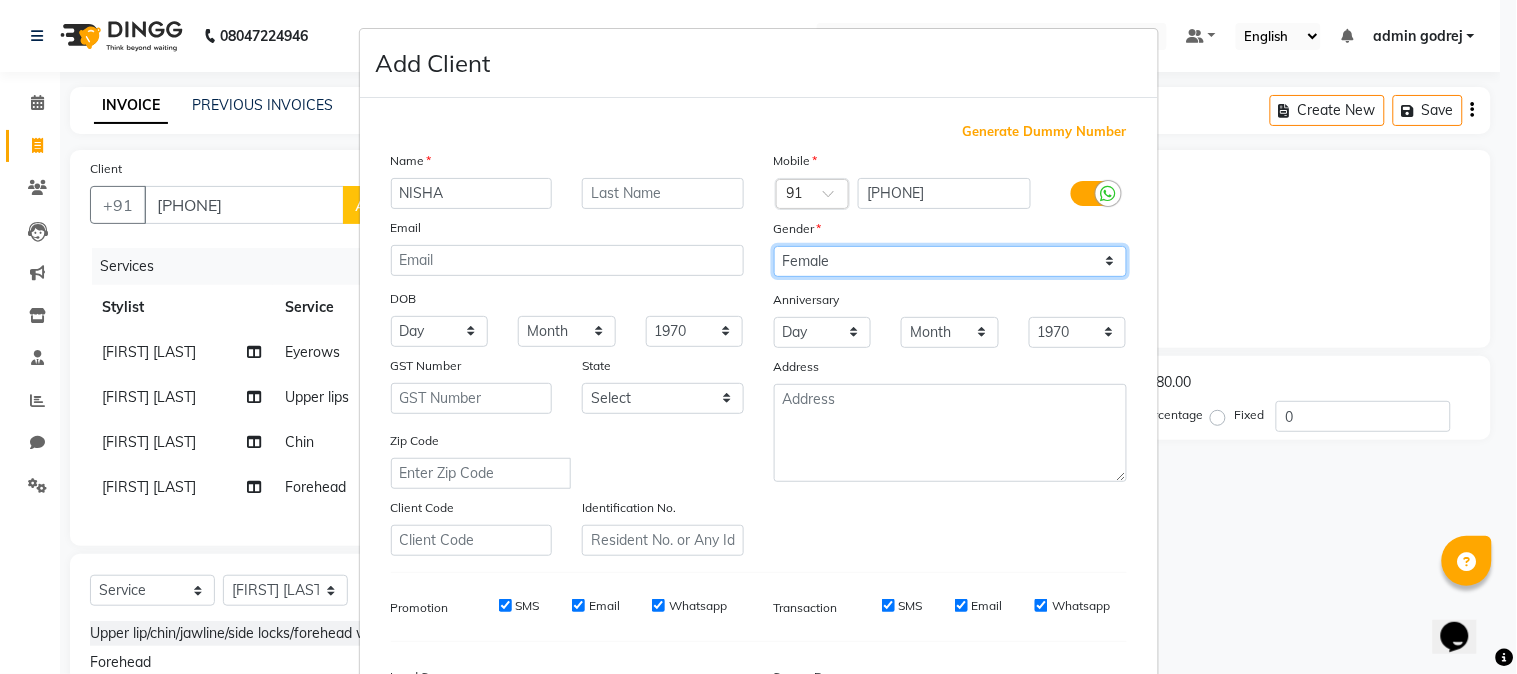 click on "Select Male Female Other Prefer Not To Say" at bounding box center (950, 261) 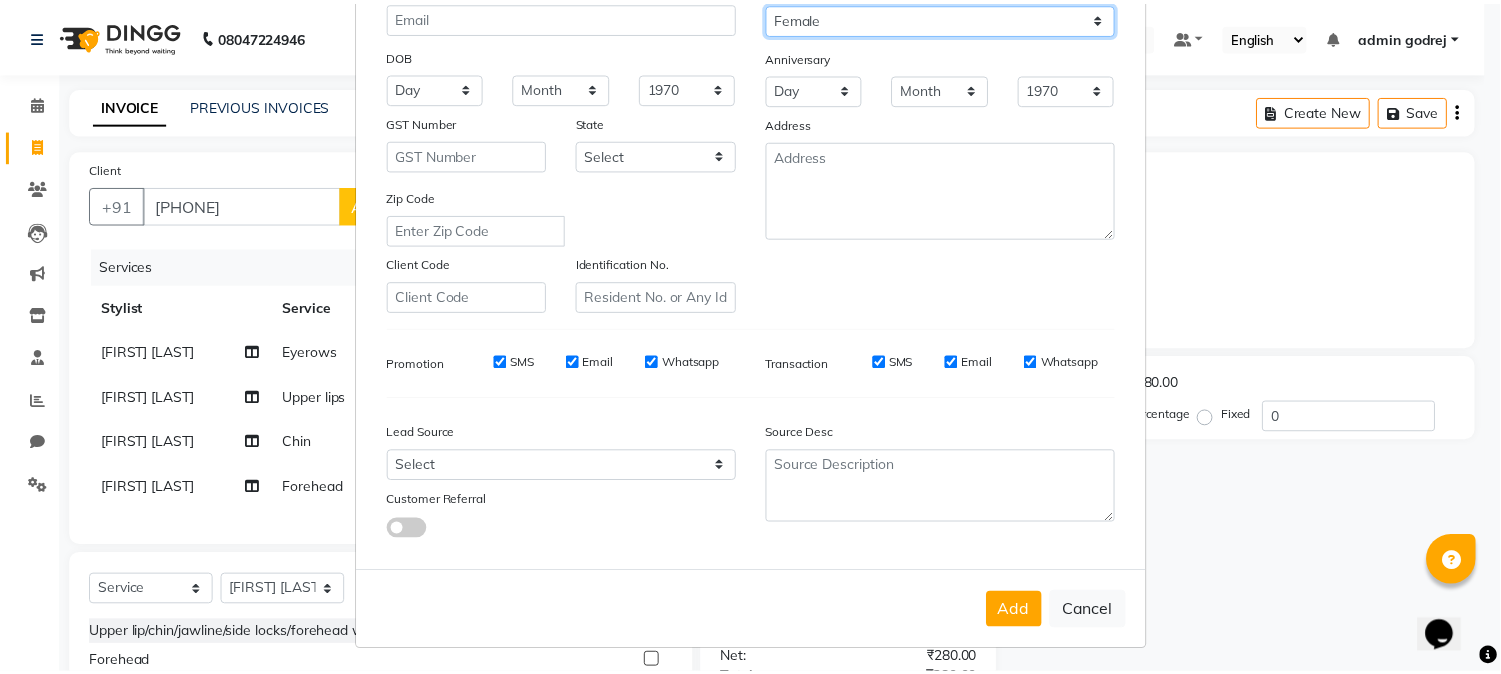 scroll, scrollTop: 250, scrollLeft: 0, axis: vertical 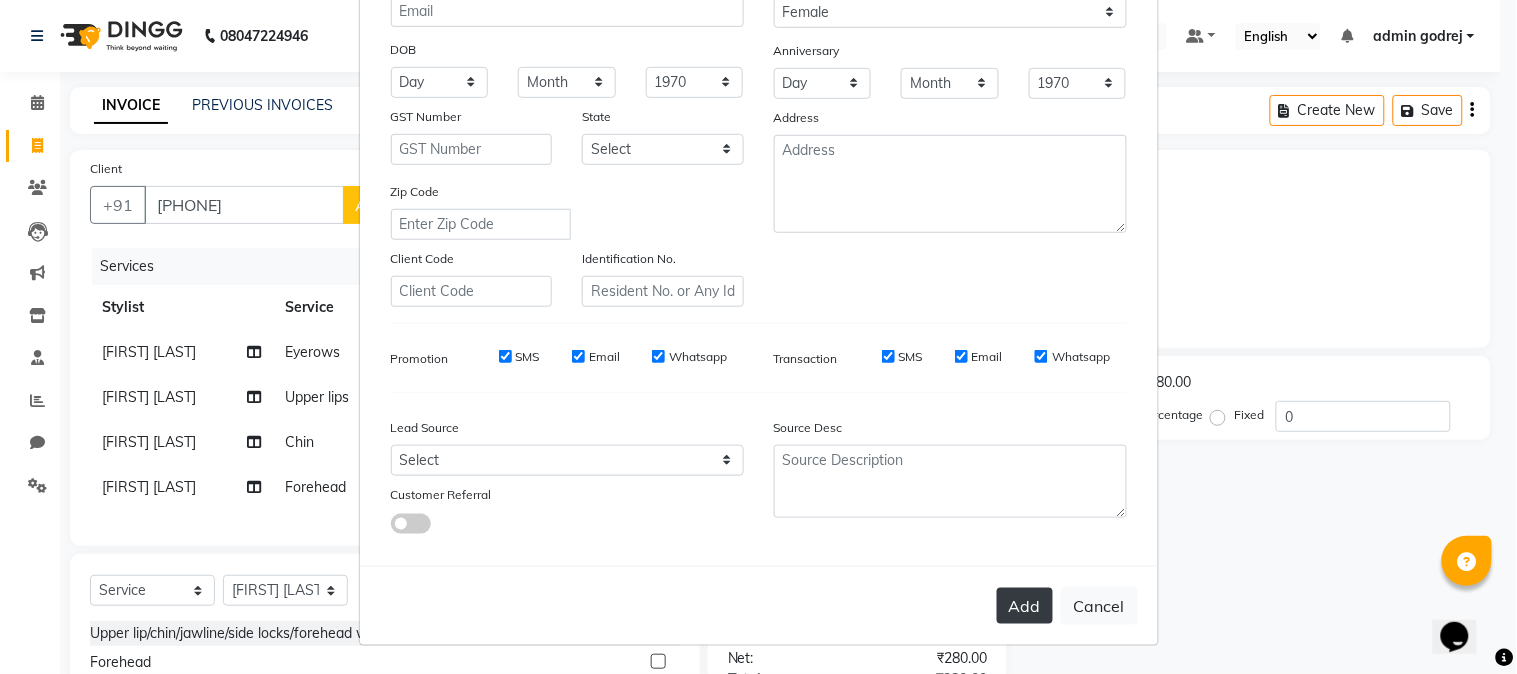 click on "Add" at bounding box center (1025, 606) 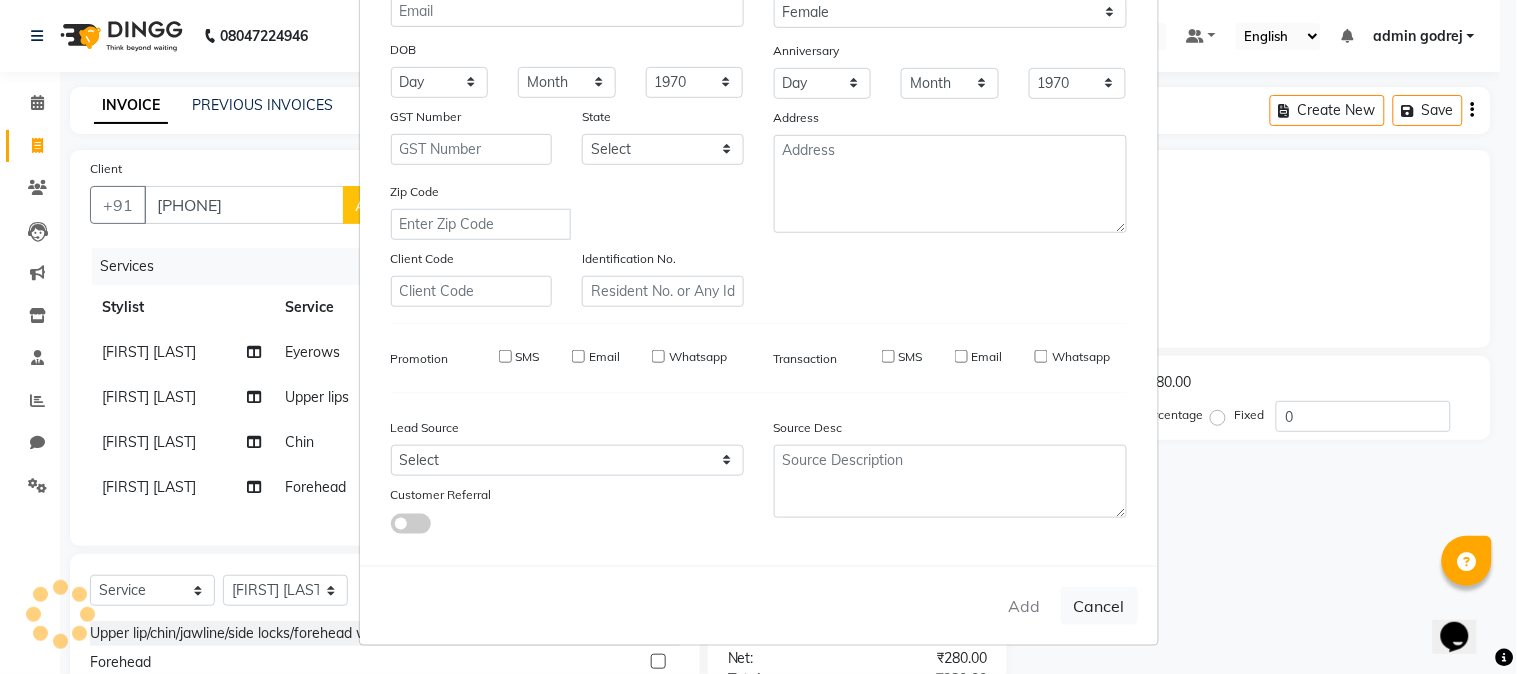 type 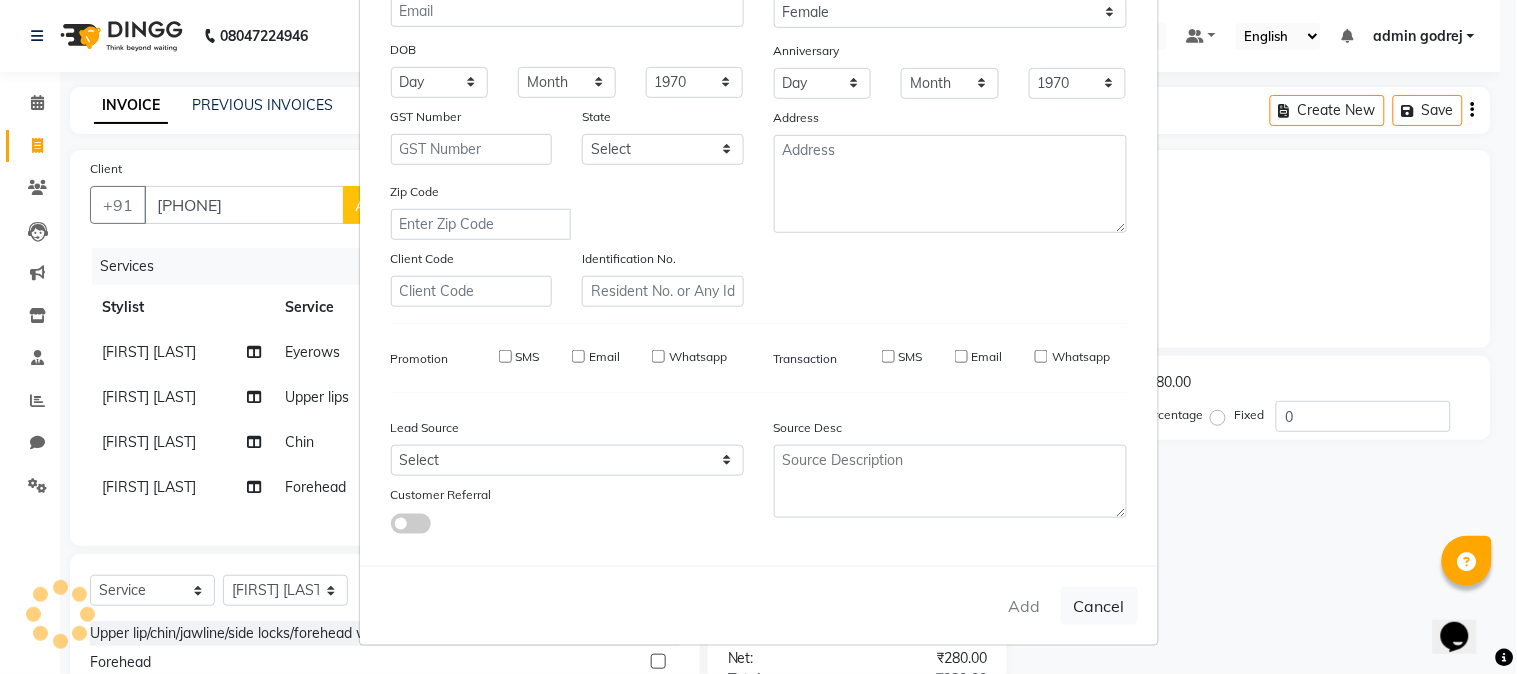 select 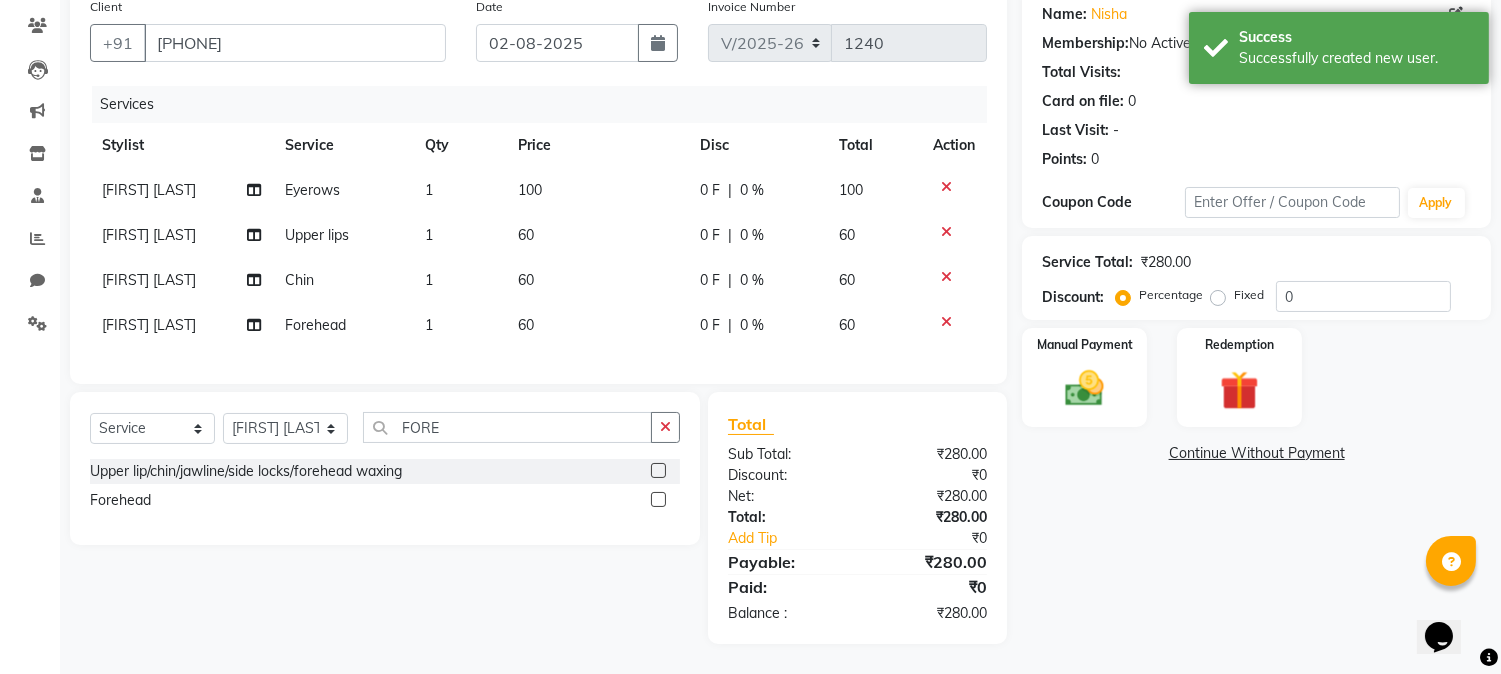 scroll, scrollTop: 178, scrollLeft: 0, axis: vertical 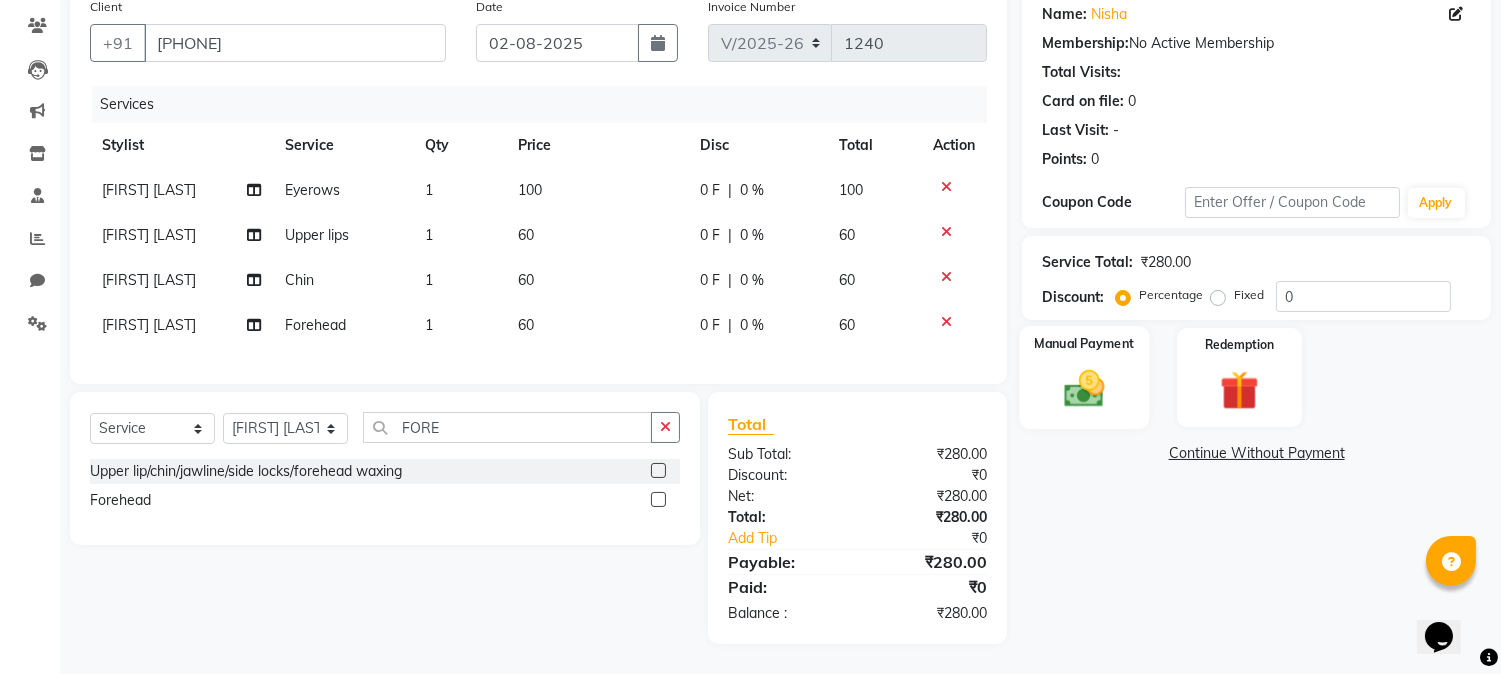 click 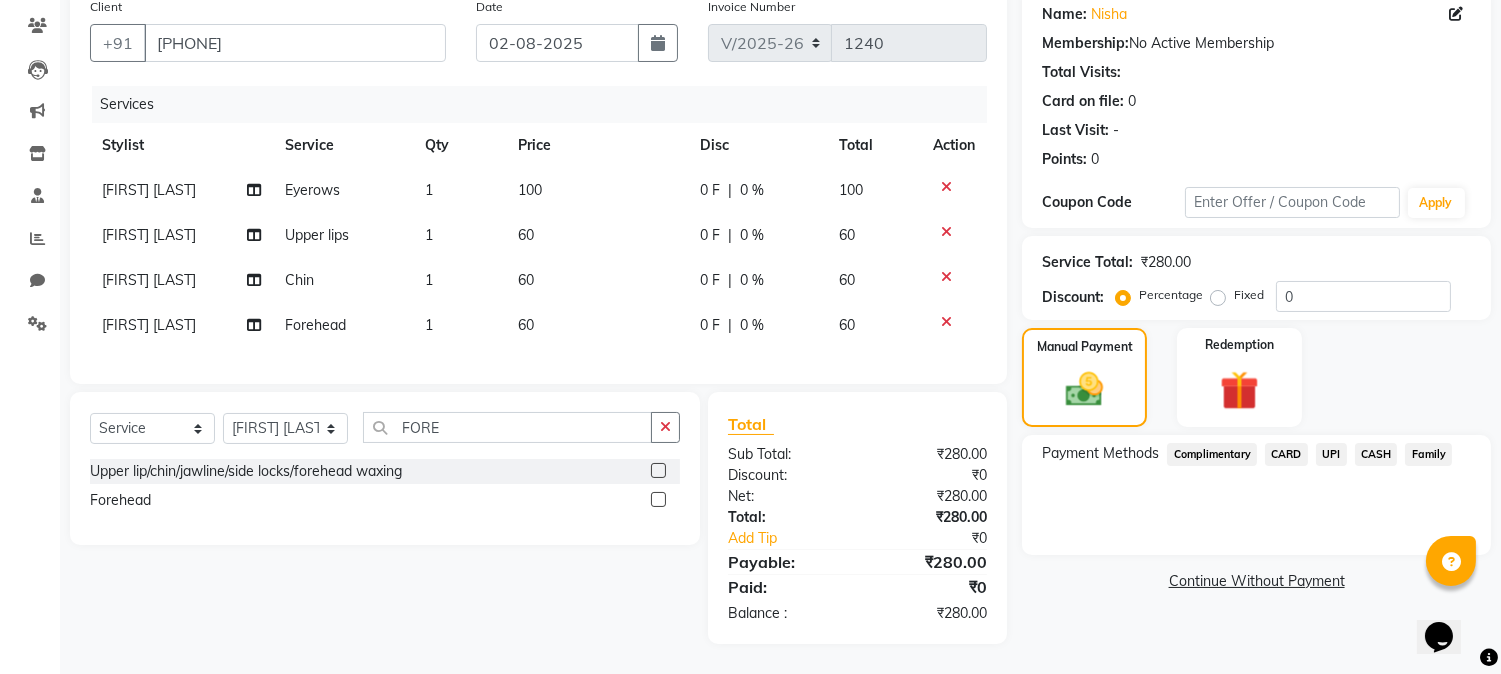 click on "UPI" 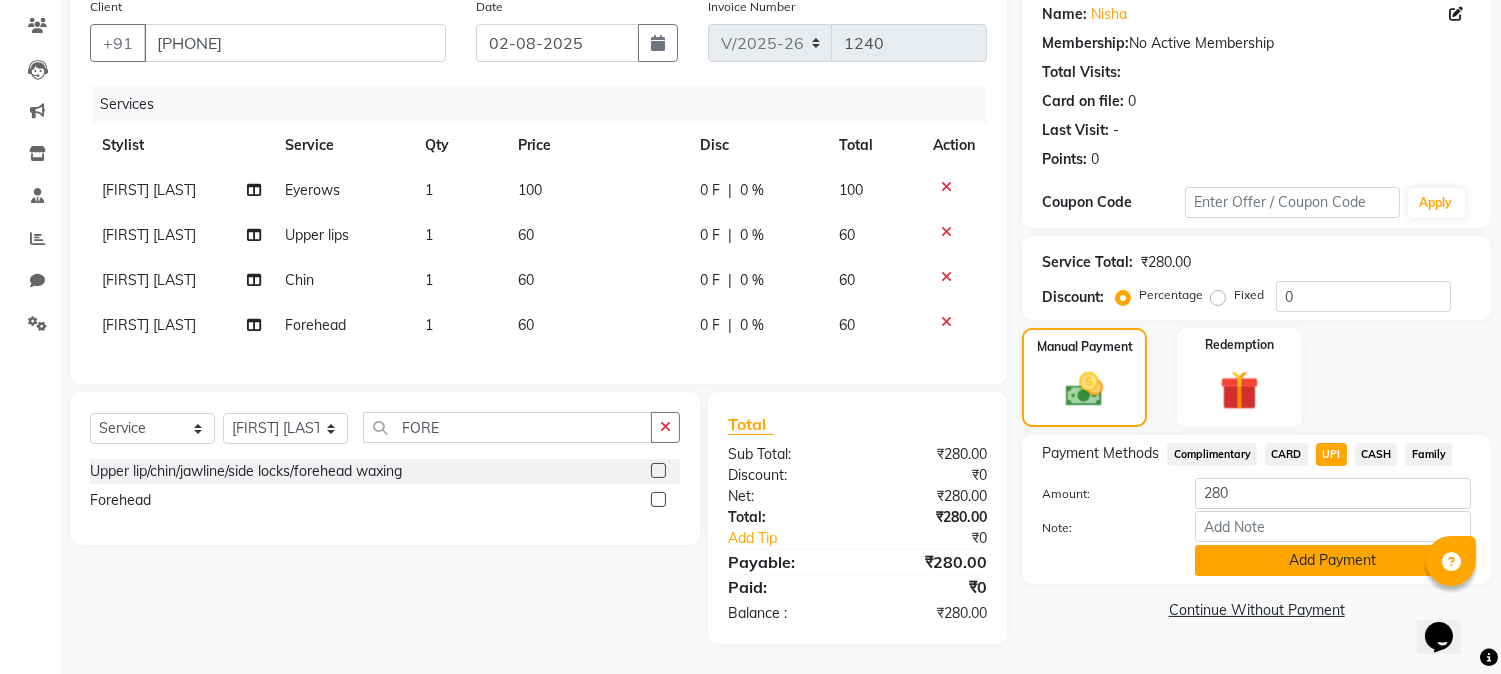 click on "Add Payment" 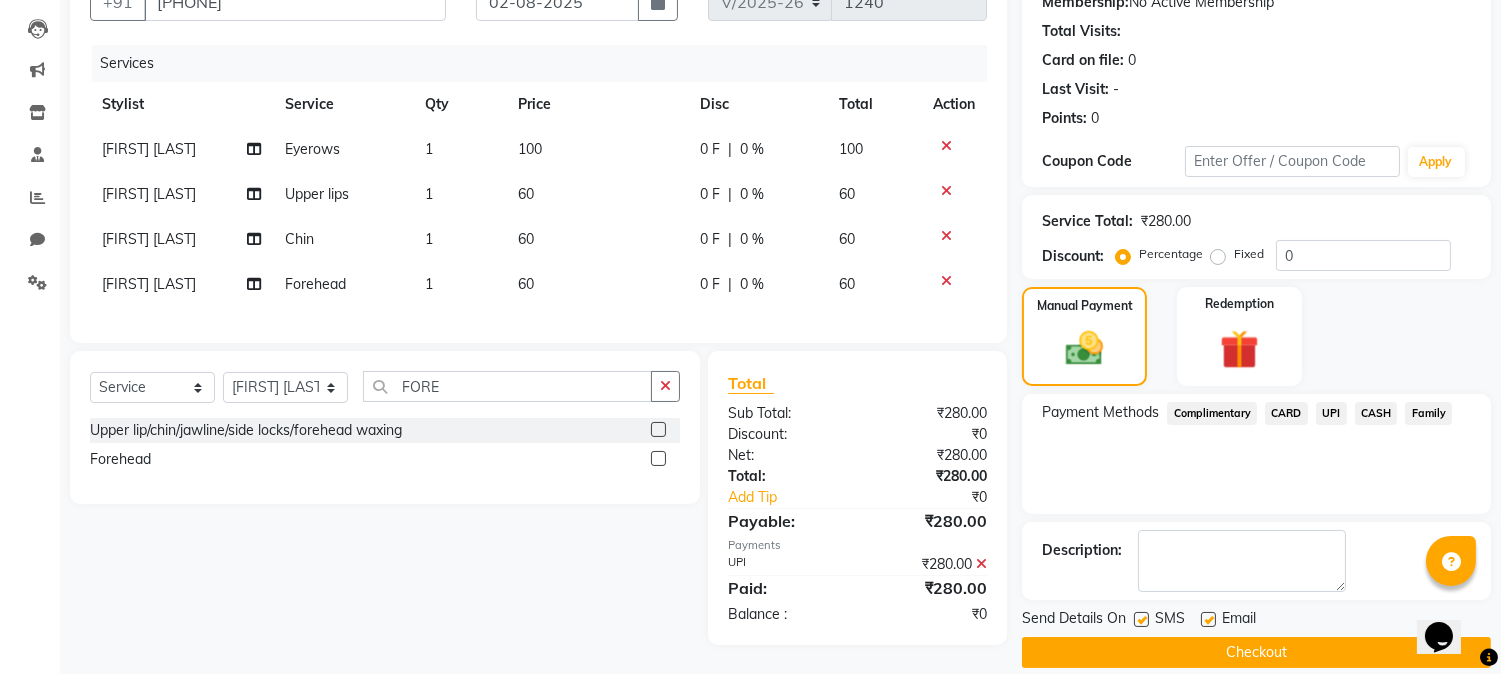 scroll, scrollTop: 225, scrollLeft: 0, axis: vertical 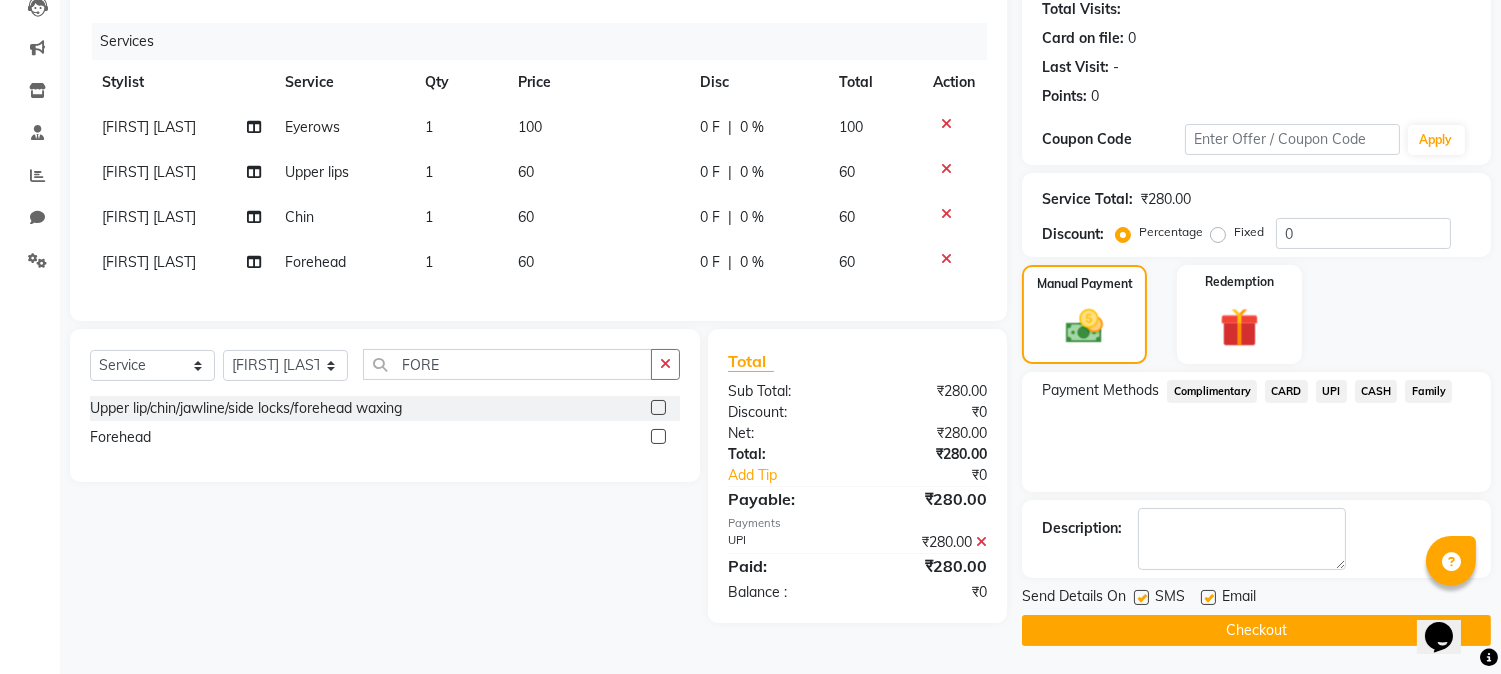 click on "Checkout" 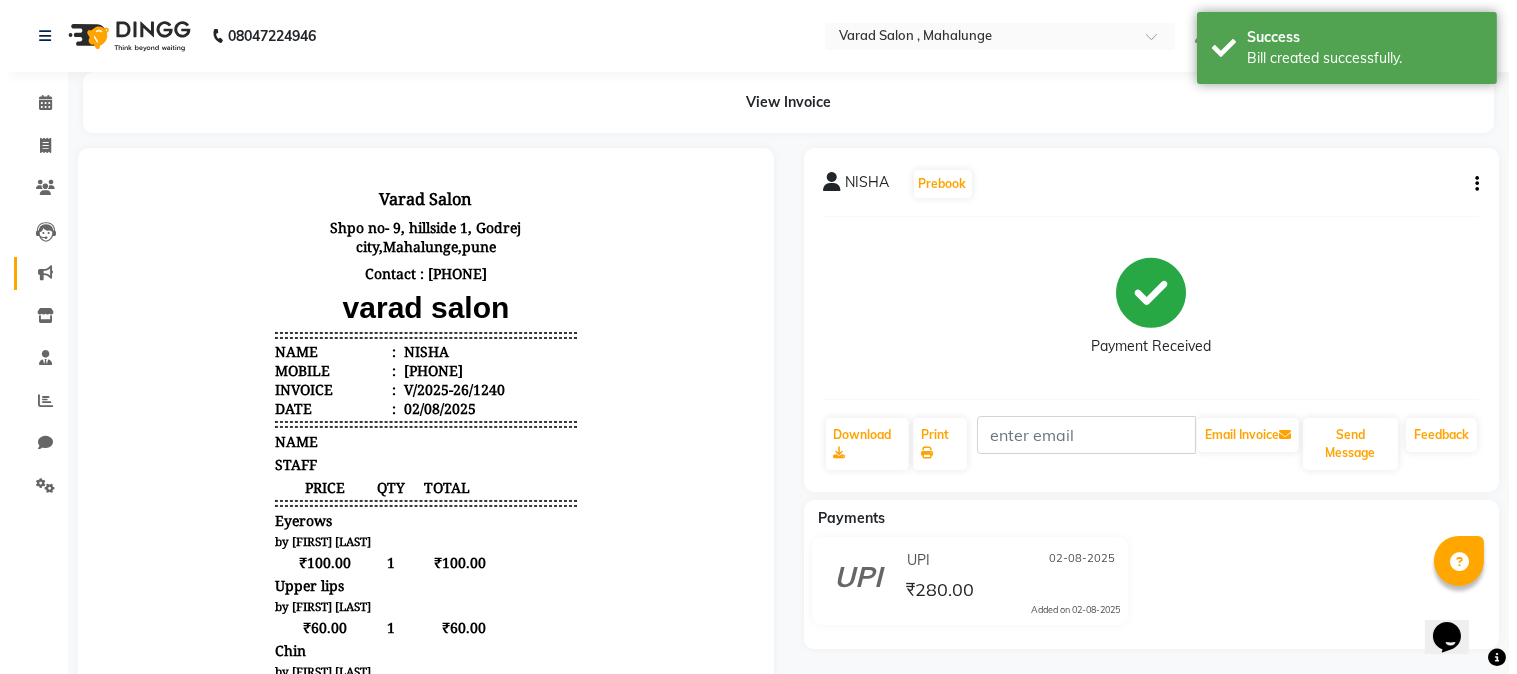 scroll, scrollTop: 0, scrollLeft: 0, axis: both 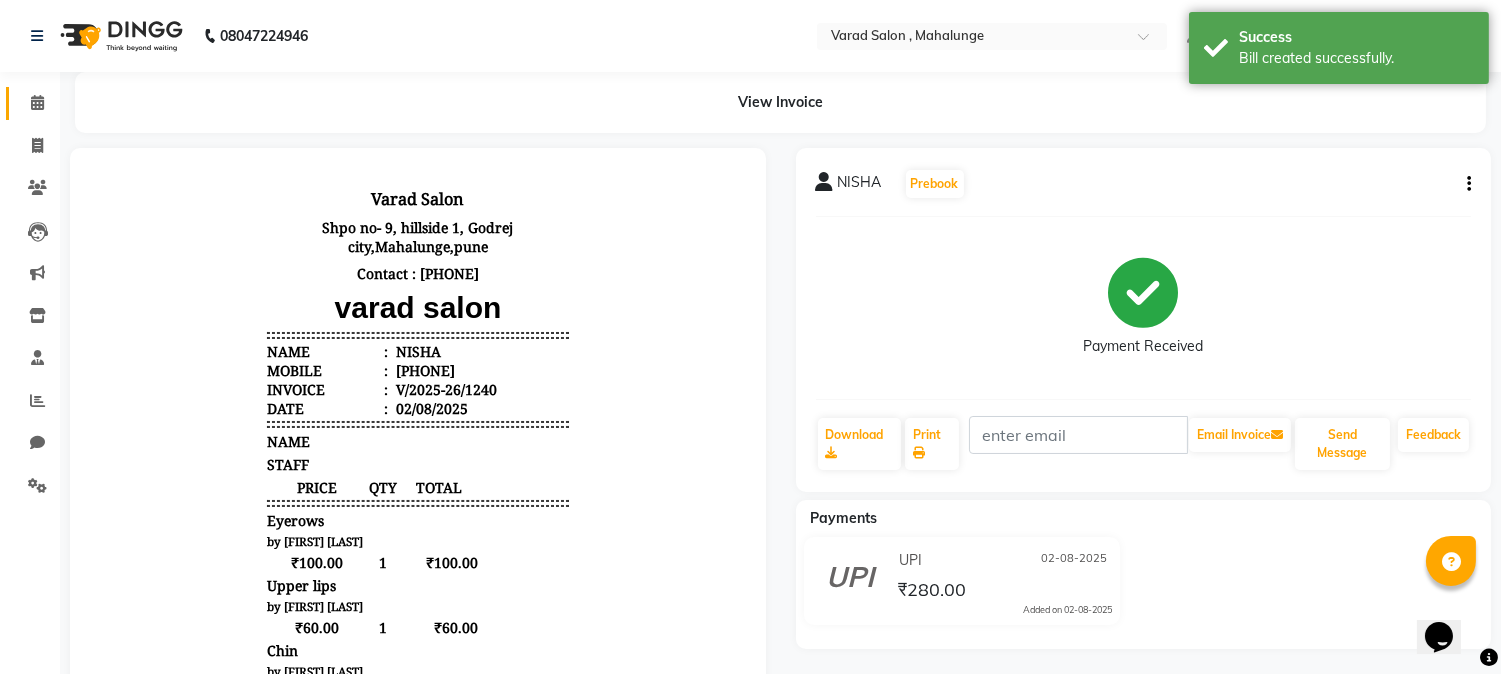 click on "Calendar" 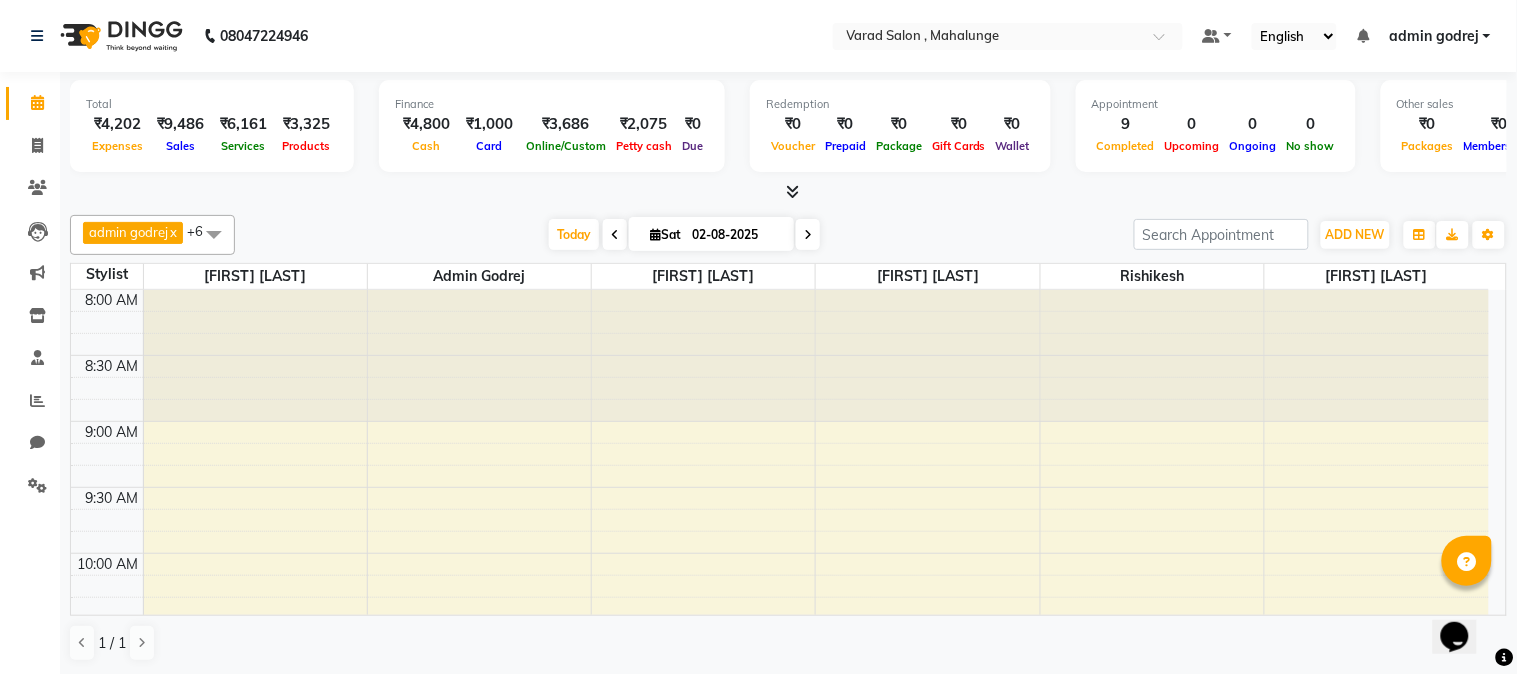 click at bounding box center [788, 192] 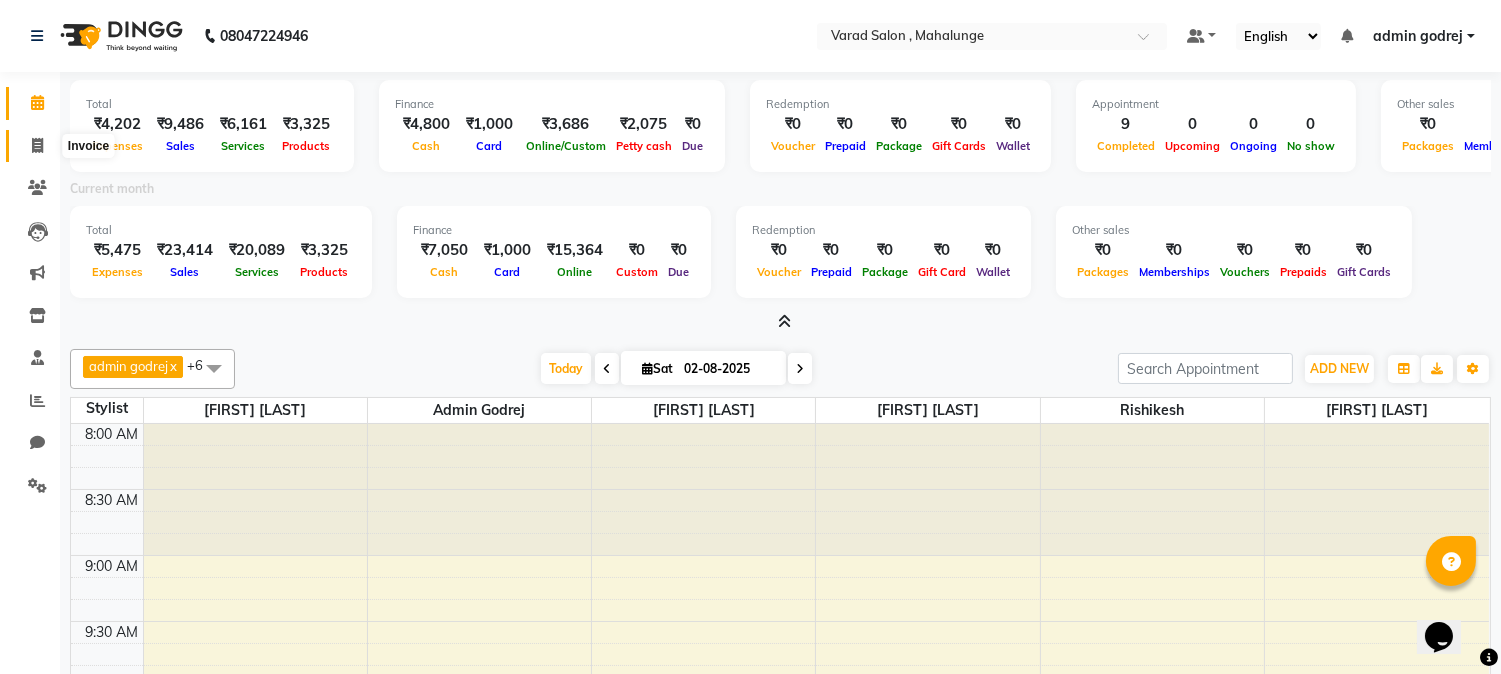 click 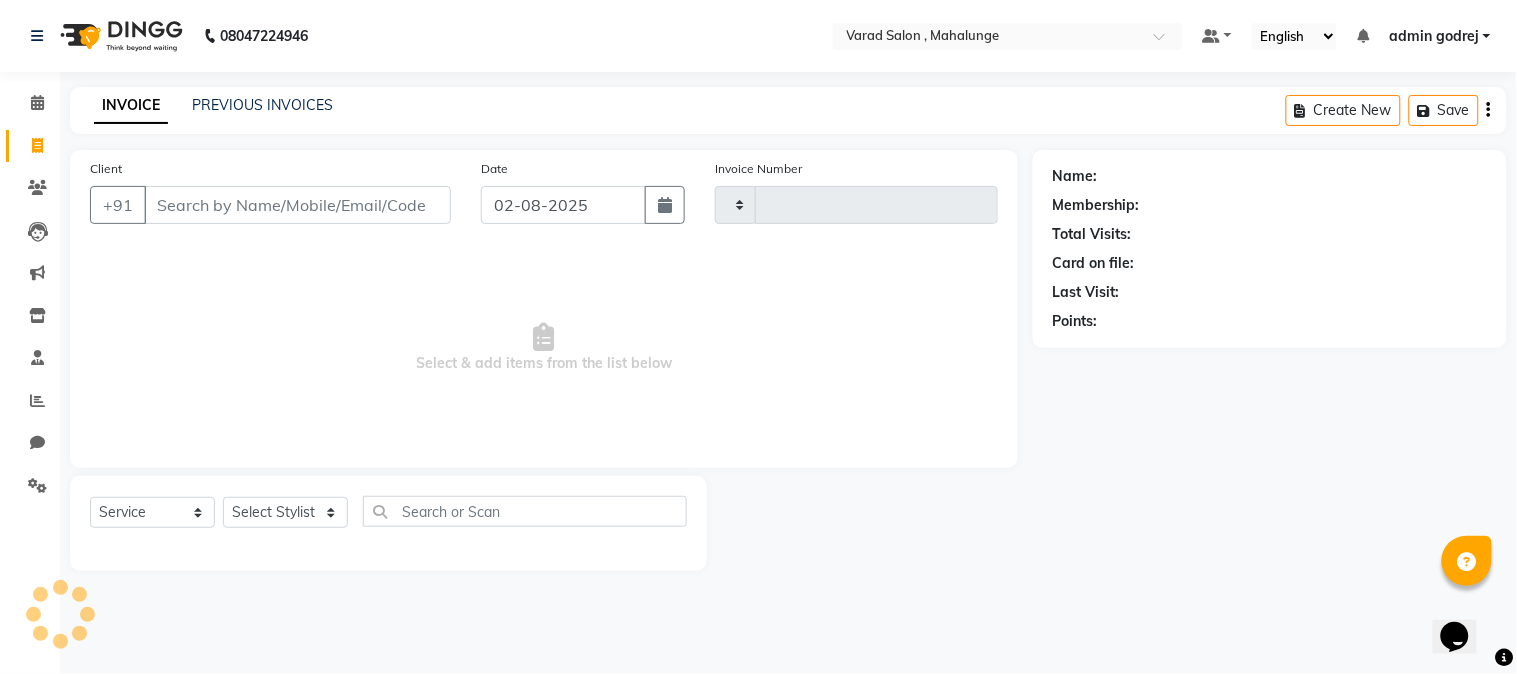 type on "1241" 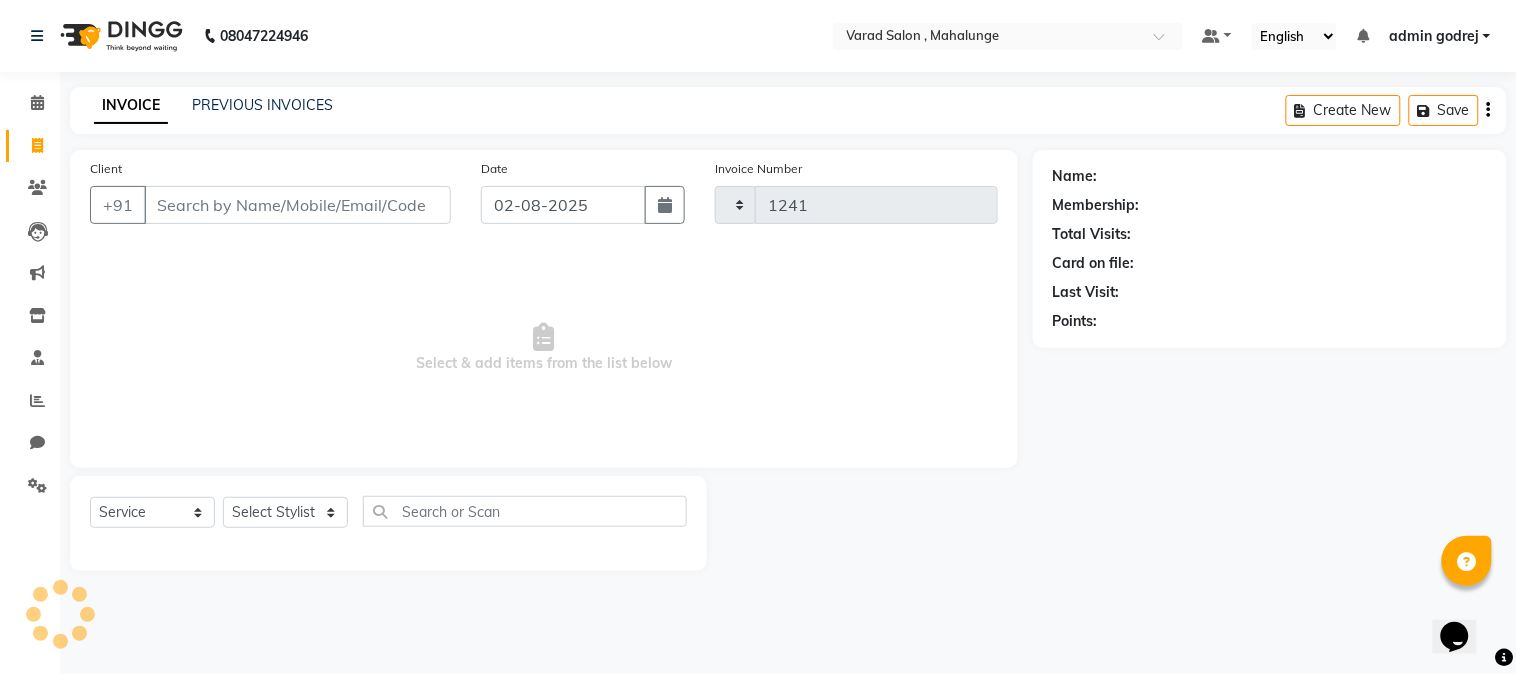 select on "7250" 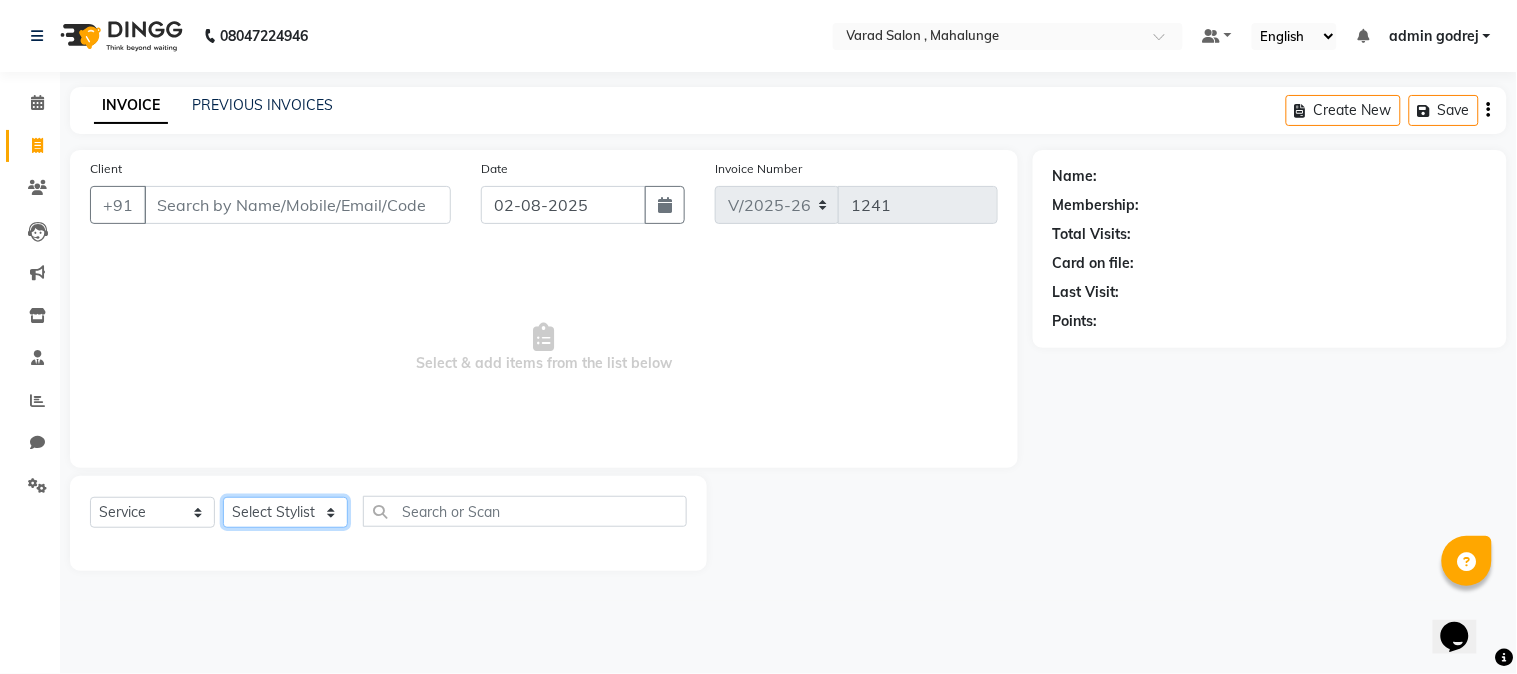 click on "Select Stylist admin godrej [NAME] [NAME] [NAME] [NAME] [NAME] [NAME] [NAME] [NAME] [NAME] [NAME] [NAME] [NAME] [NAME] [NAME] [NAME] [NAME] [NAME] [NAME]" 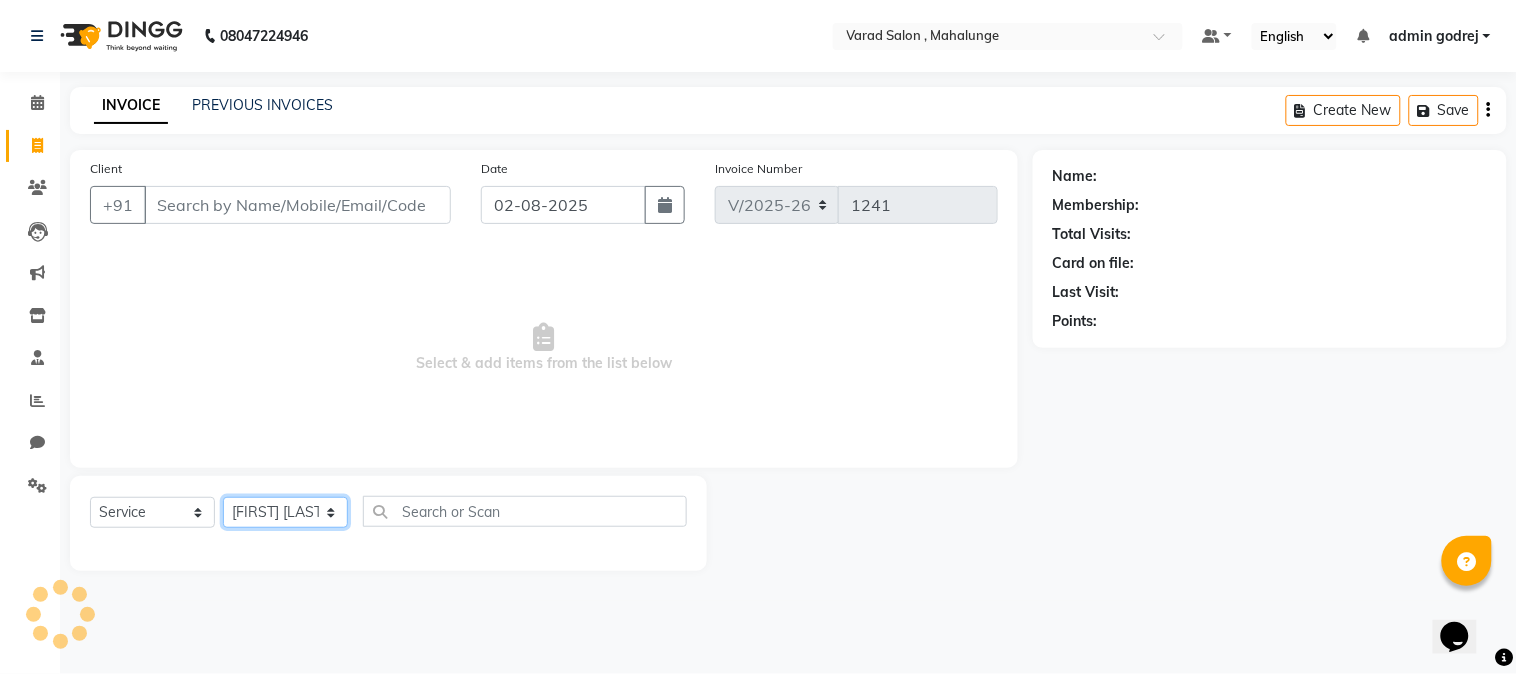 click on "Select Stylist admin godrej [NAME] [NAME] [NAME] [NAME] [NAME] [NAME] [NAME] [NAME] [NAME] [NAME] [NAME] [NAME] [NAME] [NAME] [NAME] [NAME] [NAME] [NAME]" 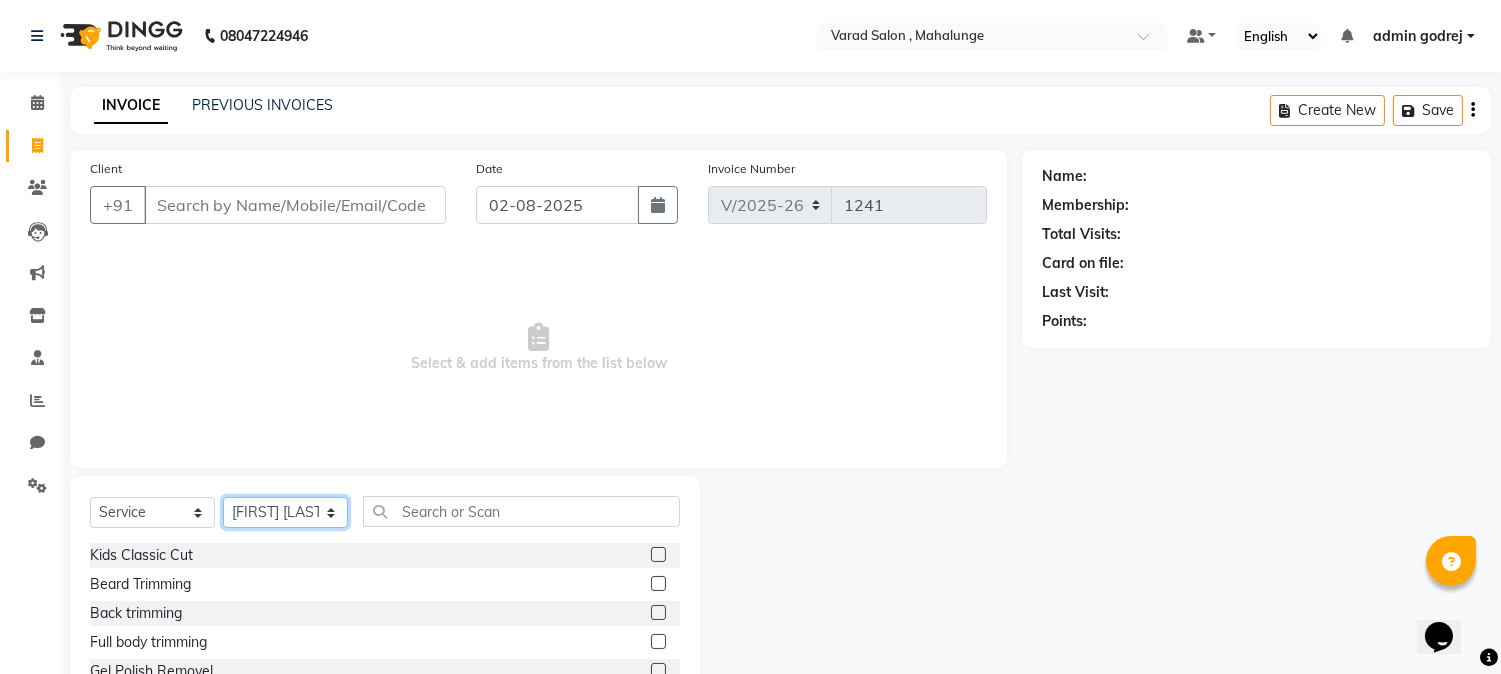 click on "Select Stylist admin godrej [NAME] [NAME] [NAME] [NAME] [NAME] [NAME] [NAME] [NAME] [NAME] [NAME] [NAME] [NAME] [NAME] [NAME] [NAME] [NAME] [NAME] [NAME]" 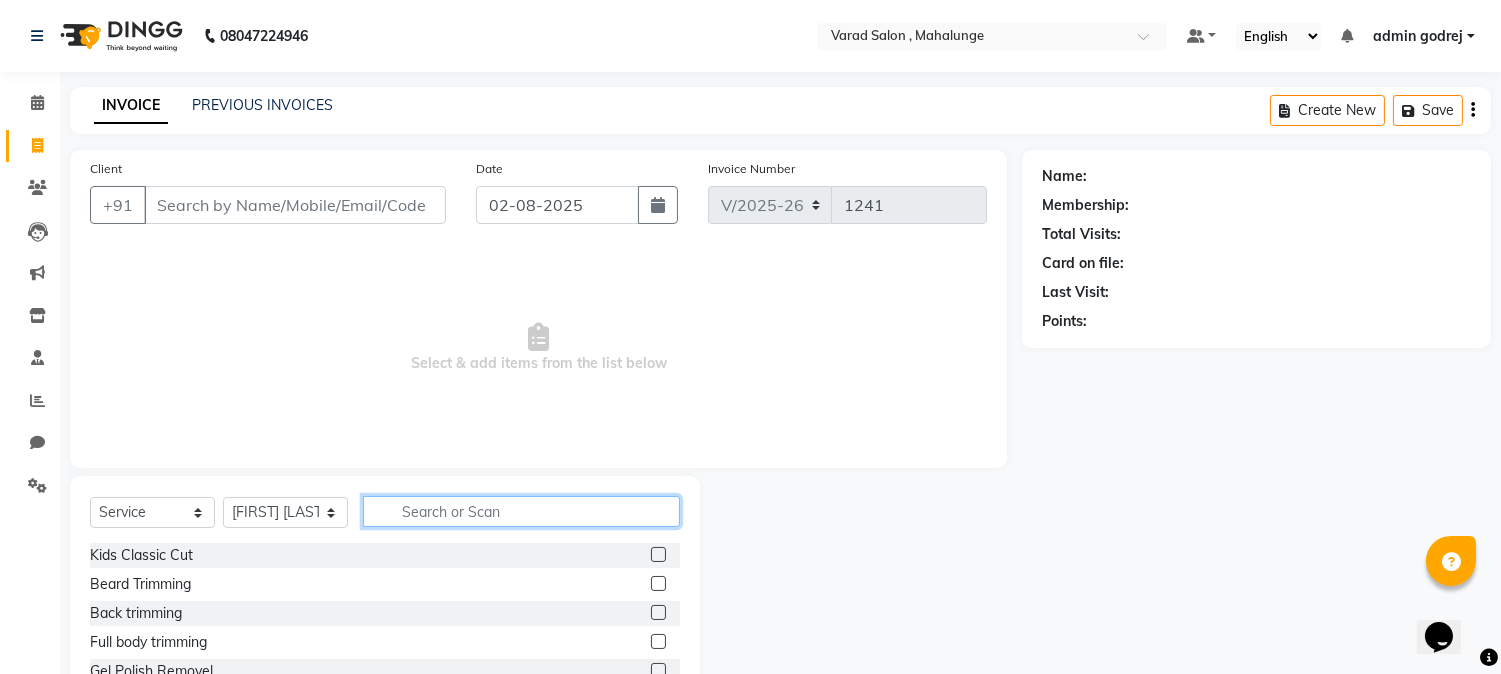 click 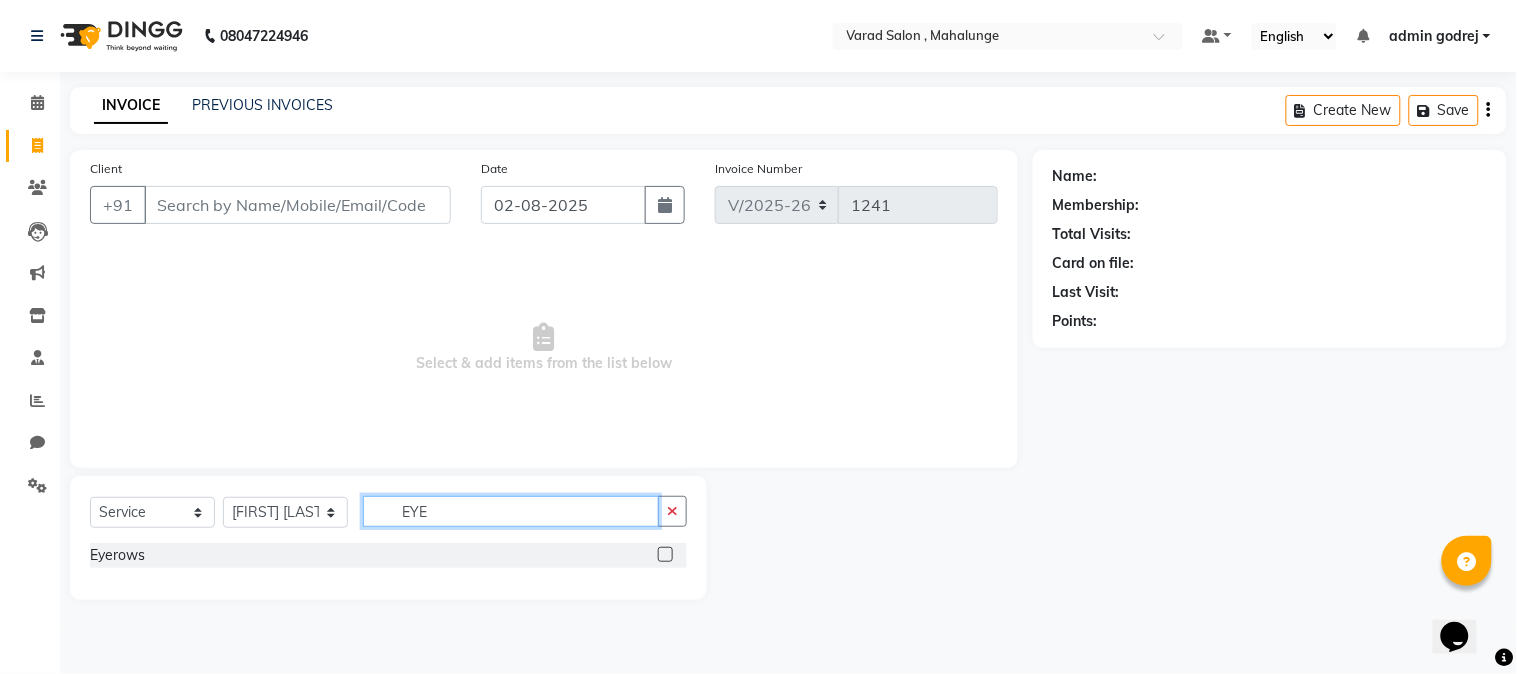 type on "EYE" 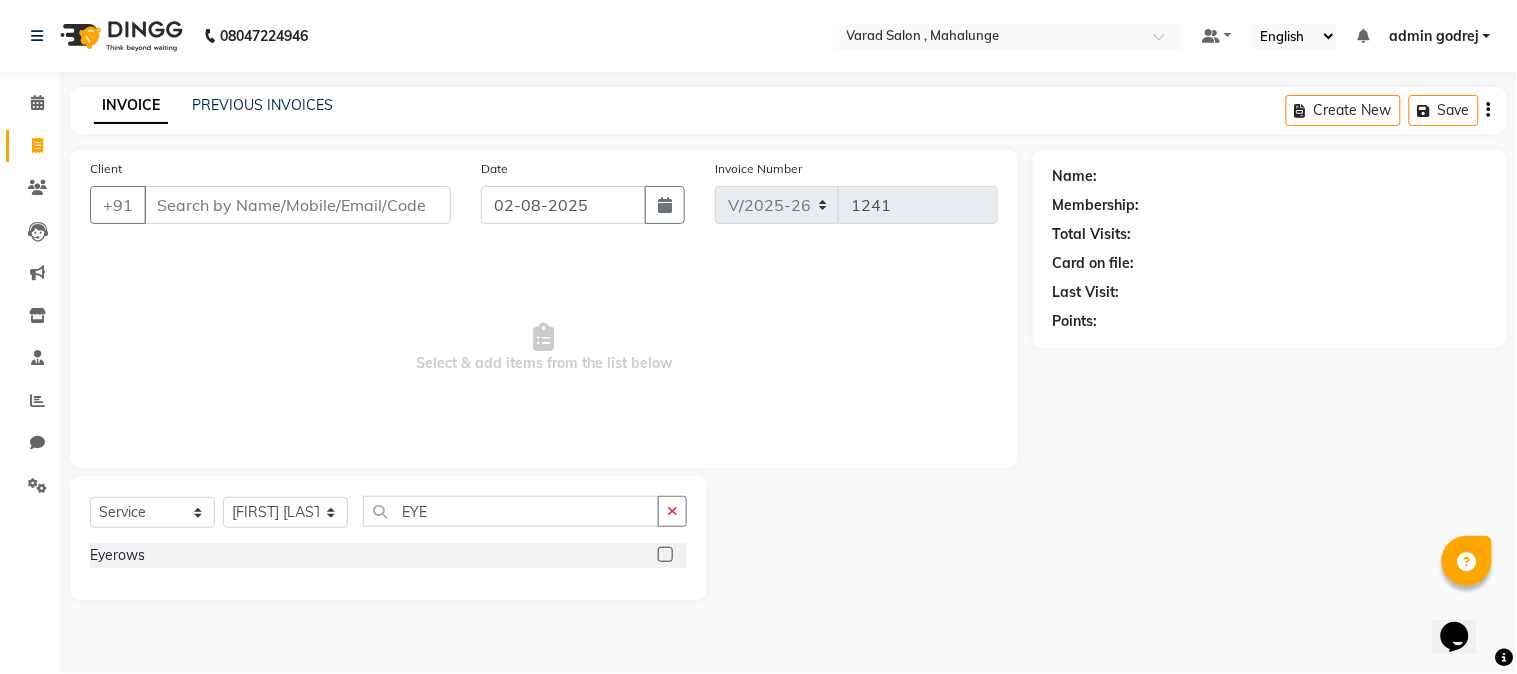 click 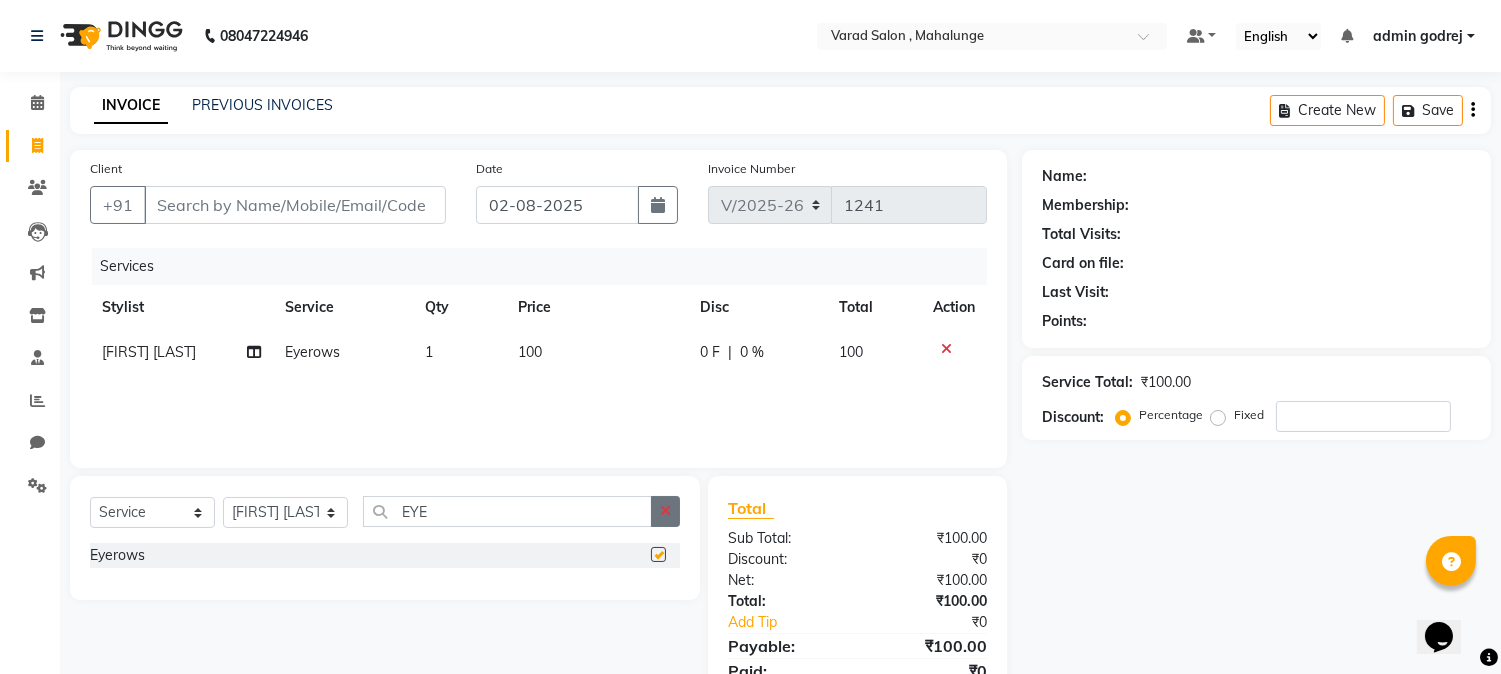 click 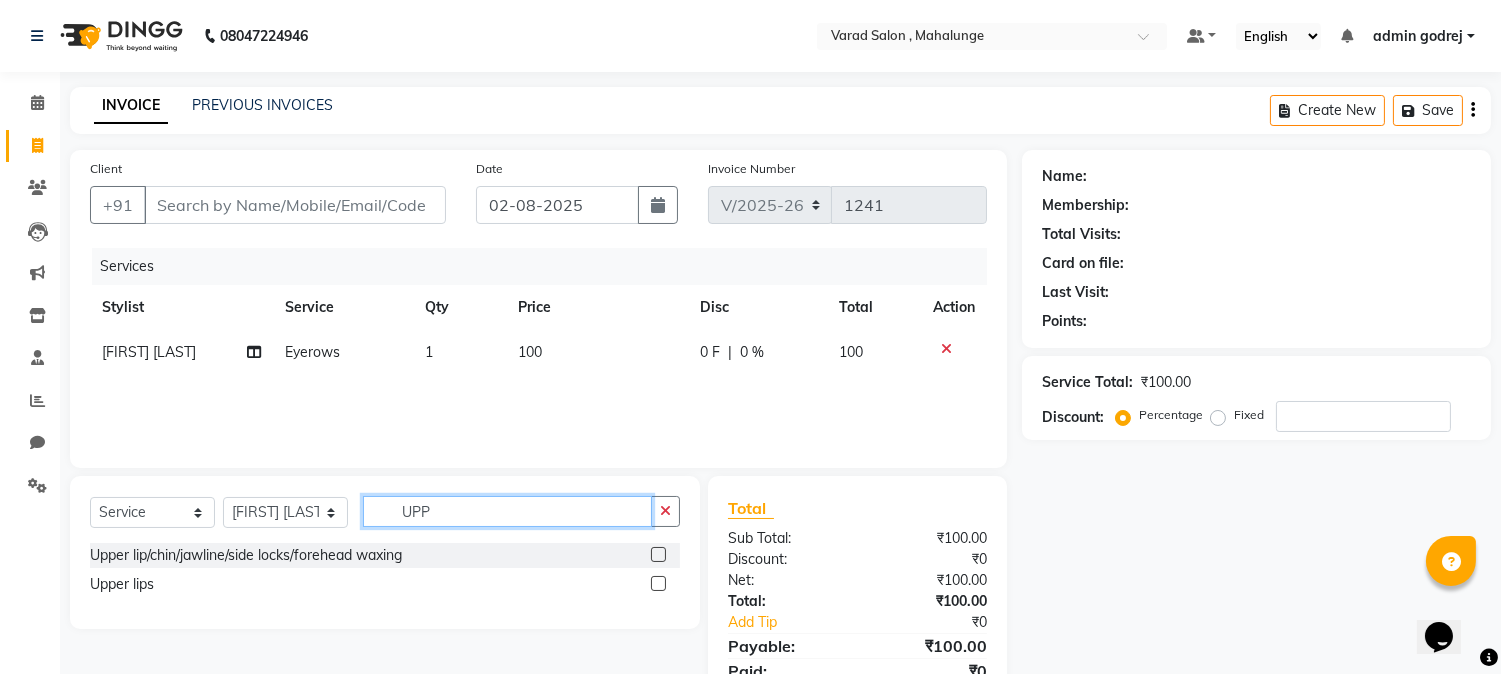 type on "UPP" 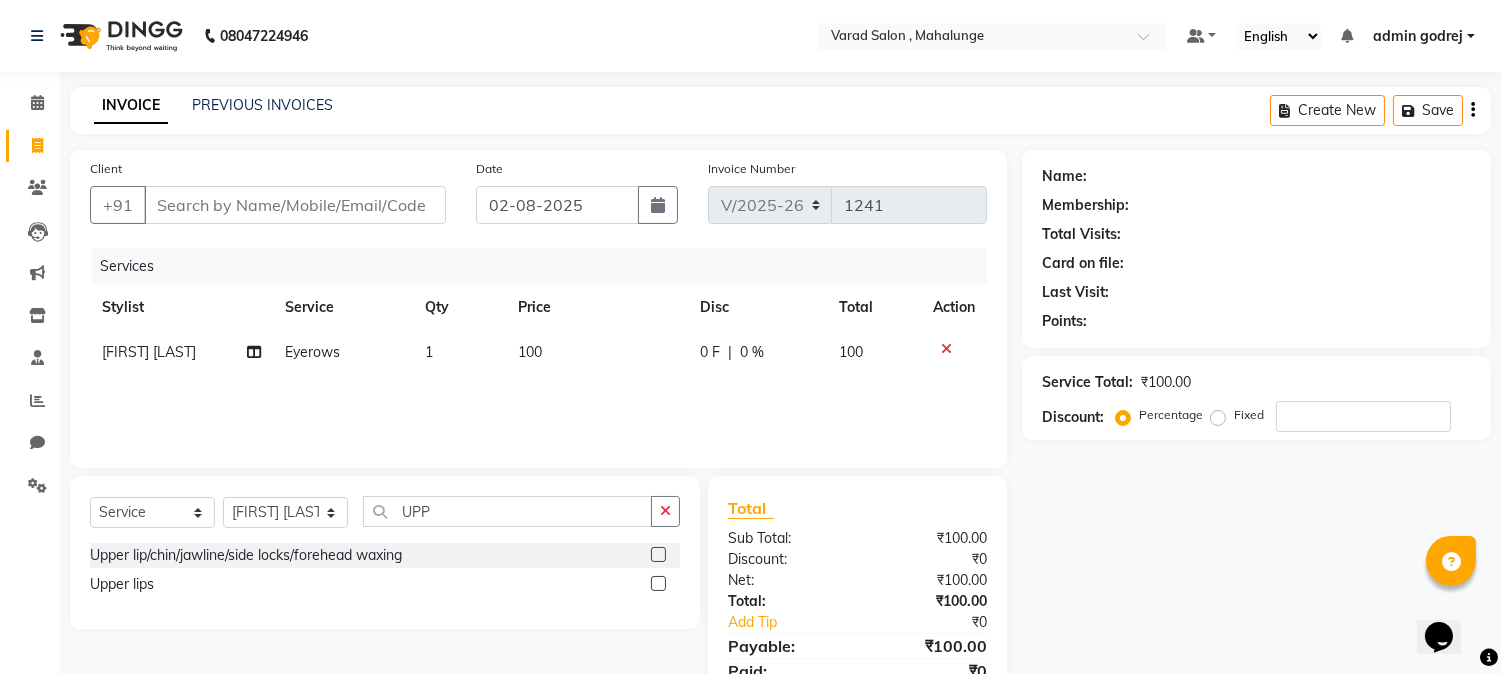 click 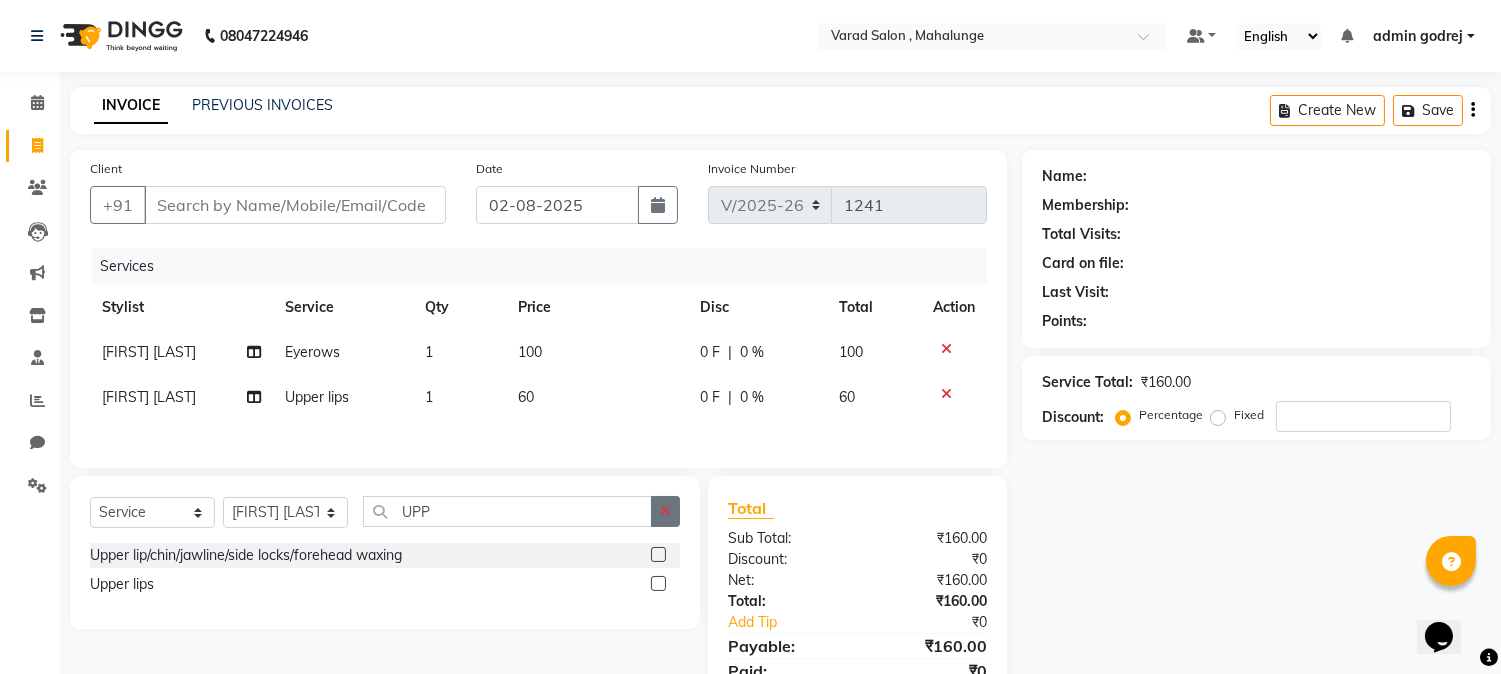 checkbox on "false" 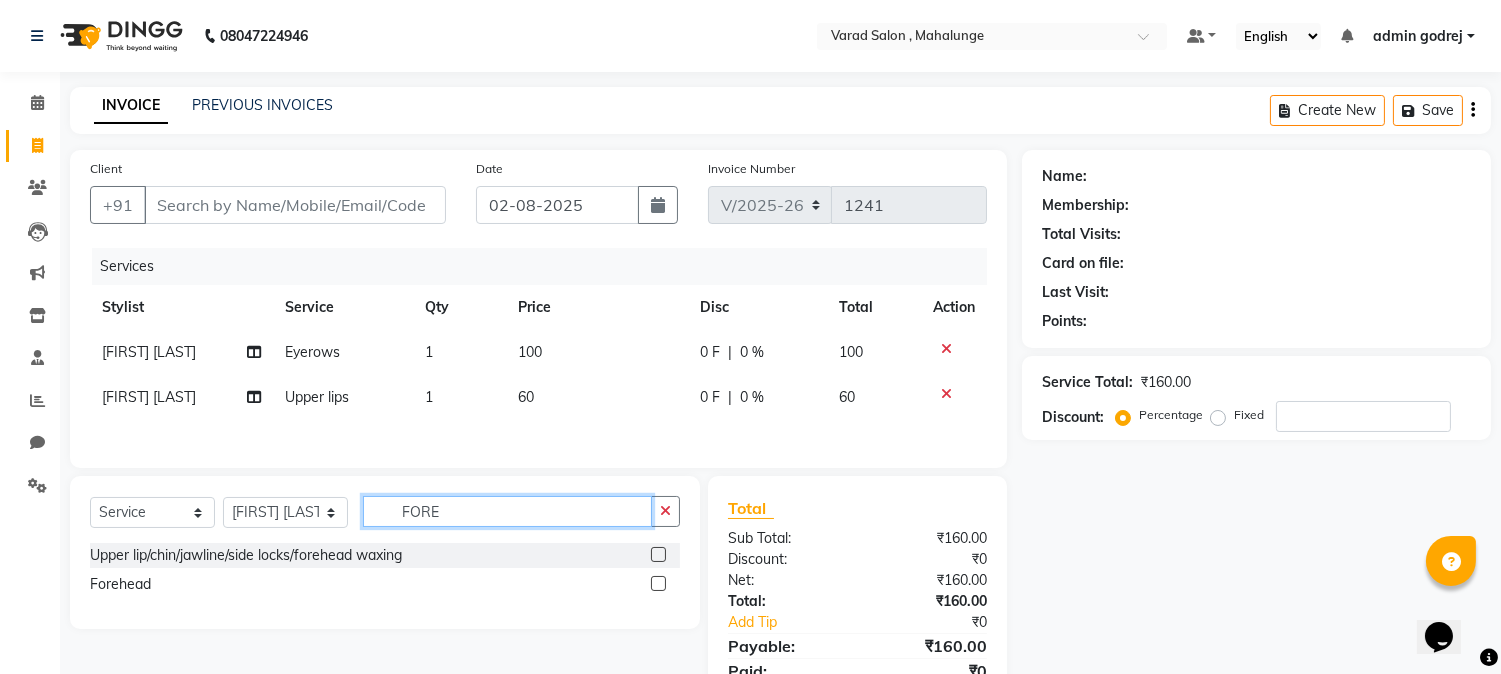 type on "FORE" 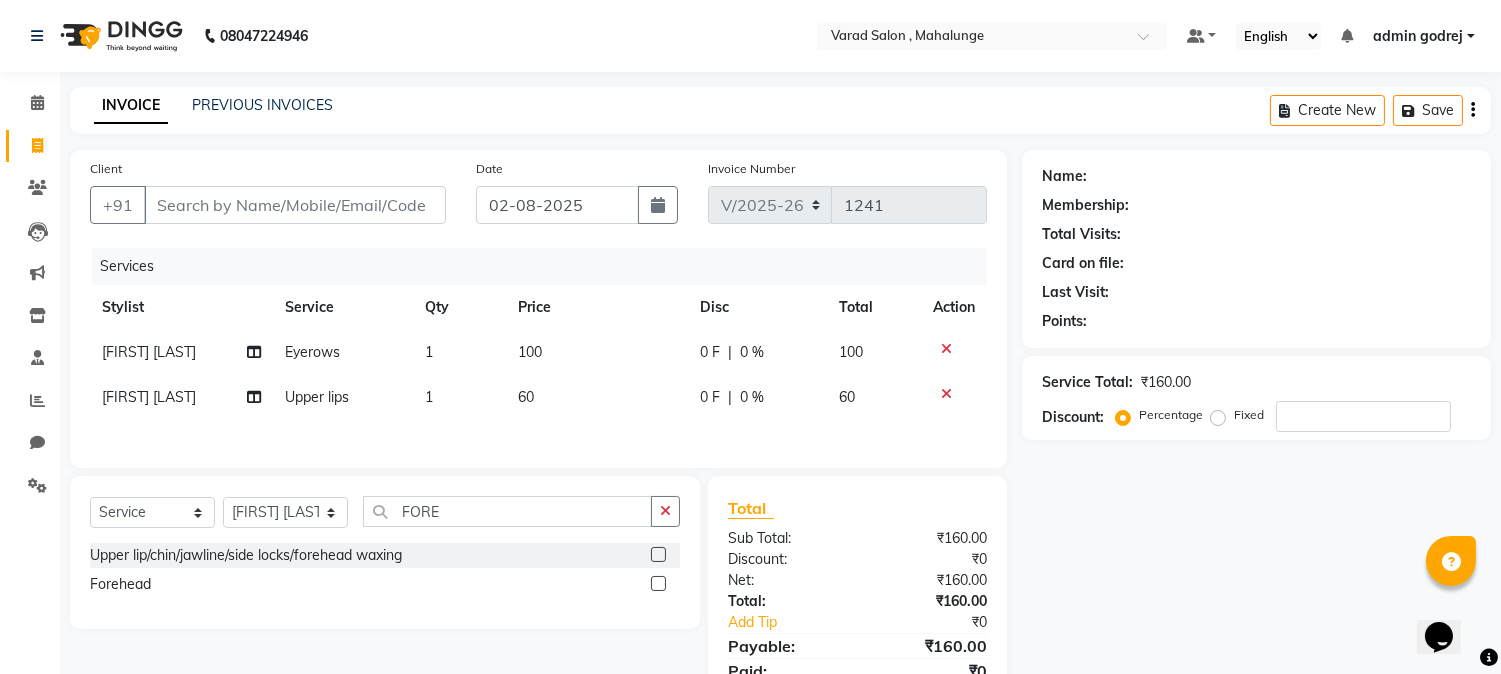 click 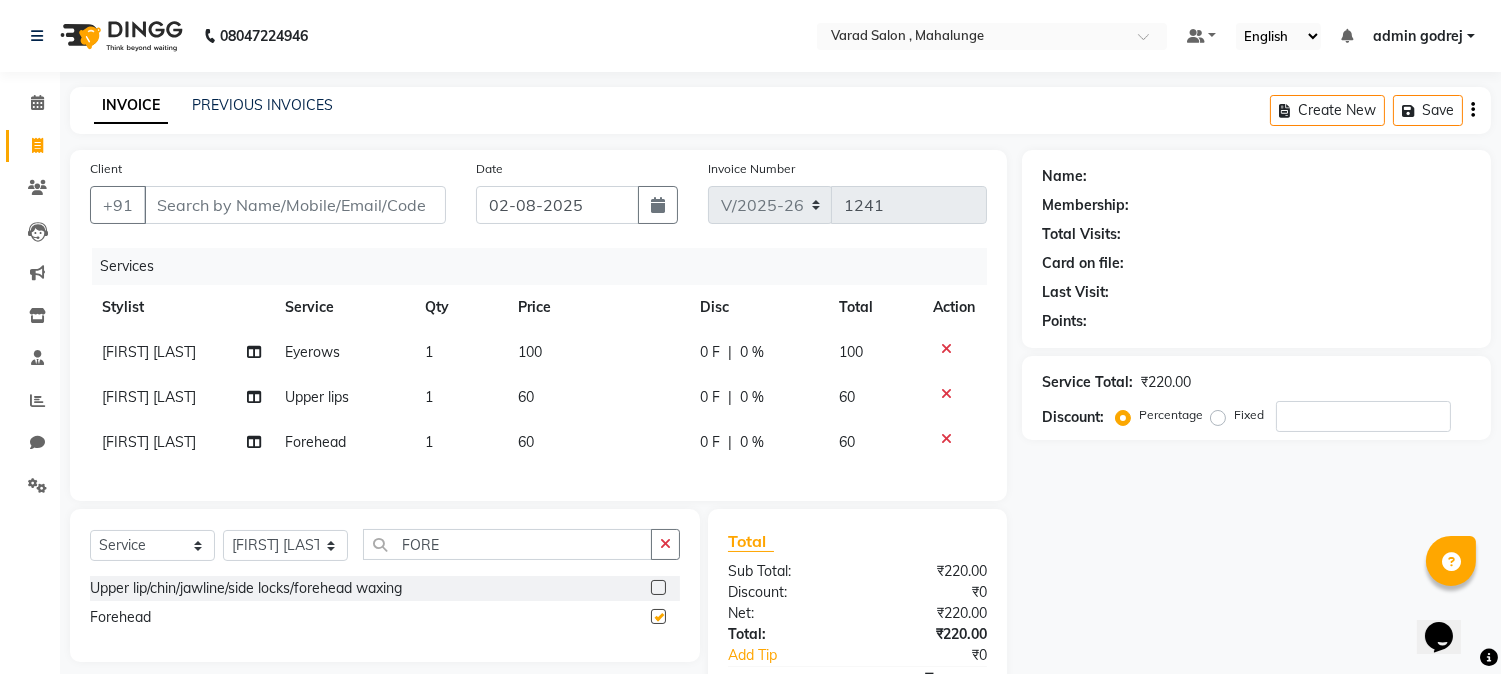 checkbox on "false" 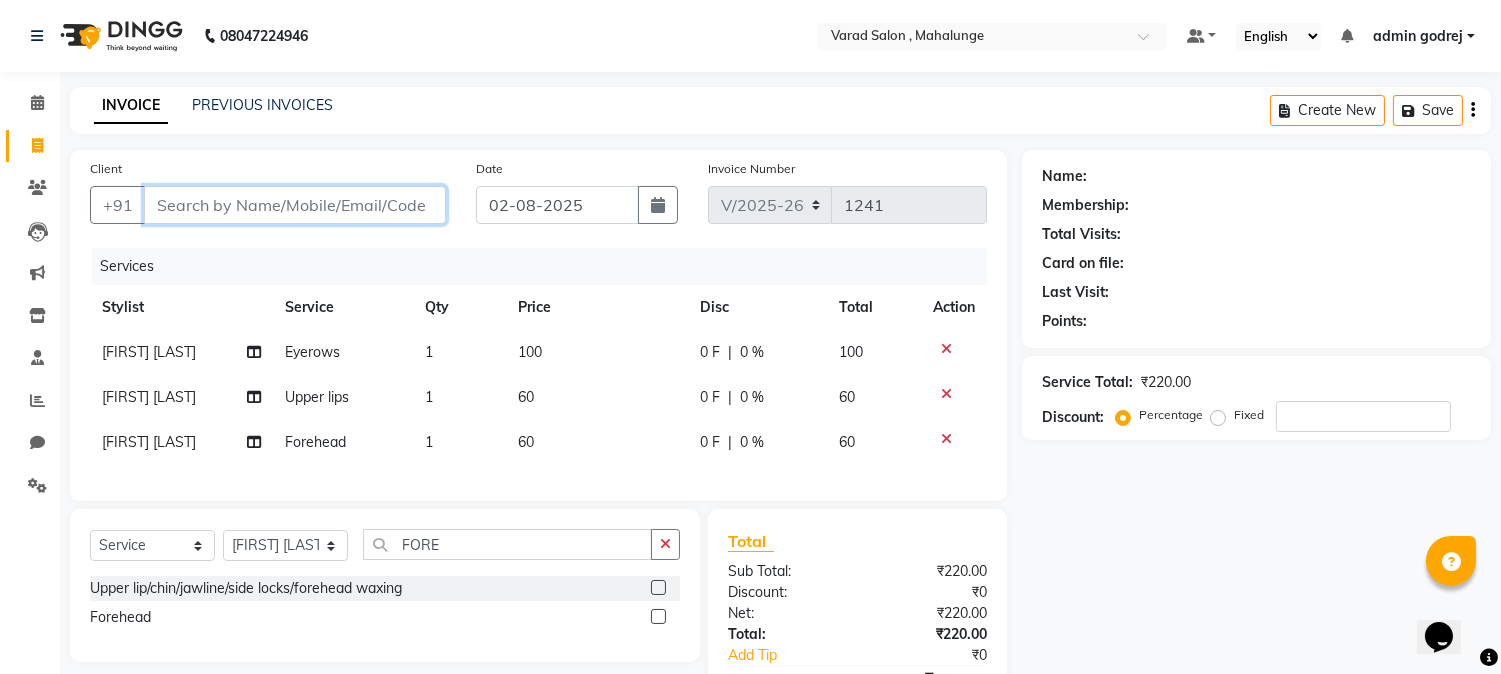 click on "Client" at bounding box center (295, 205) 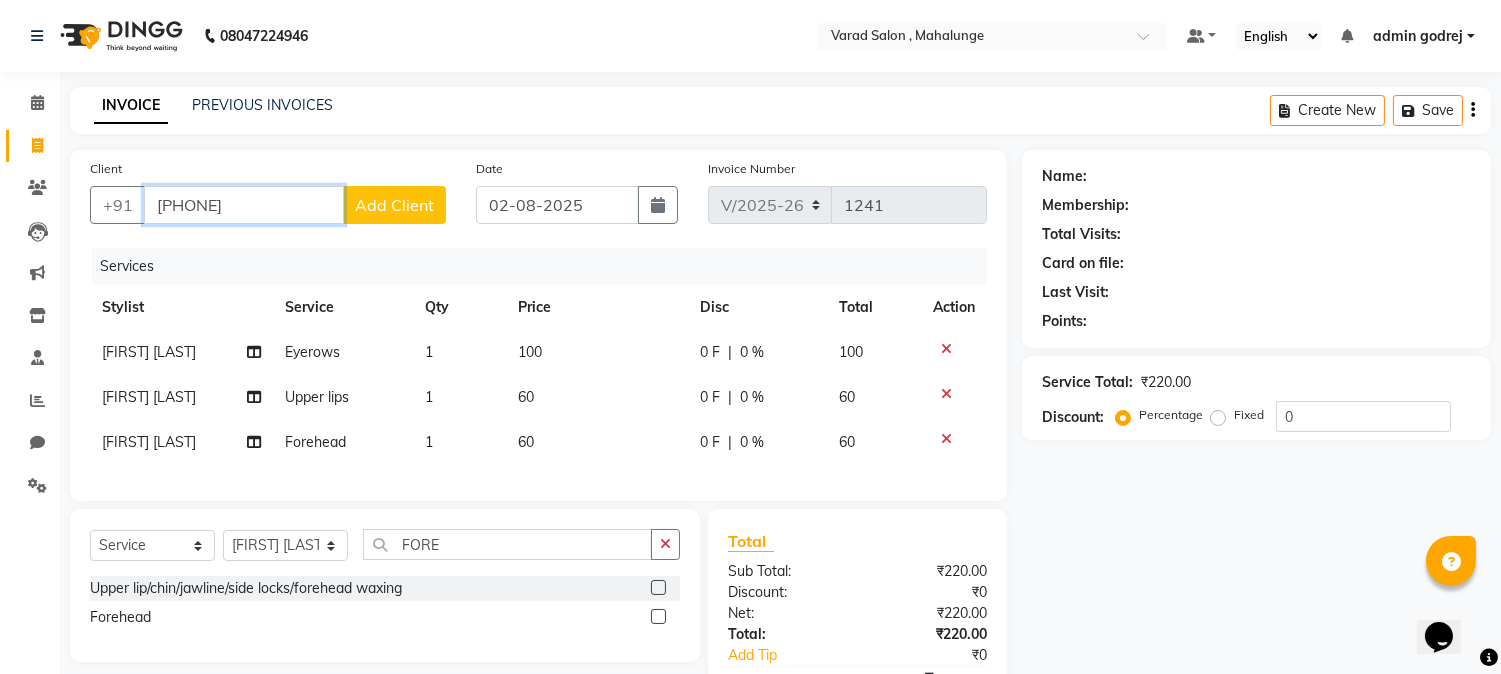 type on "[PHONE]" 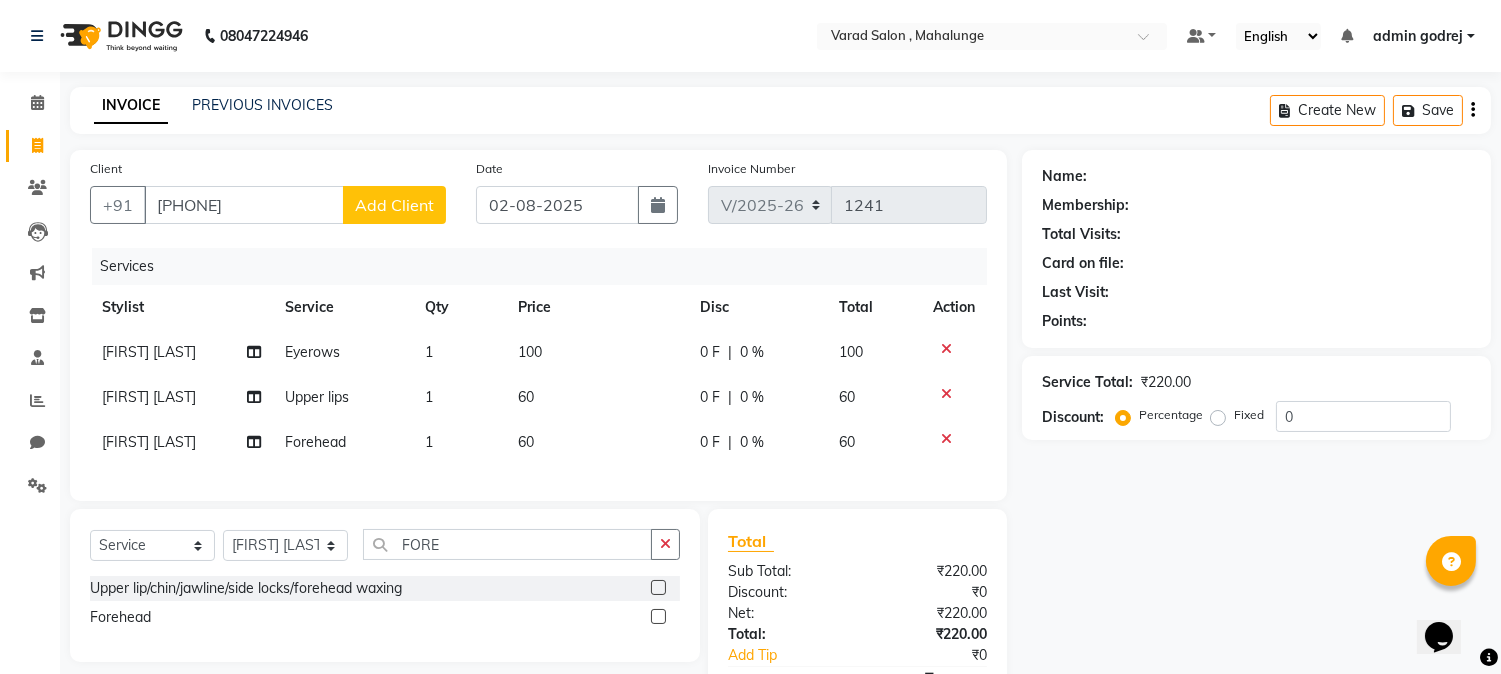 click on "Add Client" 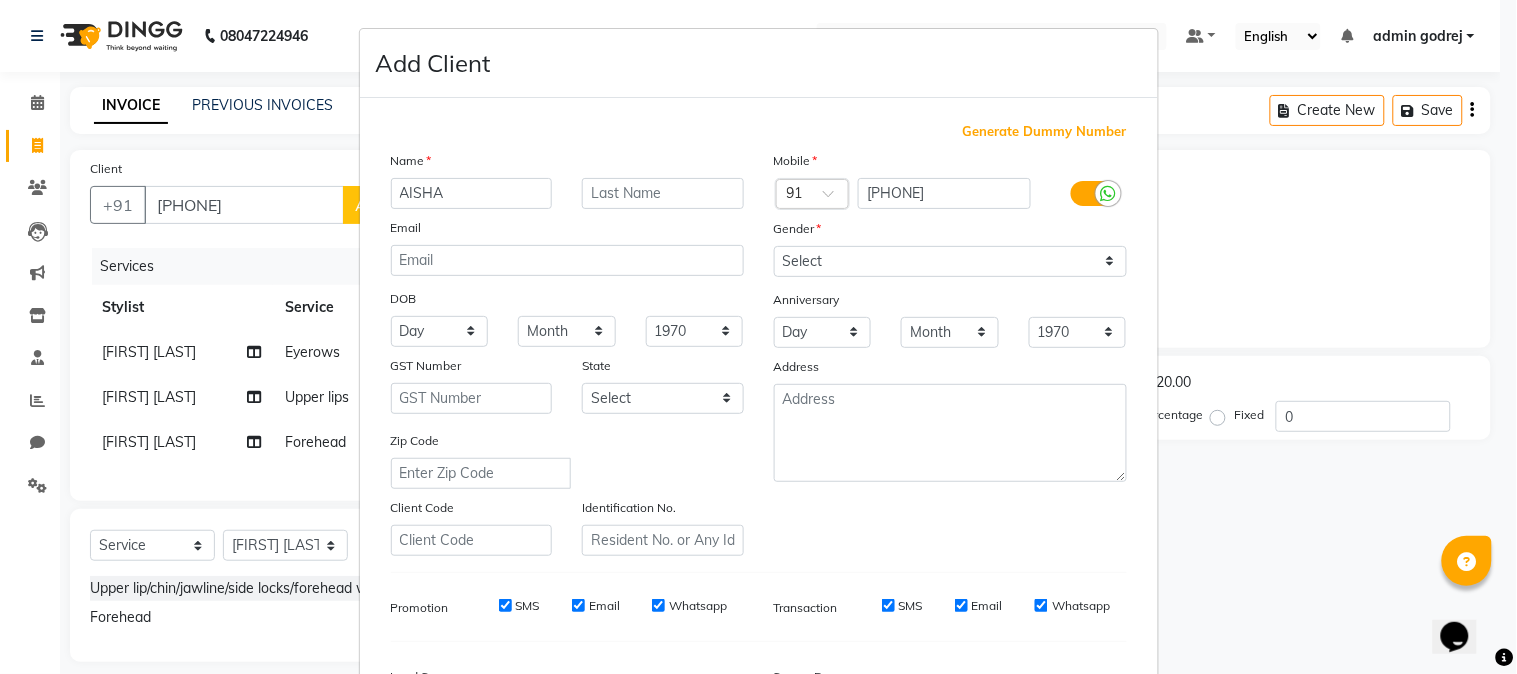 type on "AISHA" 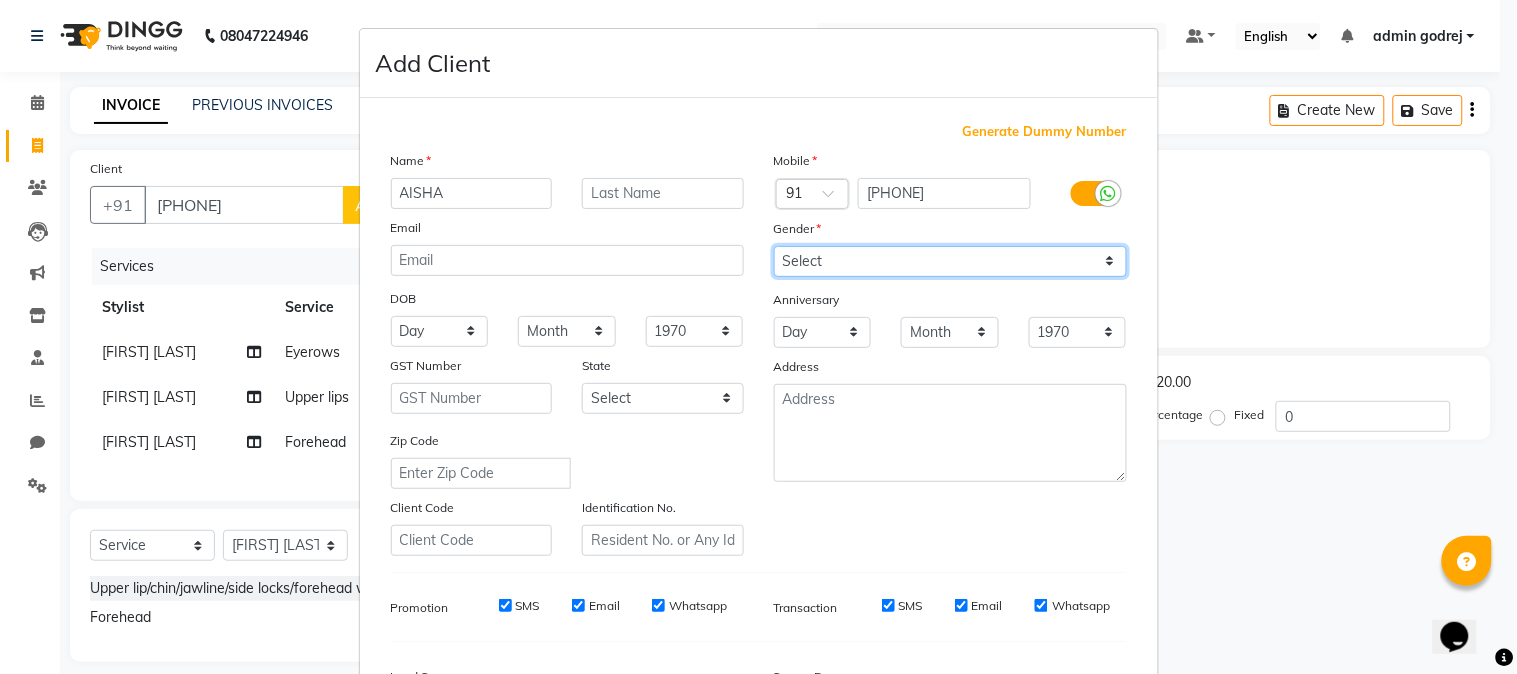 click on "Select Male Female Other Prefer Not To Say" at bounding box center [950, 261] 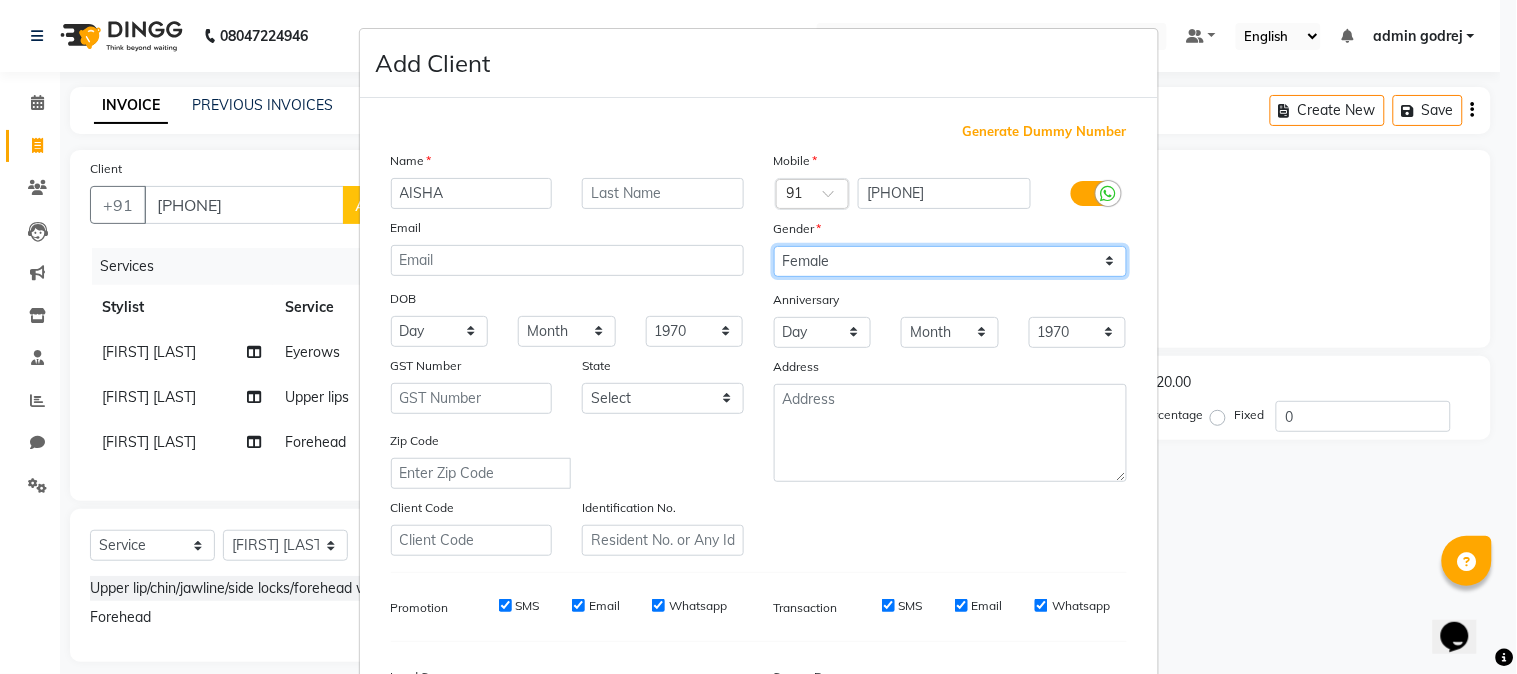 click on "Select Male Female Other Prefer Not To Say" at bounding box center [950, 261] 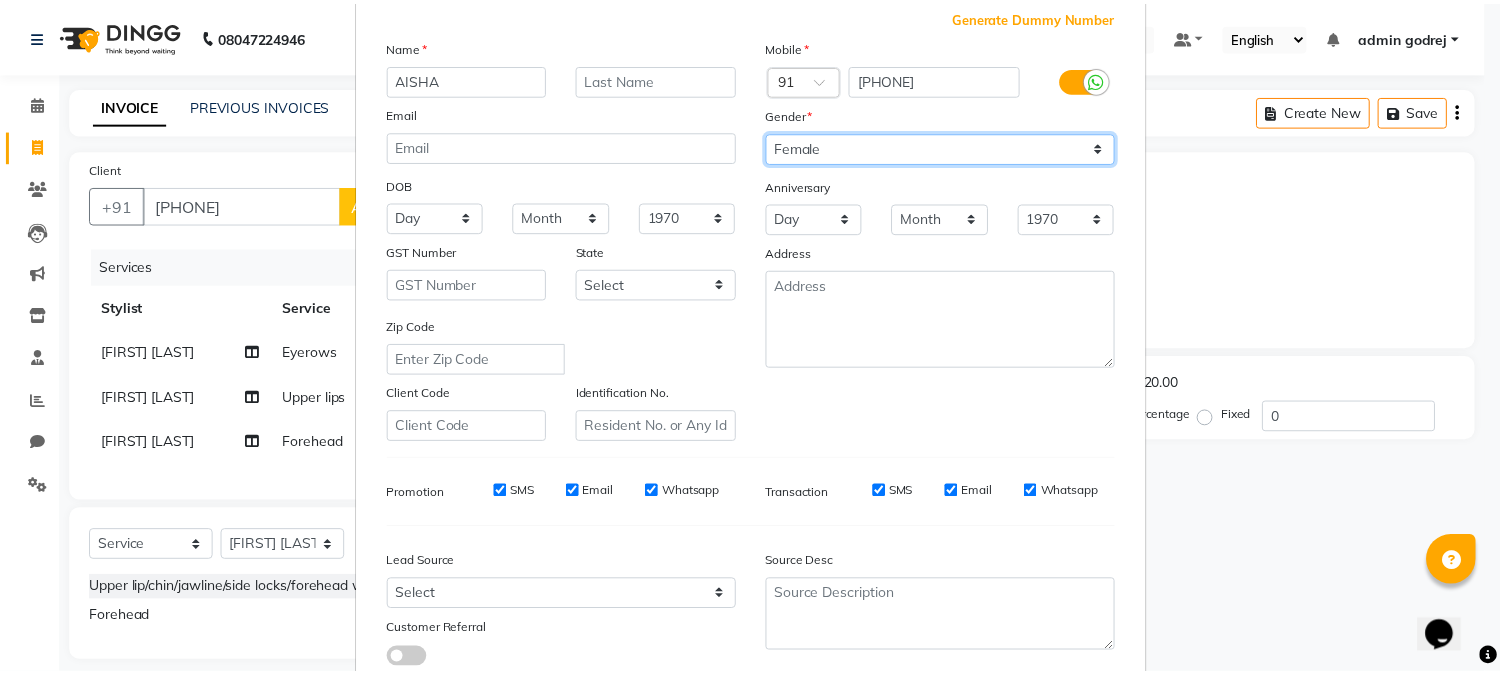 scroll, scrollTop: 250, scrollLeft: 0, axis: vertical 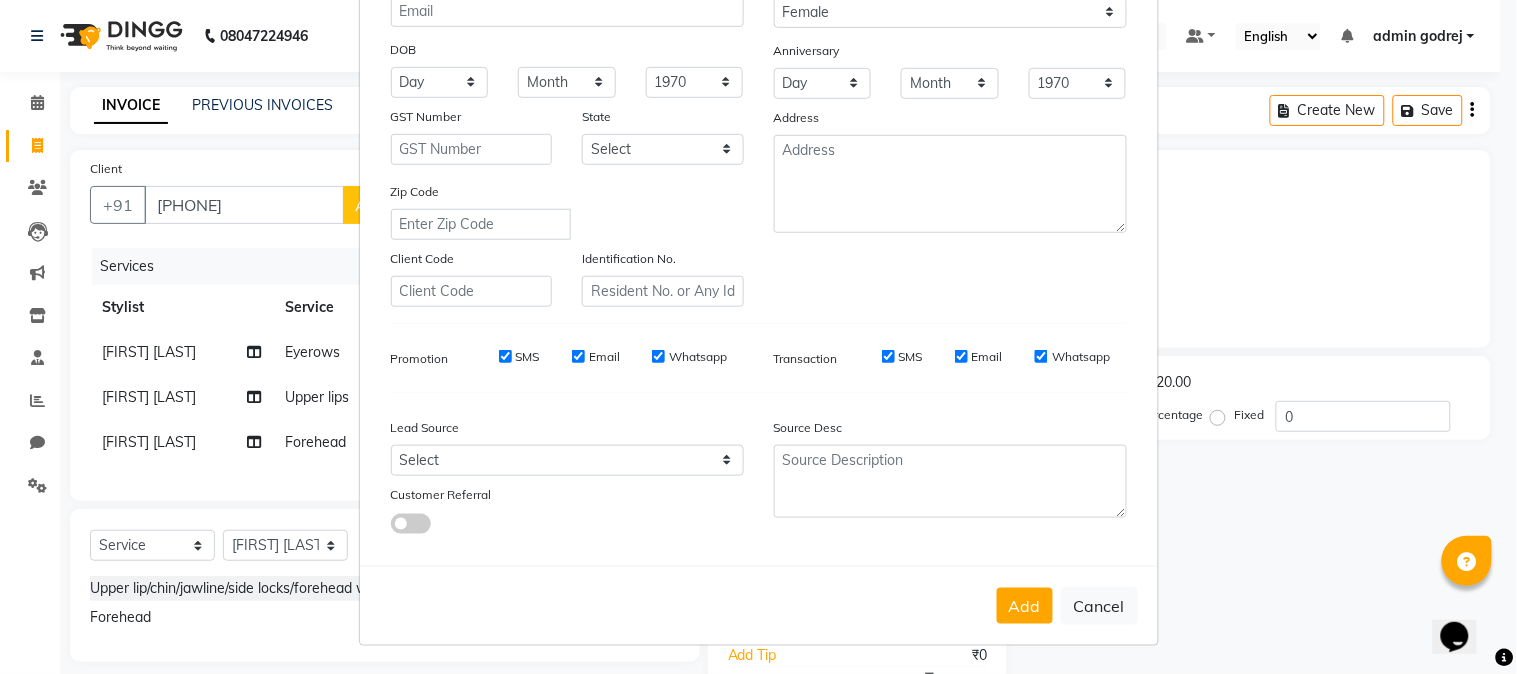 click on "Add" at bounding box center [1025, 606] 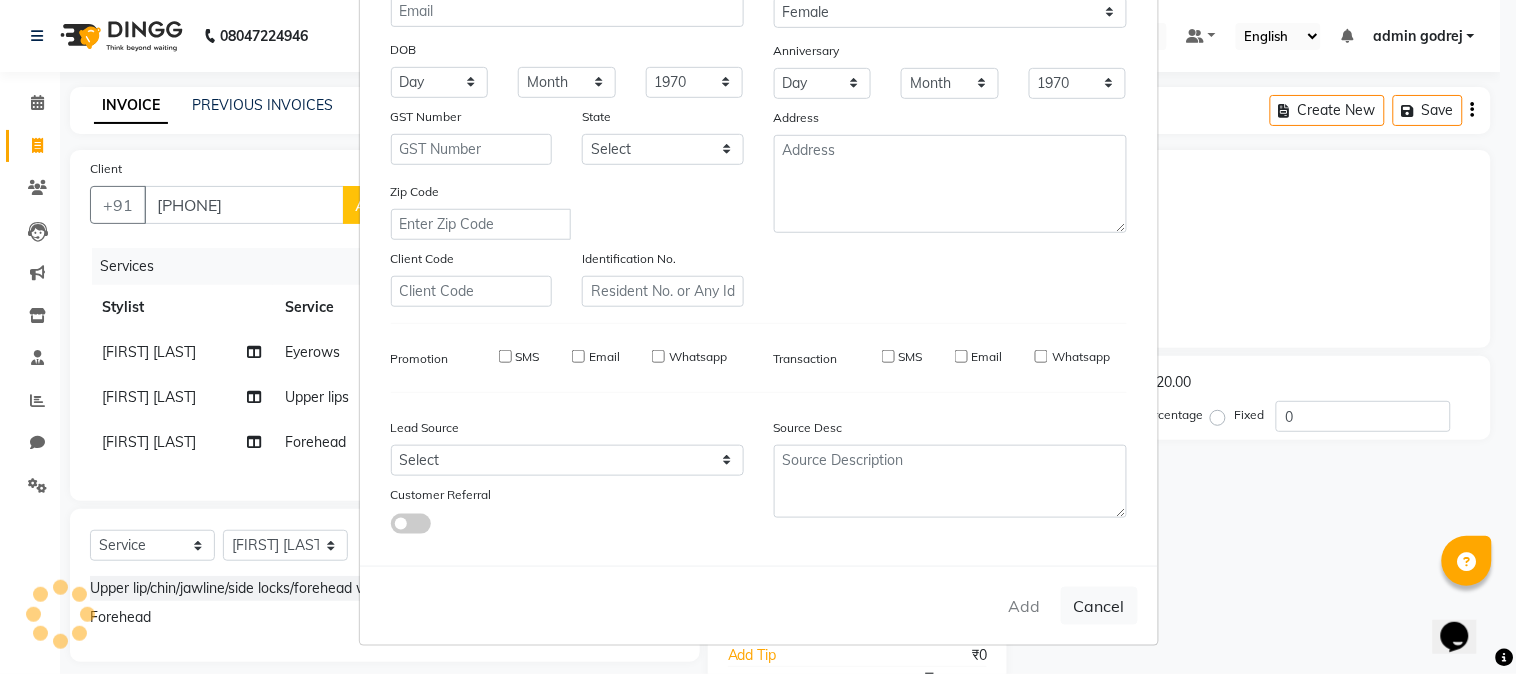 type 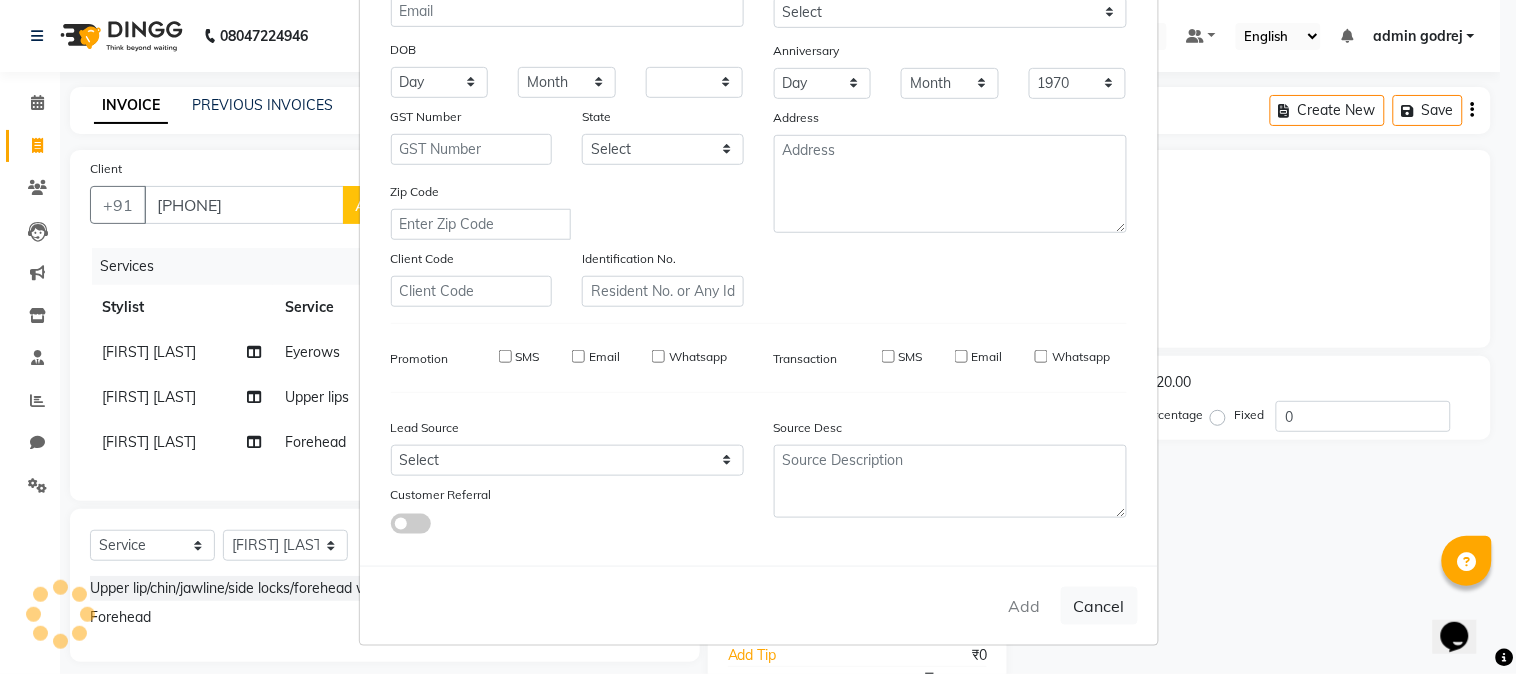 select 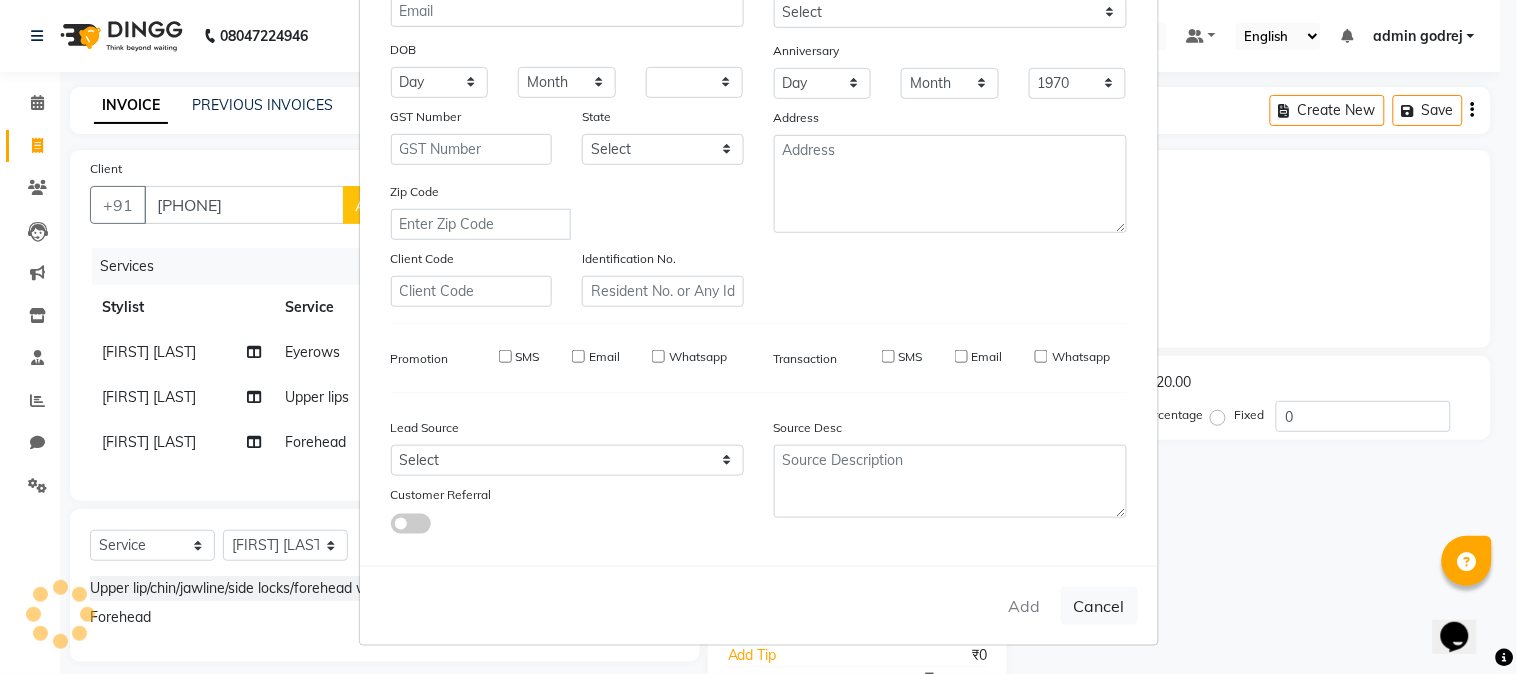 select 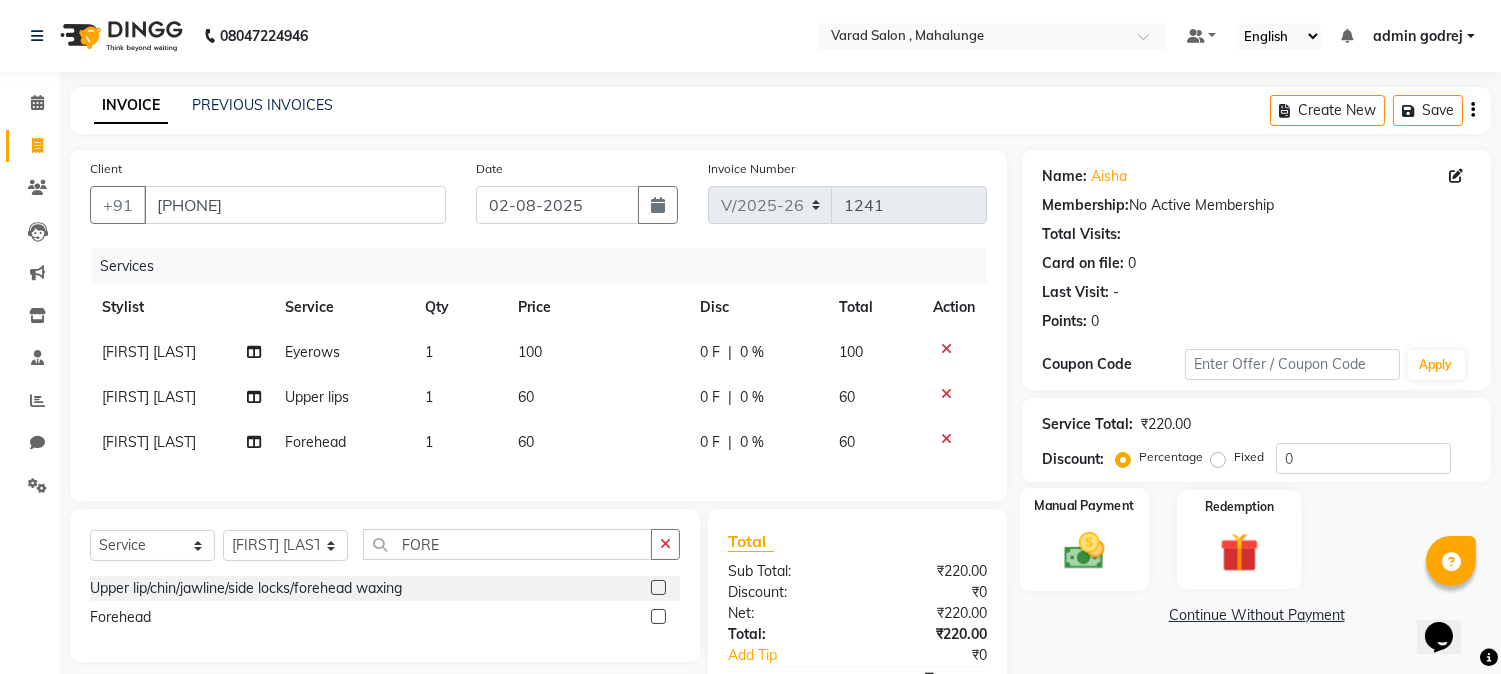 click 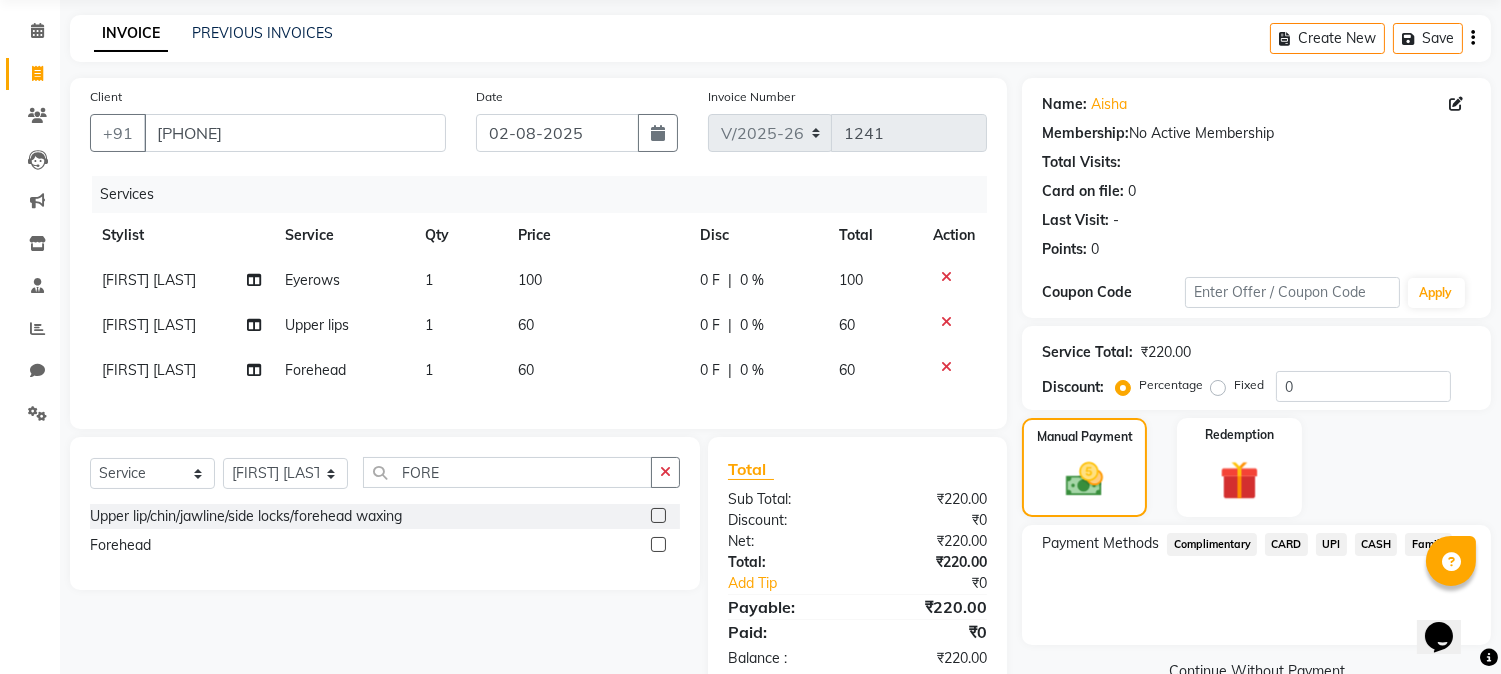 scroll, scrollTop: 111, scrollLeft: 0, axis: vertical 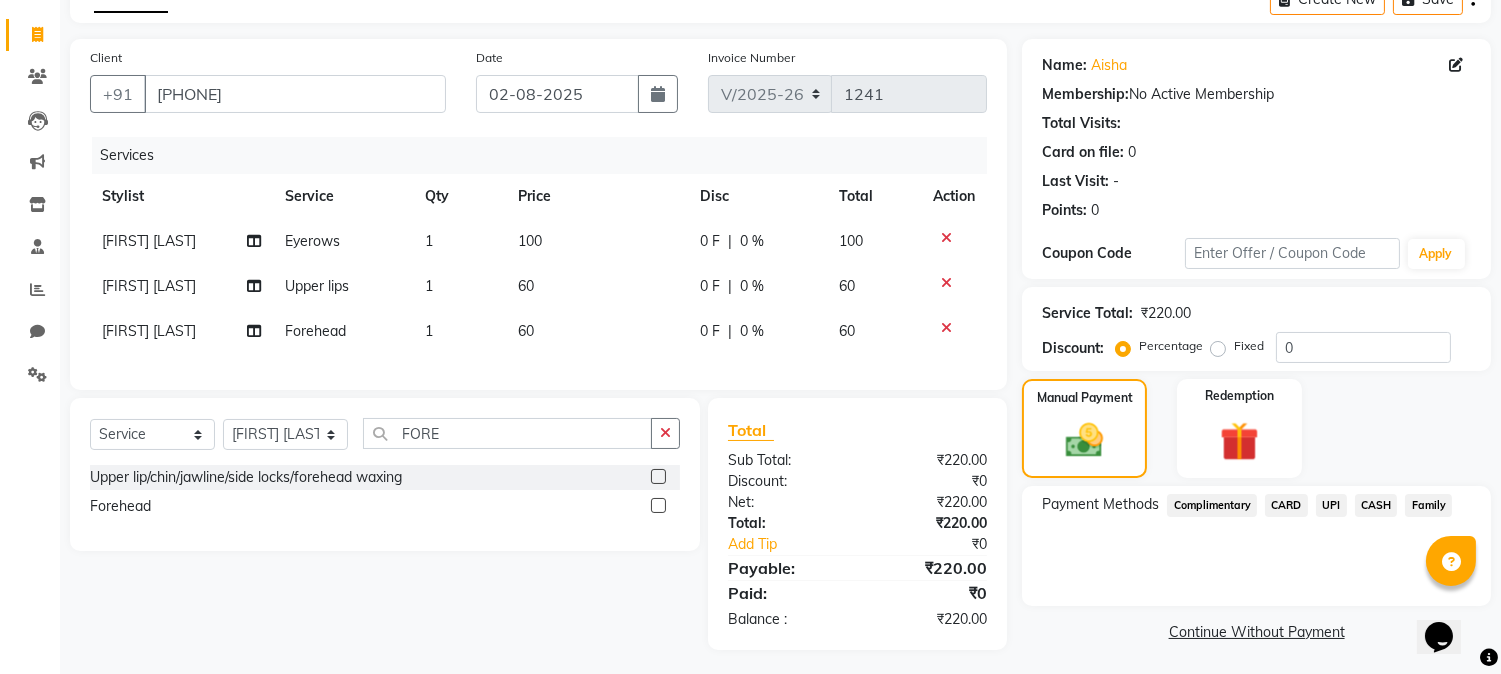 click on "UPI" 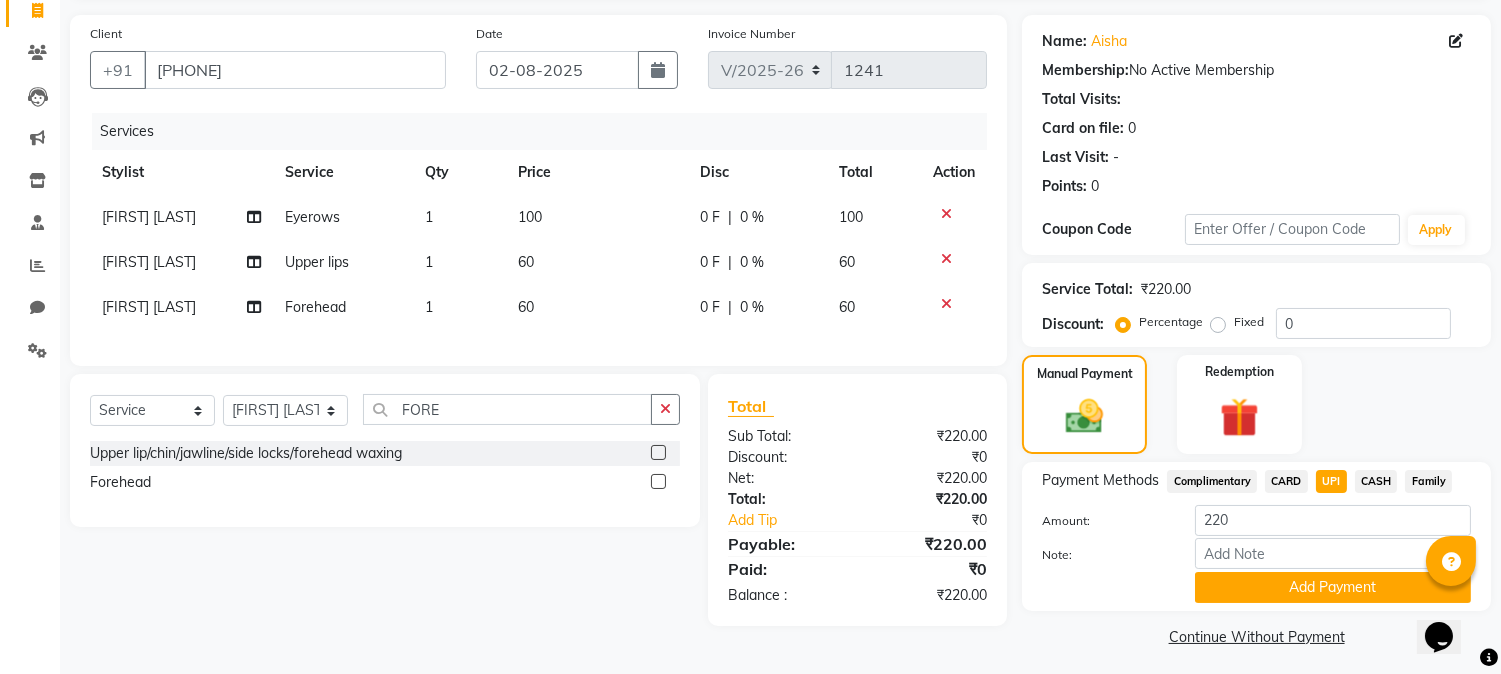 scroll, scrollTop: 142, scrollLeft: 0, axis: vertical 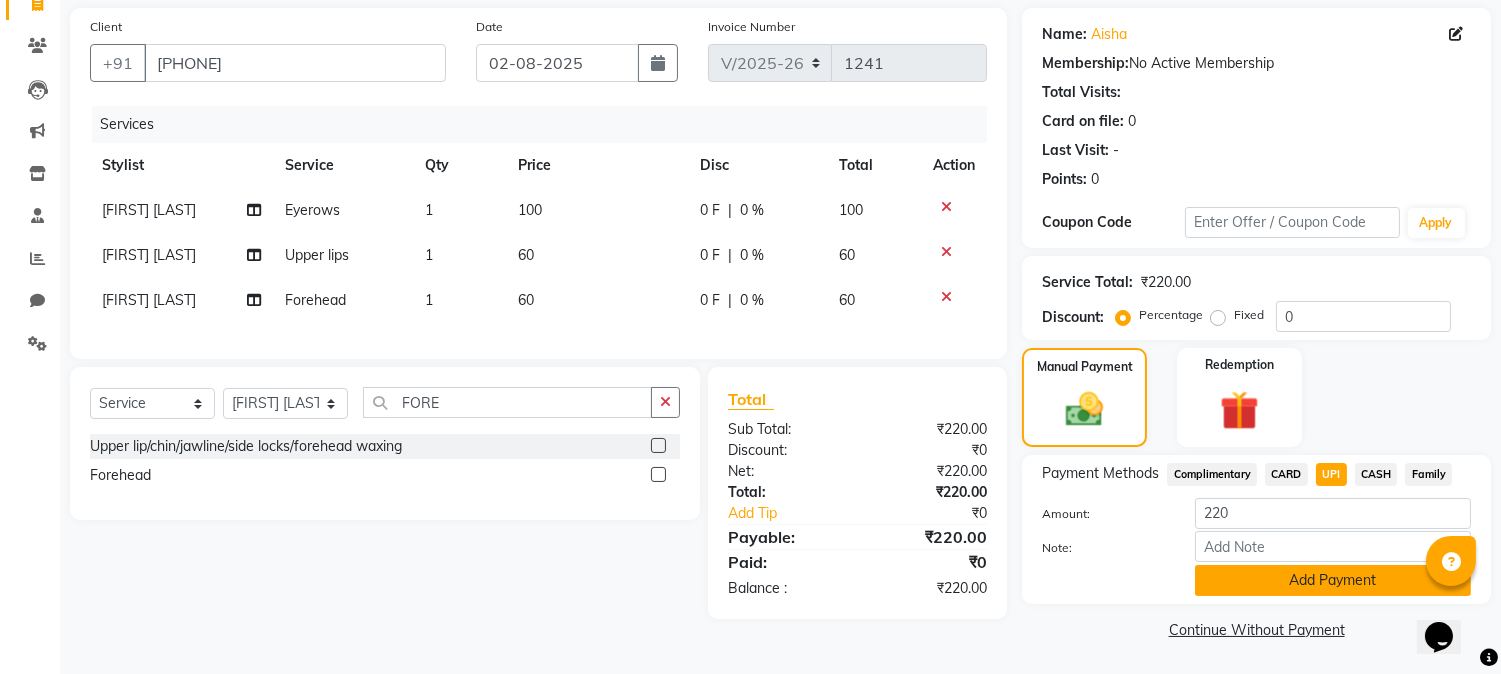 click on "Add Payment" 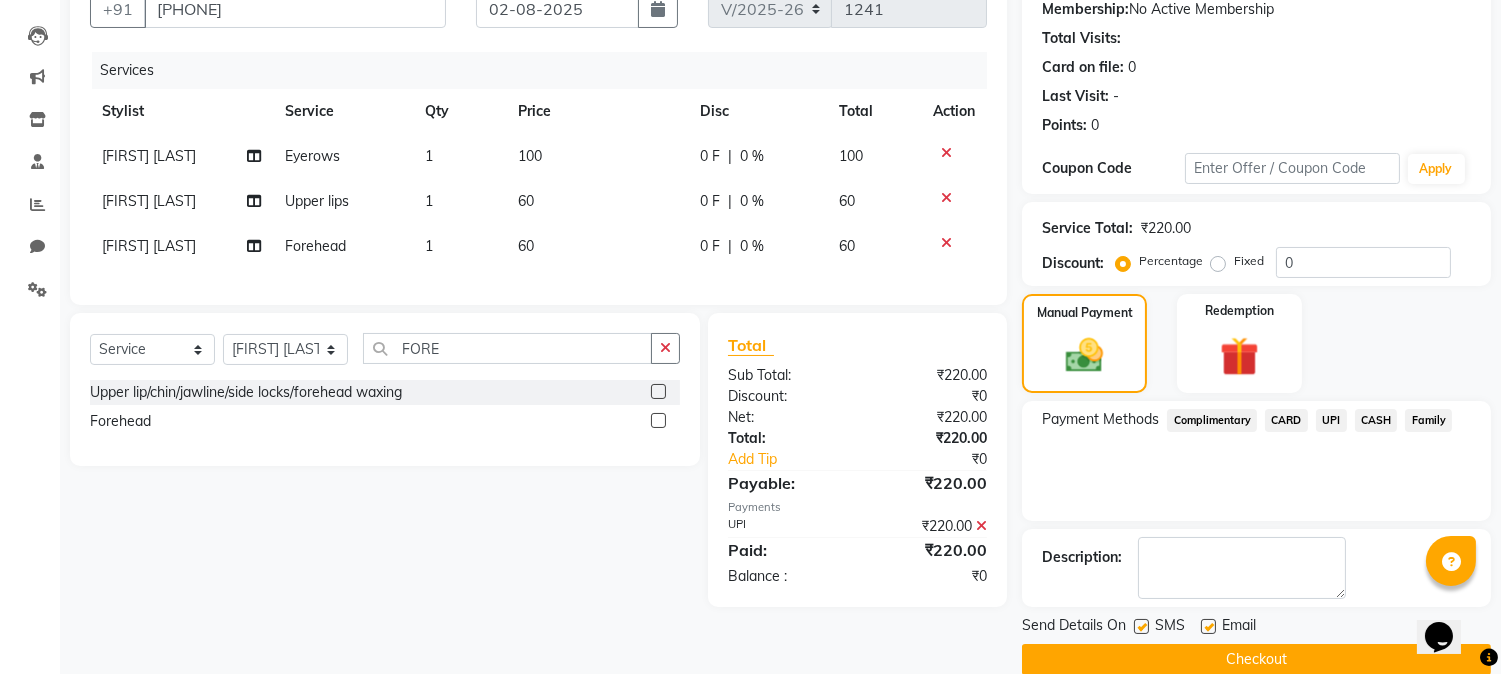 scroll, scrollTop: 225, scrollLeft: 0, axis: vertical 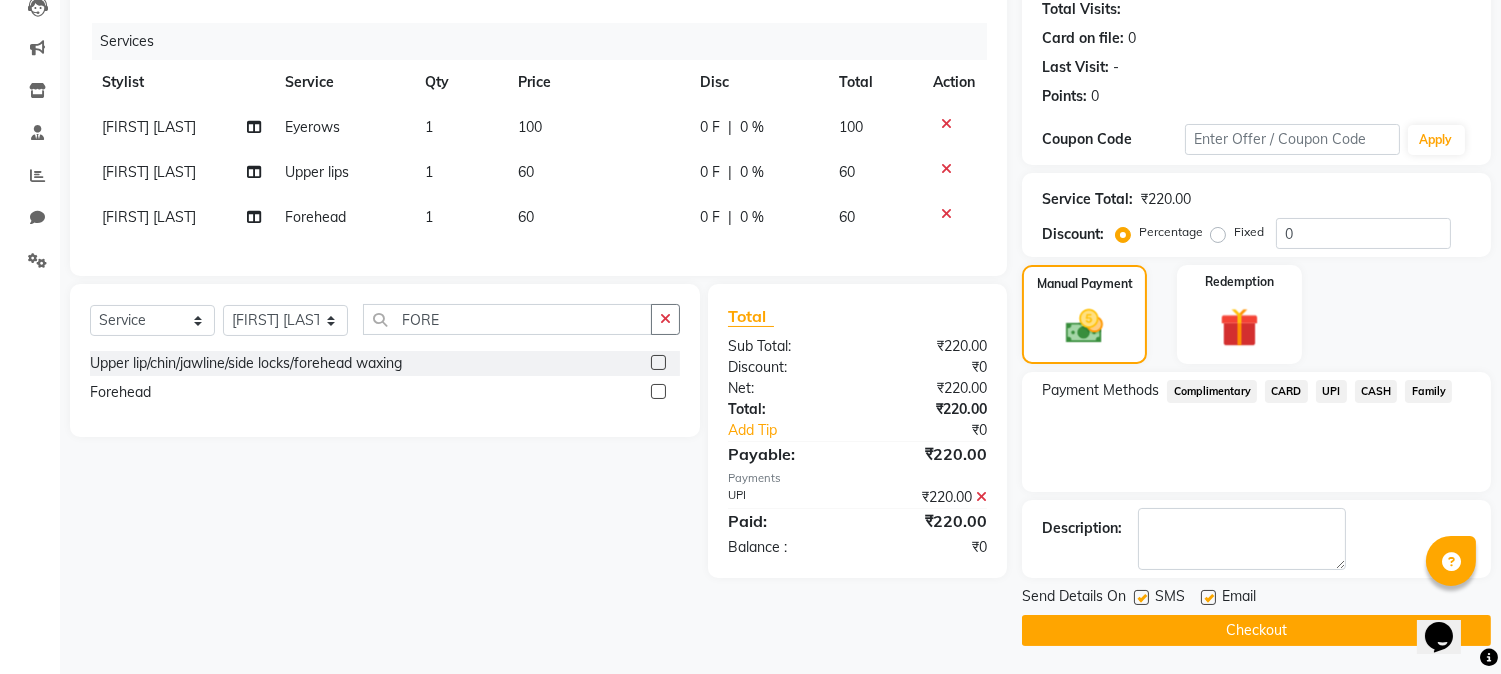 click on "Checkout" 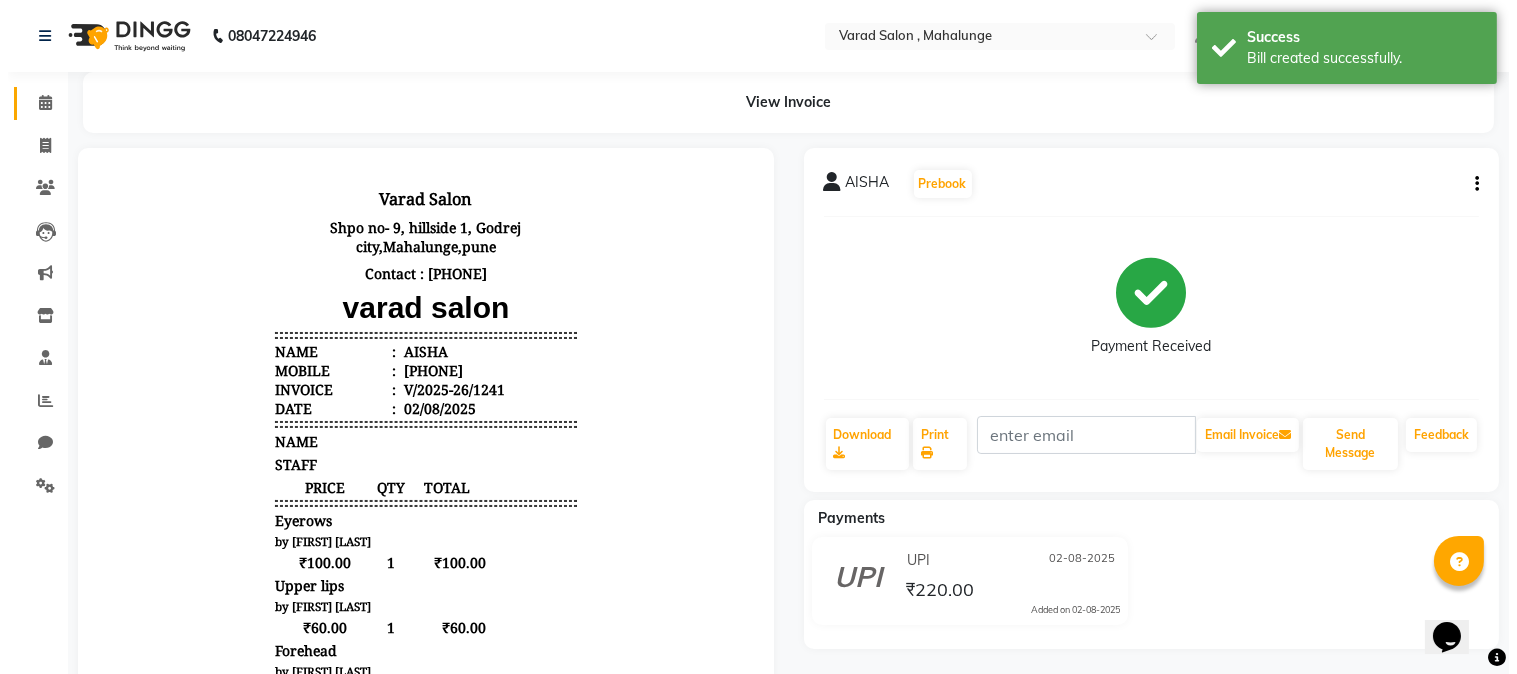 scroll, scrollTop: 0, scrollLeft: 0, axis: both 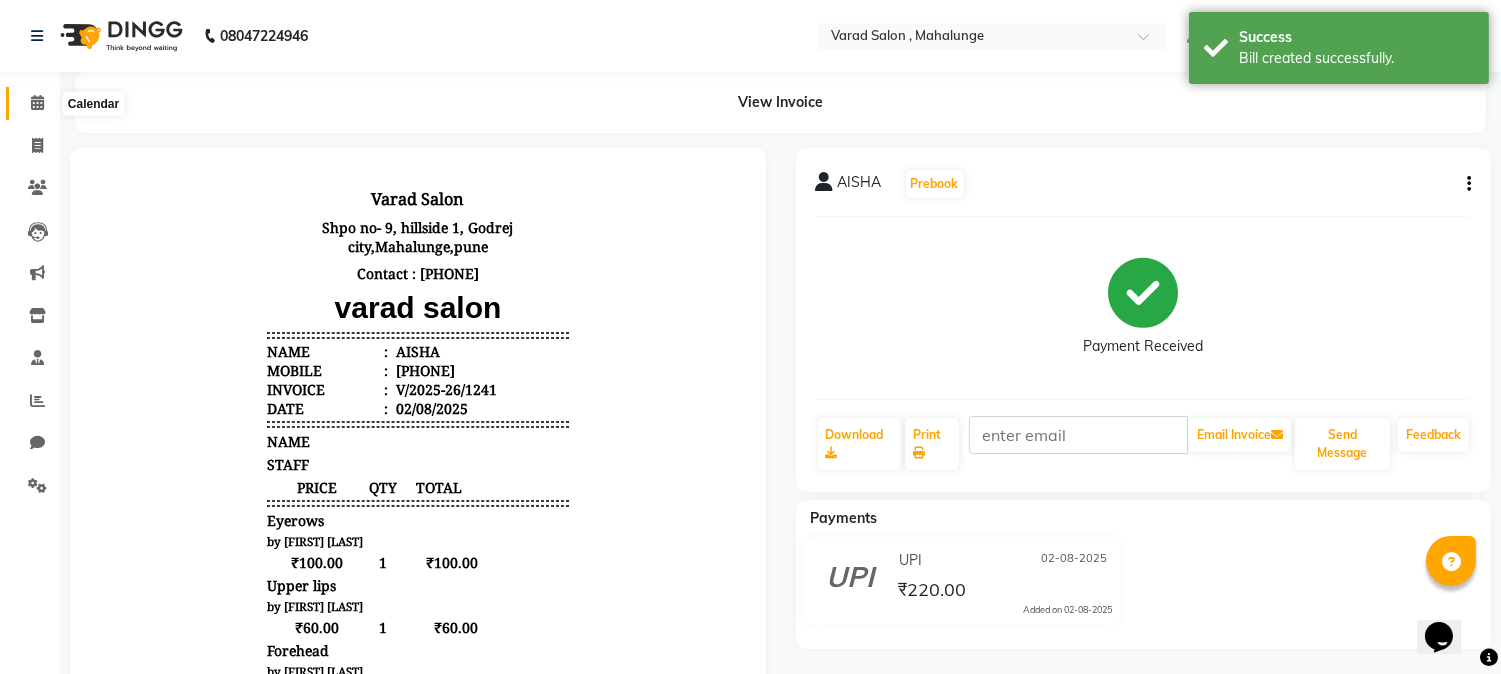 click 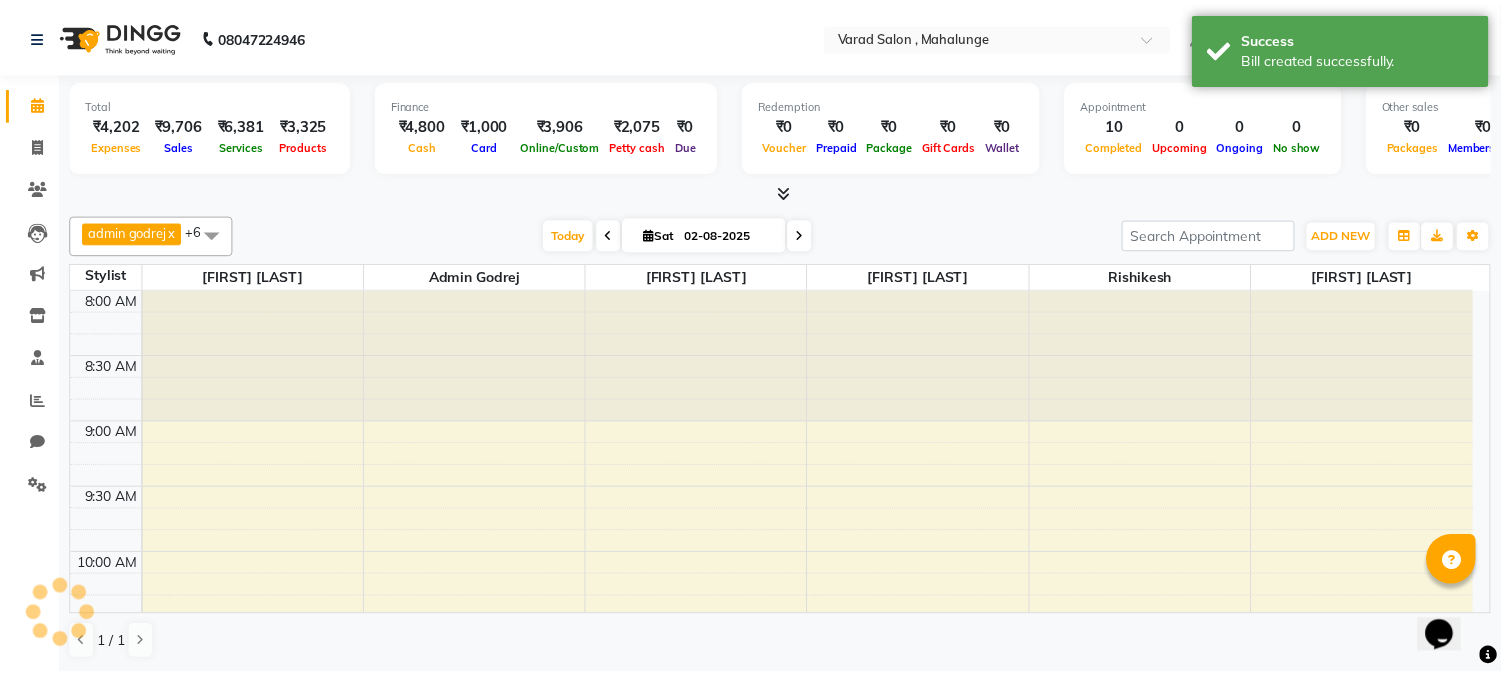 scroll, scrollTop: 0, scrollLeft: 0, axis: both 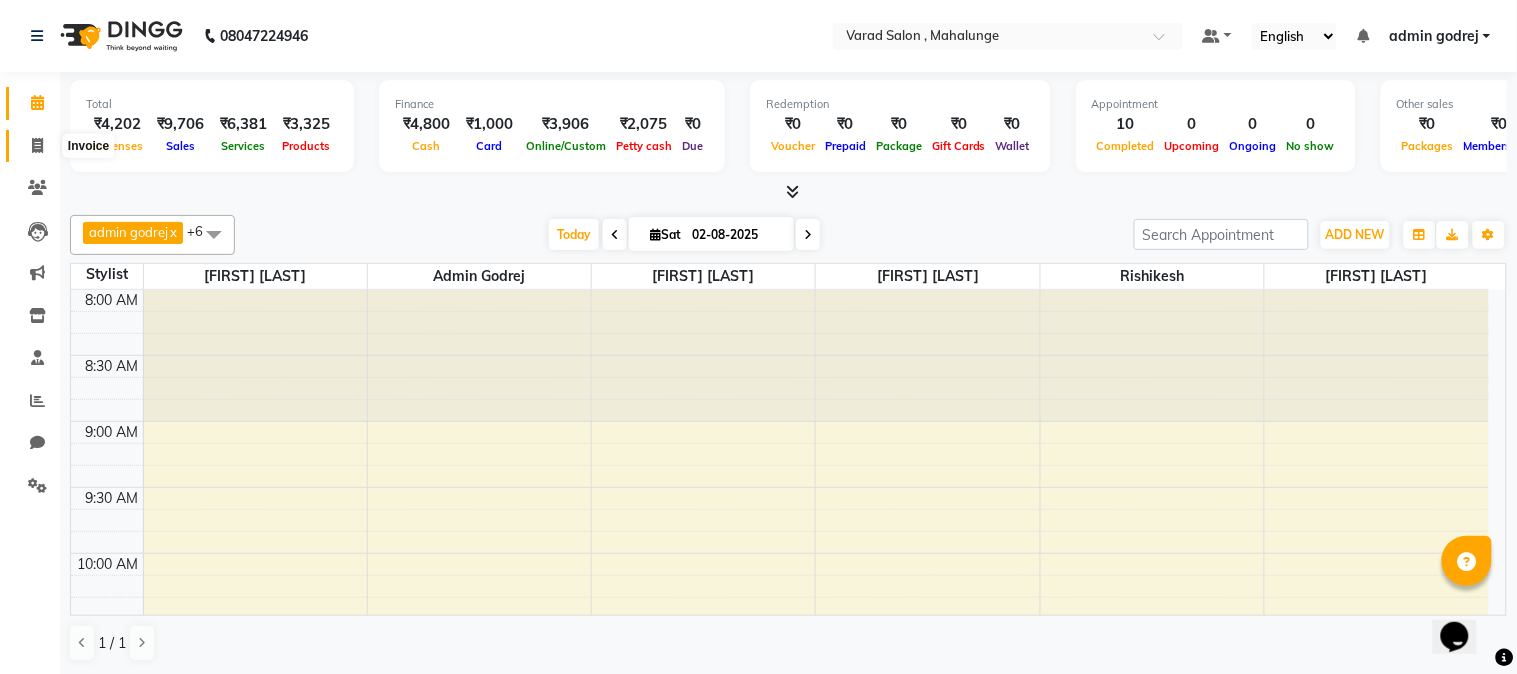 click 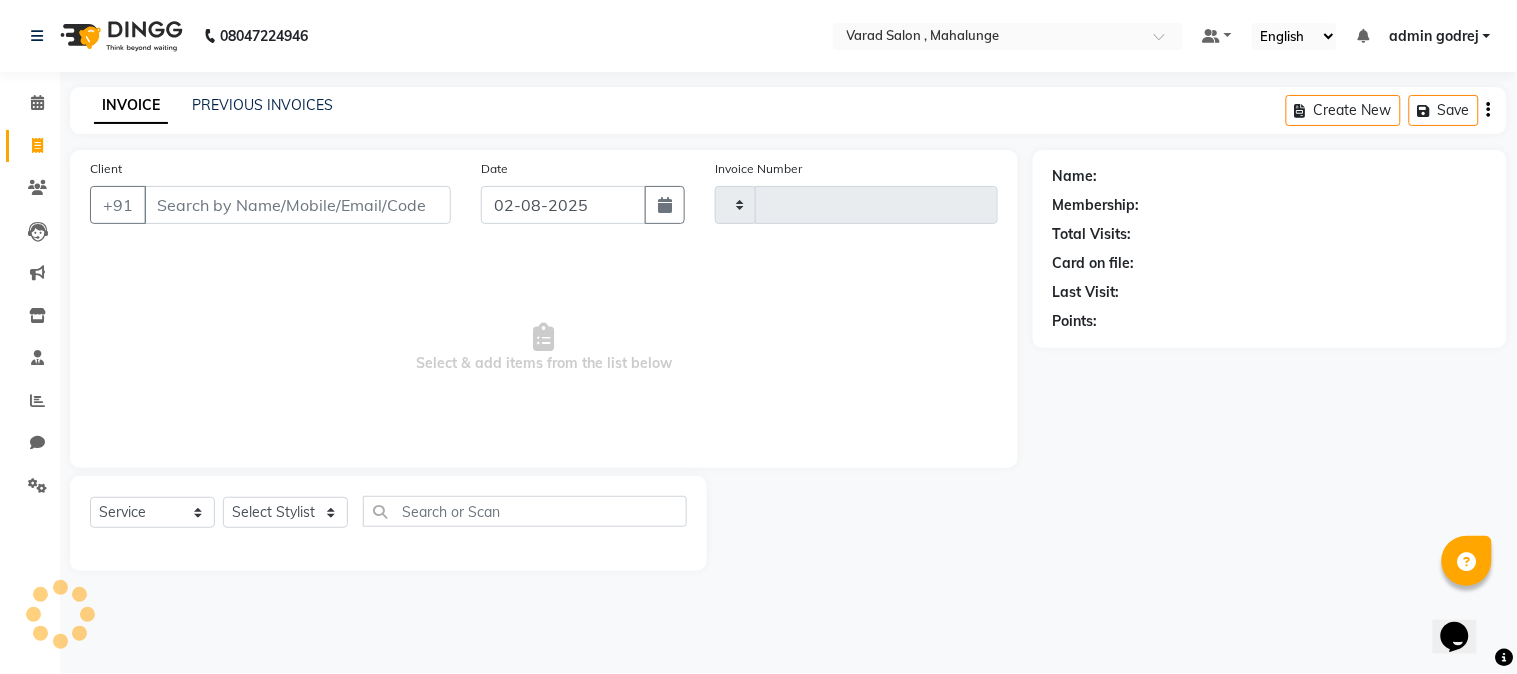type on "1242" 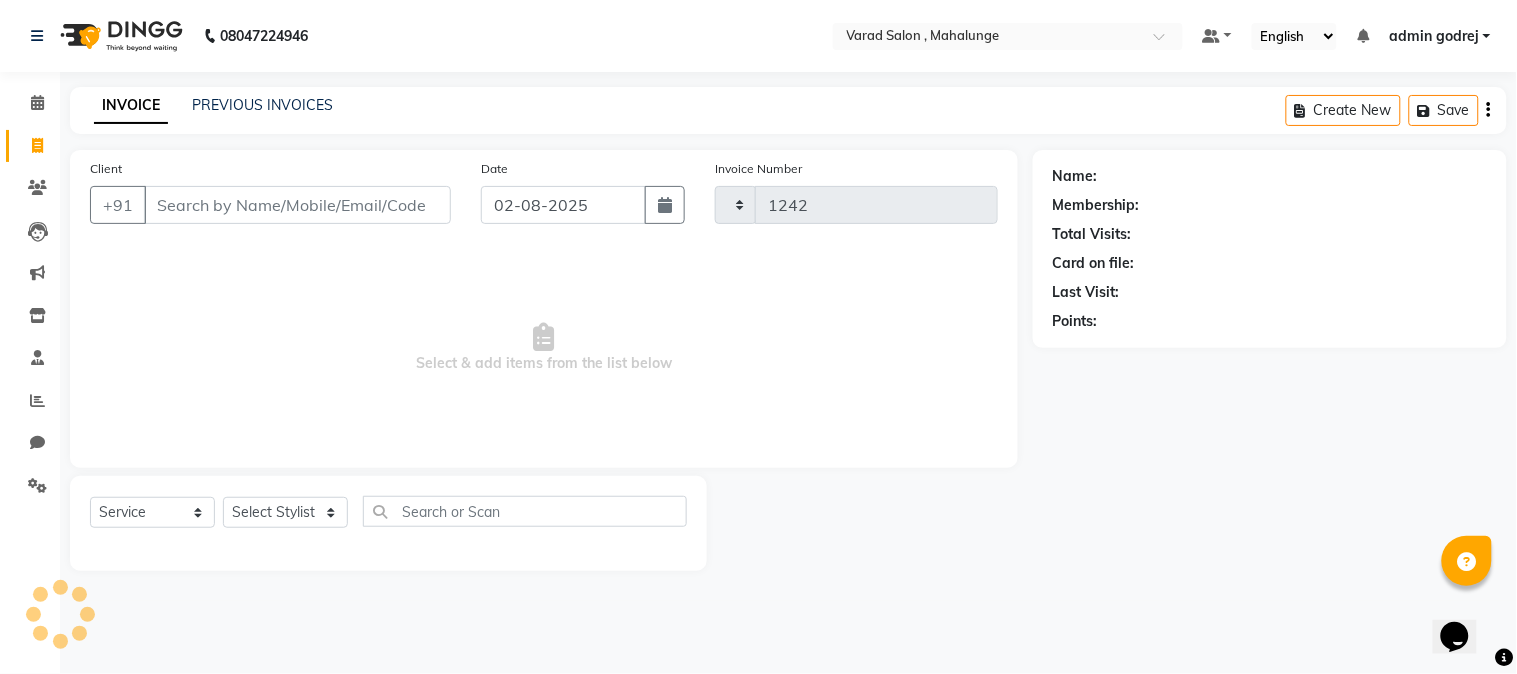 select on "7250" 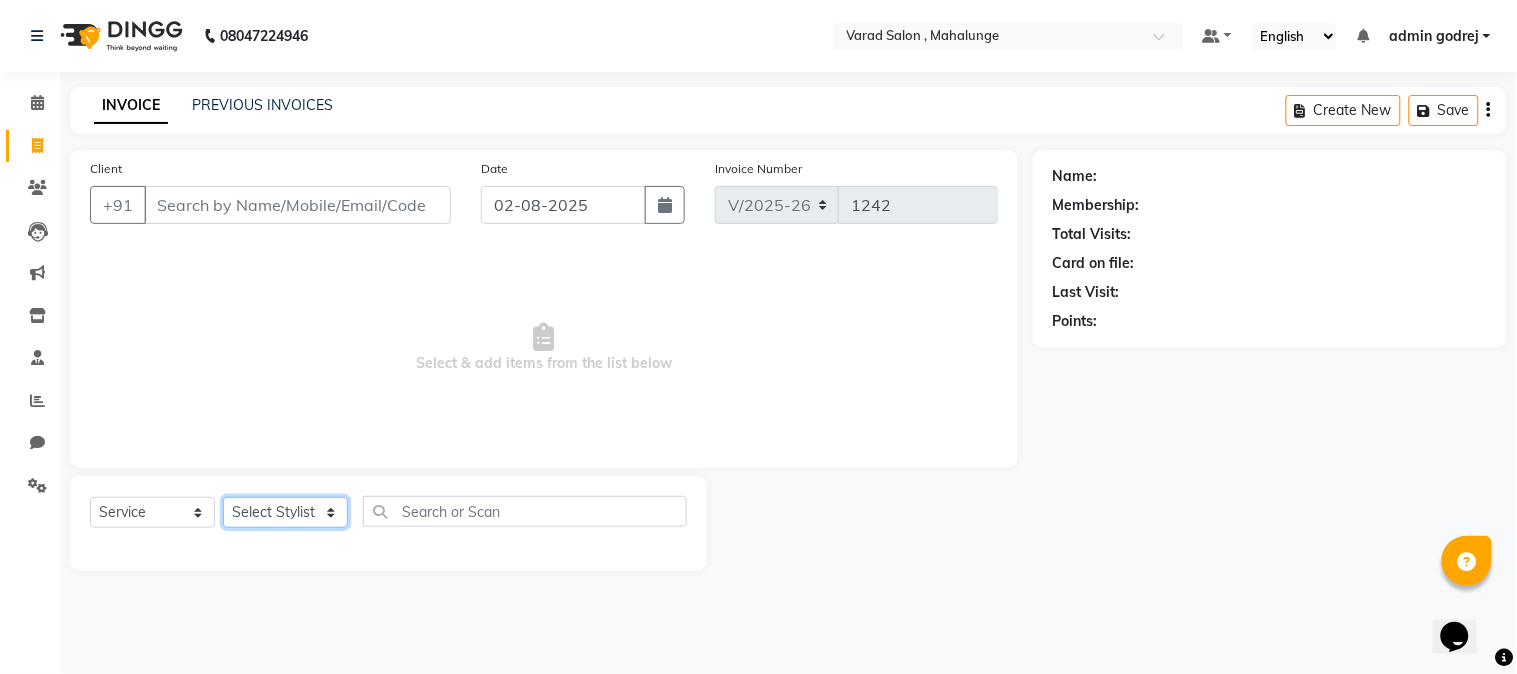 click on "Select Stylist" 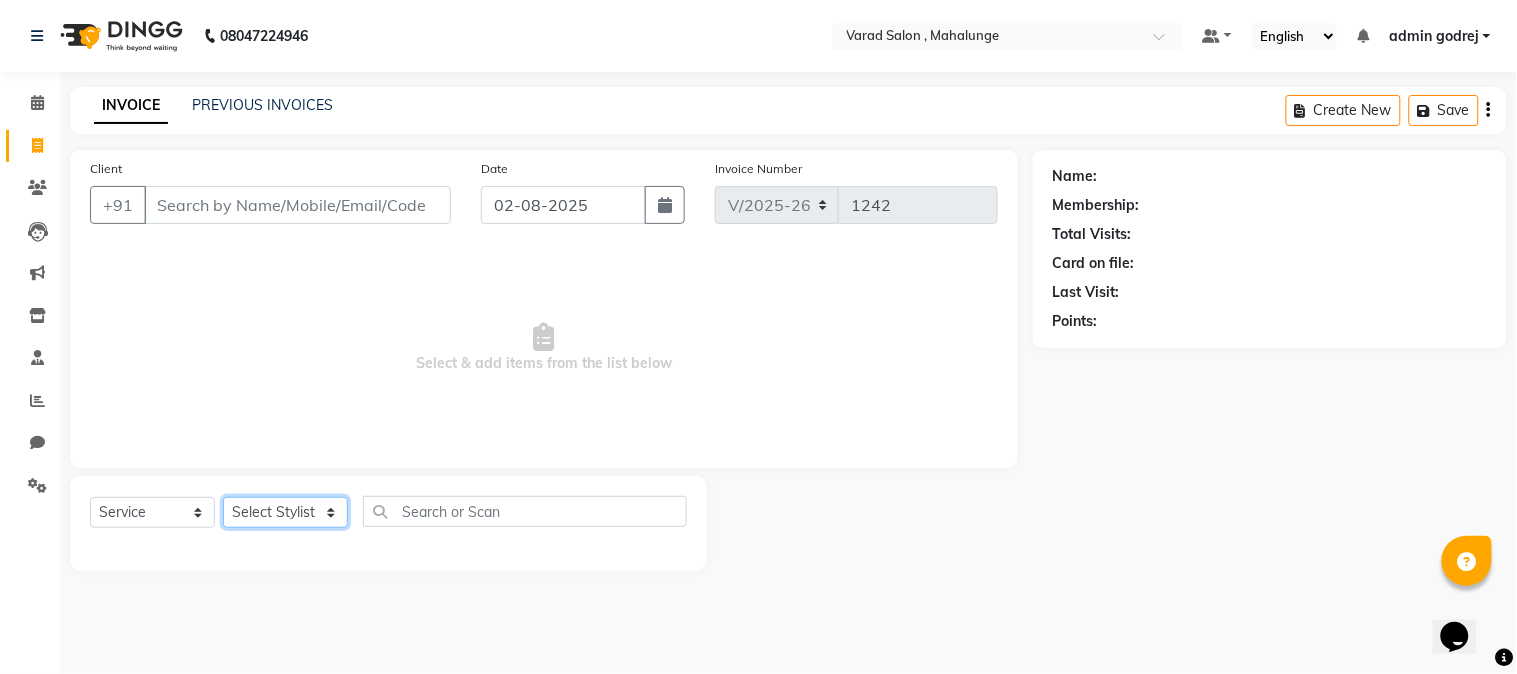 select on "76518" 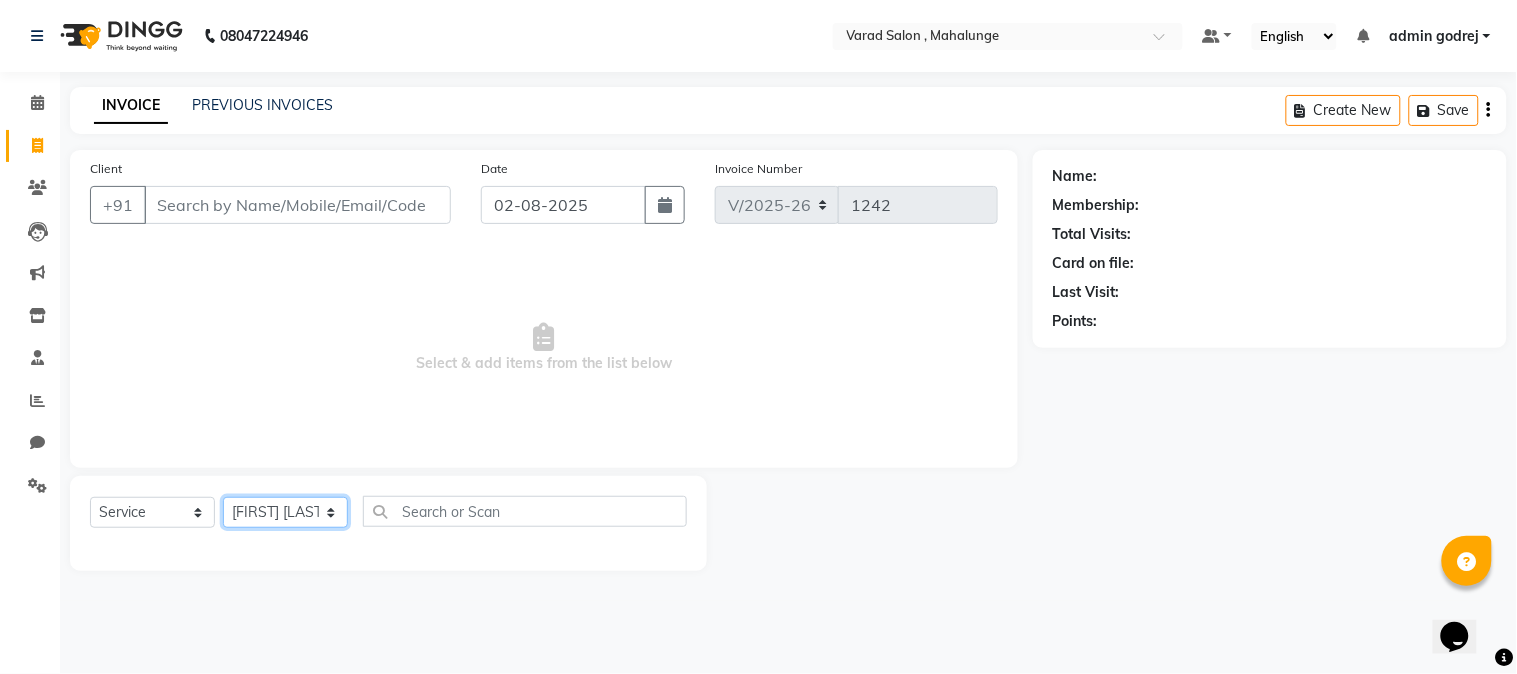 click on "Select Stylist admin godrej [NAME] [NAME] [NAME] [NAME] [NAME] [NAME] [NAME] [NAME] [NAME] [NAME] [NAME] [NAME] [NAME] [NAME] [NAME] [NAME] [NAME] [NAME]" 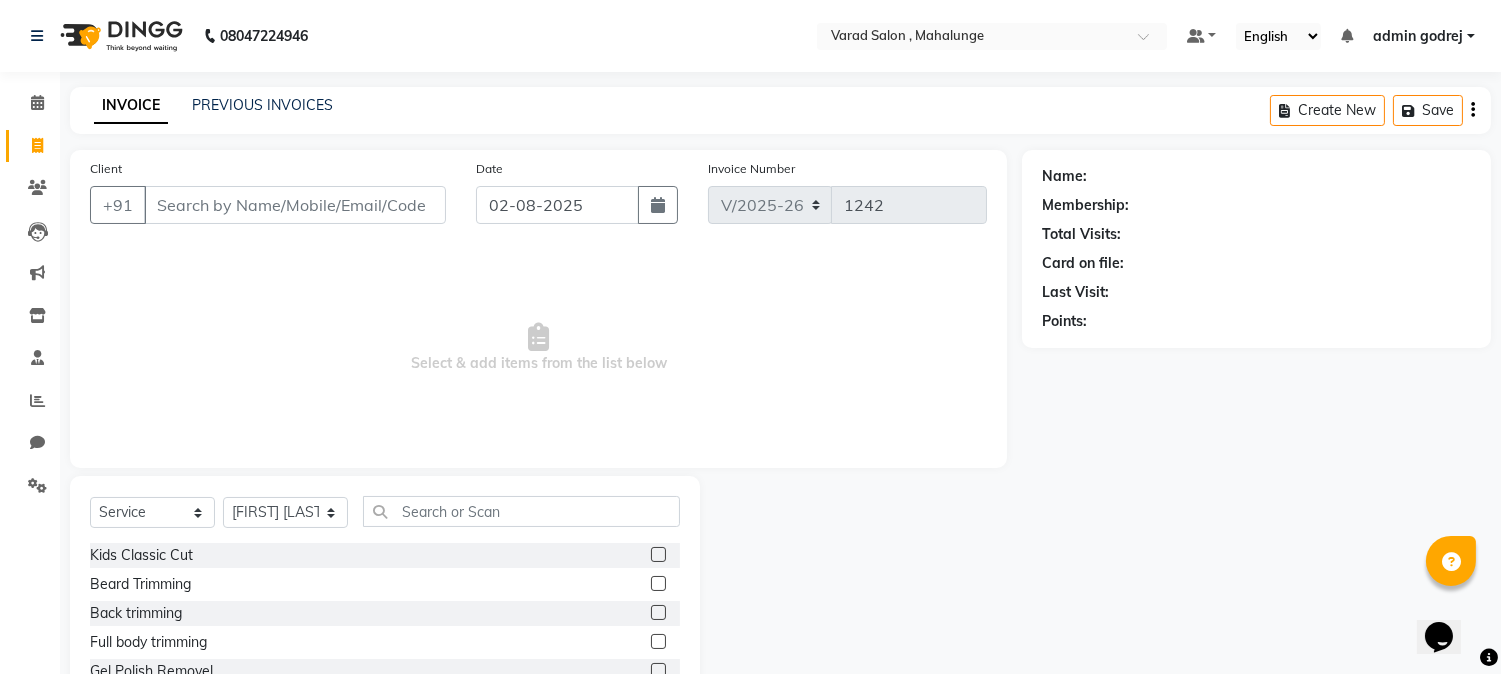 click on "Select  Service  Product  Membership  Package Voucher Prepaid Gift Card  Select Stylist admin godrej [NAME] [NAME] [NAME] [NAME] [NAME] [NAME] [NAME] [NAME] [NAME] [NAME] [NAME] [NAME] [NAME] [NAME] [NAME] [NAME] [NAME] [NAME] Kids Classic Cut  Beard Trimming  Back trimming  Full body trimming  Gel Polish Removel  Gel Extenstion Remove;  Fringes haircut   brillare spa  scalp advanced treatment spa  scalp advanced treatment spa  hightlights with direct color medium  hightslights with drct color short  hightslights with drct color short  moroccan oil head massage 30 min  Facial application   hair sealer  3 4TH legs rica  Nail Art per tips  H&F manicure  AVL Advance Manicure  AVL Luxury Pedicure  H&F pedicure  AVL luxury Manicure  AVL Advance Pedicure  Bombini Ice Cream pedicure  Nail cutting & filing  GEL POLISH  French nail polish  Nail polish  Removal (per tips)  French (per tip)  Application (per tip)  French (10 tips)  Saree Drapping   Extra for curl  Make up Grooming   Men styling  Men Hair Iron" 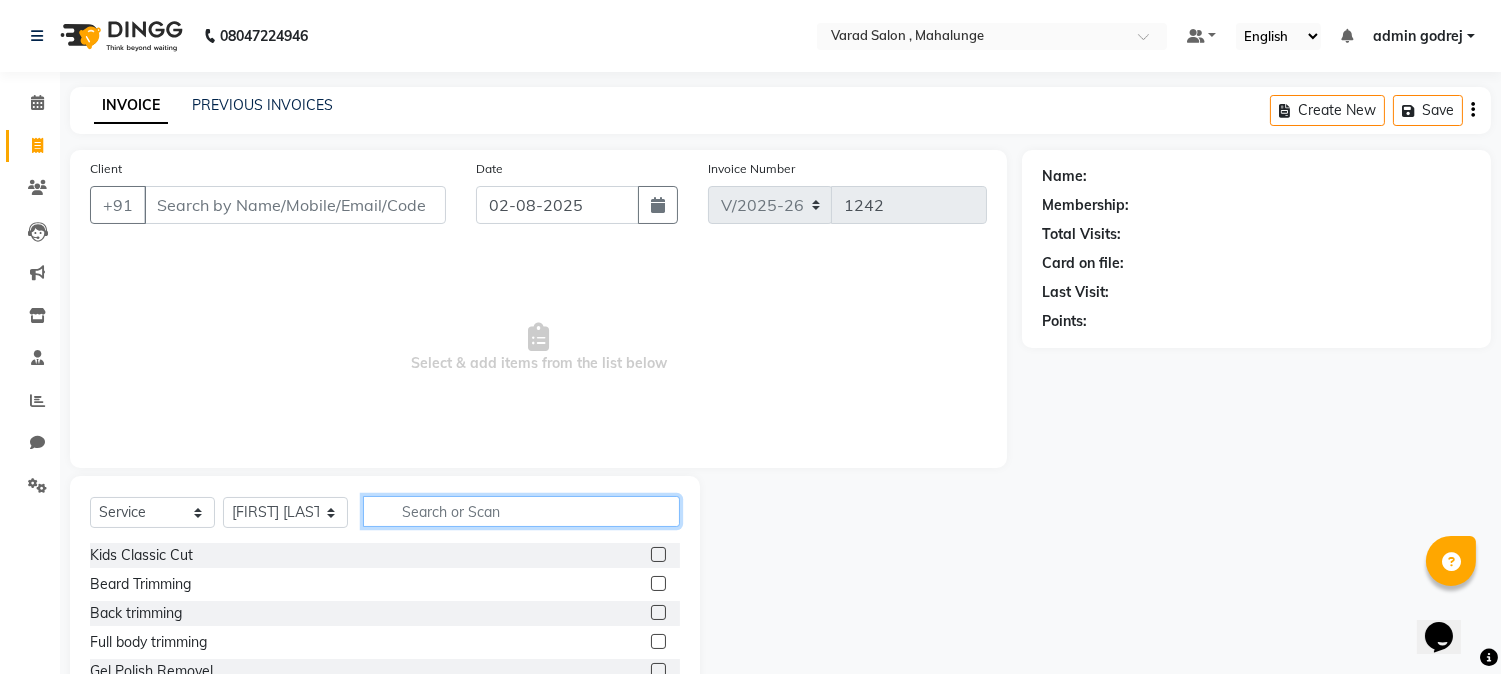click 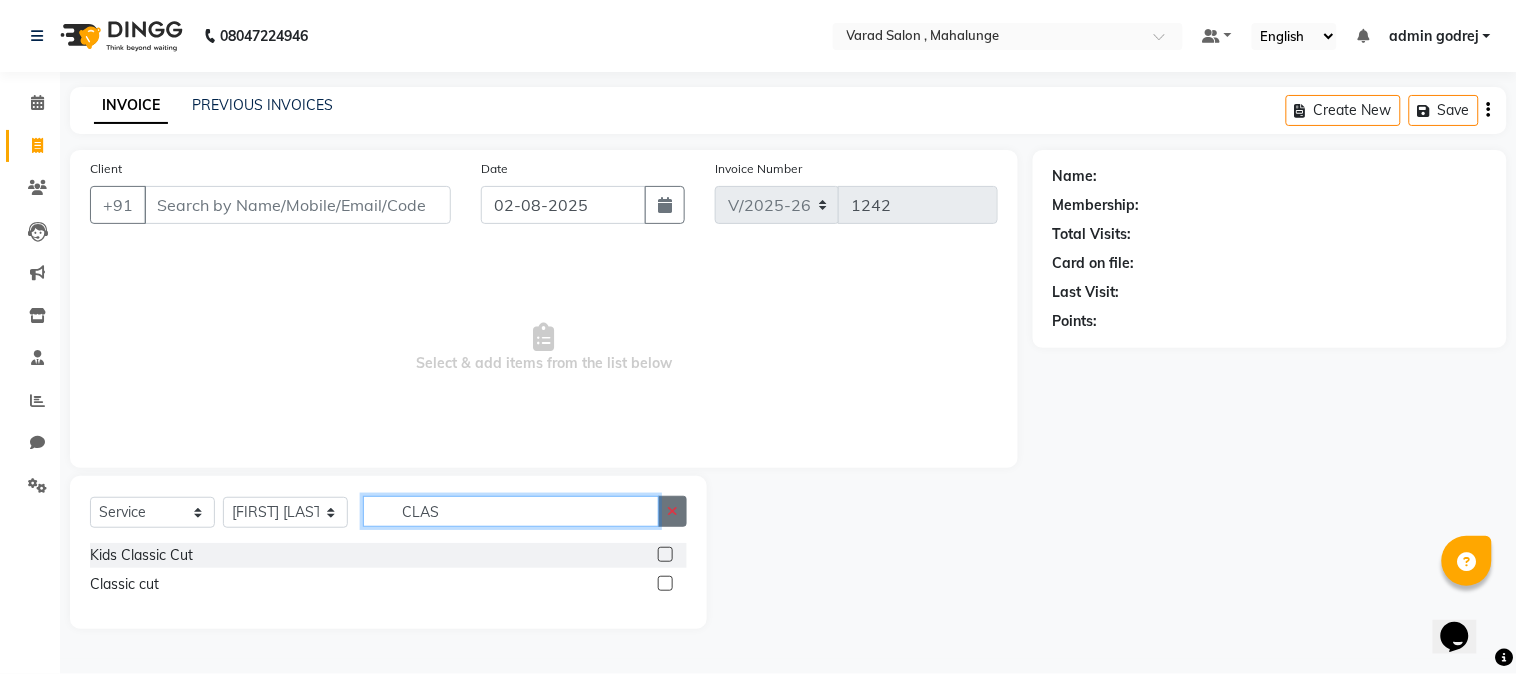 type on "CLAS" 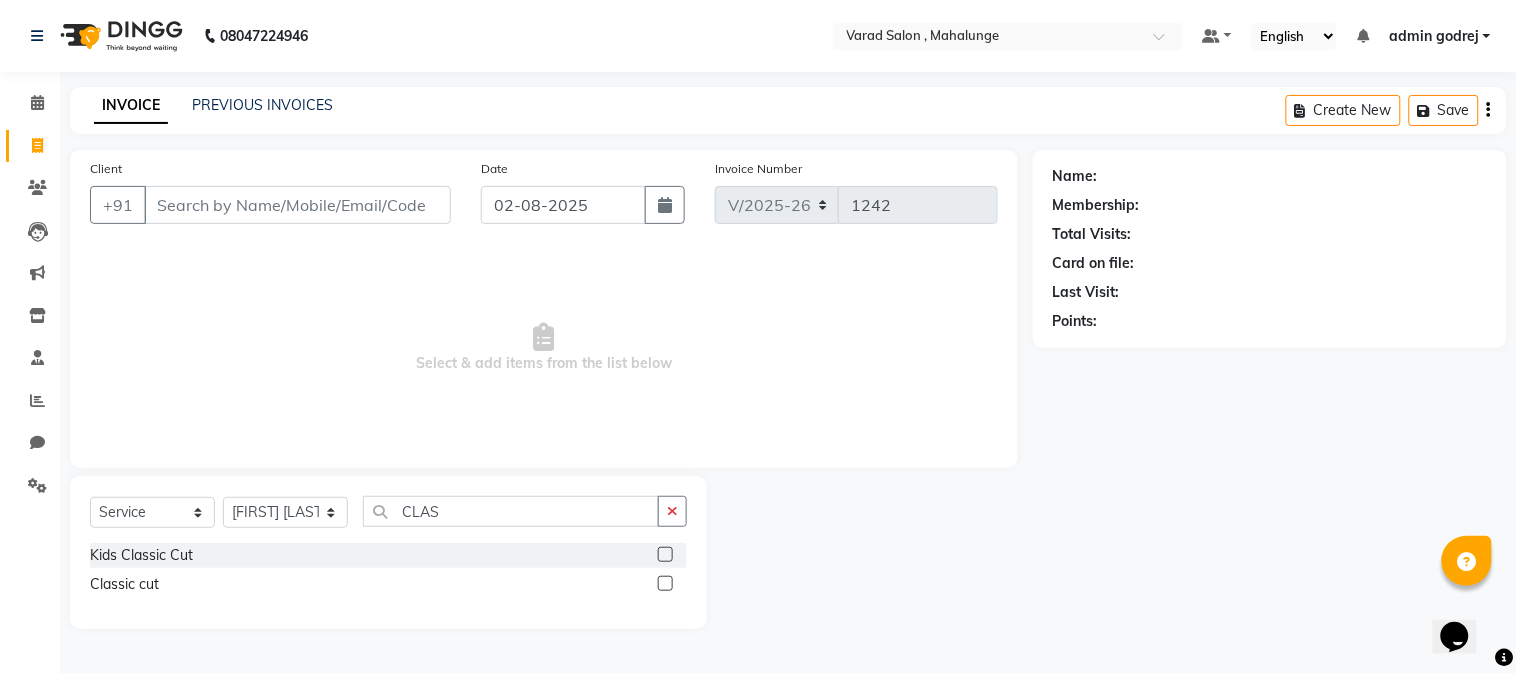 drag, startPoint x: 670, startPoint y: 512, endPoint x: 636, endPoint y: 505, distance: 34.713108 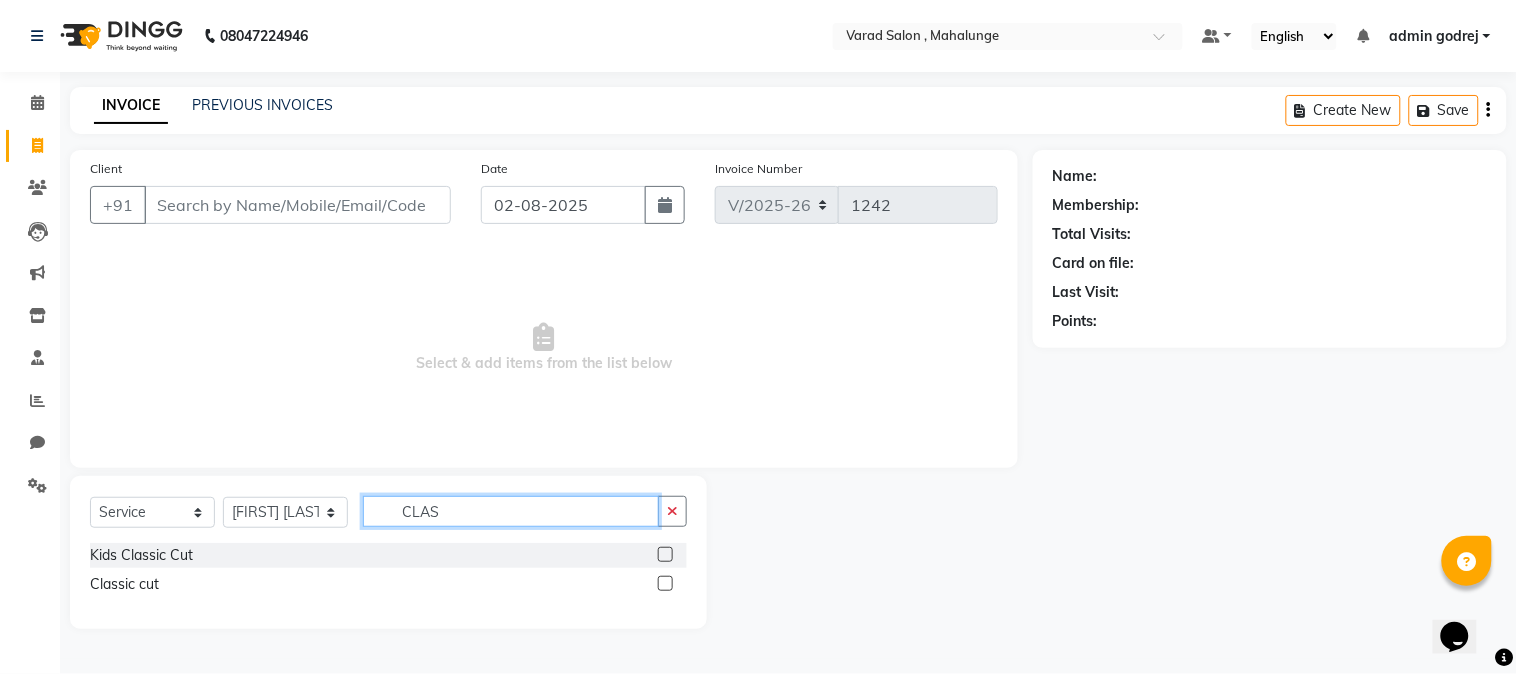 type 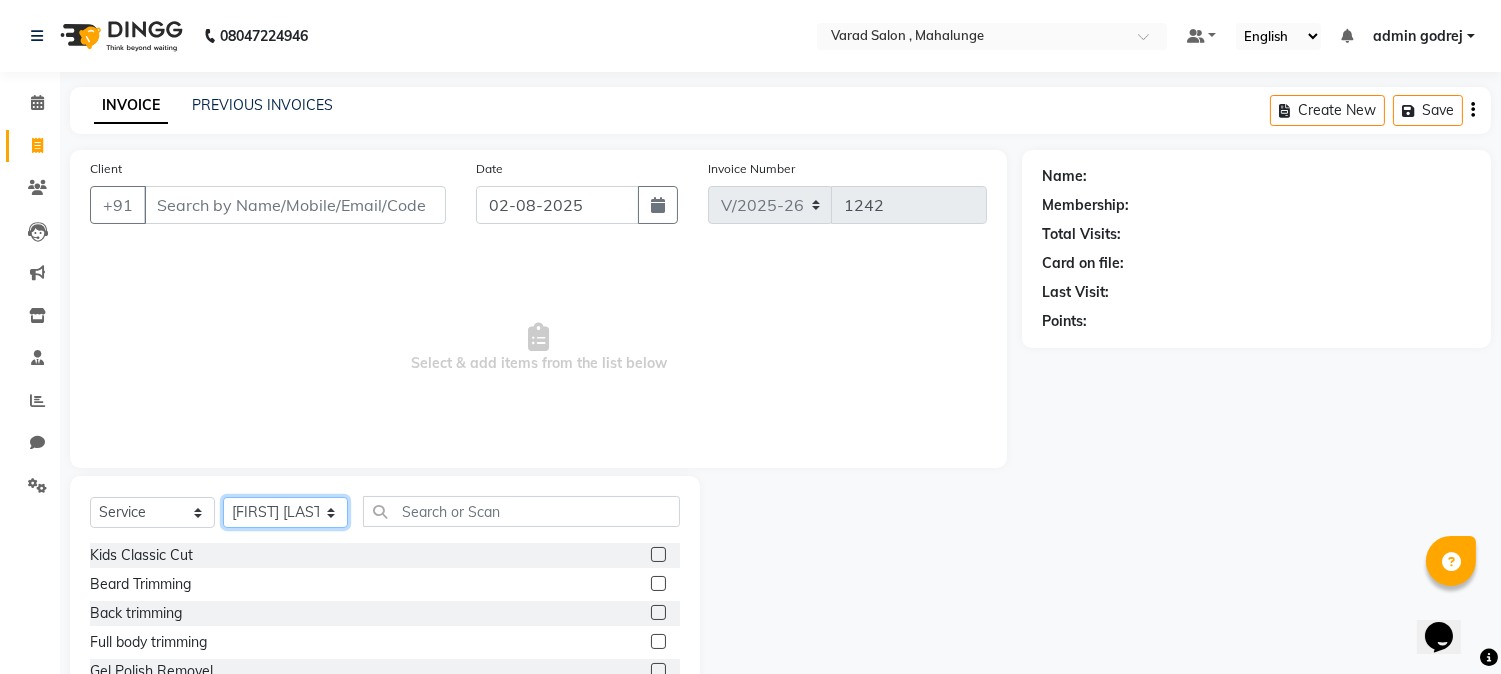 click on "Select Stylist admin godrej [NAME] [NAME] [NAME] [NAME] [NAME] [NAME] [NAME] [NAME] [NAME] [NAME] [NAME] [NAME] [NAME] [NAME] [NAME] [NAME] [NAME] [NAME]" 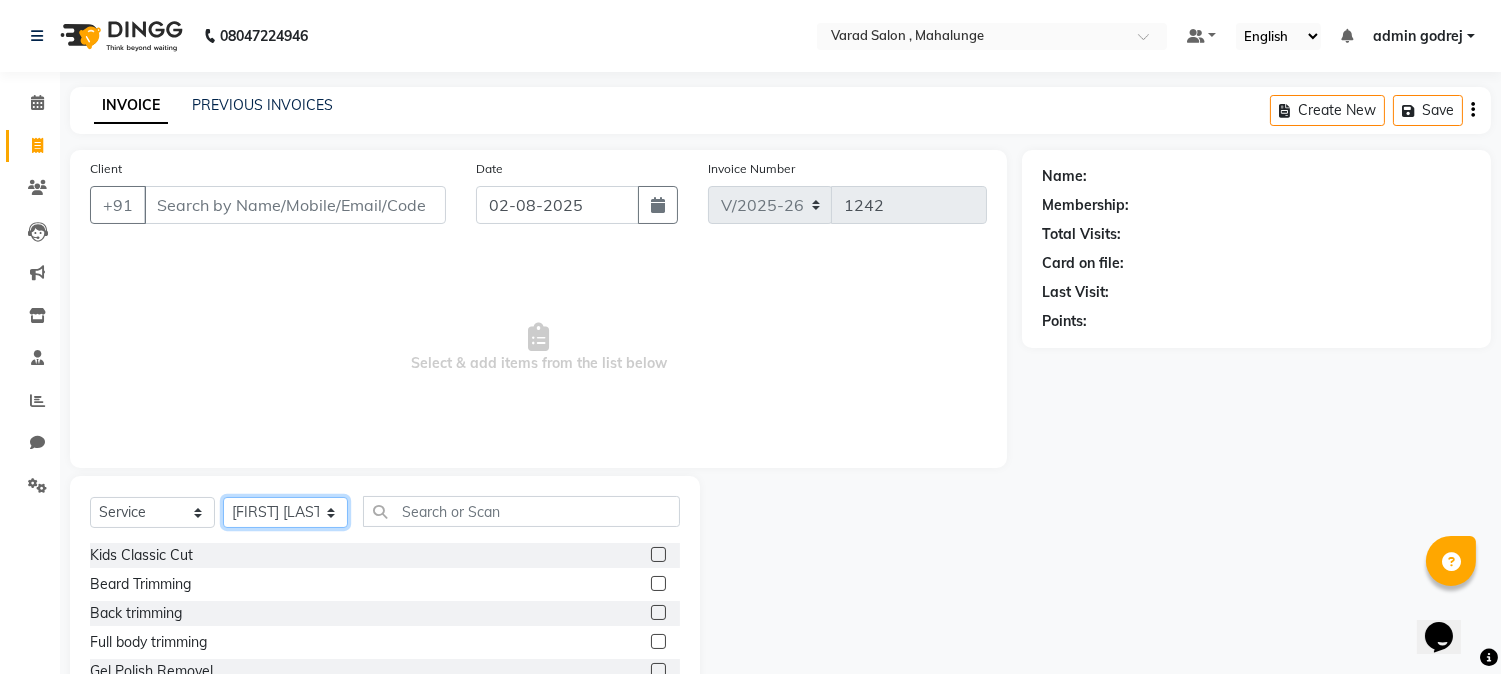 select on "61806" 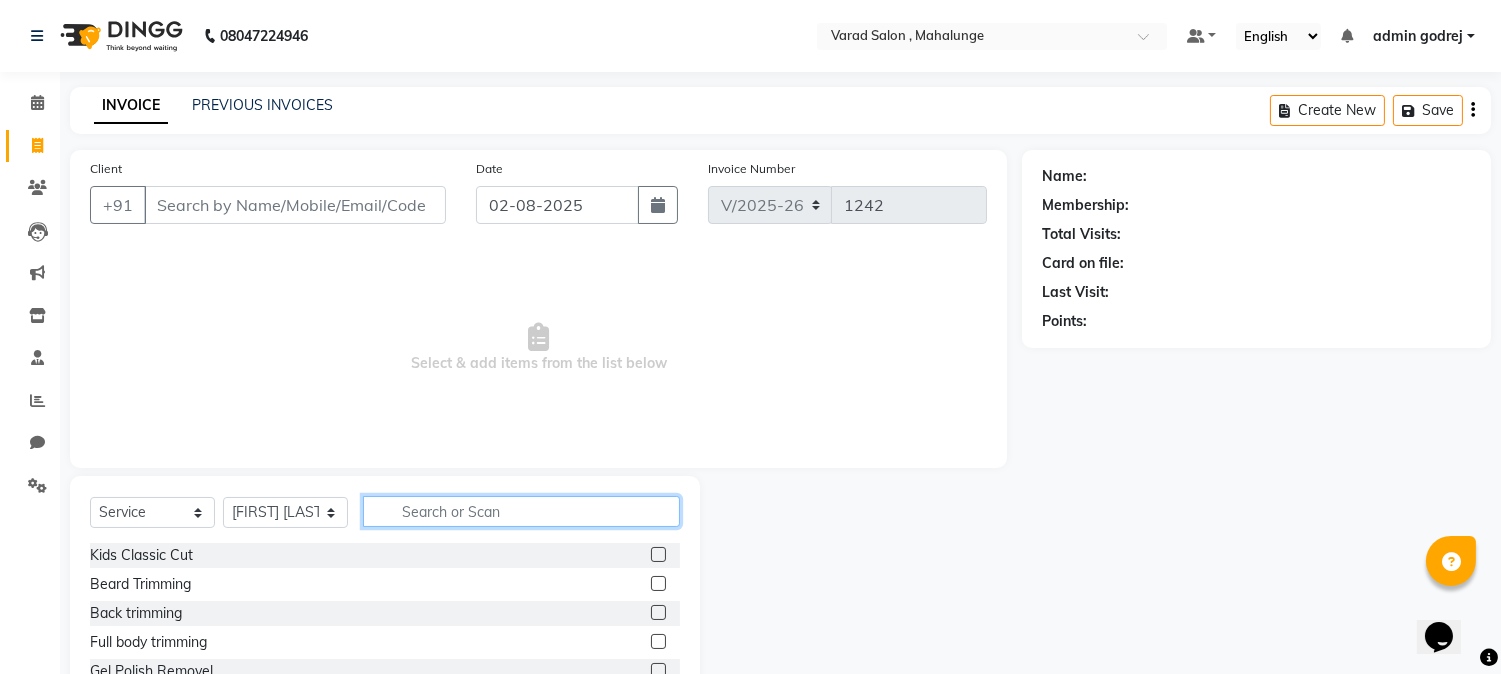 click 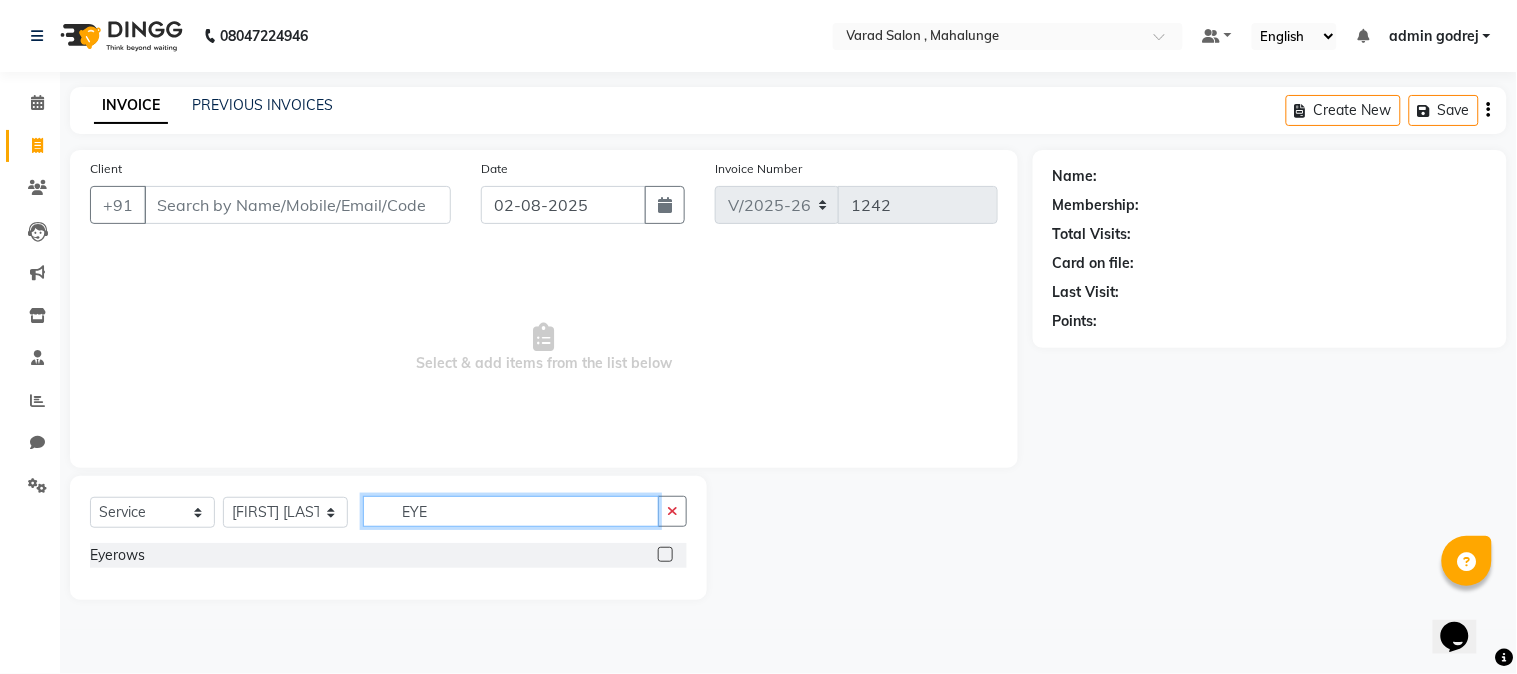 type on "EYE" 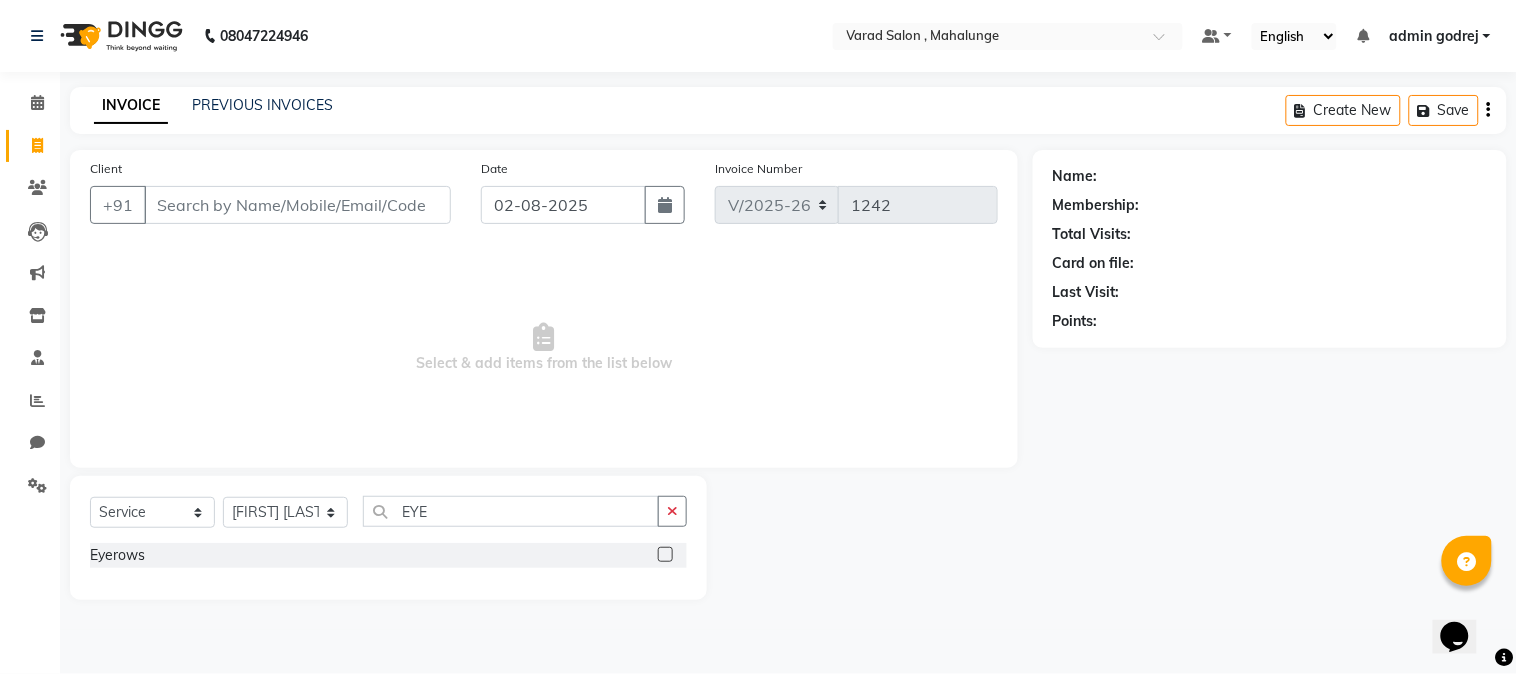click 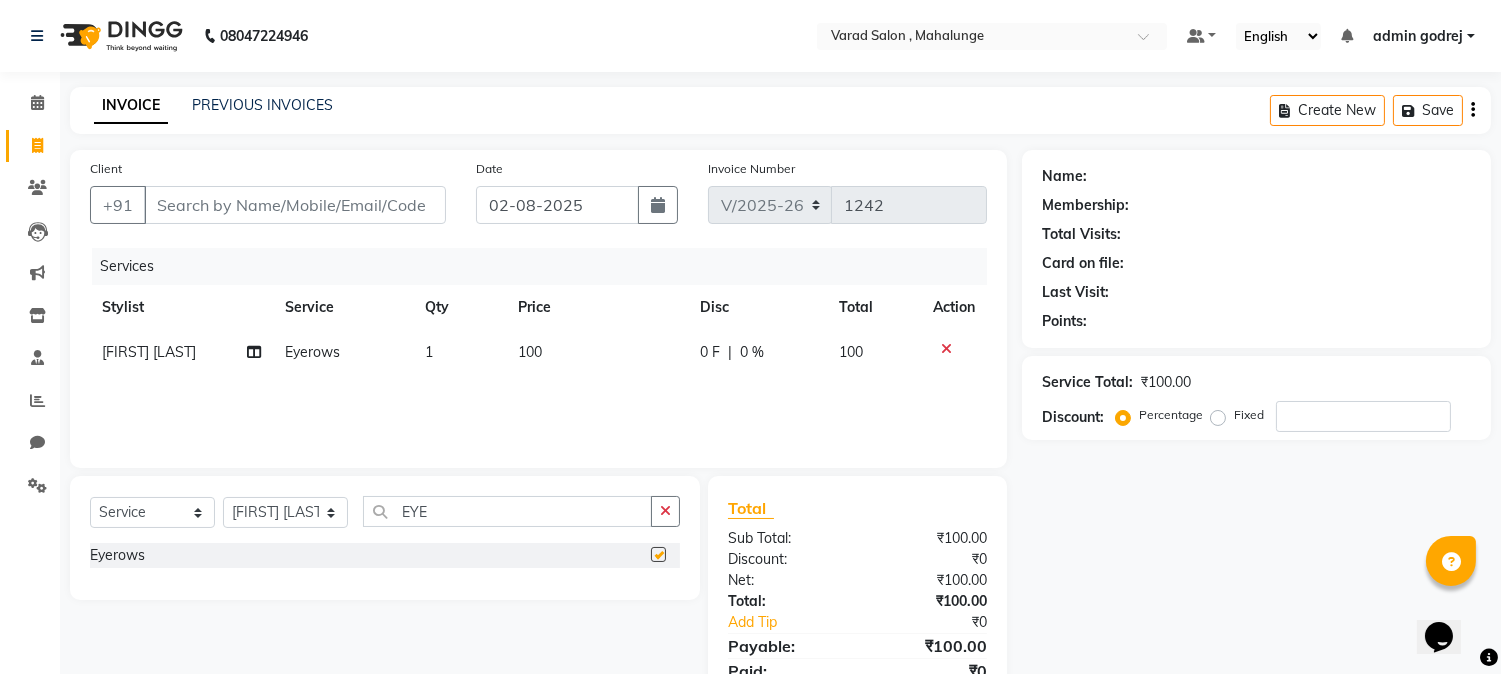 checkbox on "false" 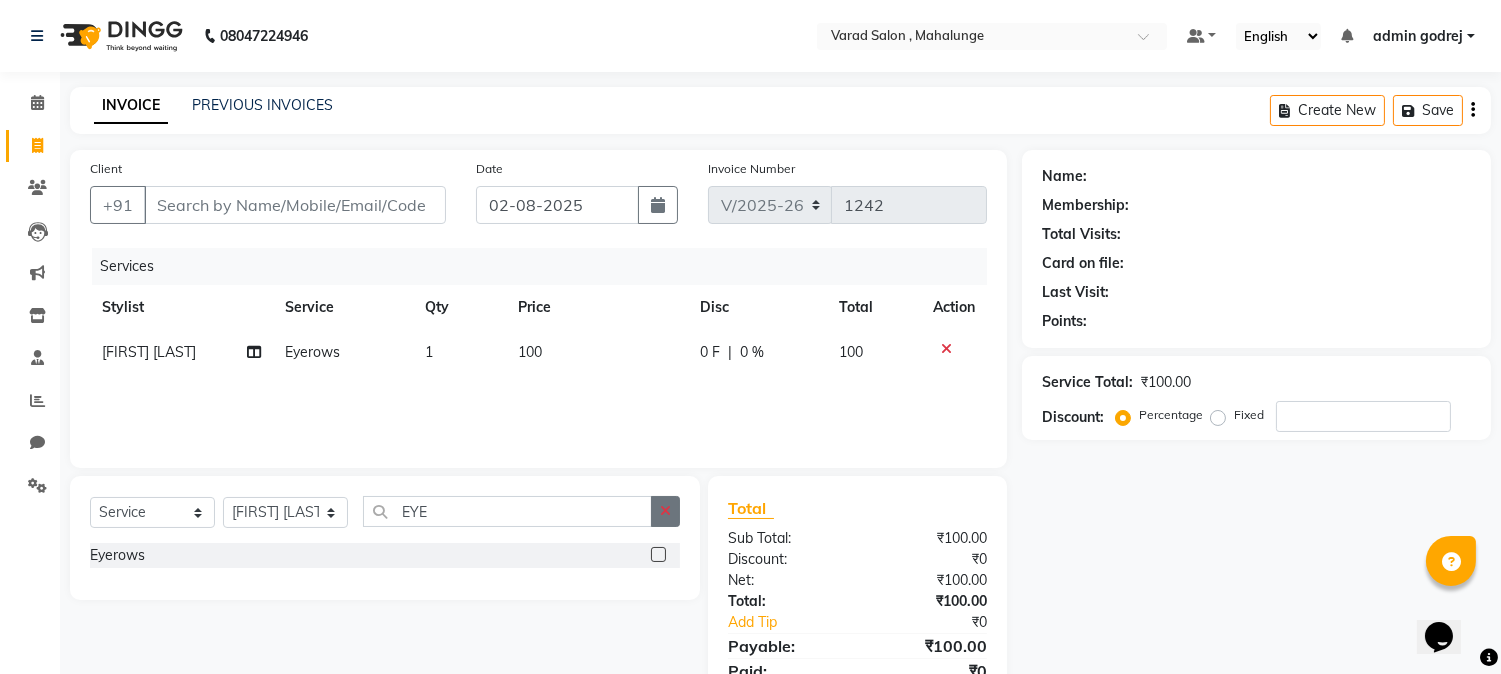 click 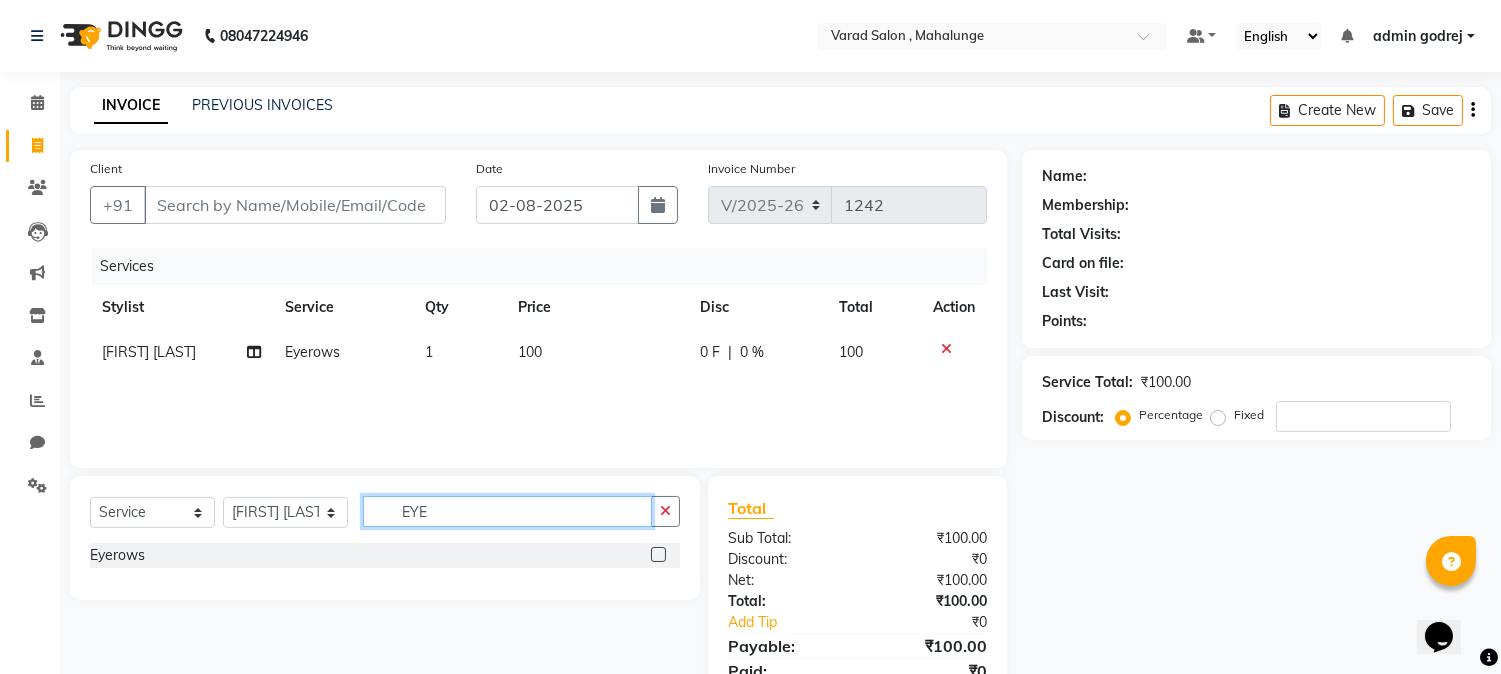 type 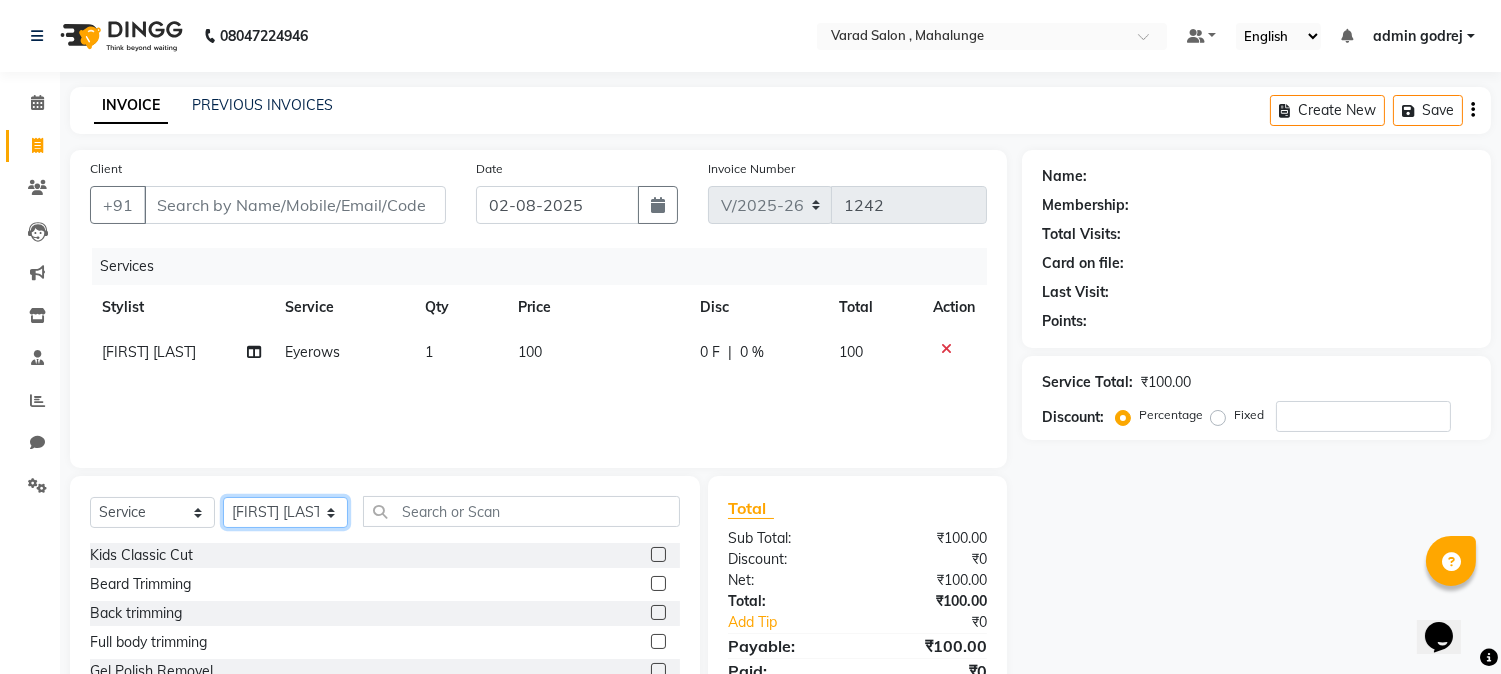 click on "Select Stylist admin godrej [NAME] [NAME] [NAME] [NAME] [NAME] [NAME] [NAME] [NAME] [NAME] [NAME] [NAME] [NAME] [NAME] [NAME] [NAME] [NAME] [NAME] [NAME]" 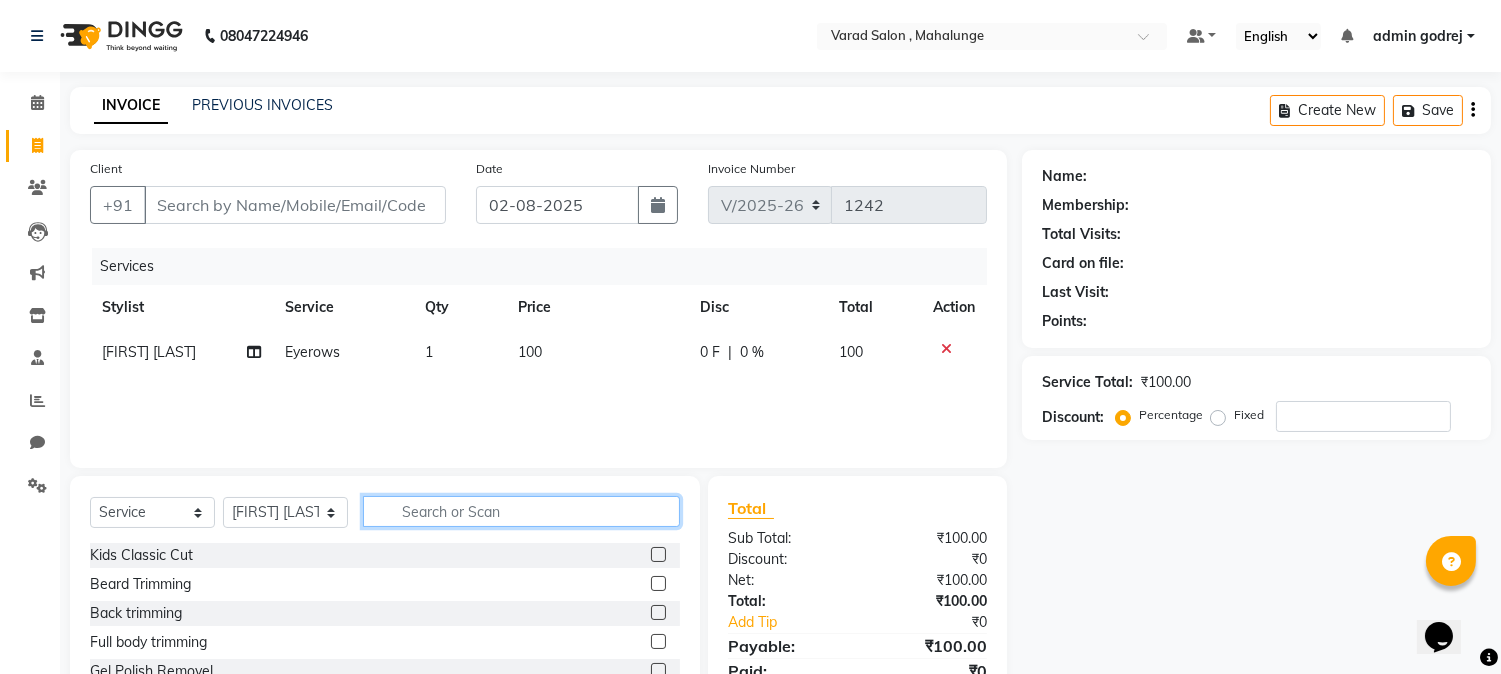 click 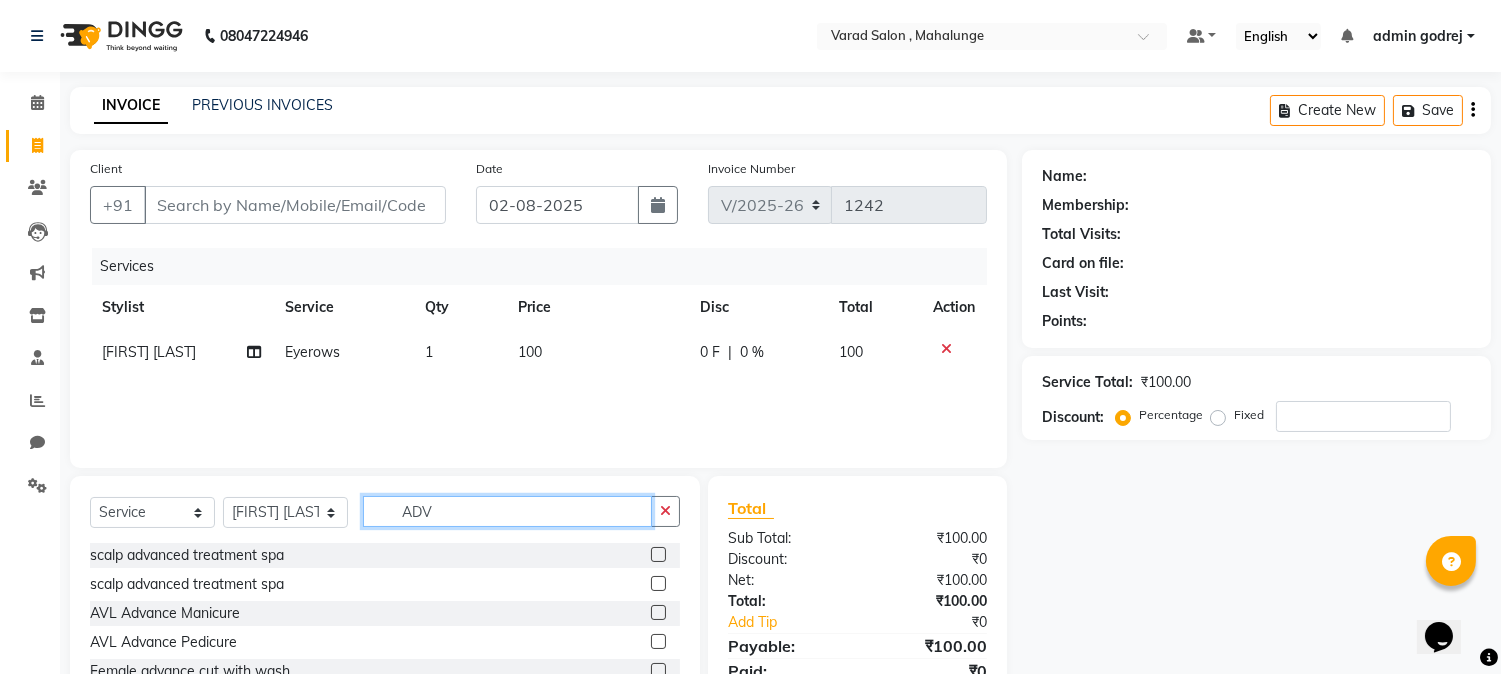 scroll, scrollTop: 101, scrollLeft: 0, axis: vertical 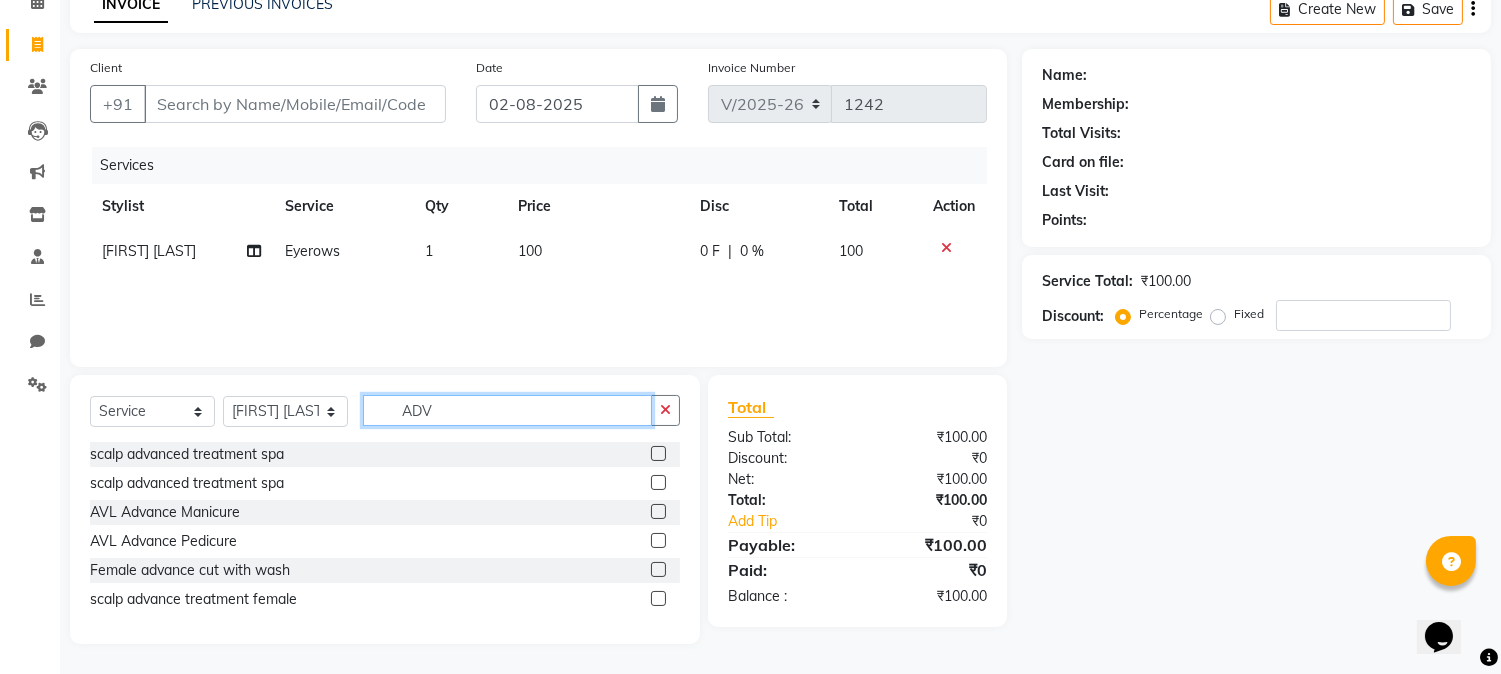 type on "ADV" 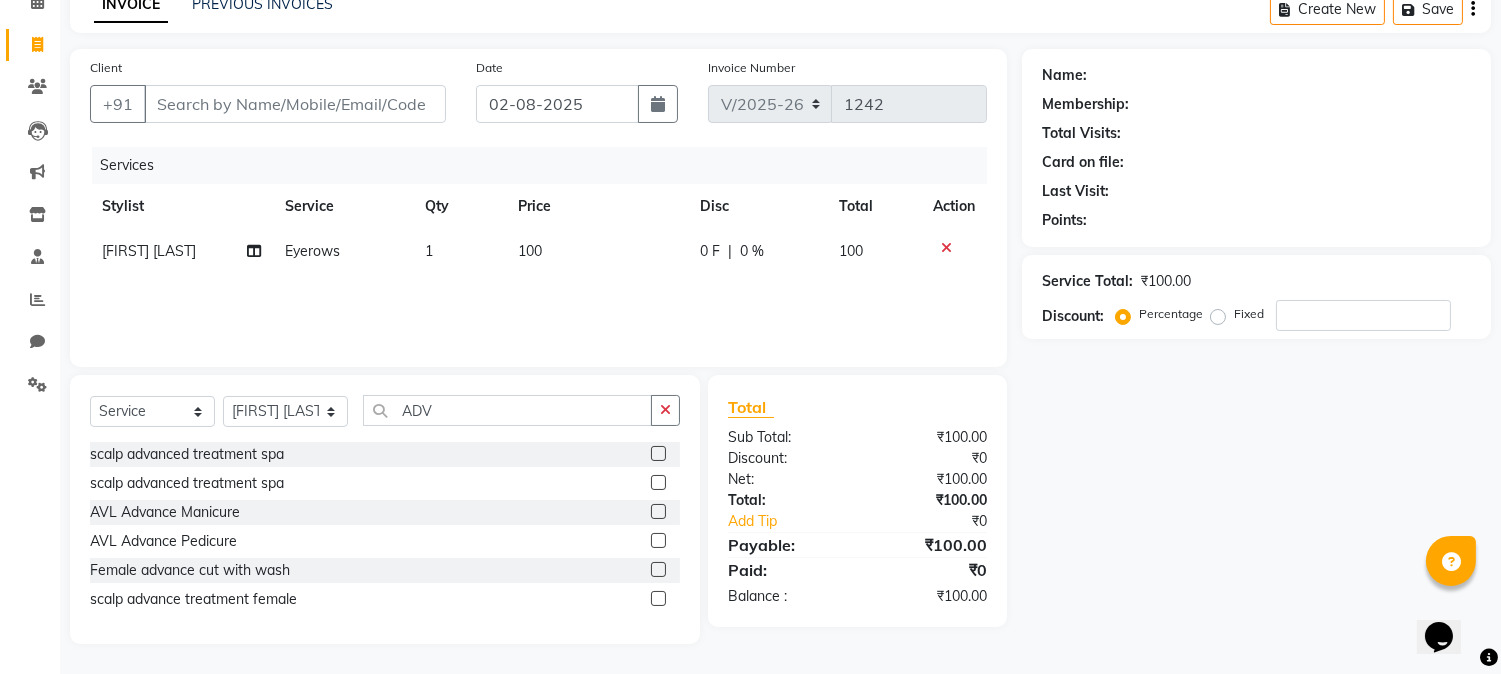 click 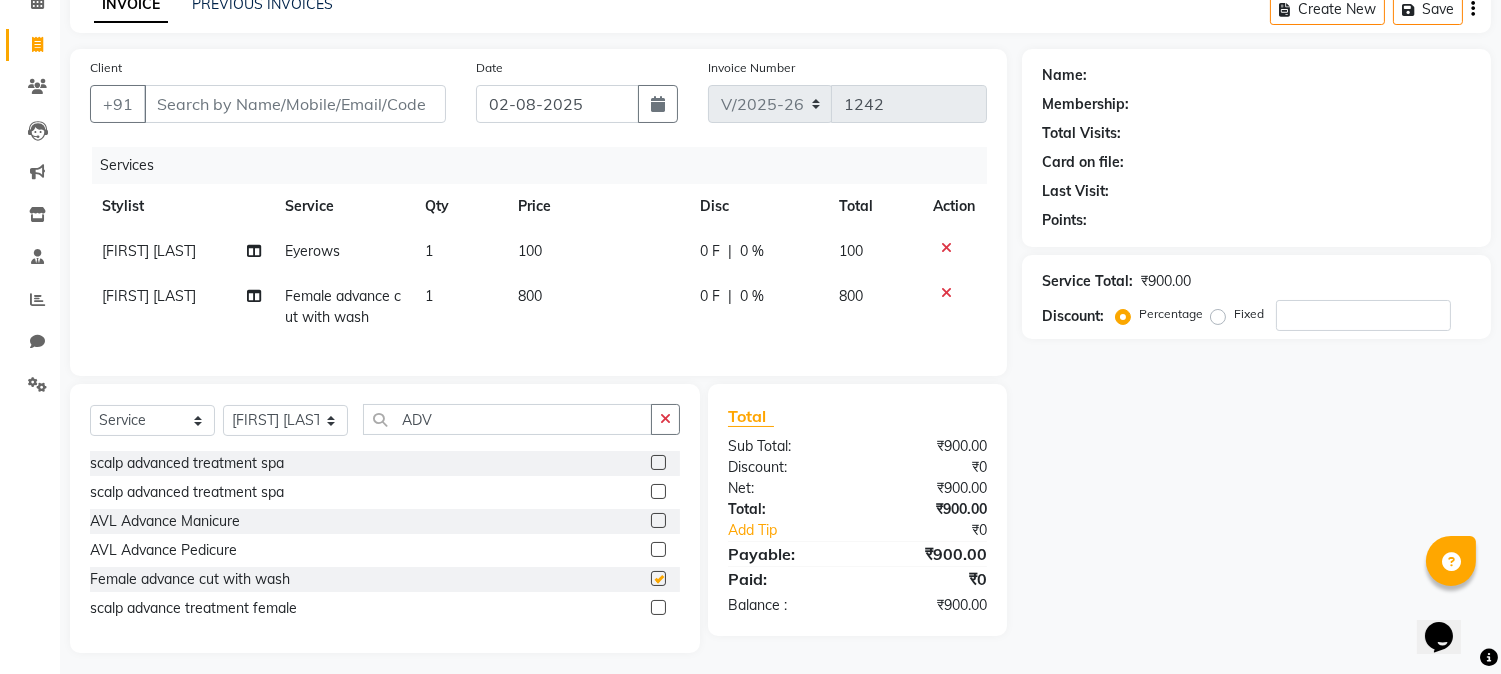 checkbox on "false" 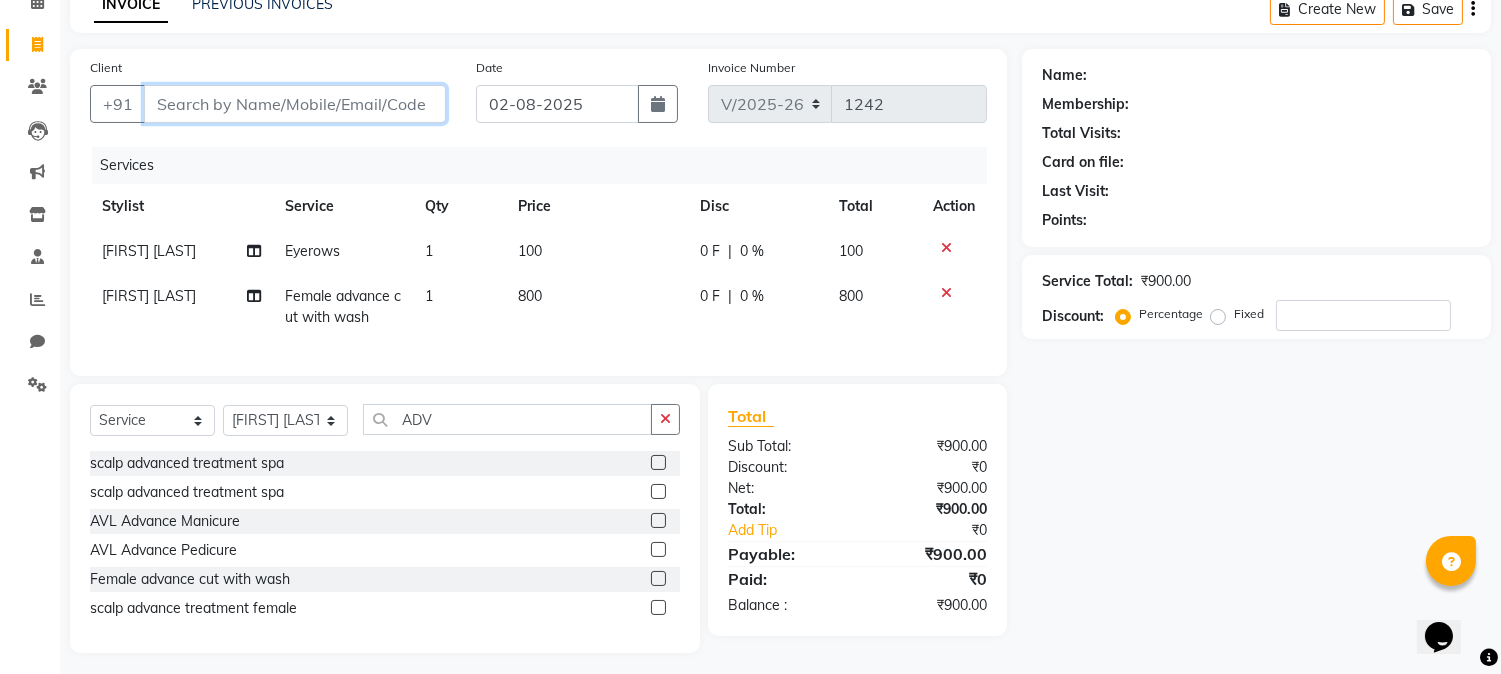 click on "Client" at bounding box center [295, 104] 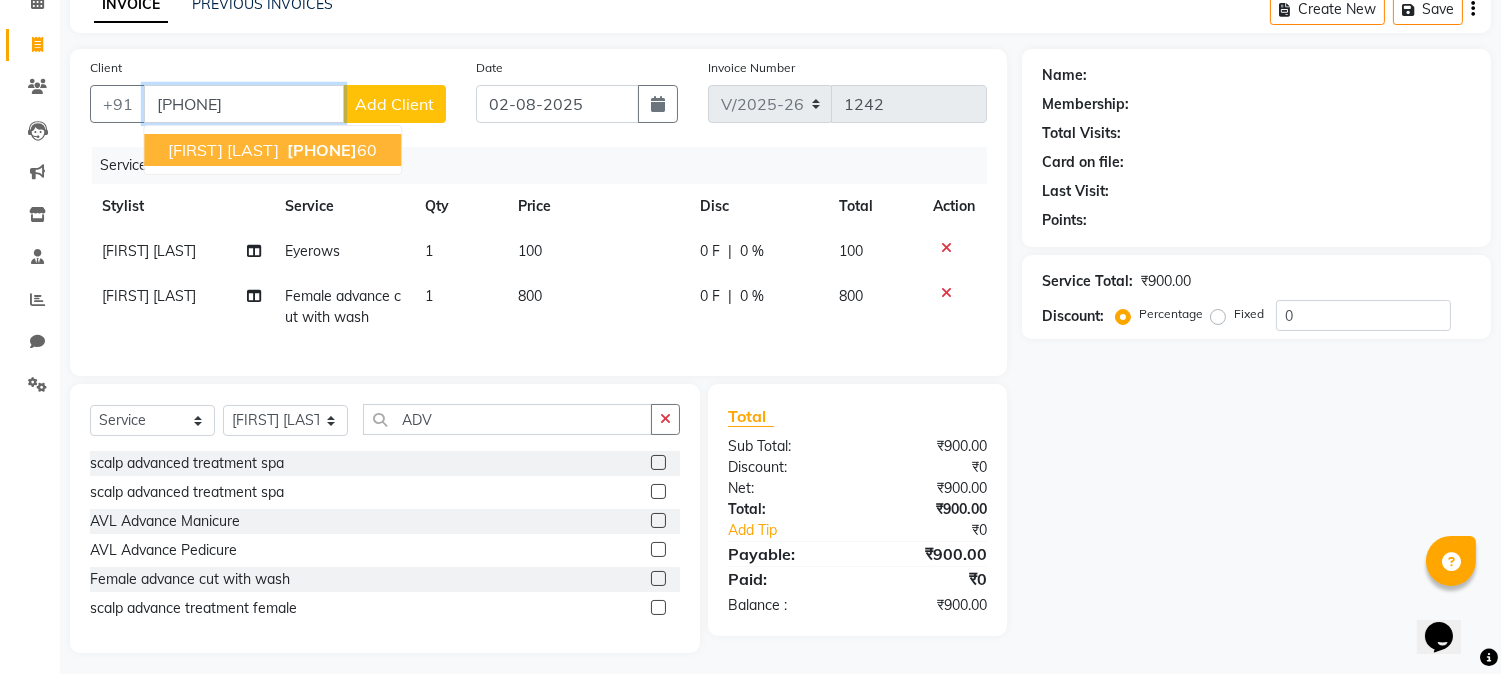 click on "[PHONE]" at bounding box center (322, 150) 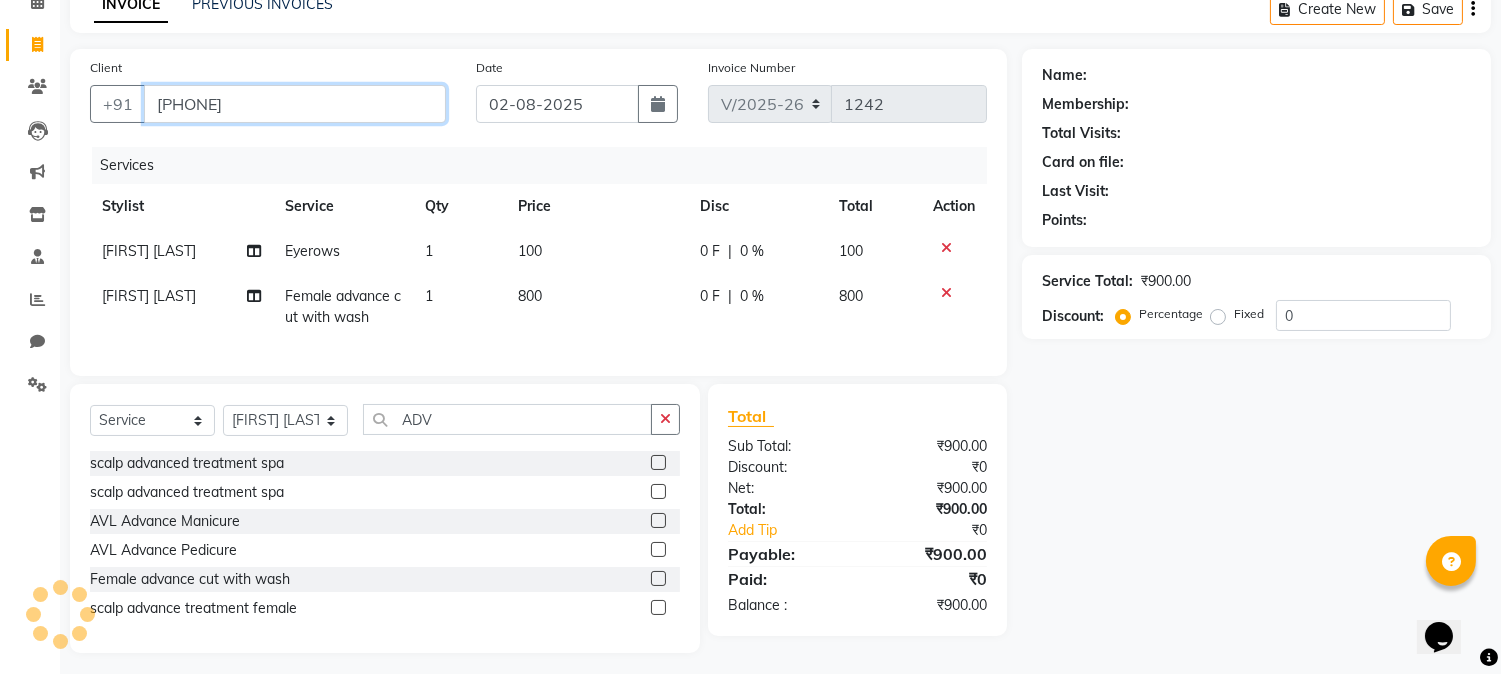 type on "[PHONE]" 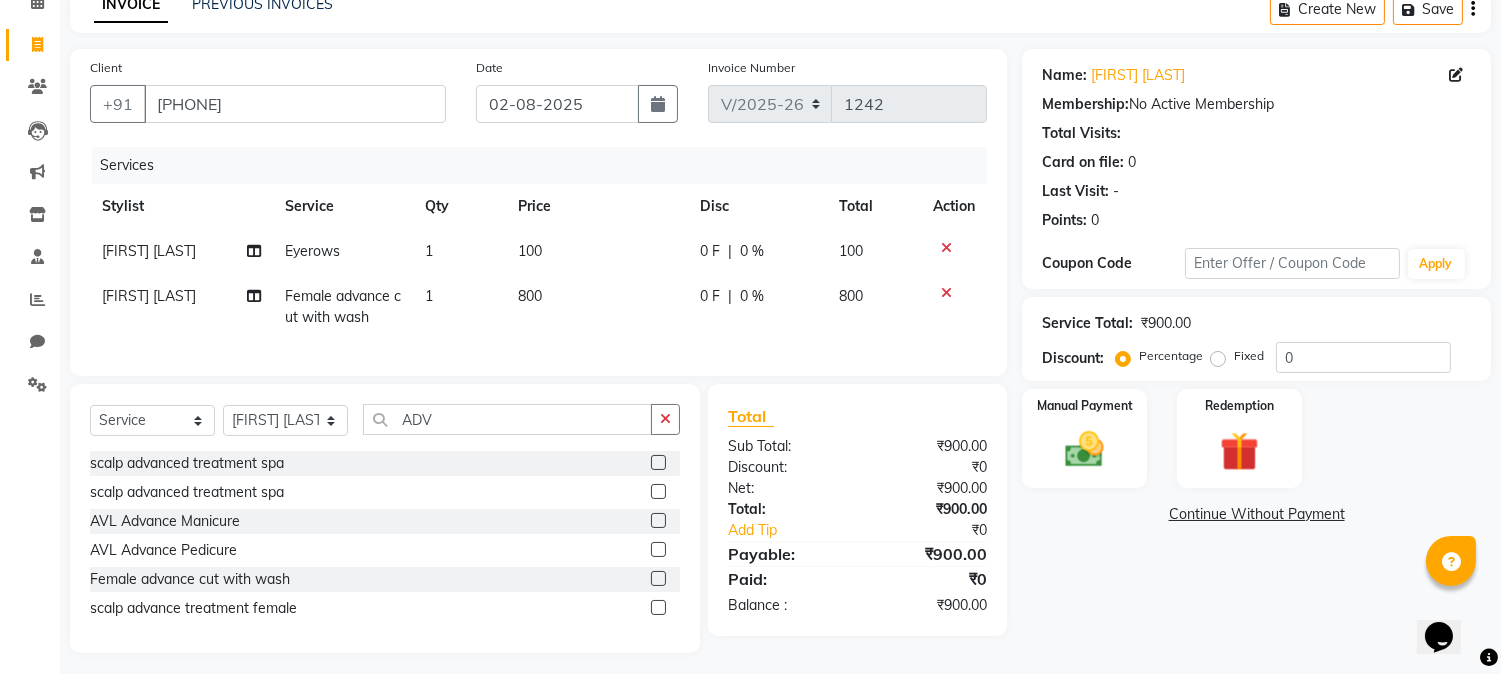 scroll, scrollTop: 126, scrollLeft: 0, axis: vertical 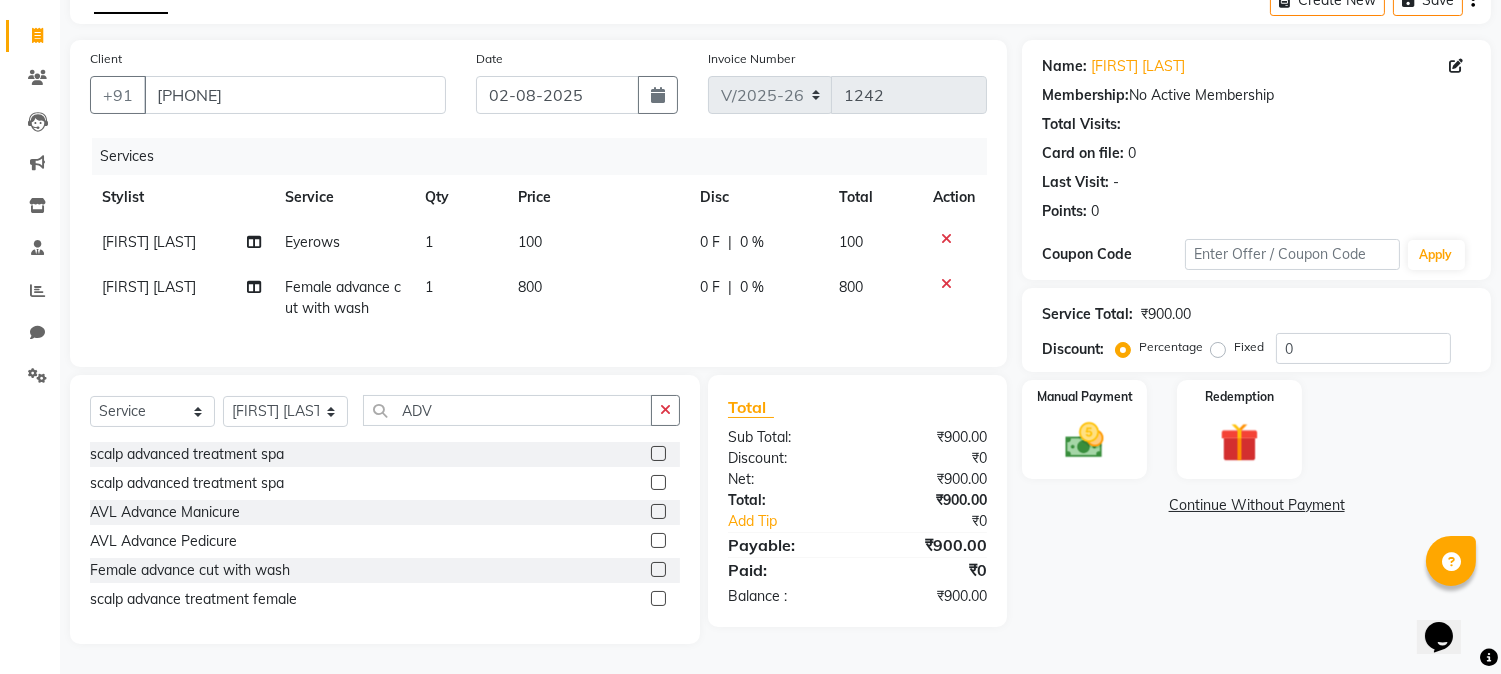 click on "0 F | 0 %" 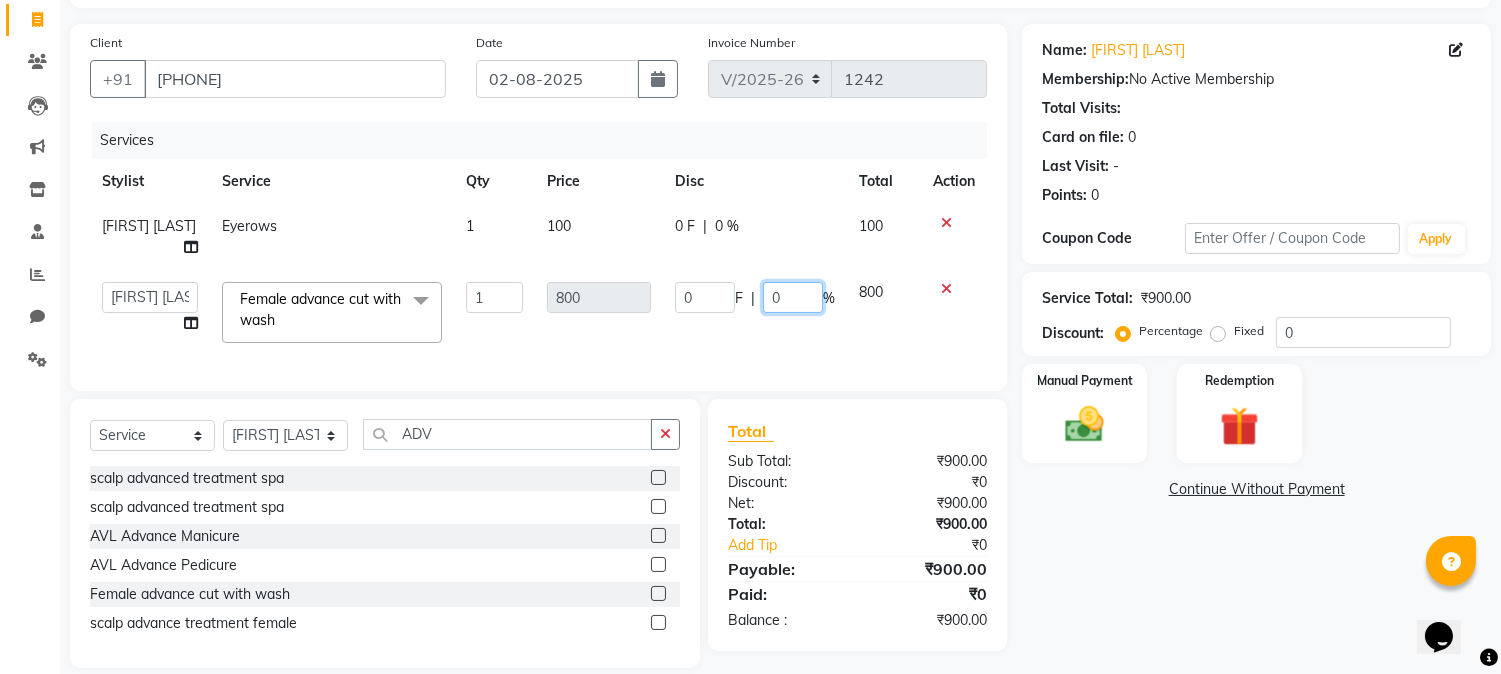 click on "0" 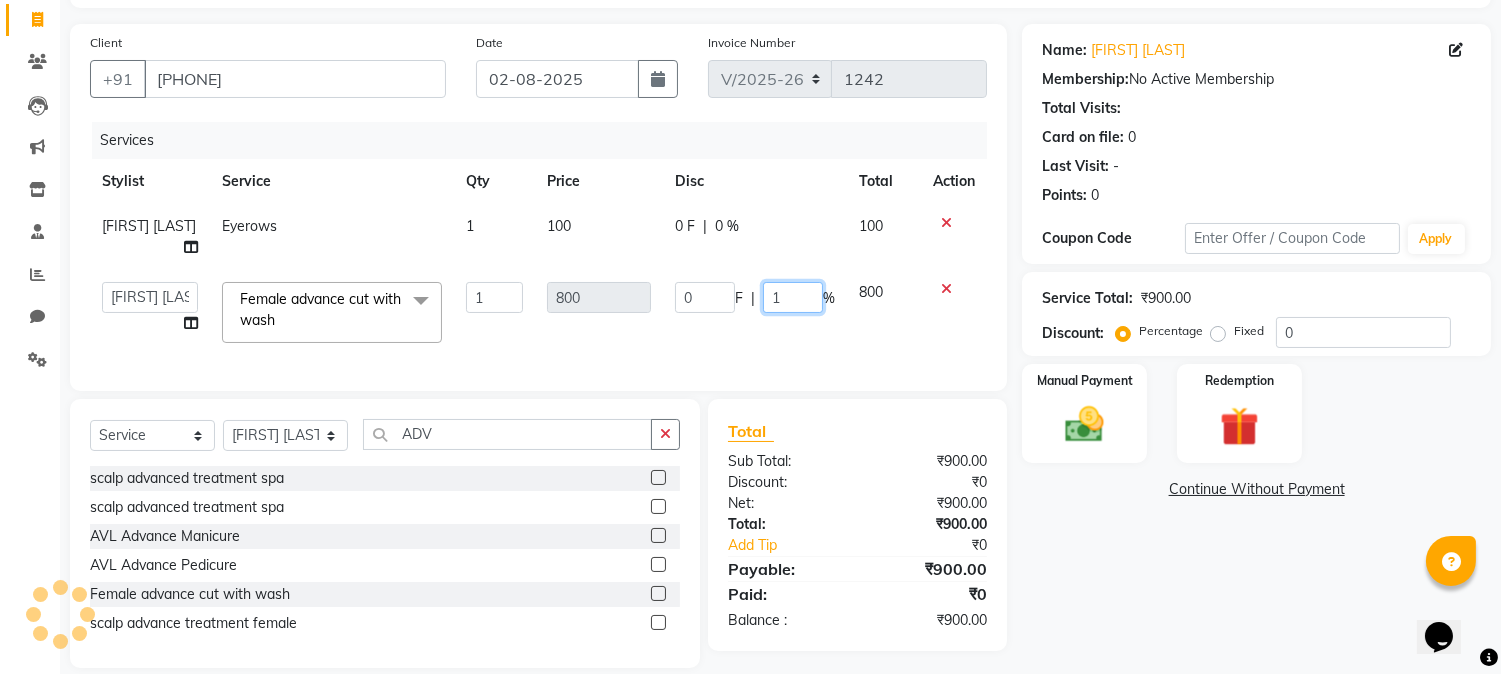 type on "10" 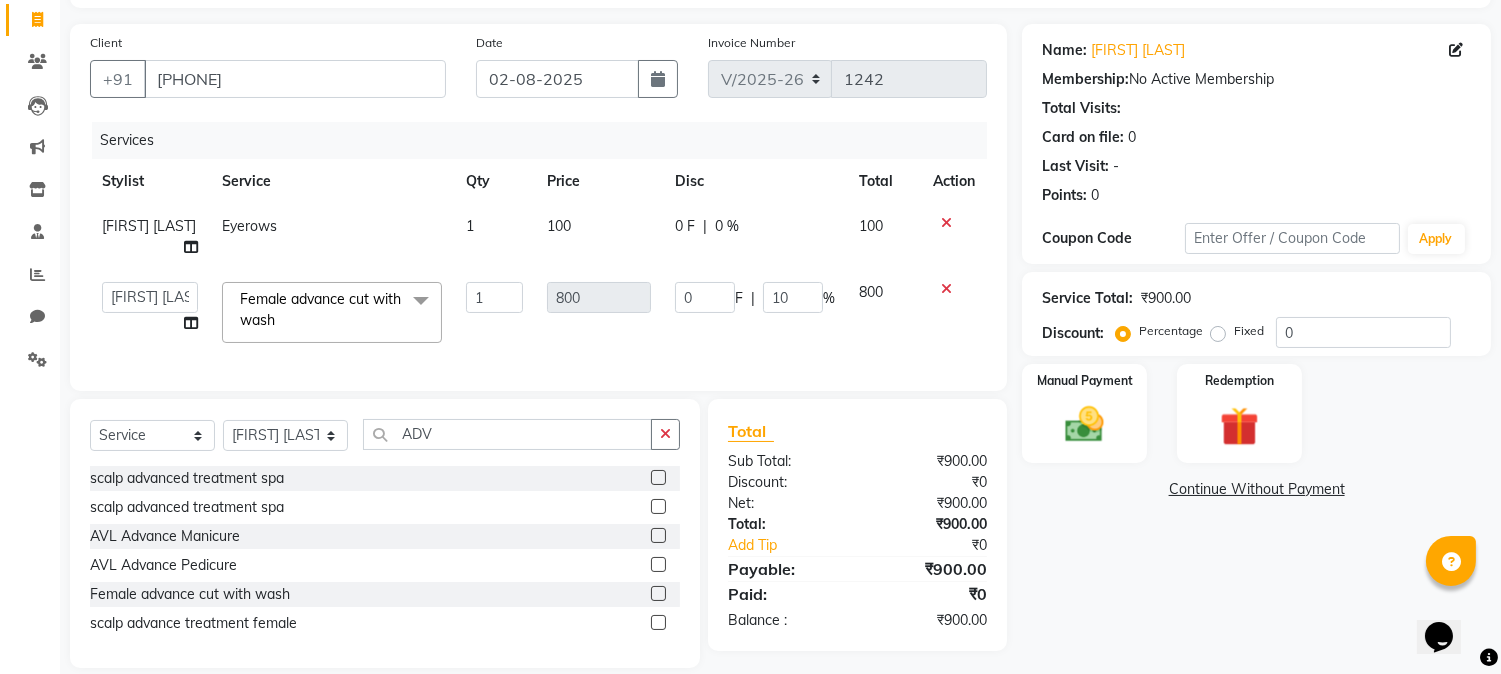 click on "Name: [FIRST] [LAST] Membership:  No Active Membership  Total Visits:   Card on file:  0 Last Visit:   - Points:   0  Coupon Code Apply Service Total:  ₹900.00  Discount:  Percentage   Fixed  0 Manual Payment Redemption  Continue Without Payment" 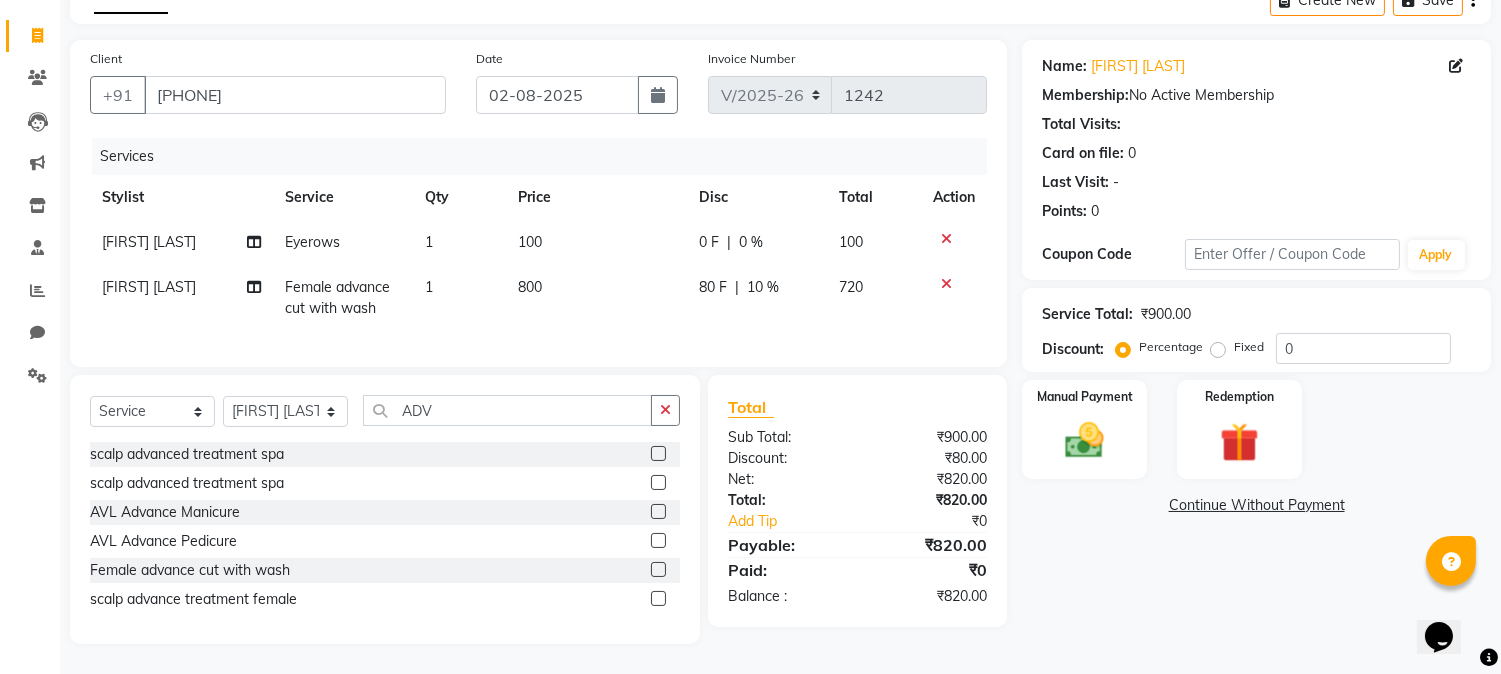 click on "80 F | 10 %" 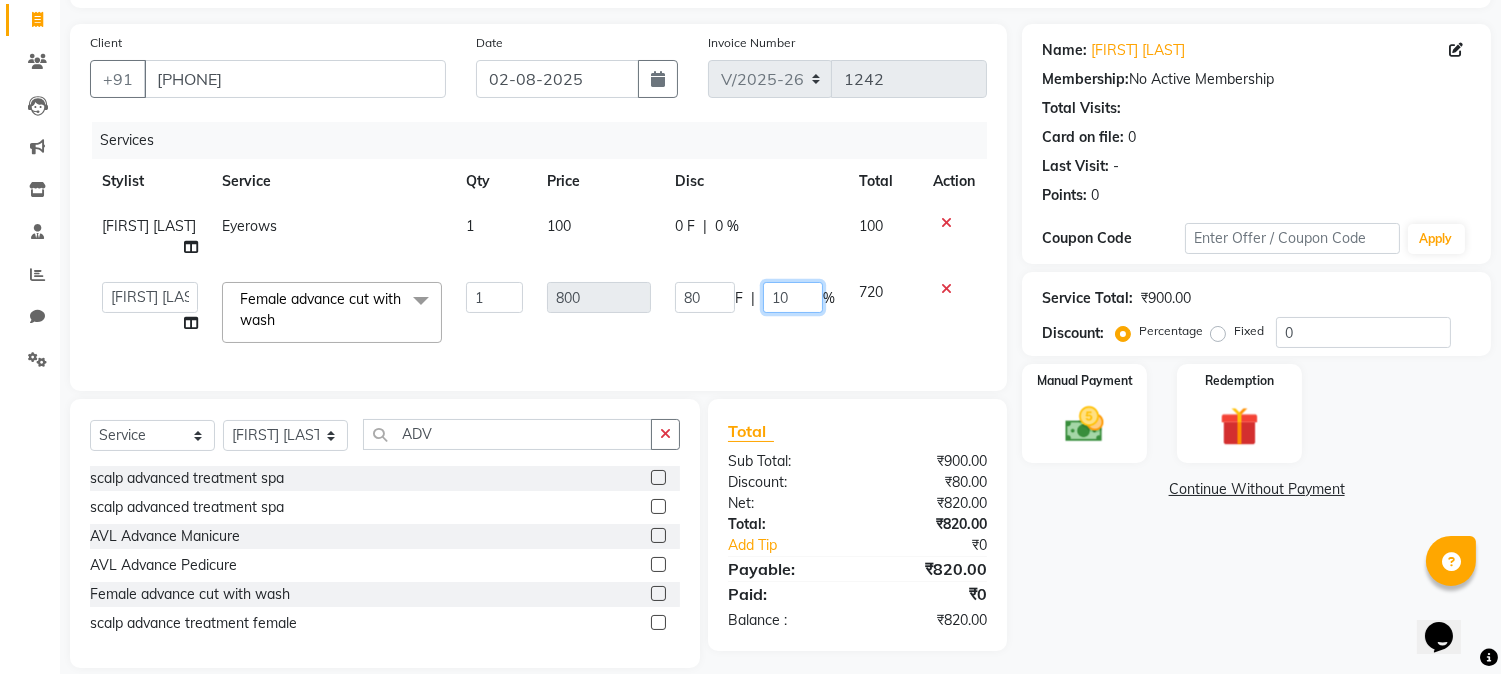 click on "10" 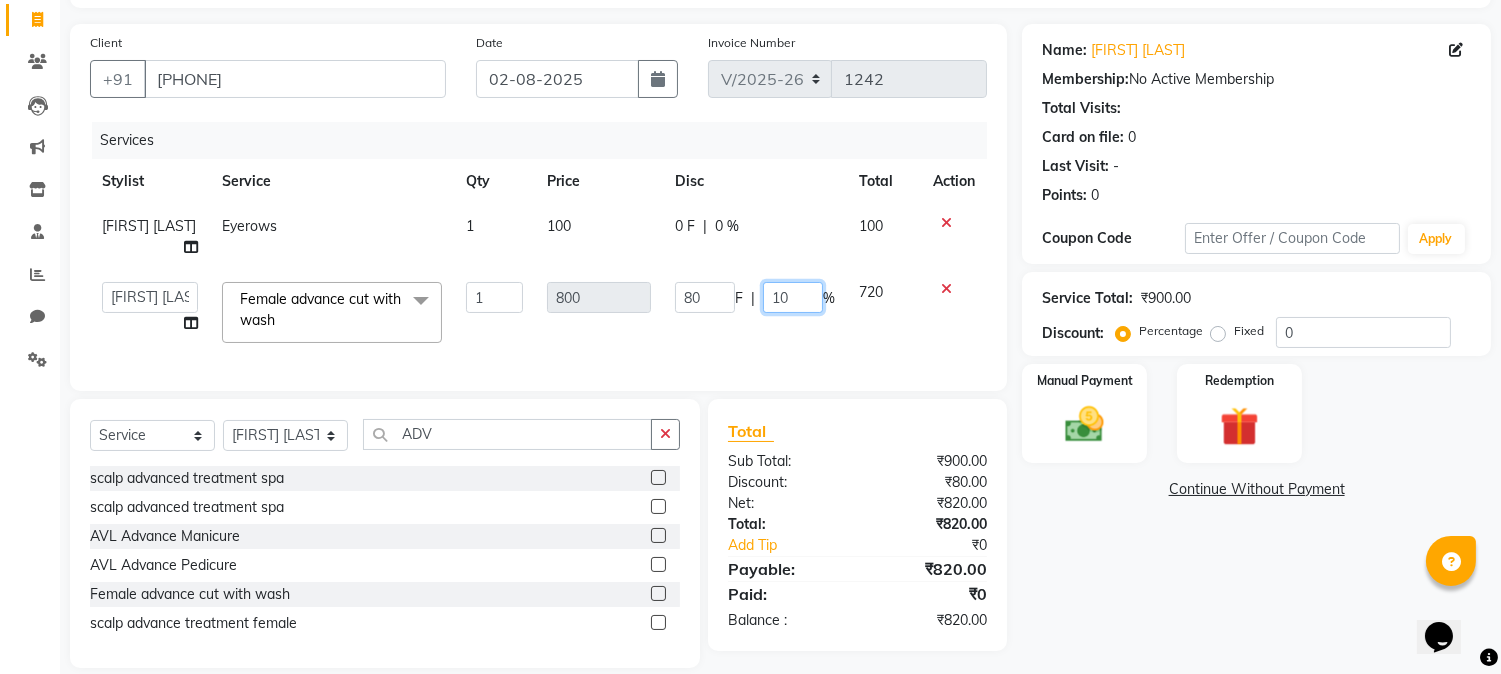 type on "1" 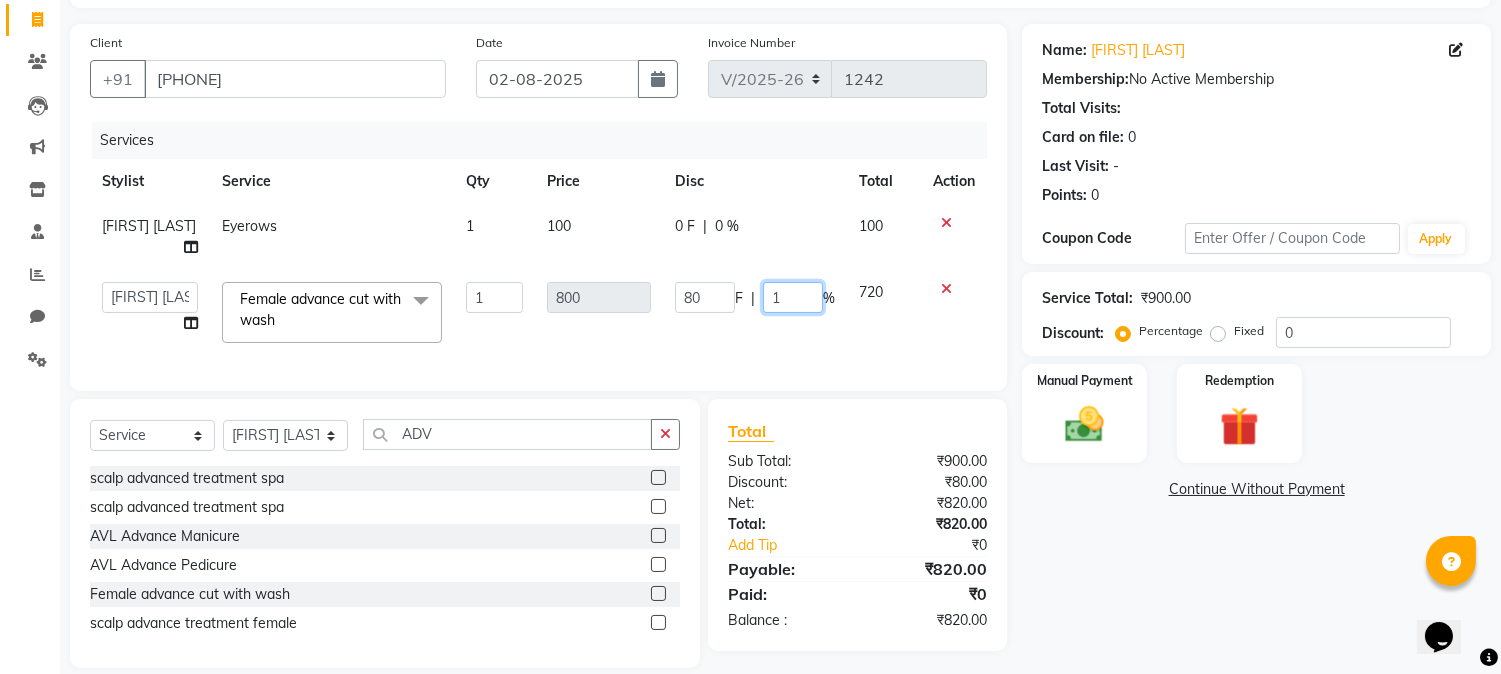 type on "12" 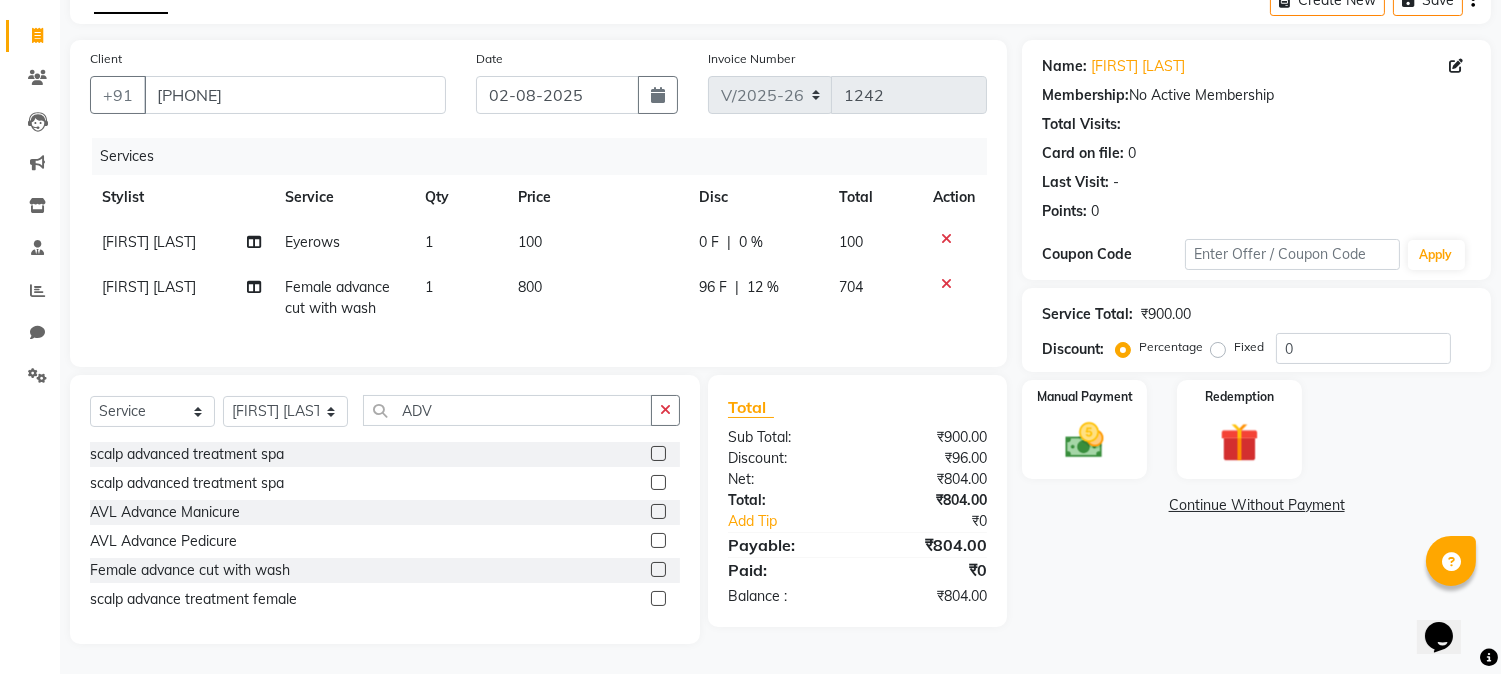 click on "Name: [FIRST] [LAST] Membership:  No Active Membership  Total Visits:   Card on file:  0 Last Visit:   - Points:   0  Coupon Code Apply Service Total:  ₹900.00  Discount:  Percentage   Fixed  0 Manual Payment Redemption  Continue Without Payment" 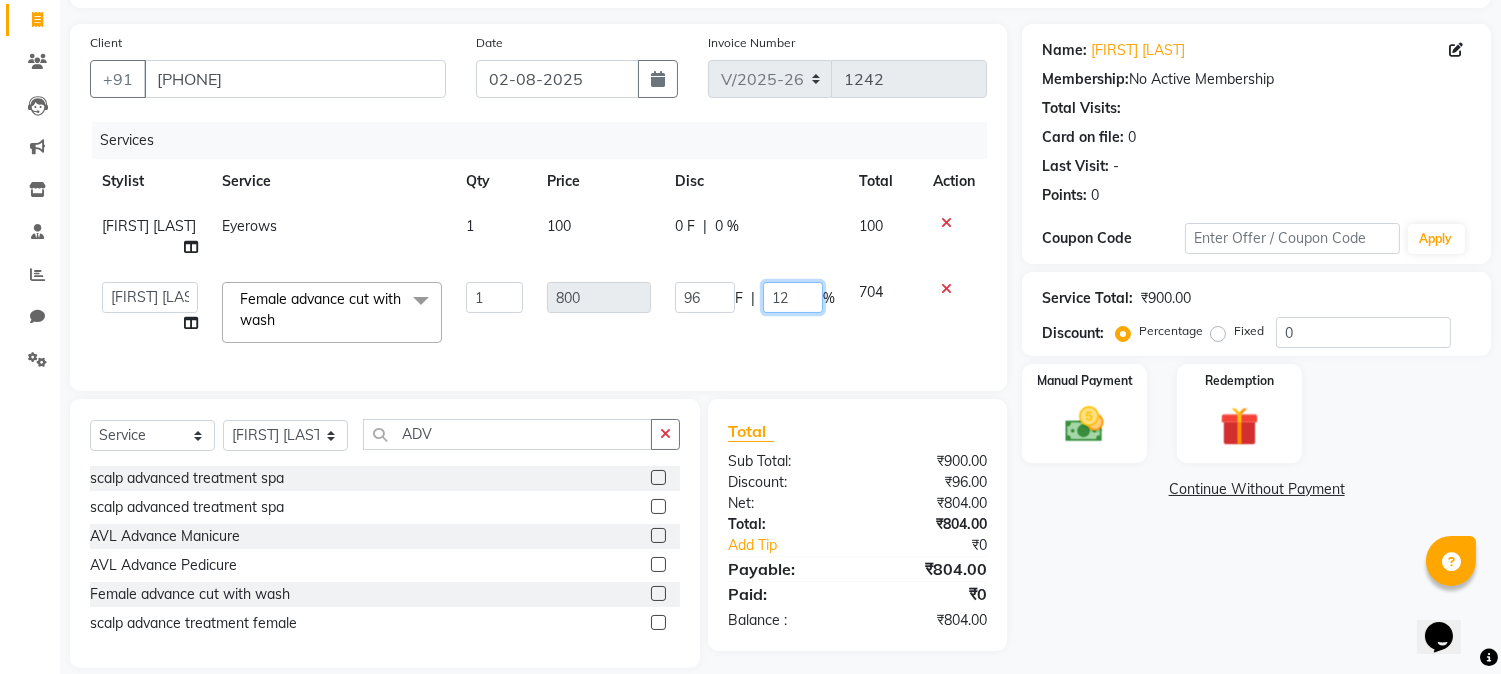 click on "12" 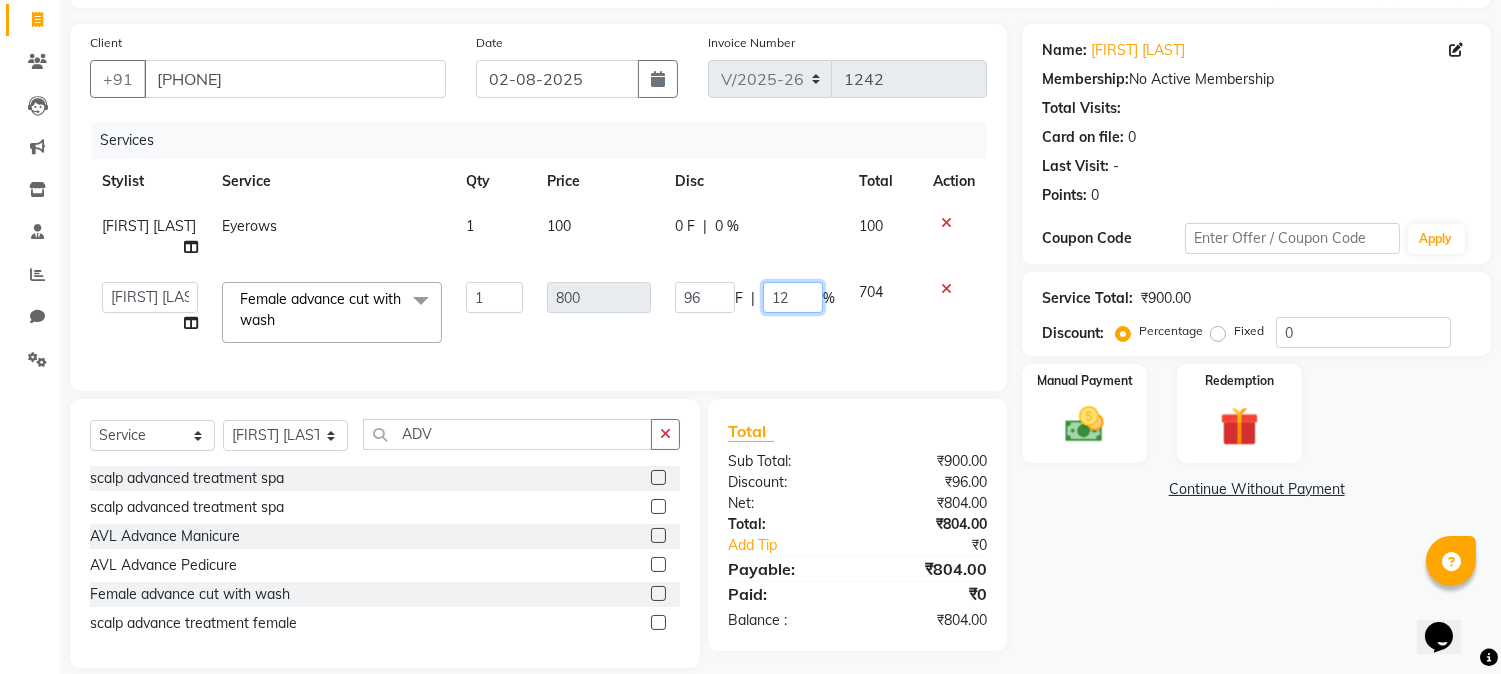 type on "12.1" 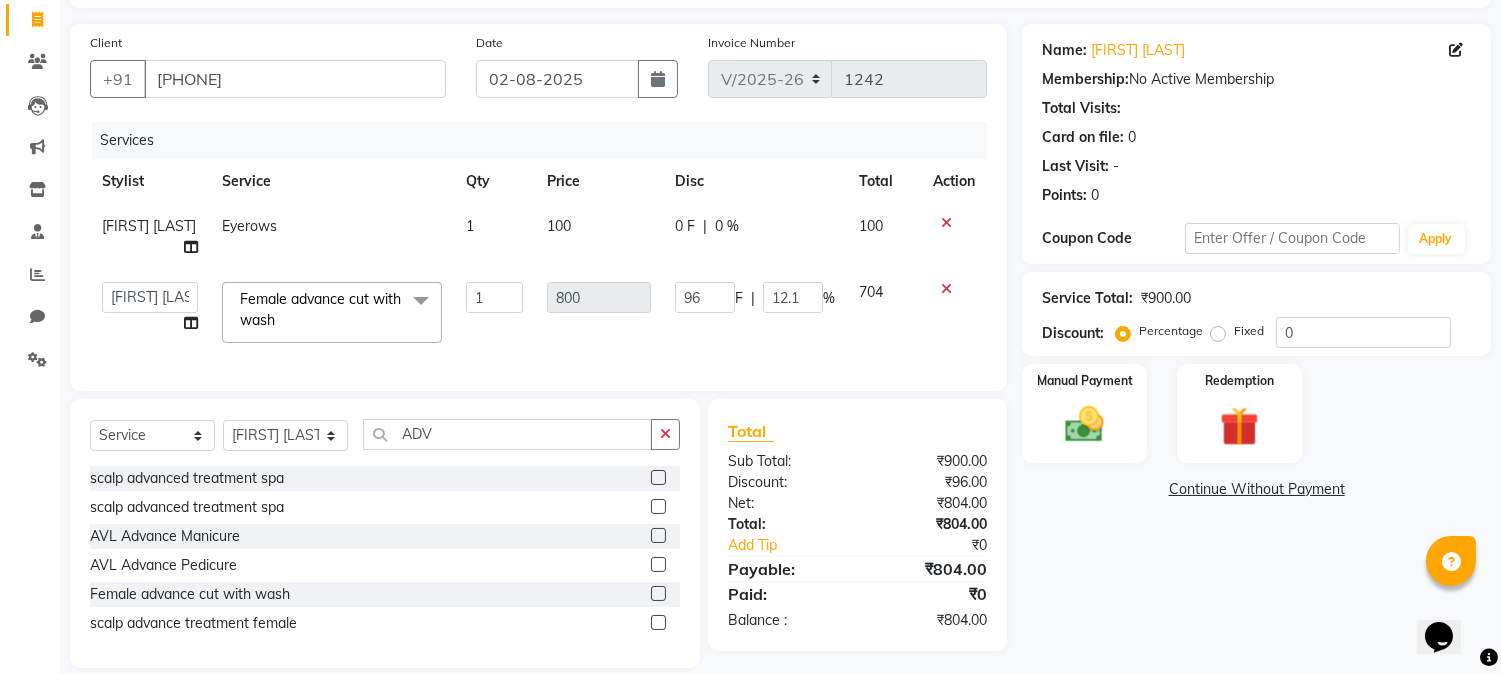 click on "Name: [FIRST] [LAST] Membership:  No Active Membership  Total Visits:   Card on file:  0 Last Visit:   - Points:   0  Coupon Code Apply Service Total:  ₹900.00  Discount:  Percentage   Fixed  0 Manual Payment Redemption  Continue Without Payment" 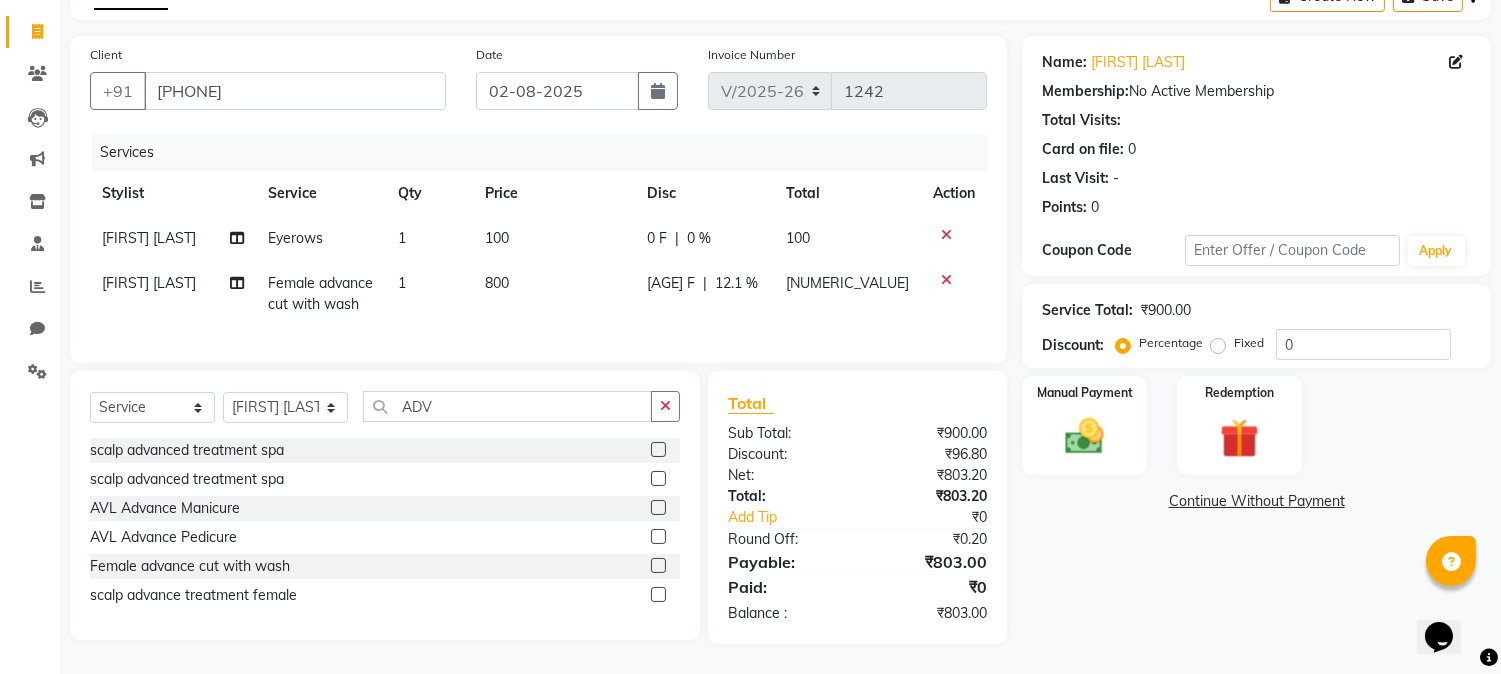 click on "[AGE] F | [PERCENTAGE] %" 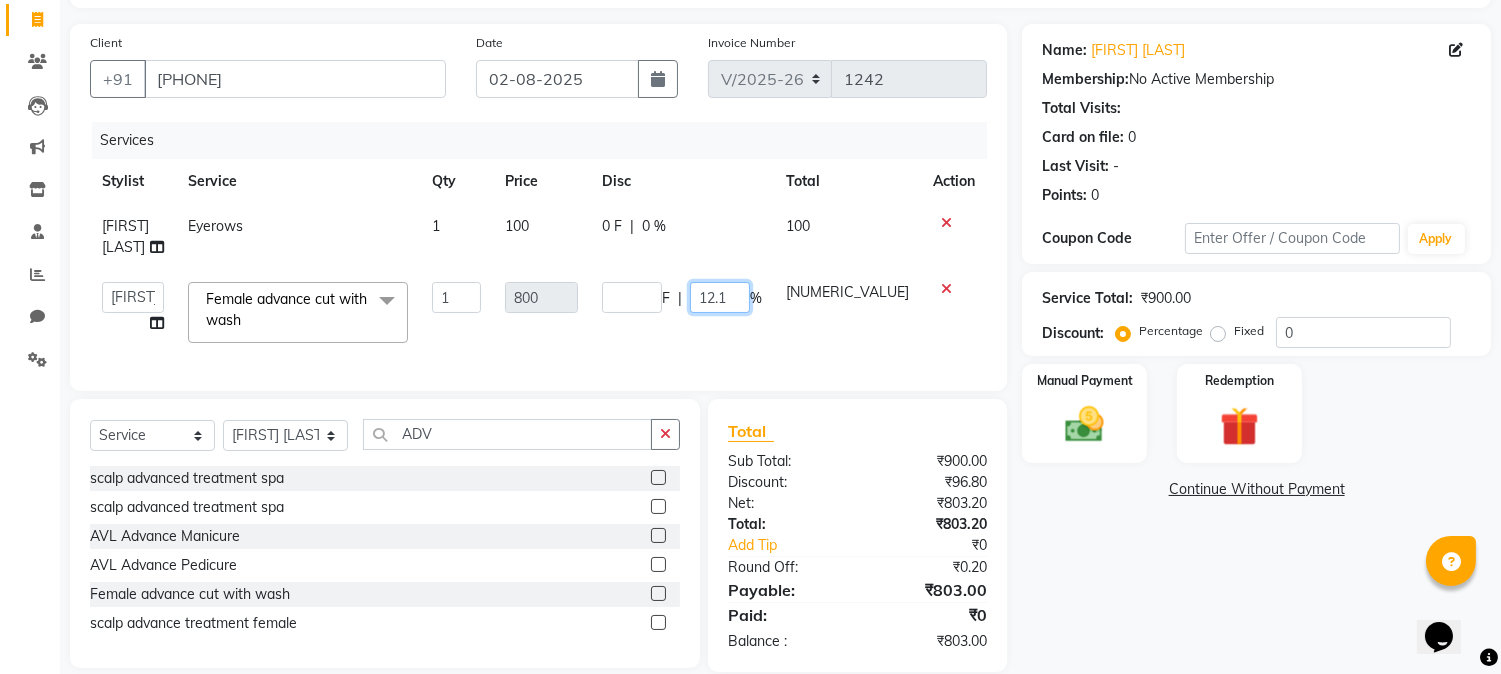 click on "12.1" 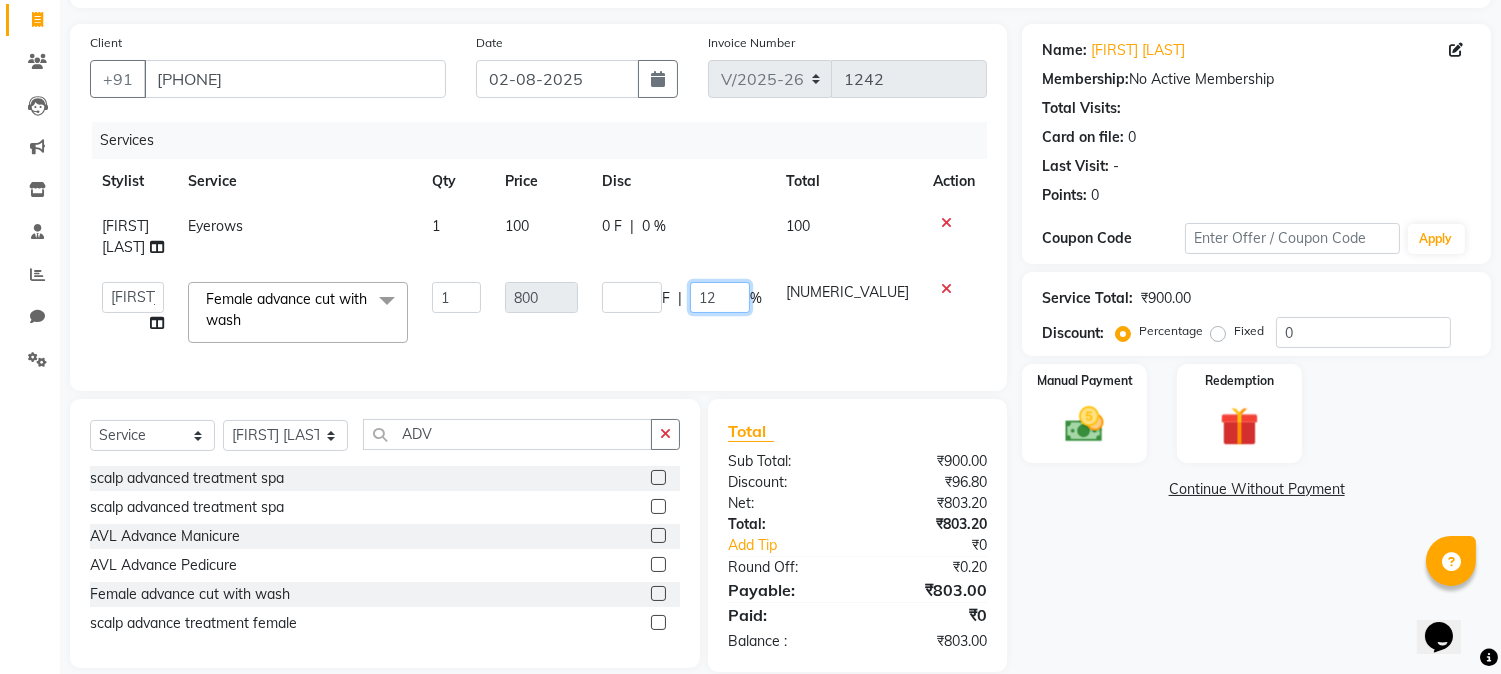 type on "12.5" 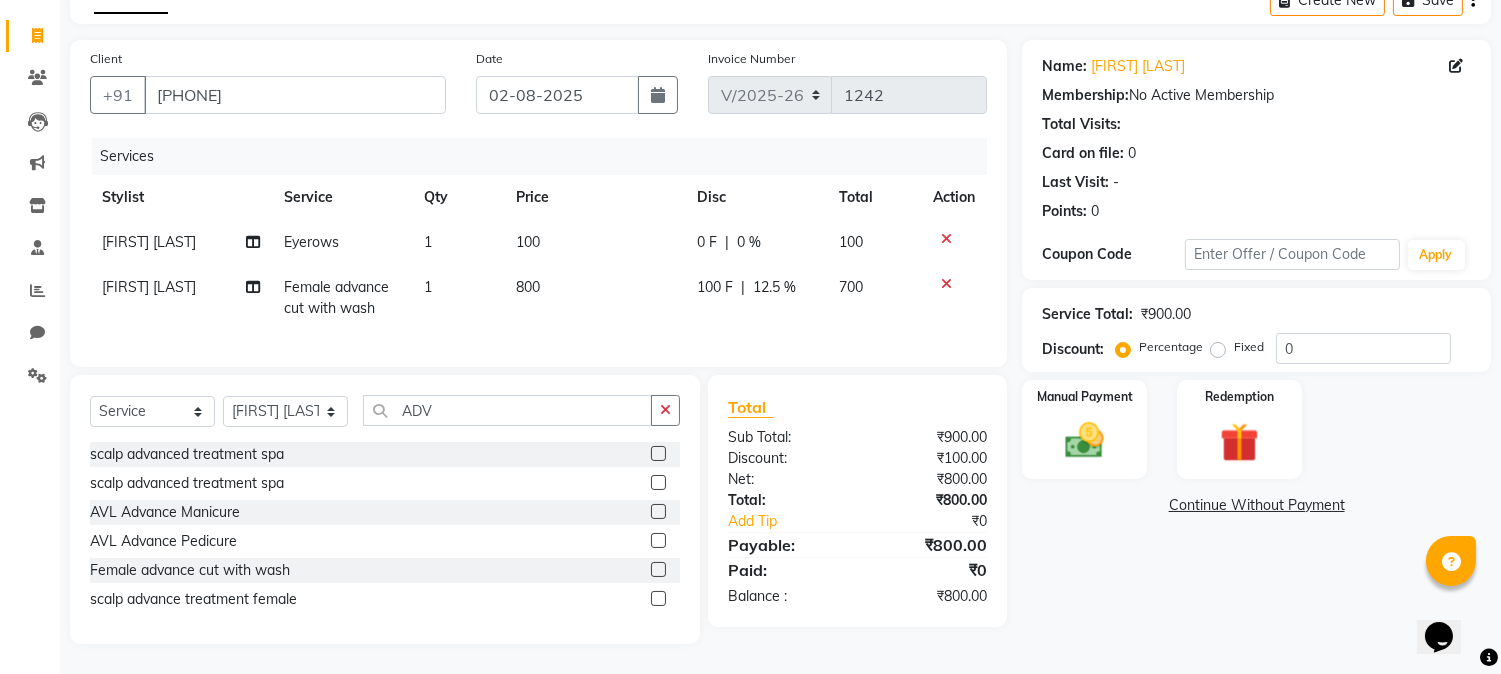 click on "Name: [FIRST] [LAST] Membership:  No Active Membership  Total Visits:   Card on file:  0 Last Visit:   - Points:   0  Coupon Code Apply Service Total:  ₹900.00  Discount:  Percentage   Fixed  0 Manual Payment Redemption  Continue Without Payment" 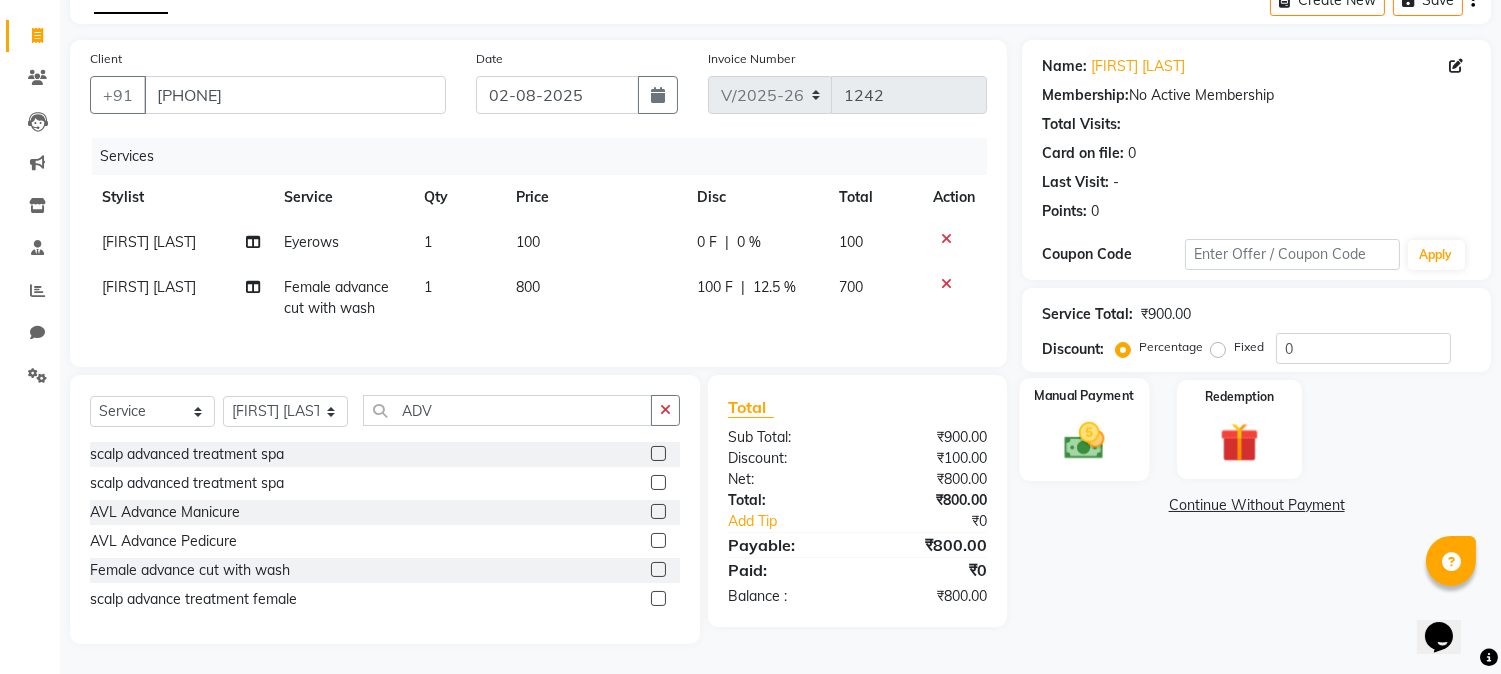 click 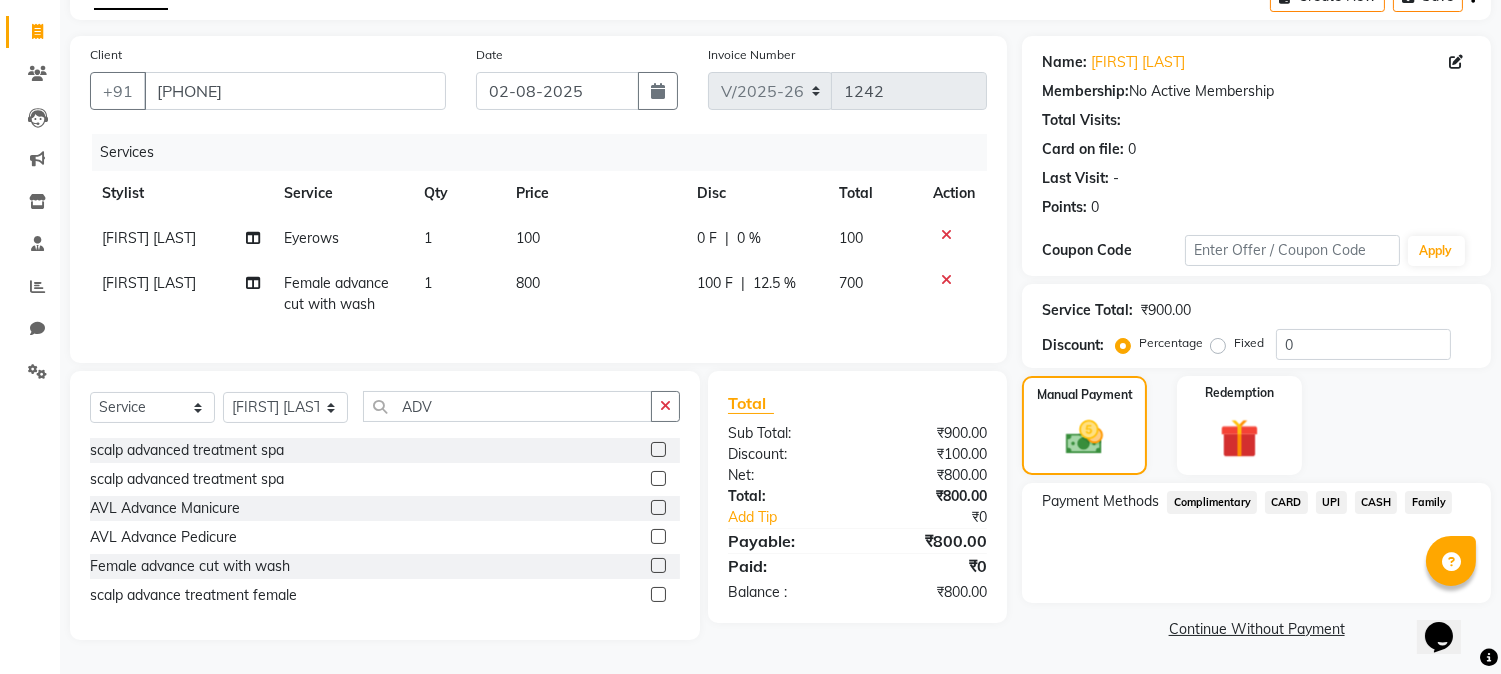 click on "UPI" 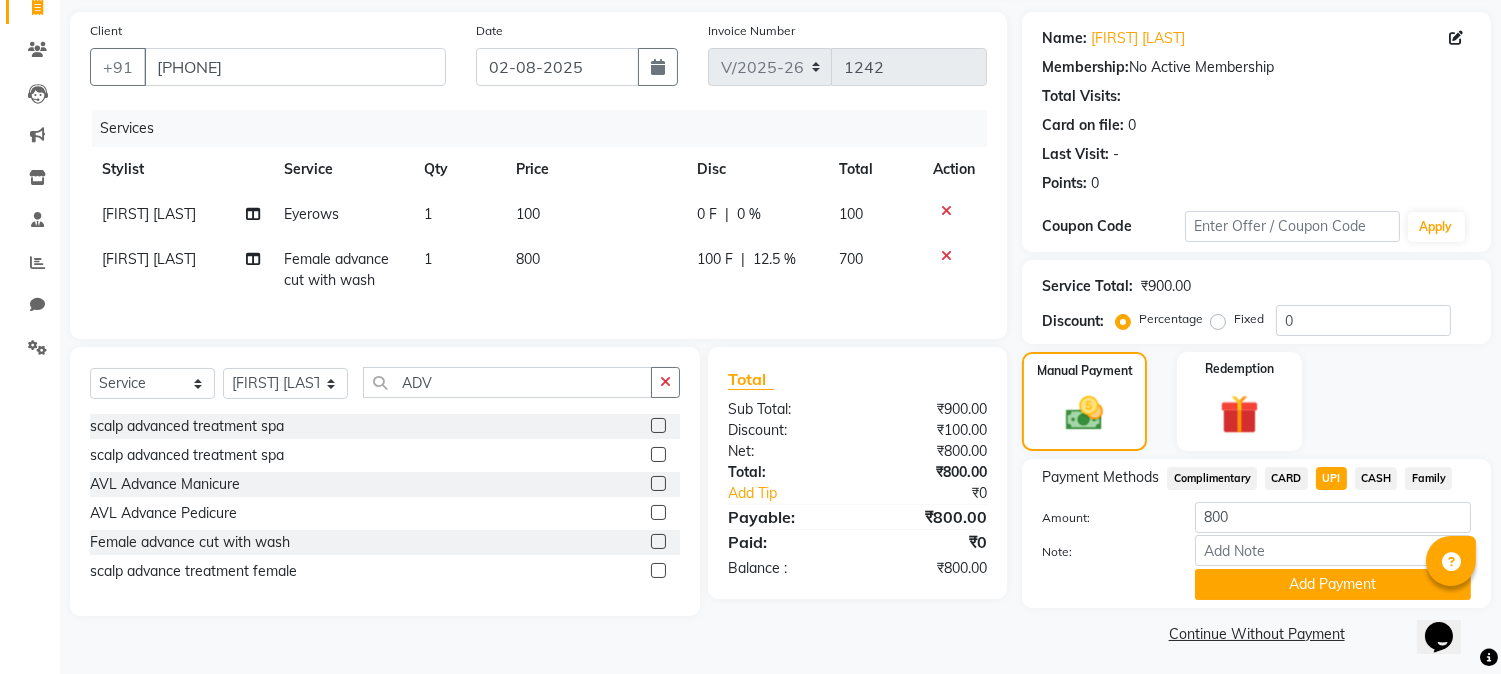 scroll, scrollTop: 142, scrollLeft: 0, axis: vertical 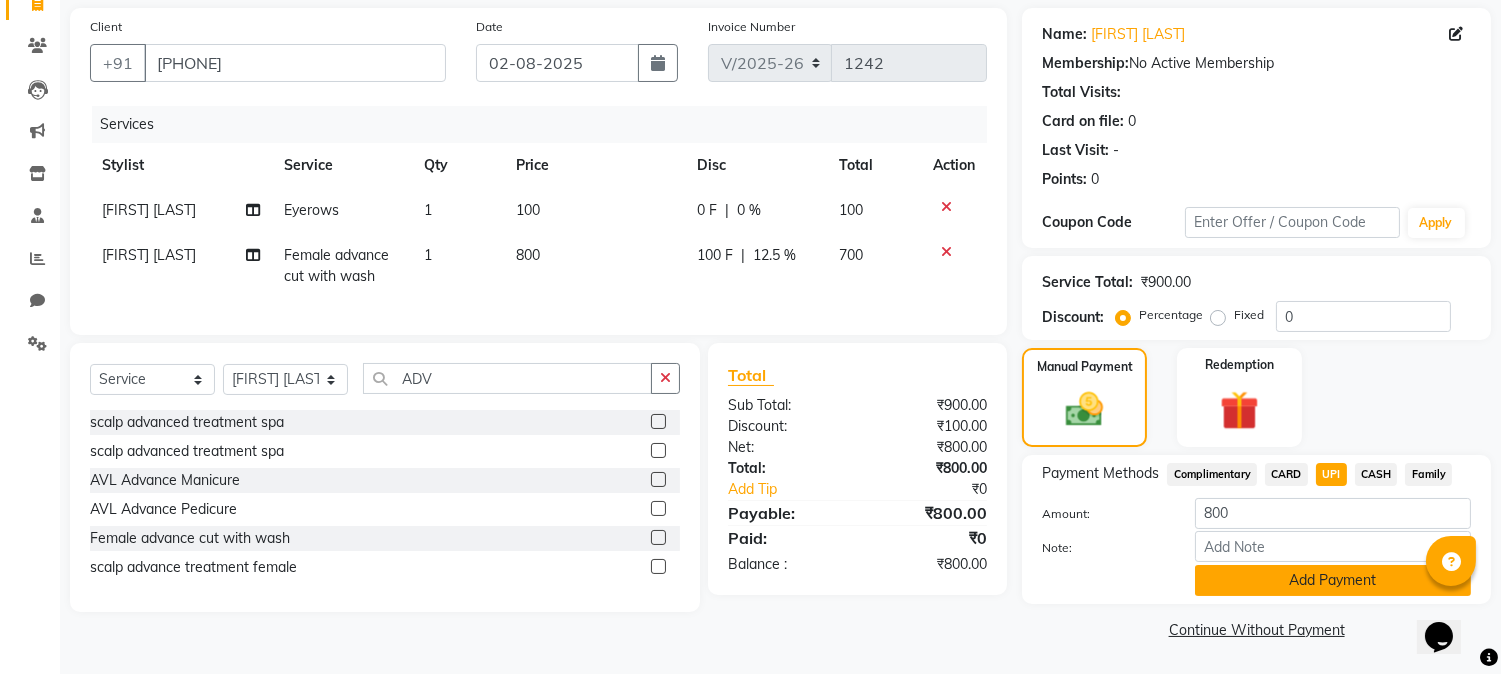 click on "Add Payment" 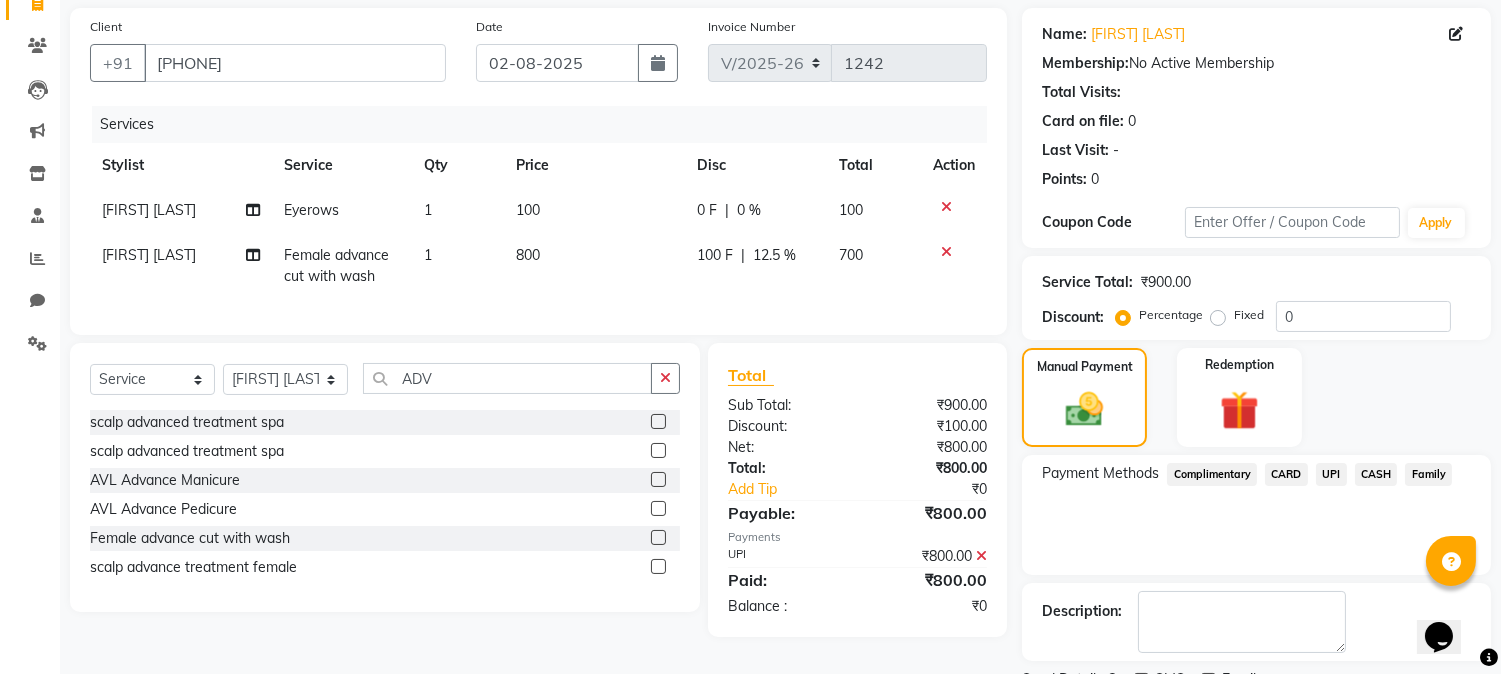 scroll, scrollTop: 225, scrollLeft: 0, axis: vertical 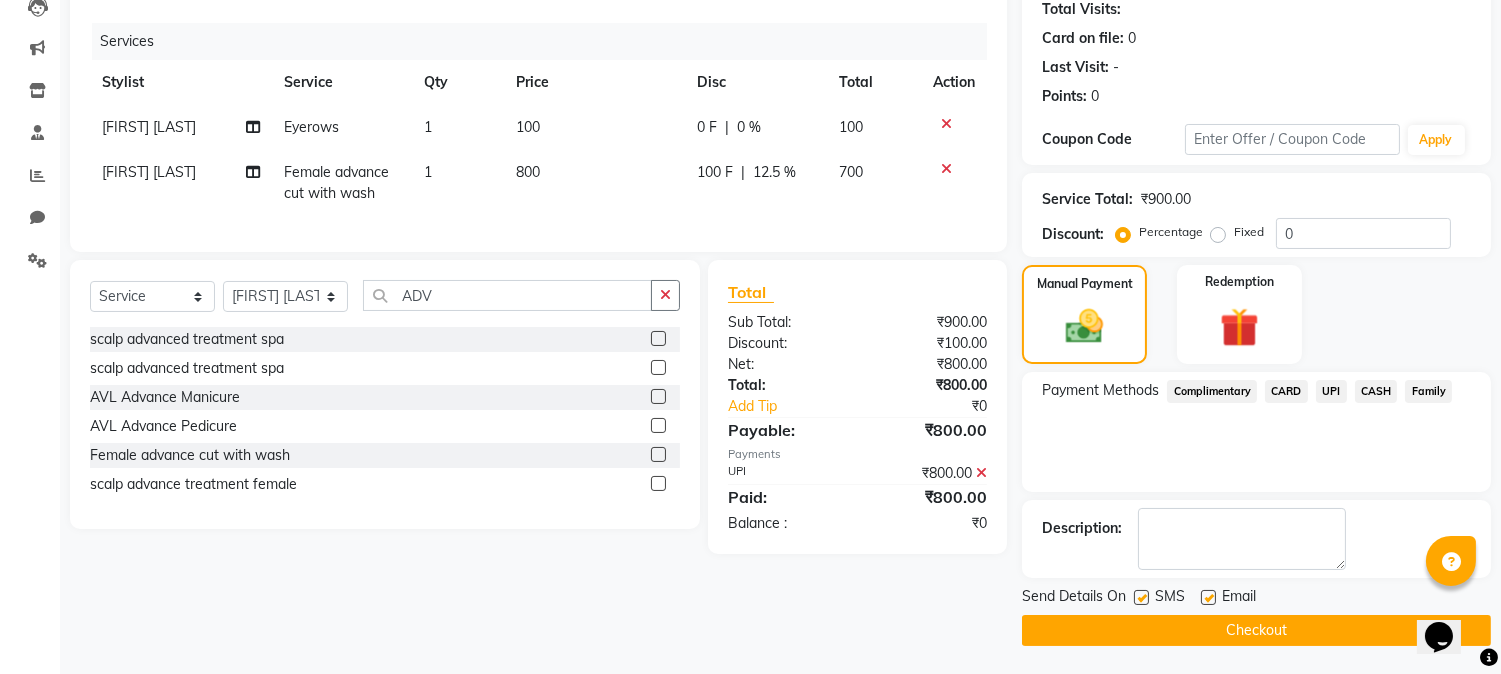 click on "Checkout" 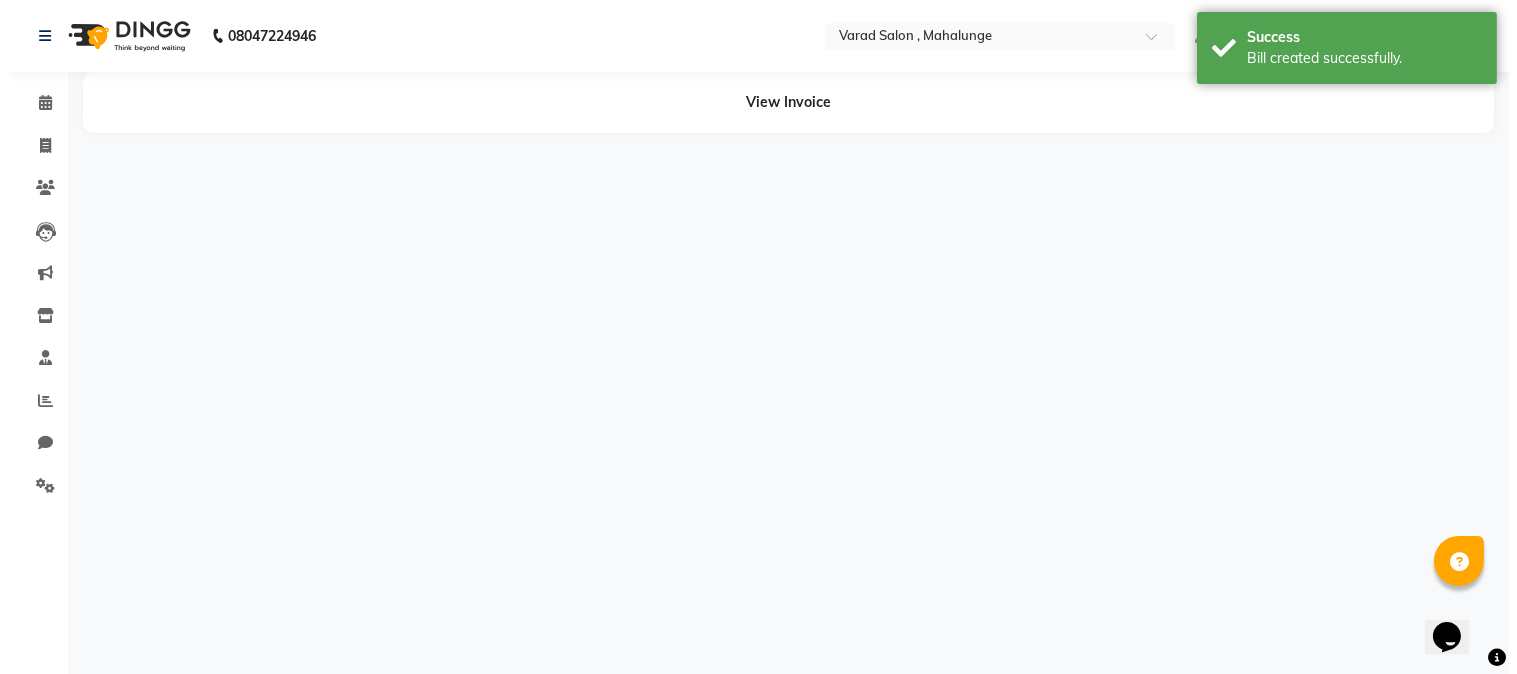 scroll, scrollTop: 0, scrollLeft: 0, axis: both 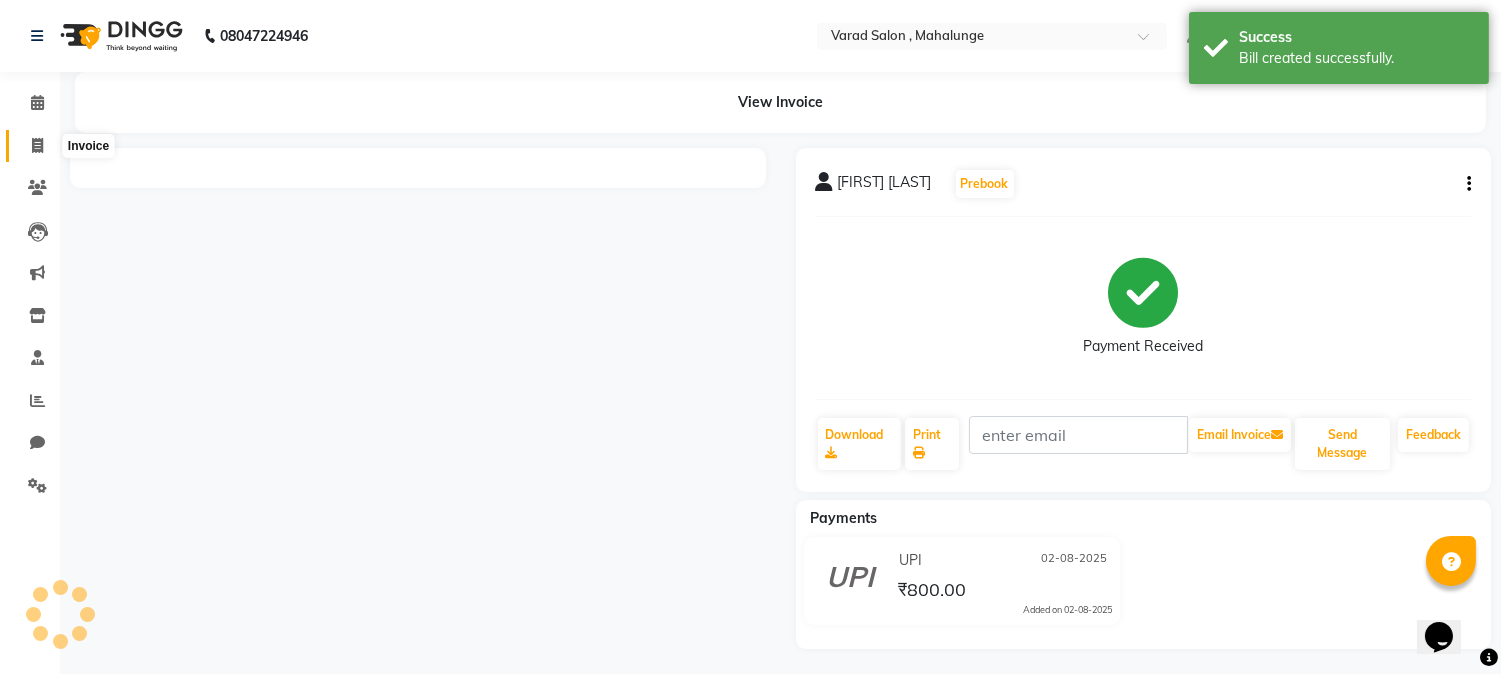 click 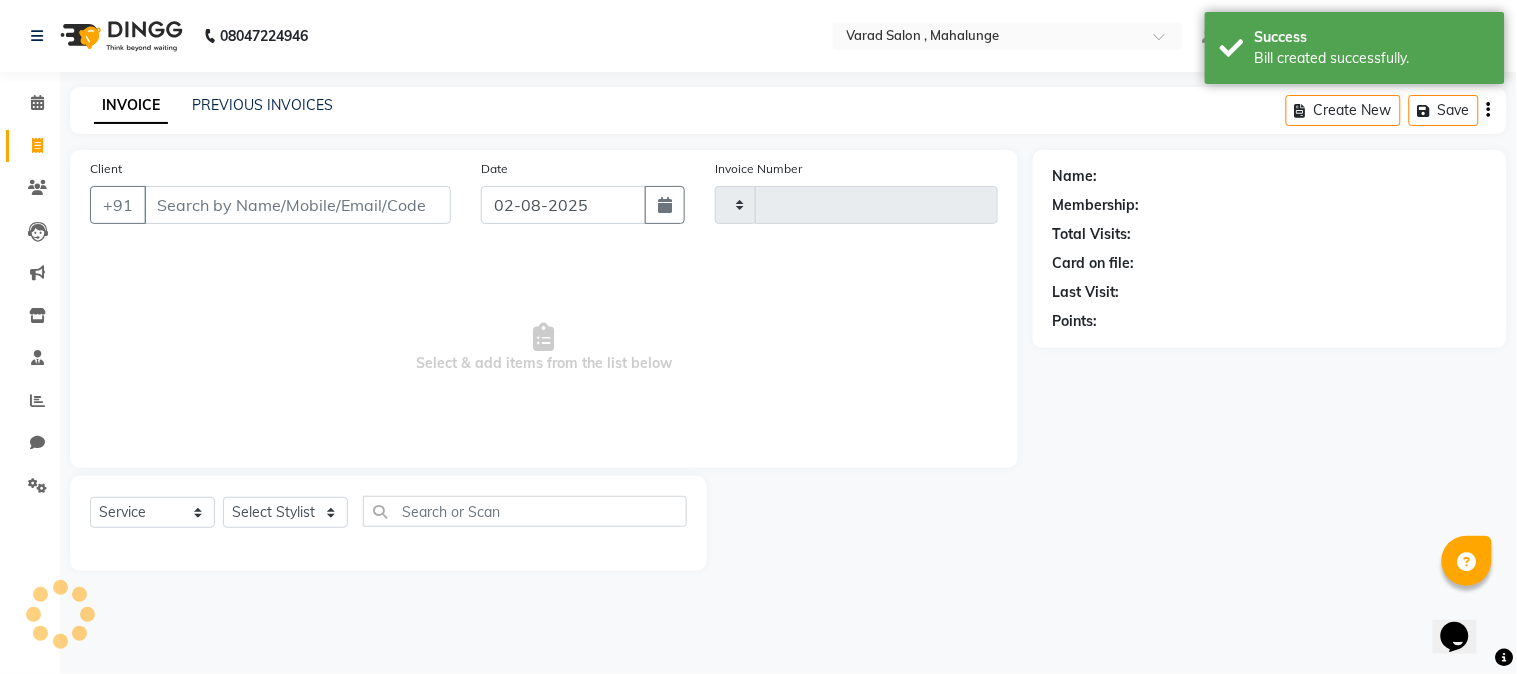 type on "1243" 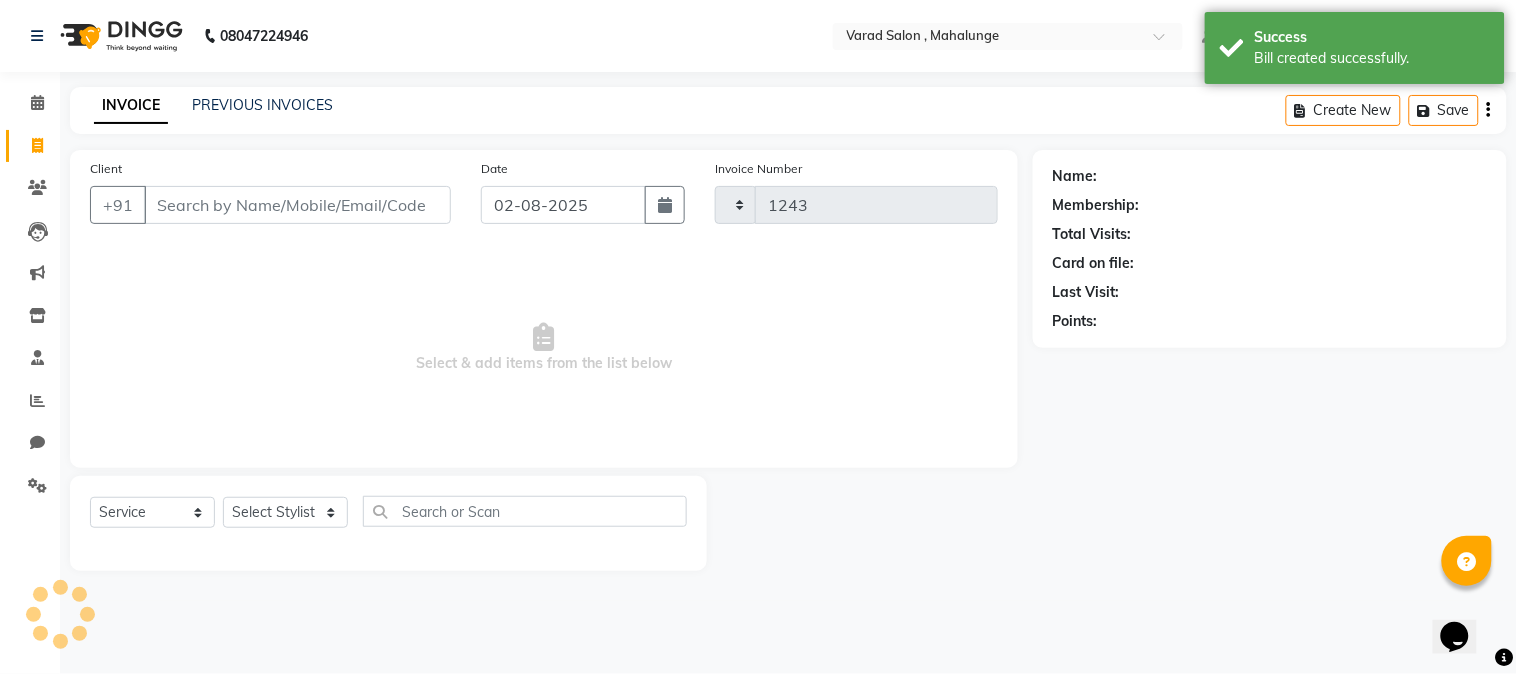 select on "7250" 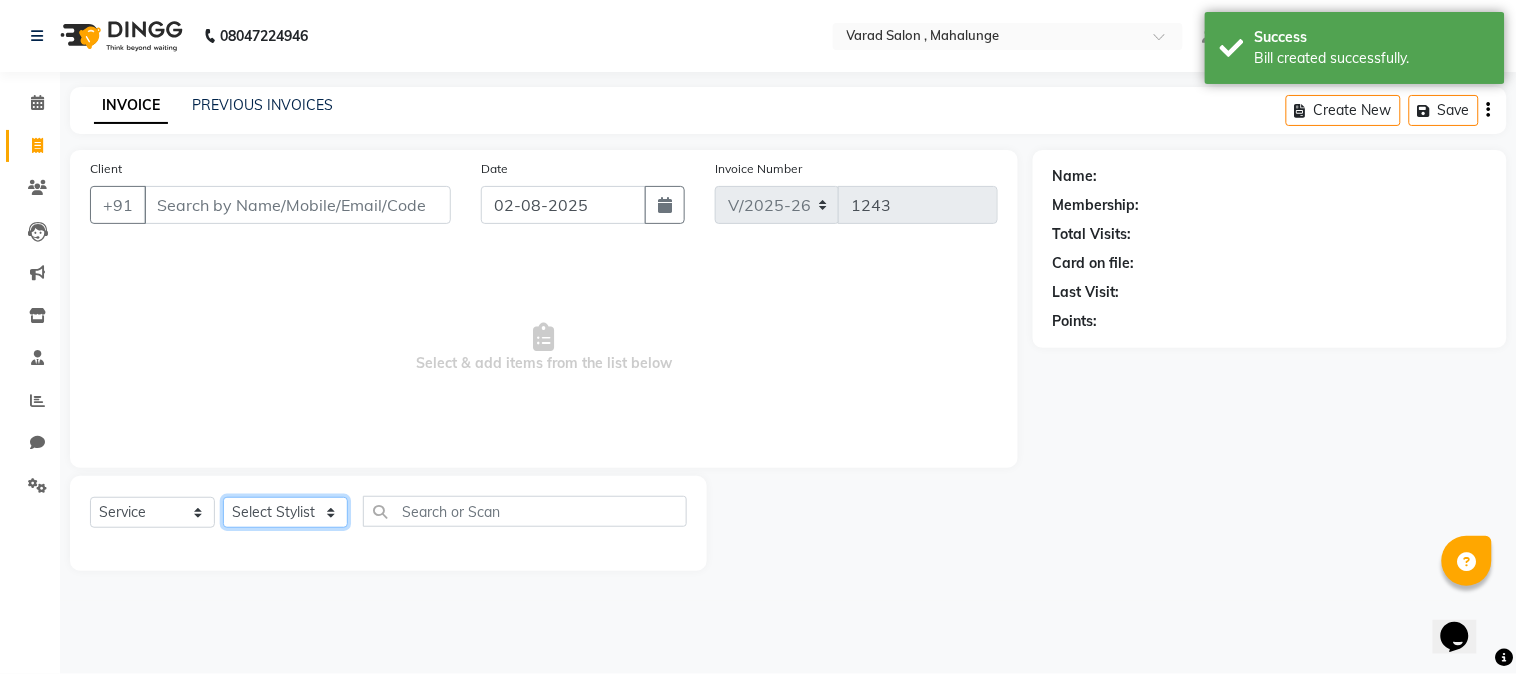 click on "Select Stylist" 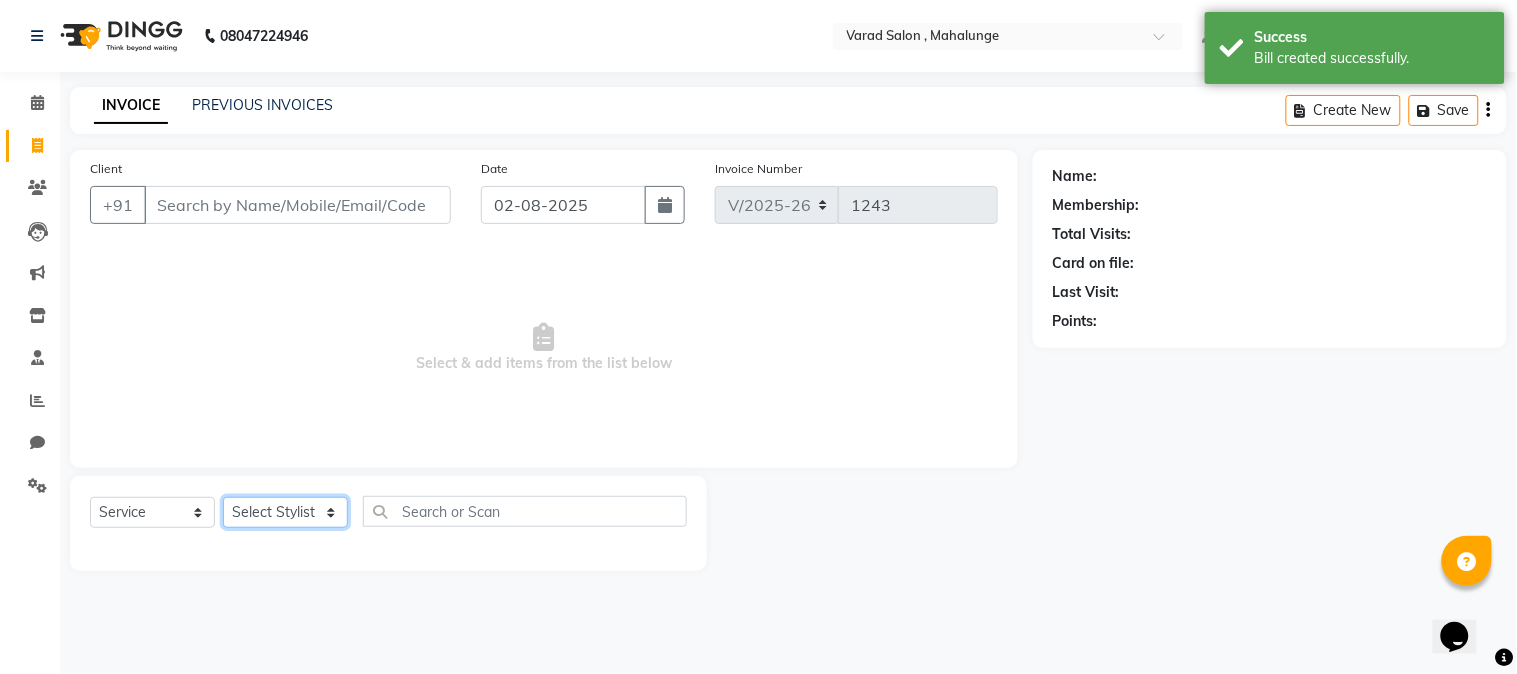 select on "76518" 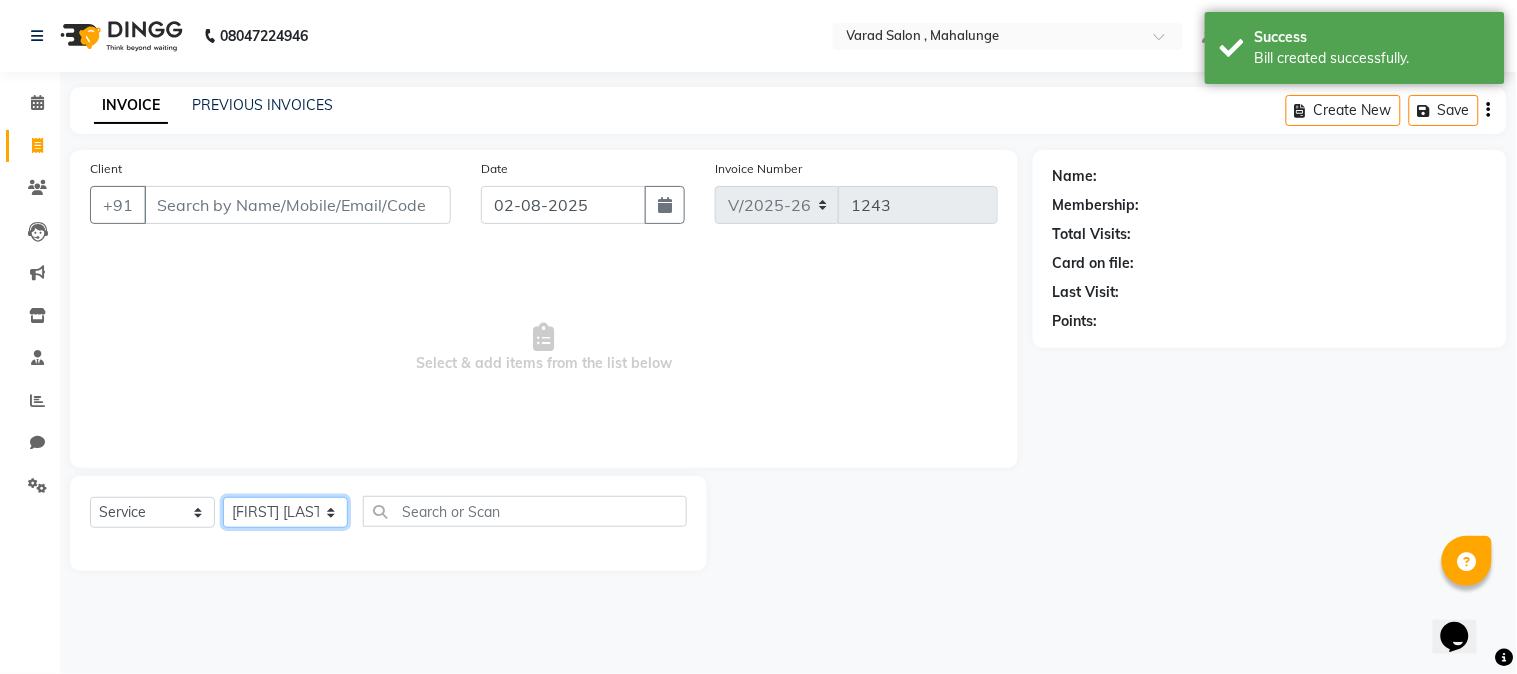 click on "Select Stylist admin godrej [NAME] [NAME] [NAME] [NAME] [NAME] [NAME] [NAME] [NAME] [NAME] [NAME] [NAME] [NAME] [NAME] [NAME] [NAME] [NAME] [NAME] [NAME]" 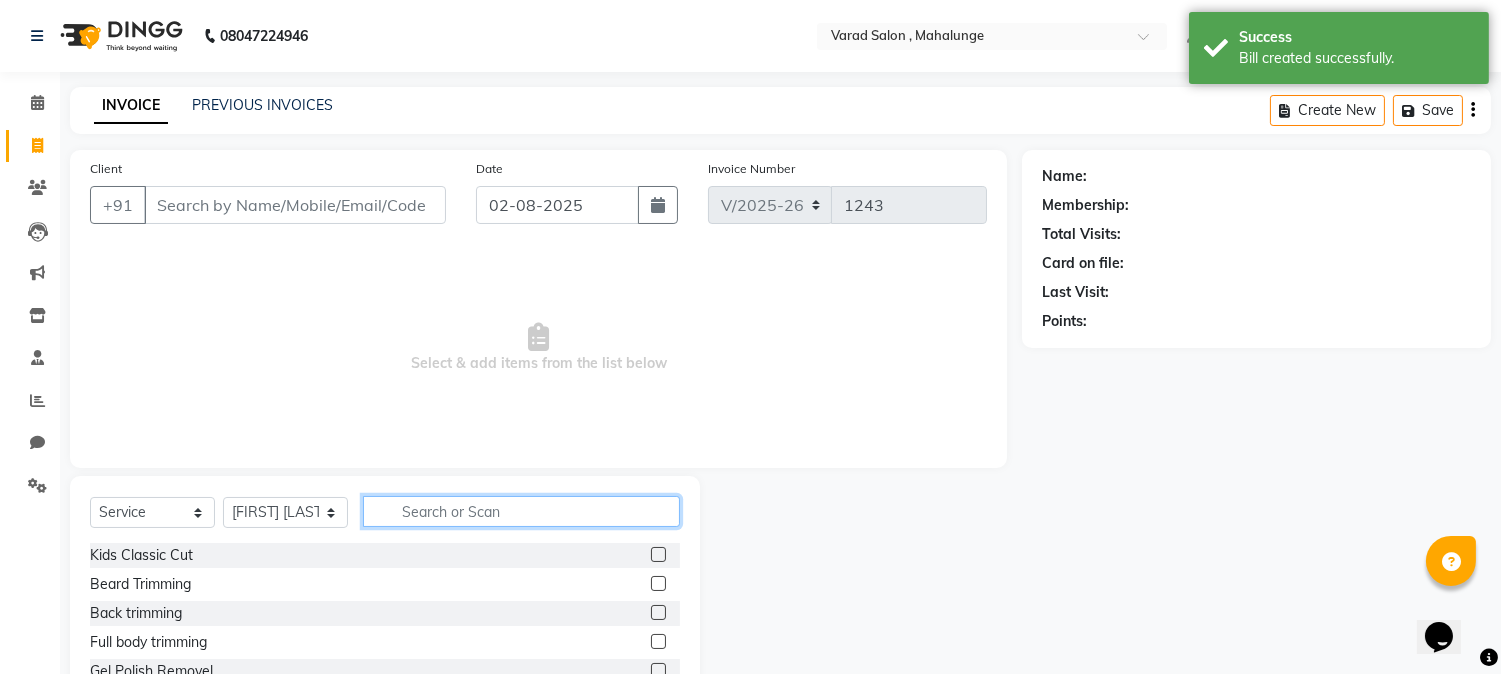 click 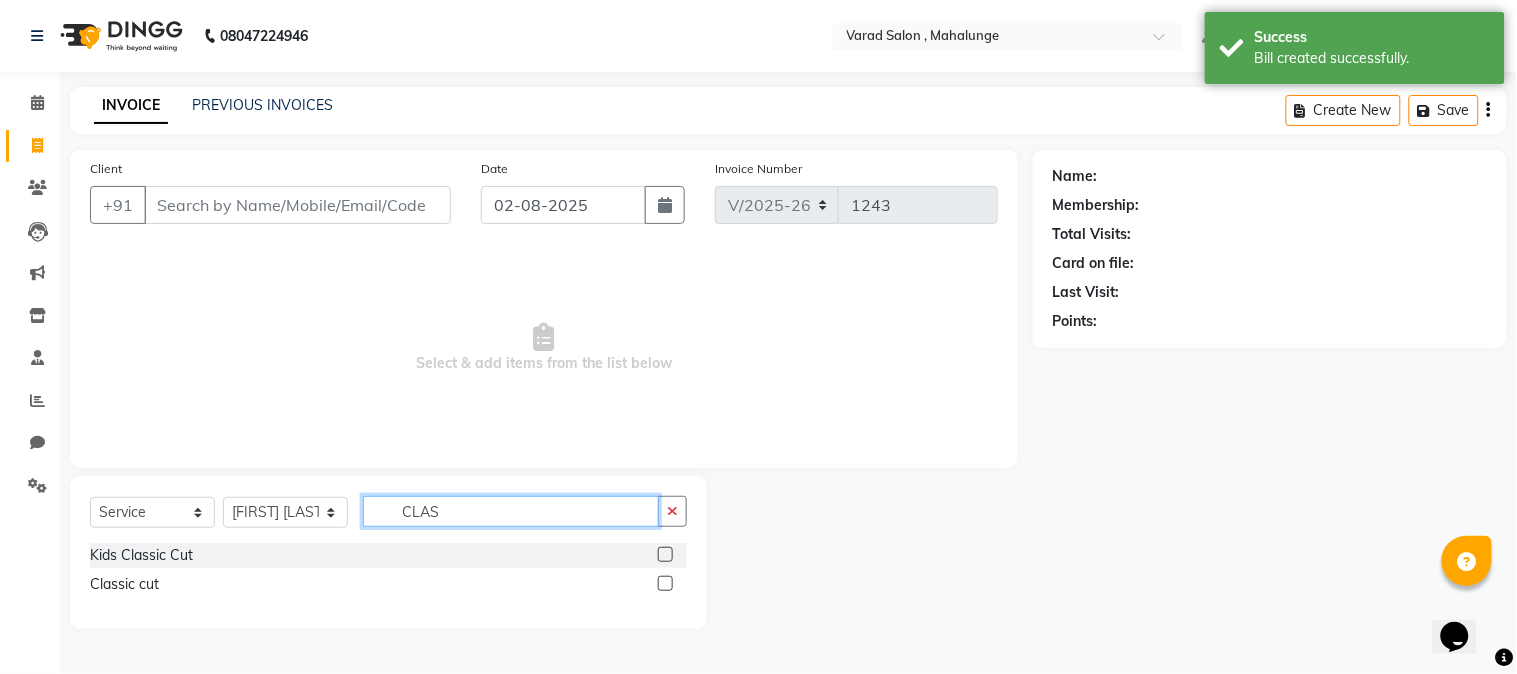 type on "CLAS" 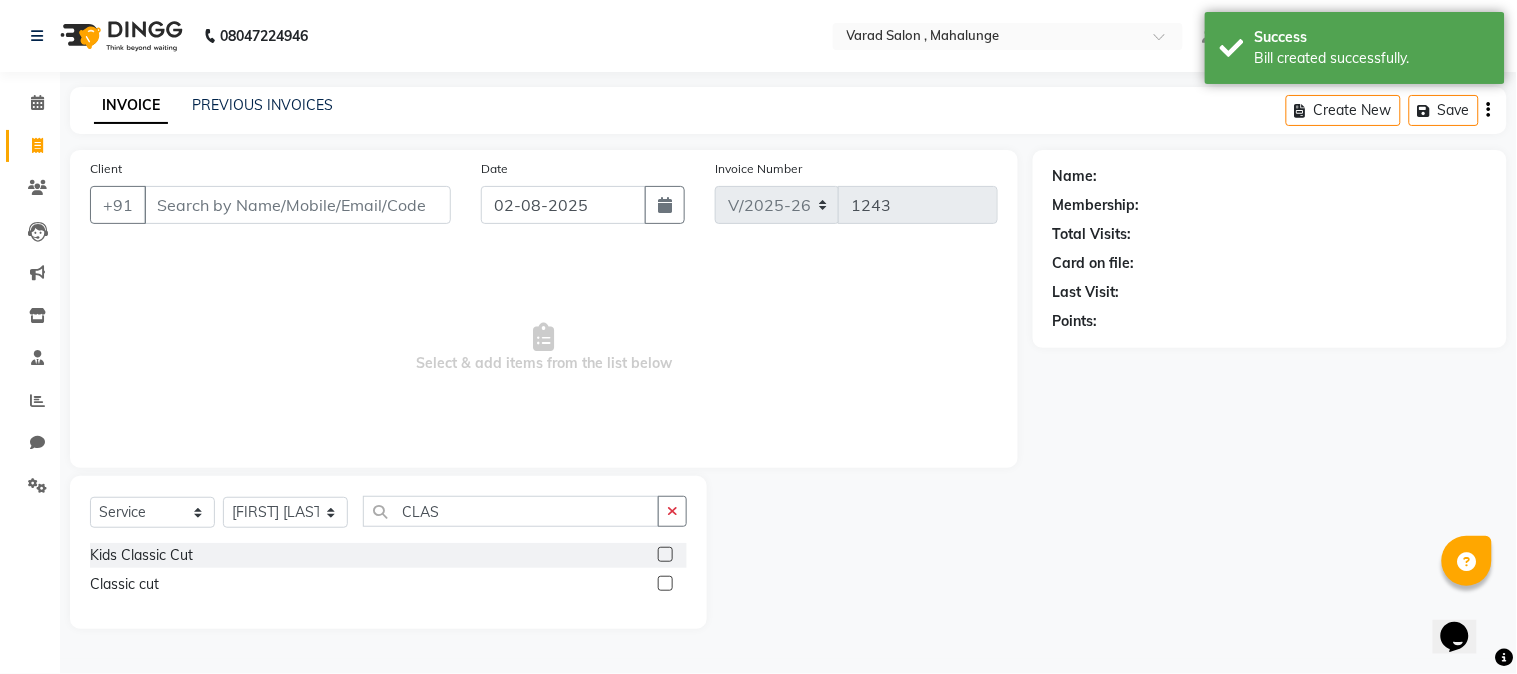 click 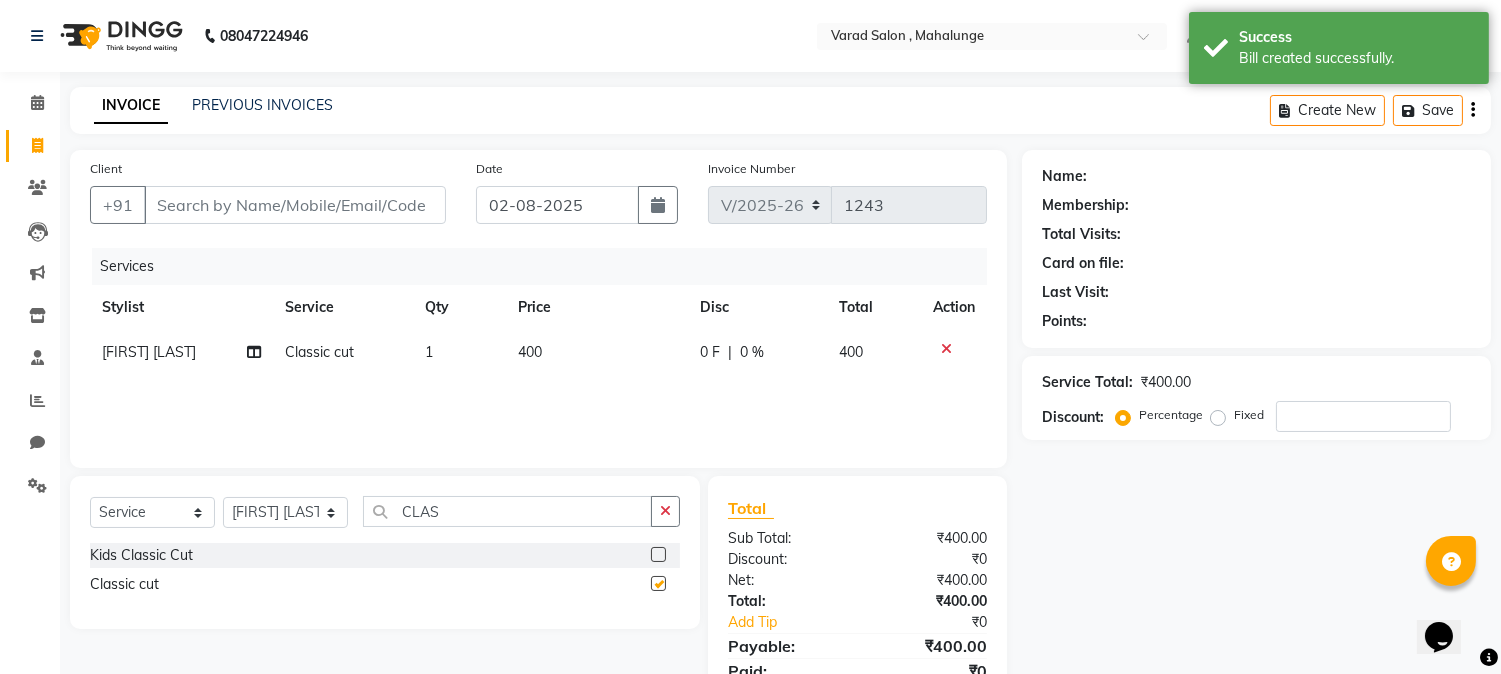 checkbox on "false" 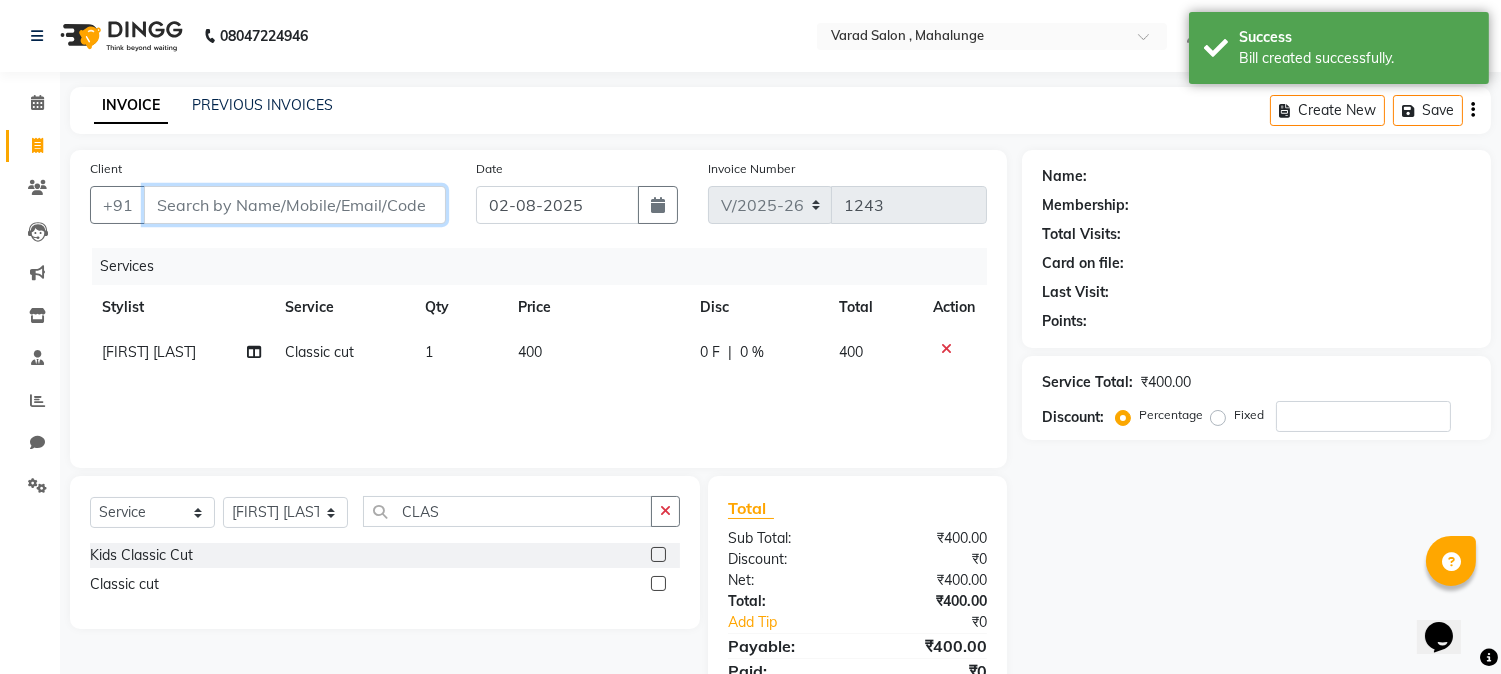 click on "Client" at bounding box center (295, 205) 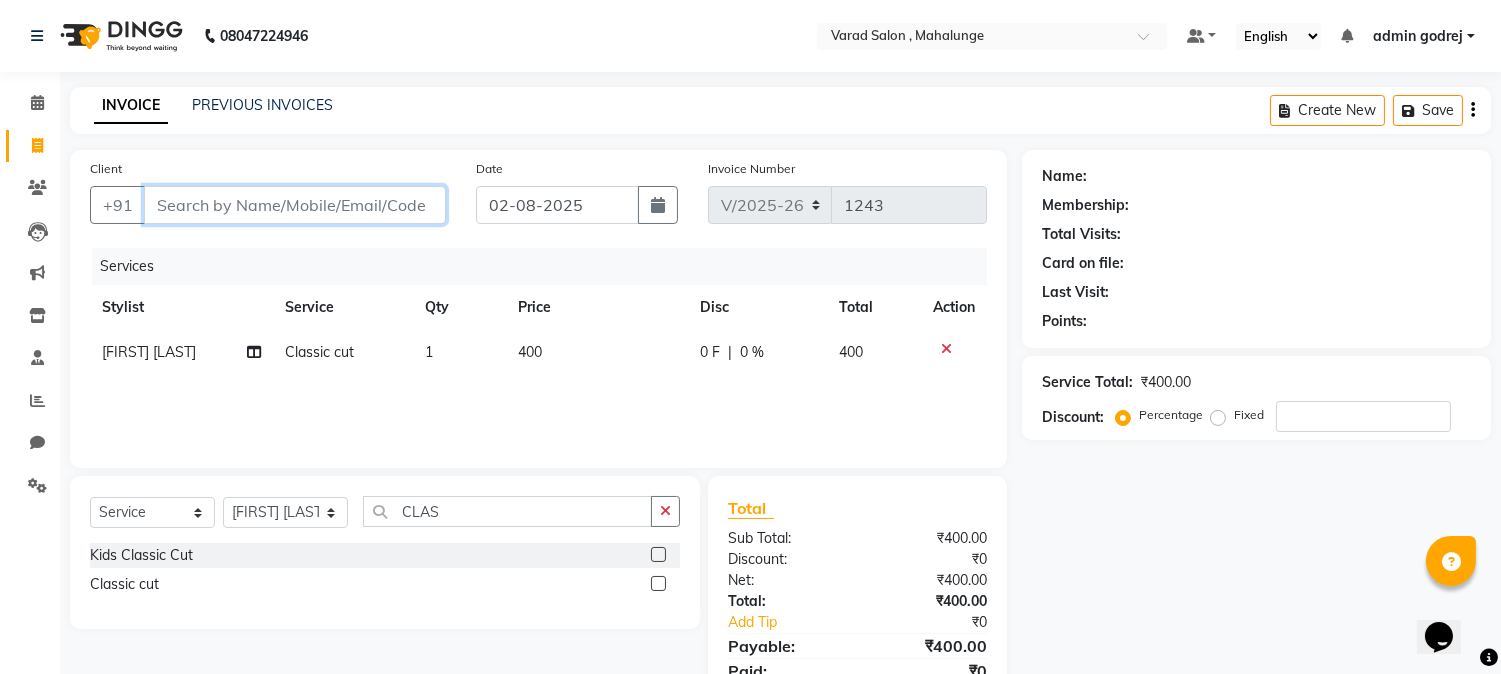 type on "8" 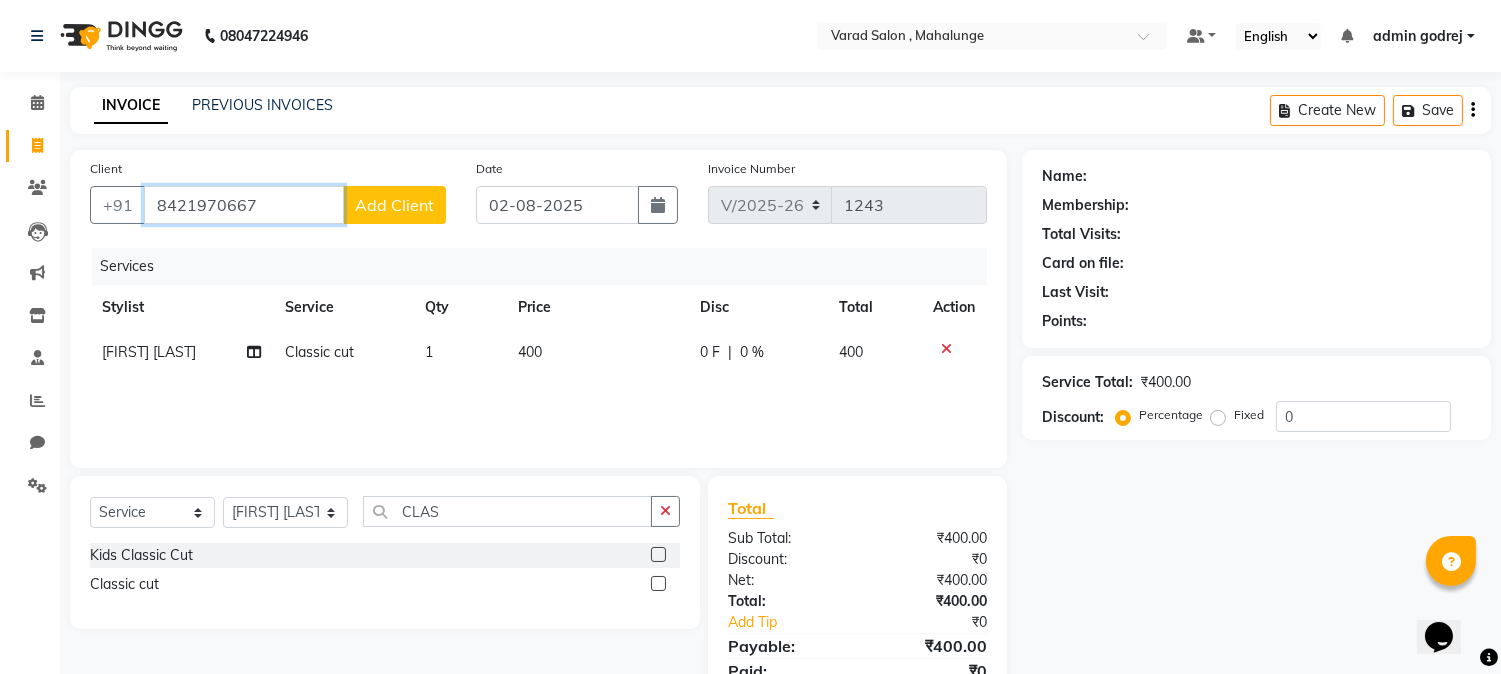 type on "8421970667" 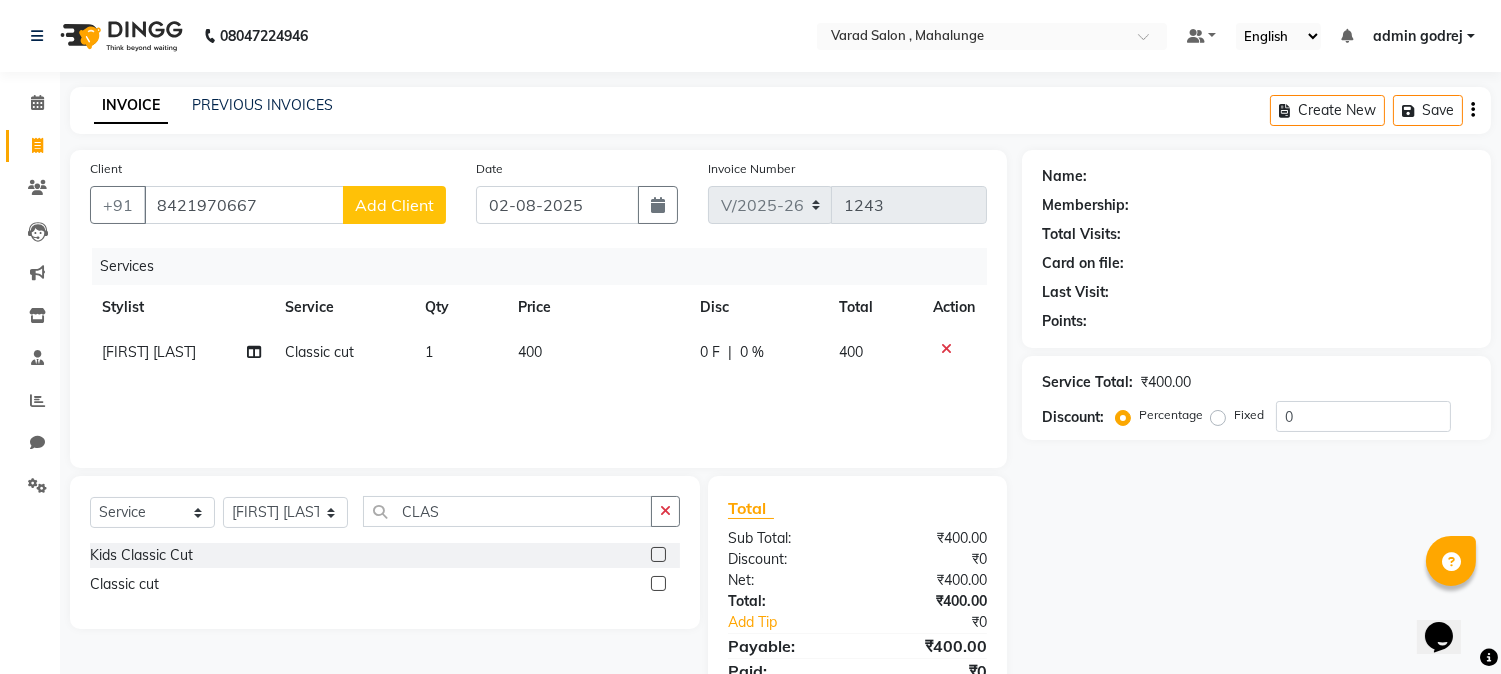 click on "Add Client" 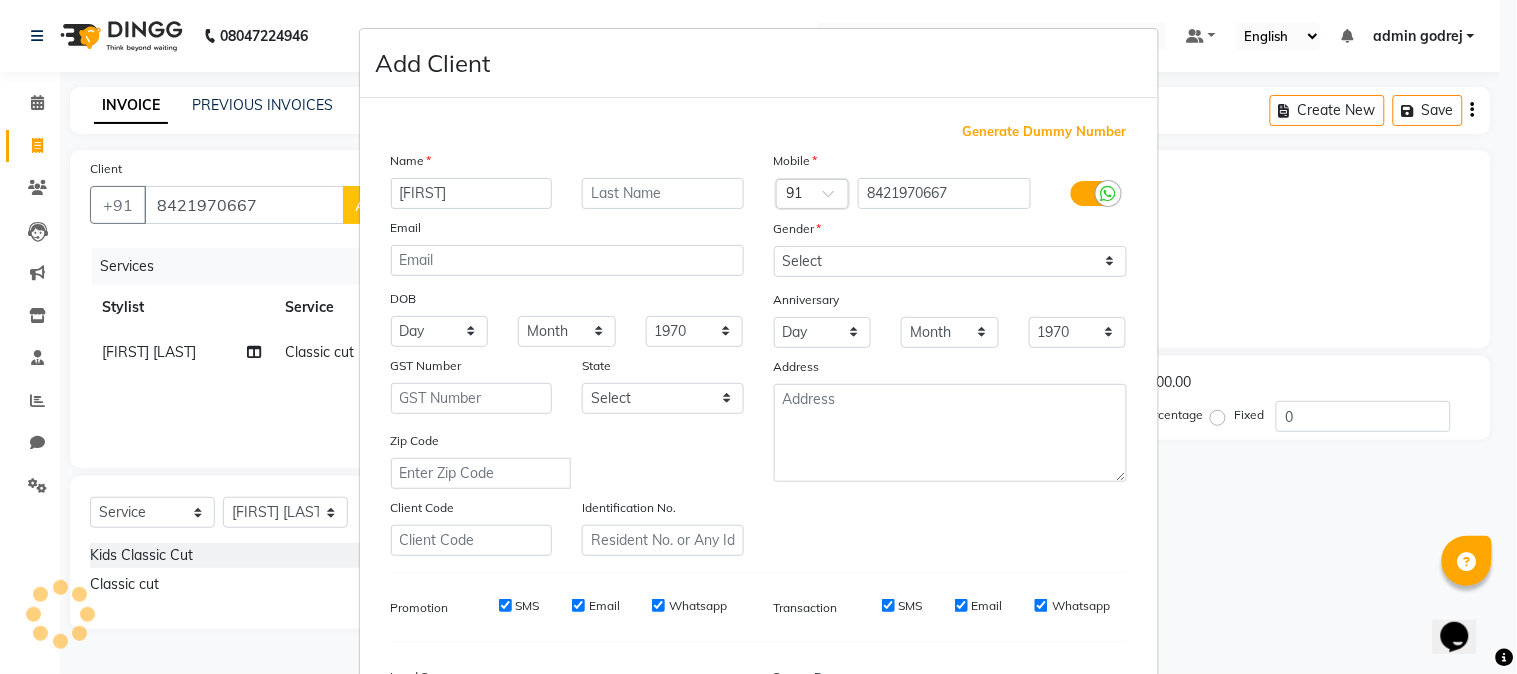 type on "[FIRST]" 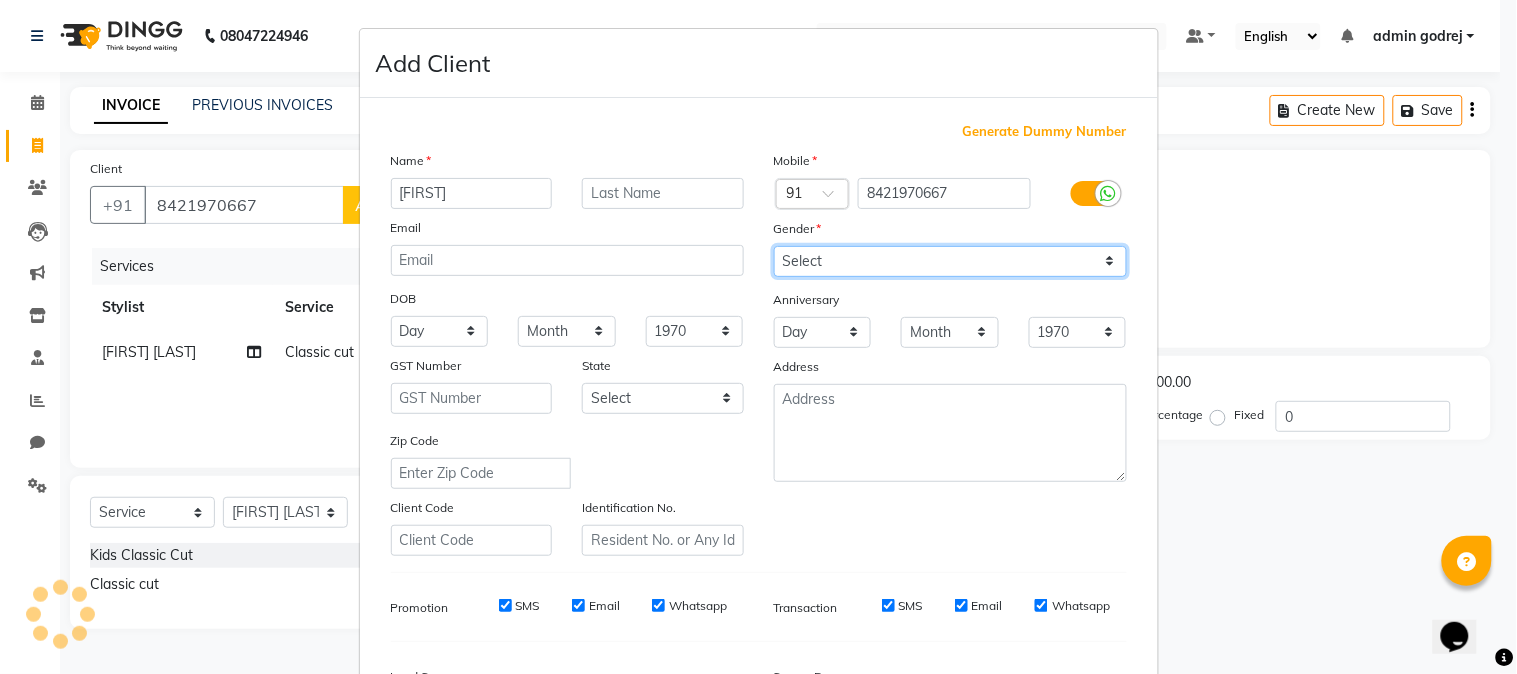click on "Select Male Female Other Prefer Not To Say" at bounding box center (950, 261) 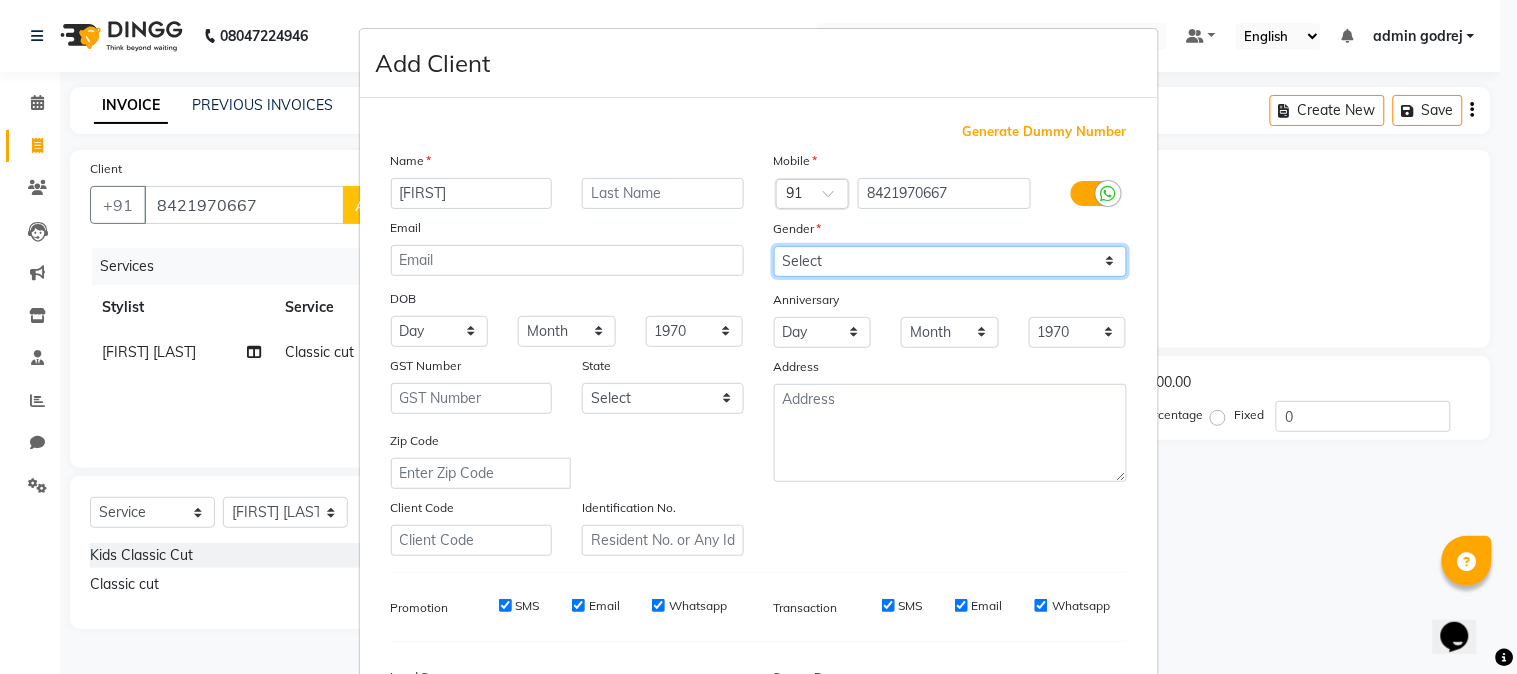 select on "male" 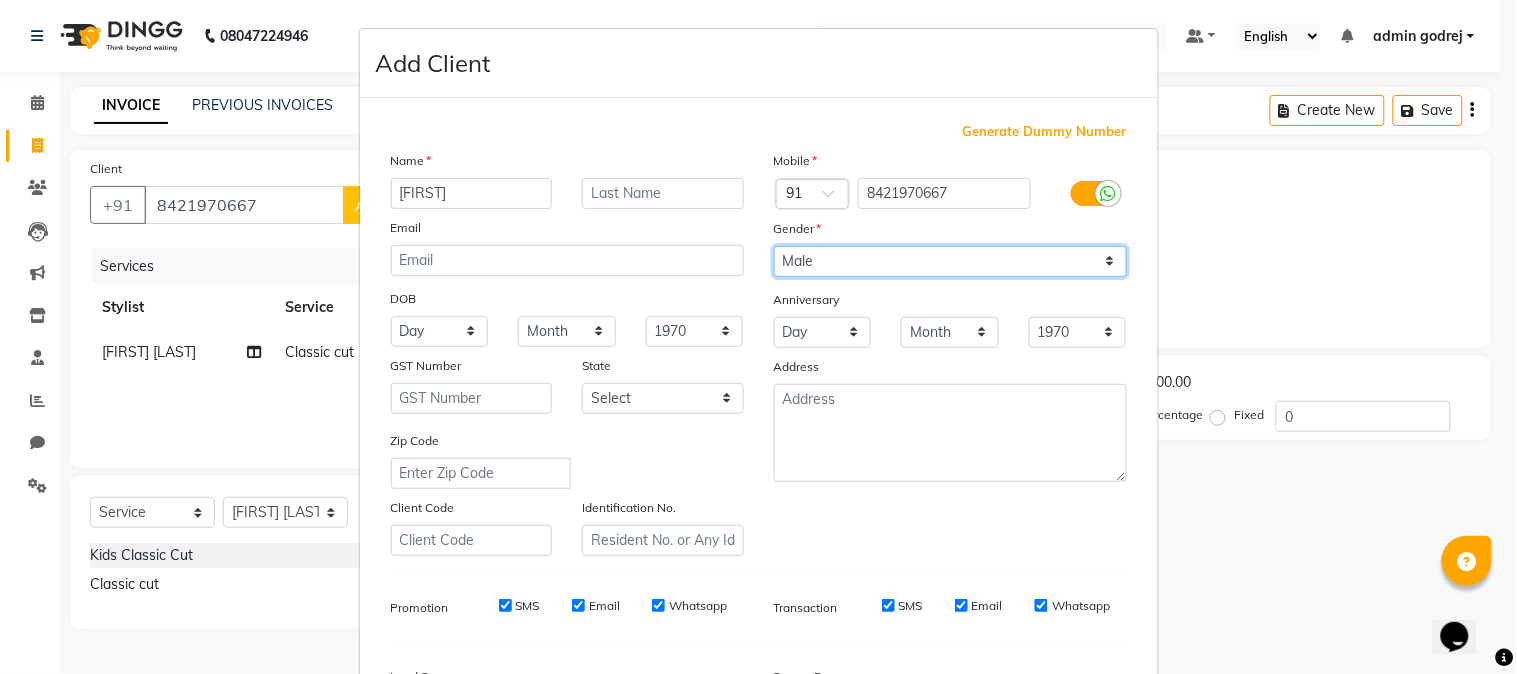 click on "Select Male Female Other Prefer Not To Say" at bounding box center [950, 261] 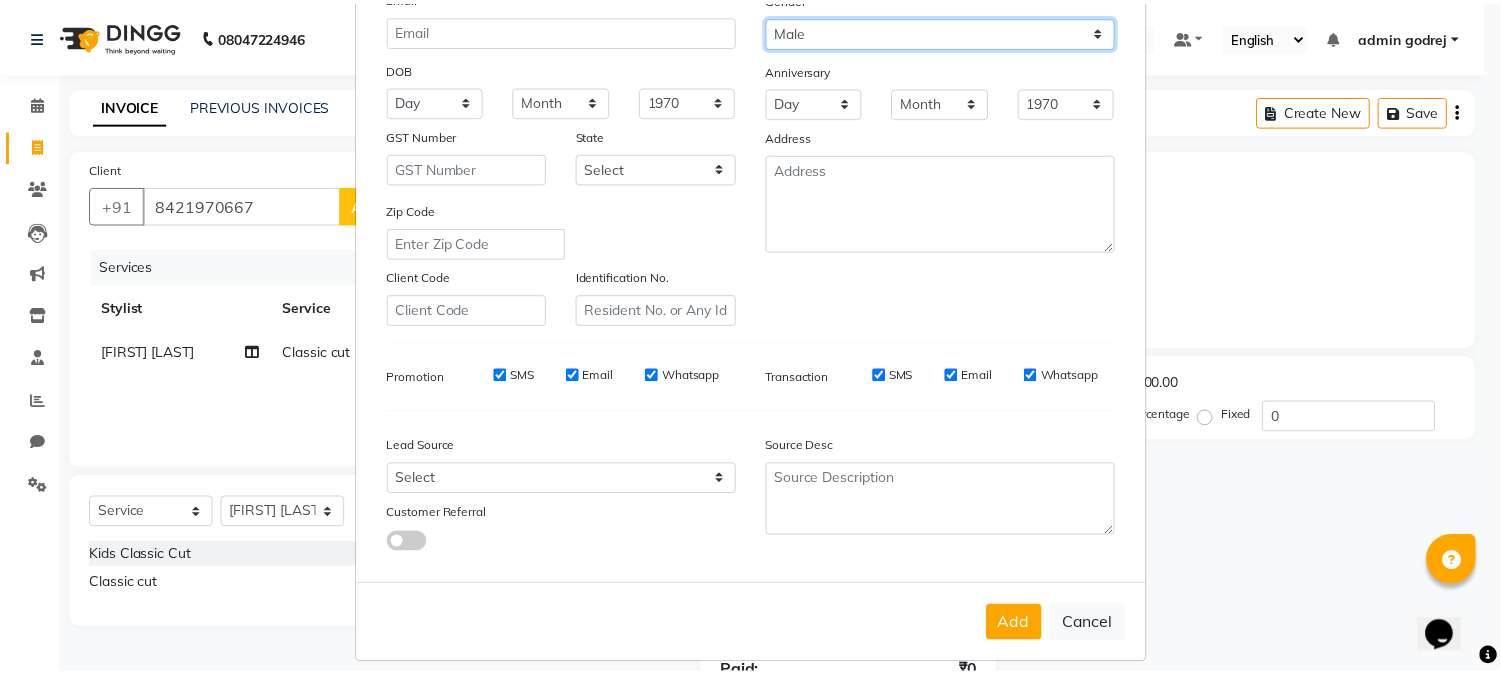 scroll, scrollTop: 250, scrollLeft: 0, axis: vertical 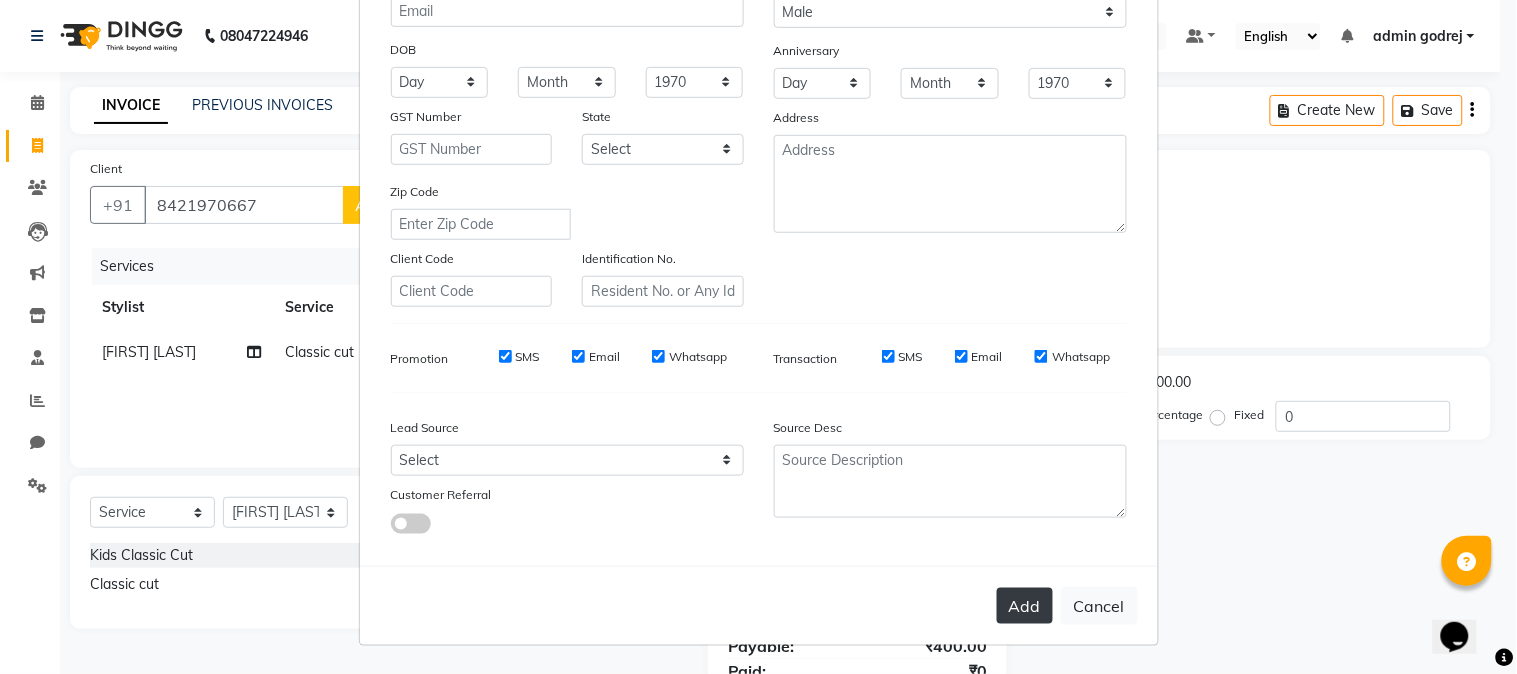 click on "Add" at bounding box center [1025, 606] 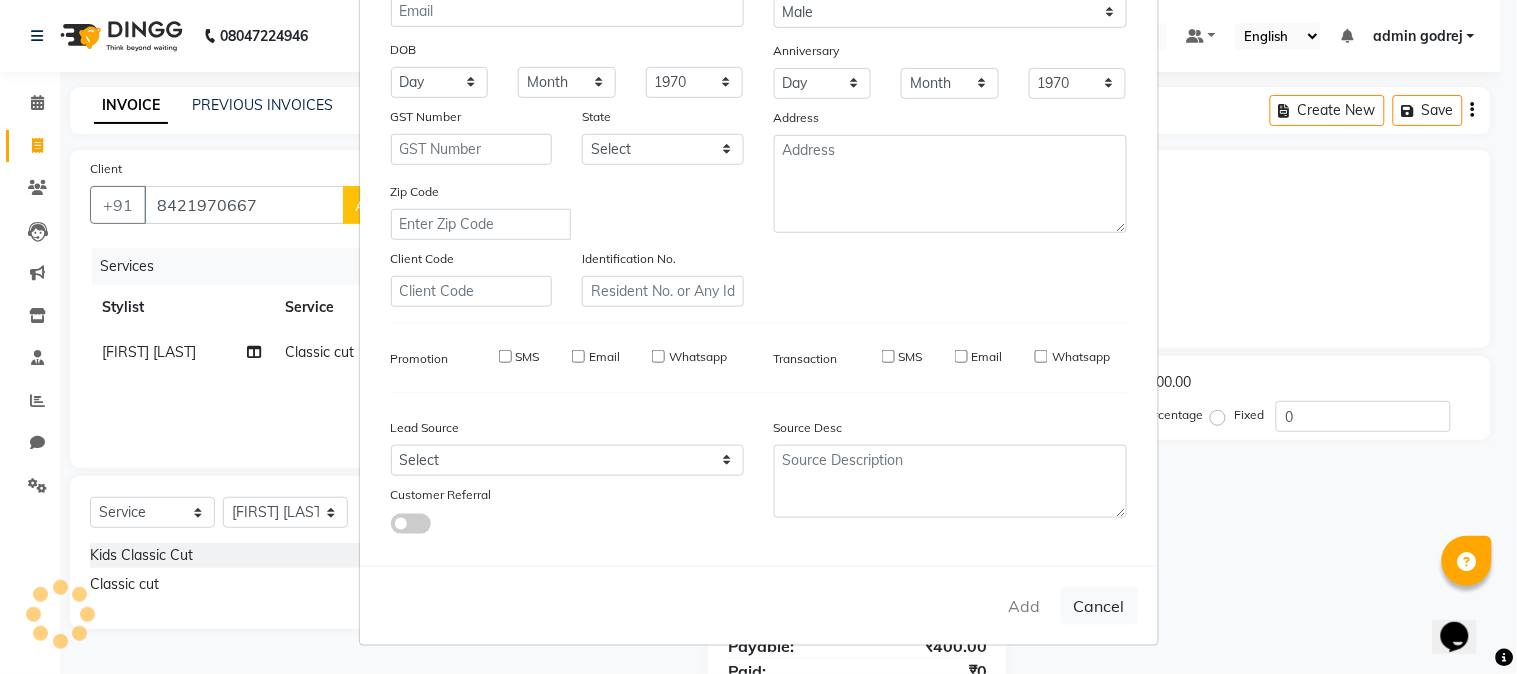 type 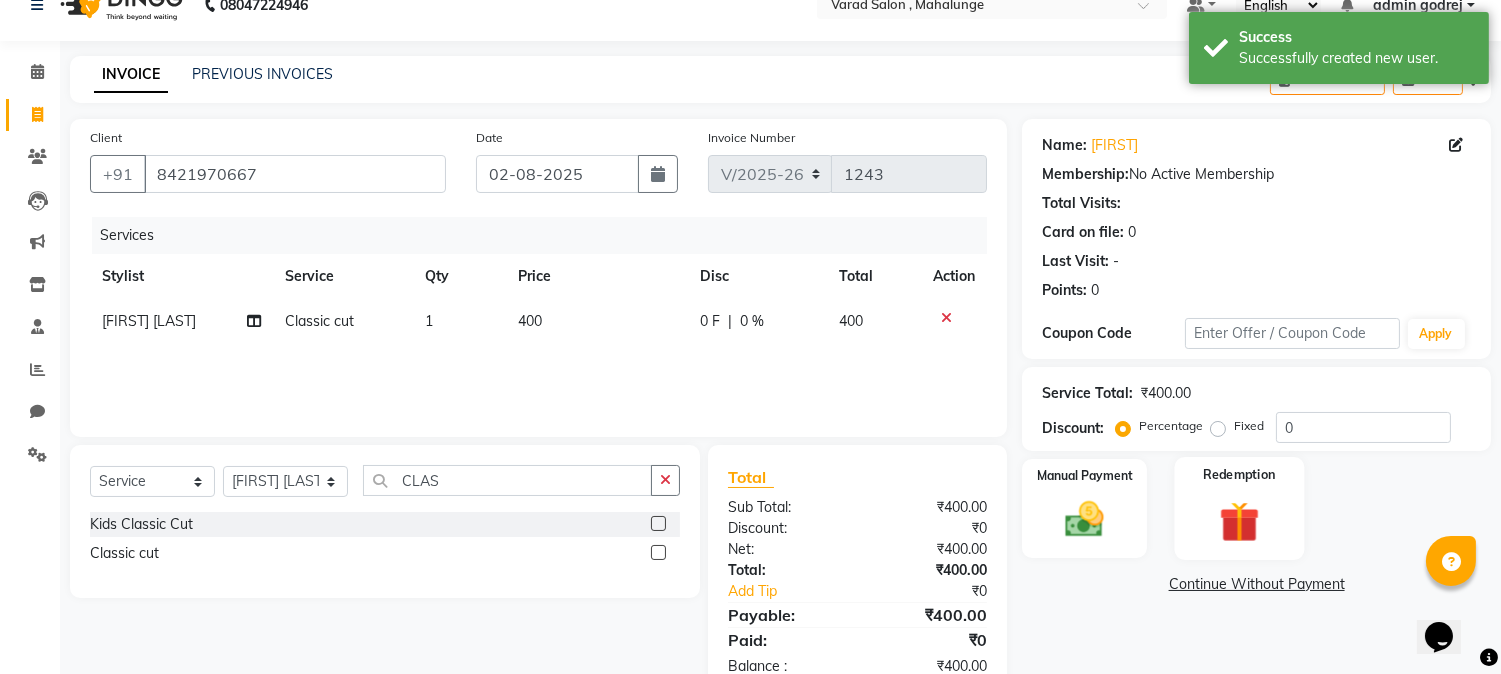 scroll, scrollTop: 84, scrollLeft: 0, axis: vertical 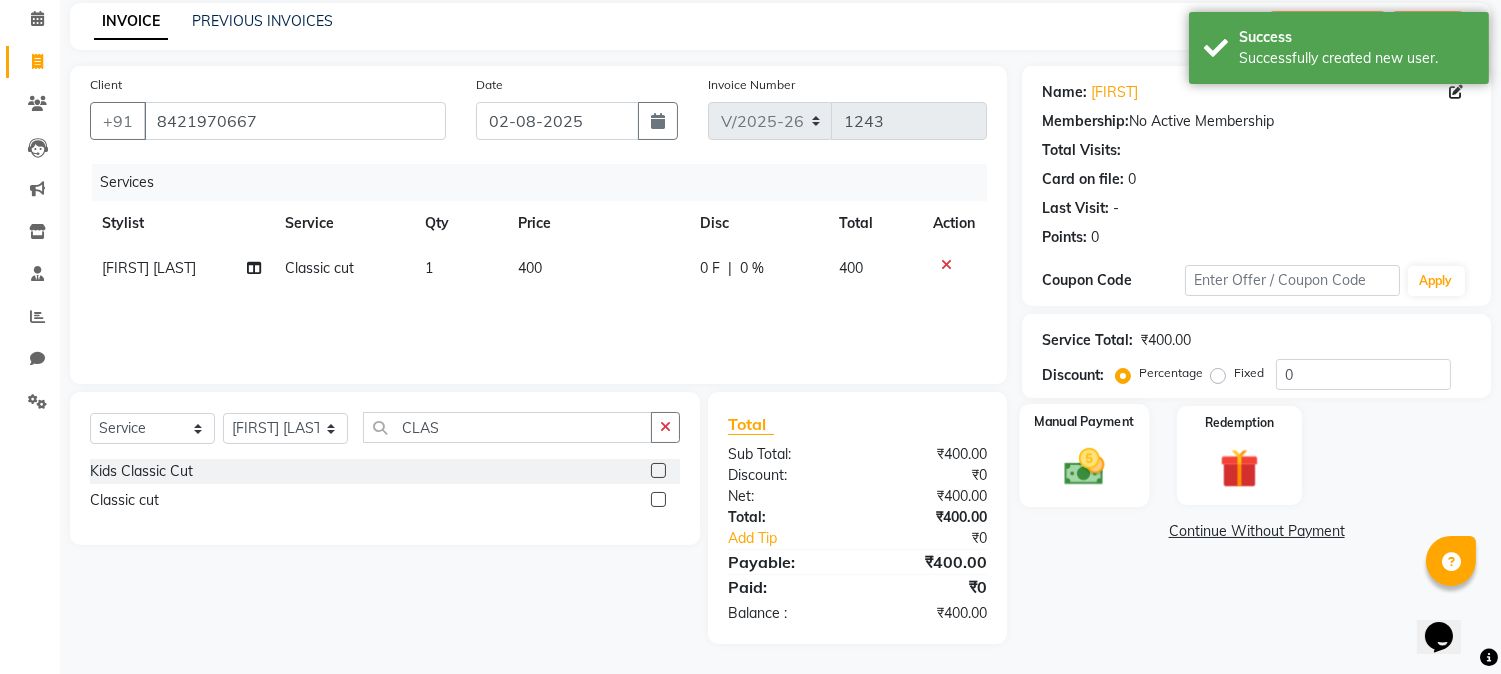 click 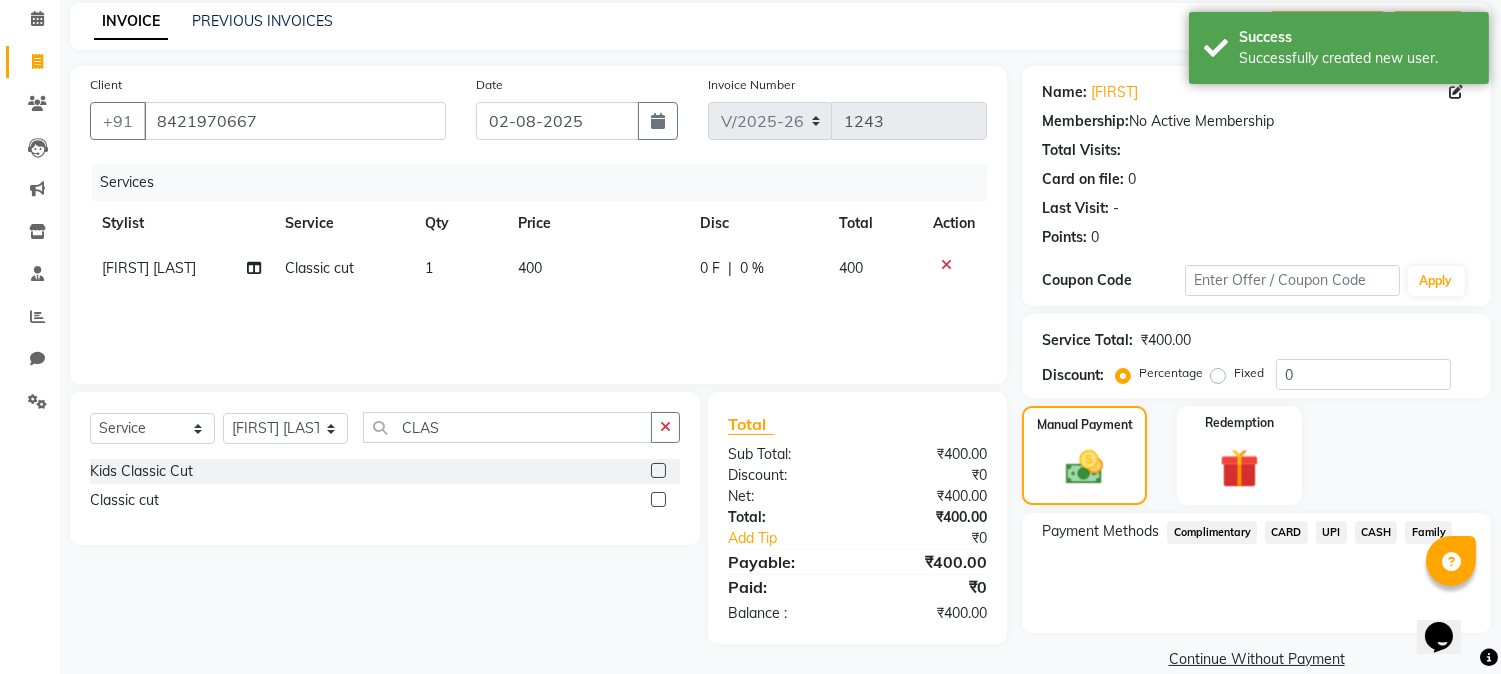 click on "UPI" 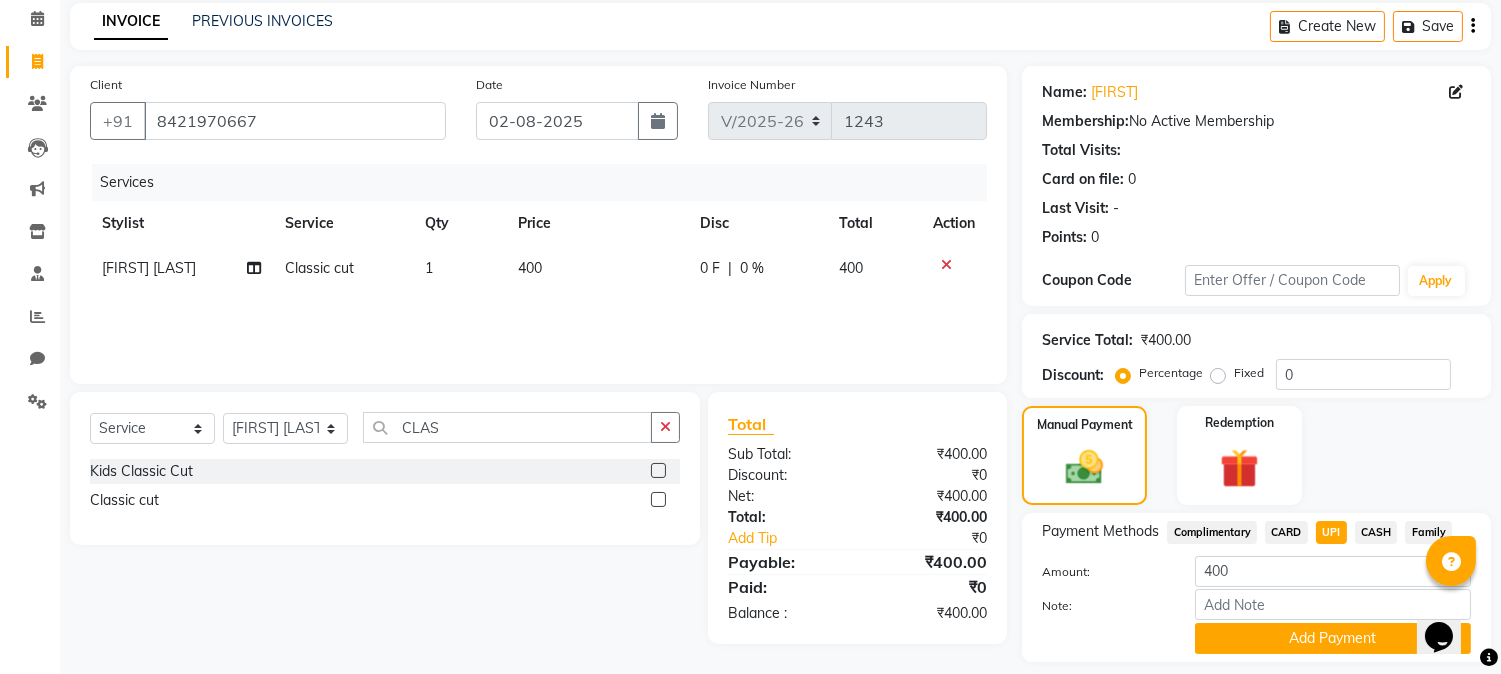 scroll, scrollTop: 142, scrollLeft: 0, axis: vertical 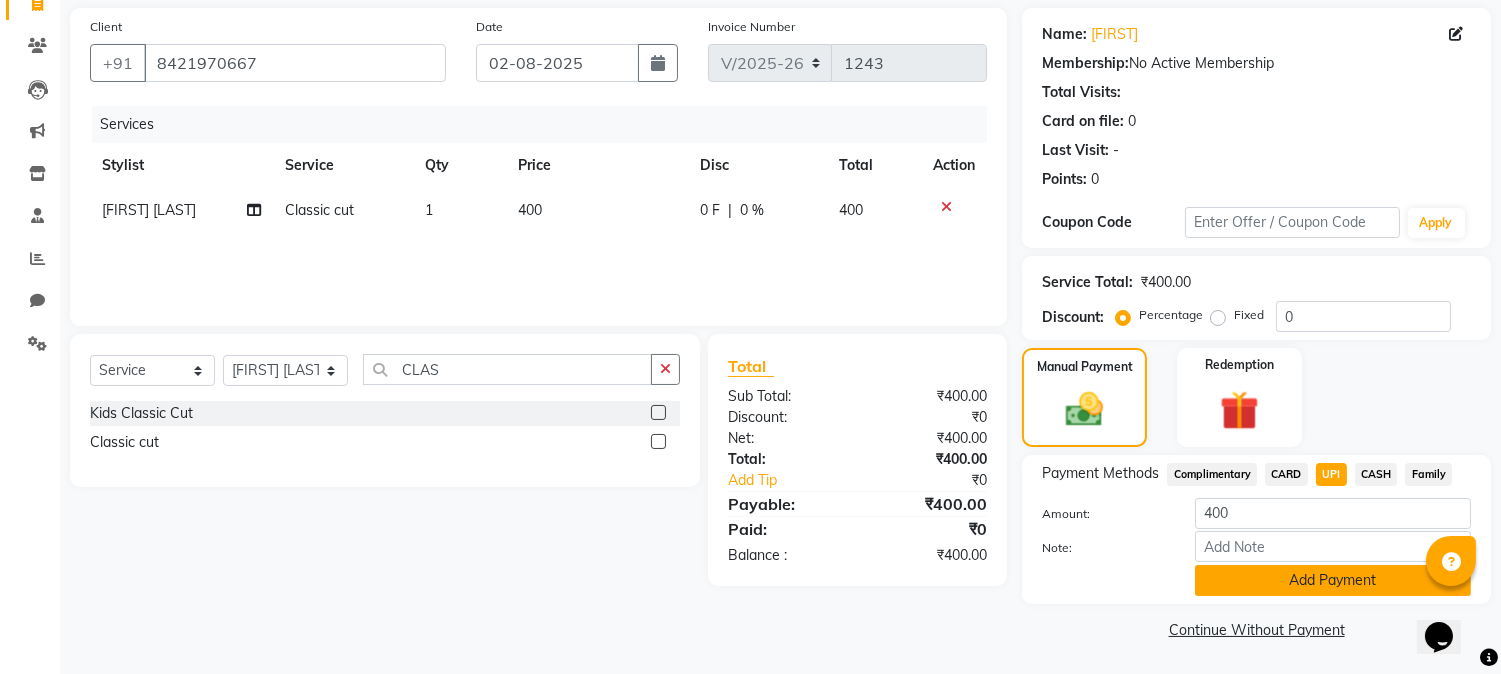 click on "Add Payment" 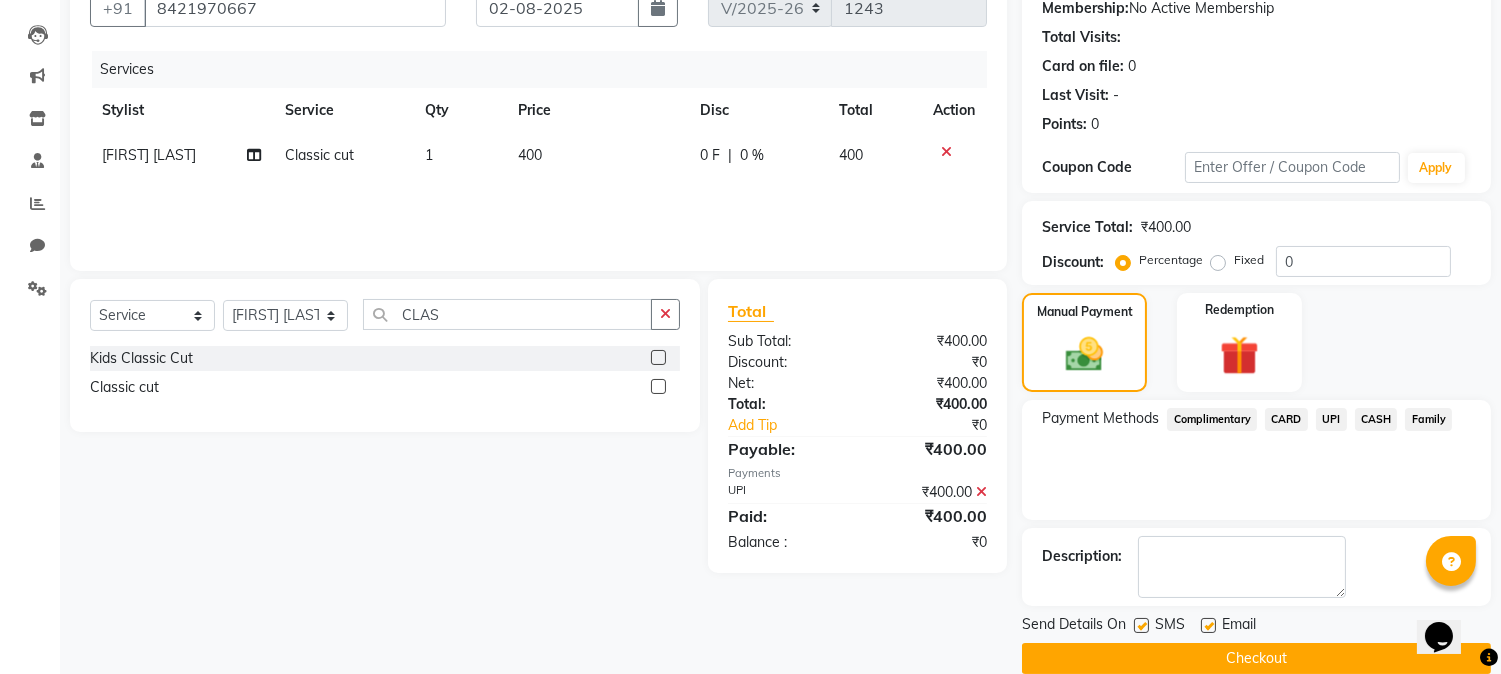 scroll, scrollTop: 225, scrollLeft: 0, axis: vertical 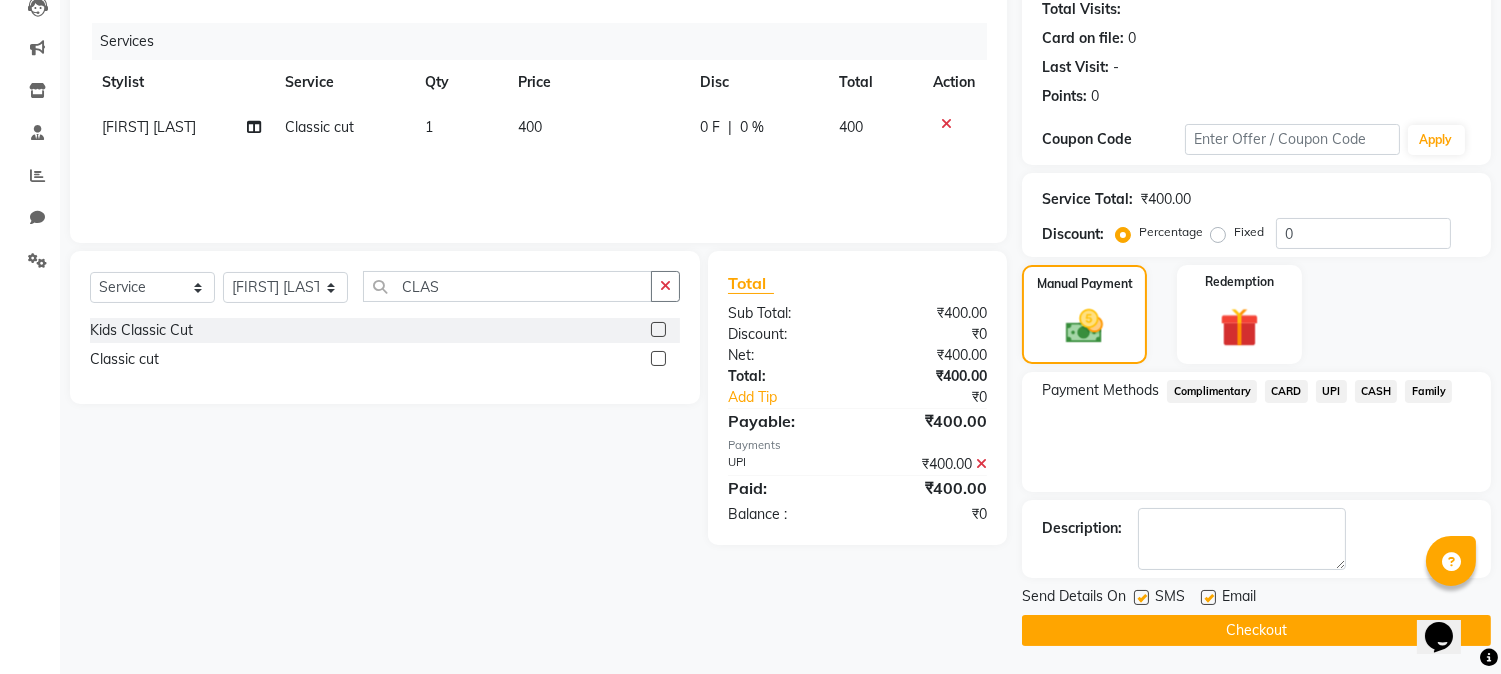 click on "Checkout" 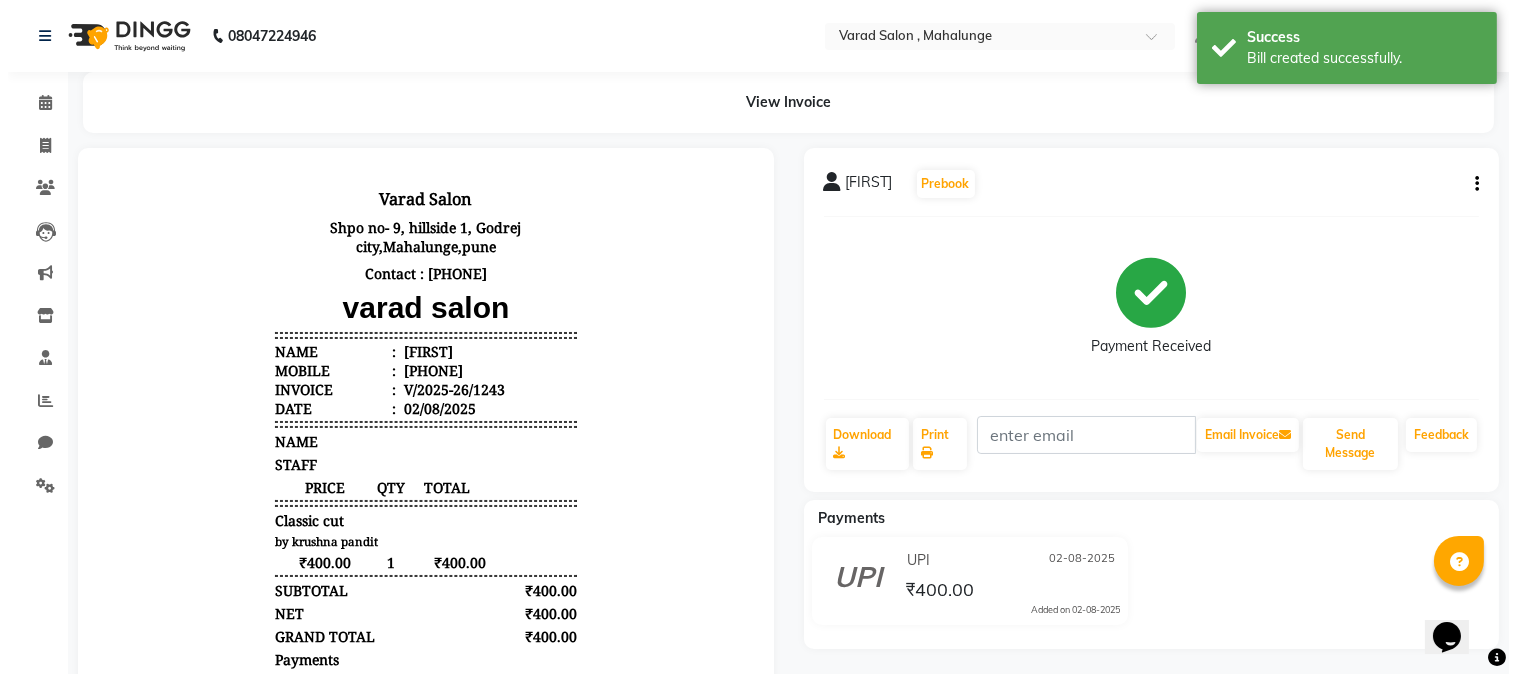 scroll, scrollTop: 0, scrollLeft: 0, axis: both 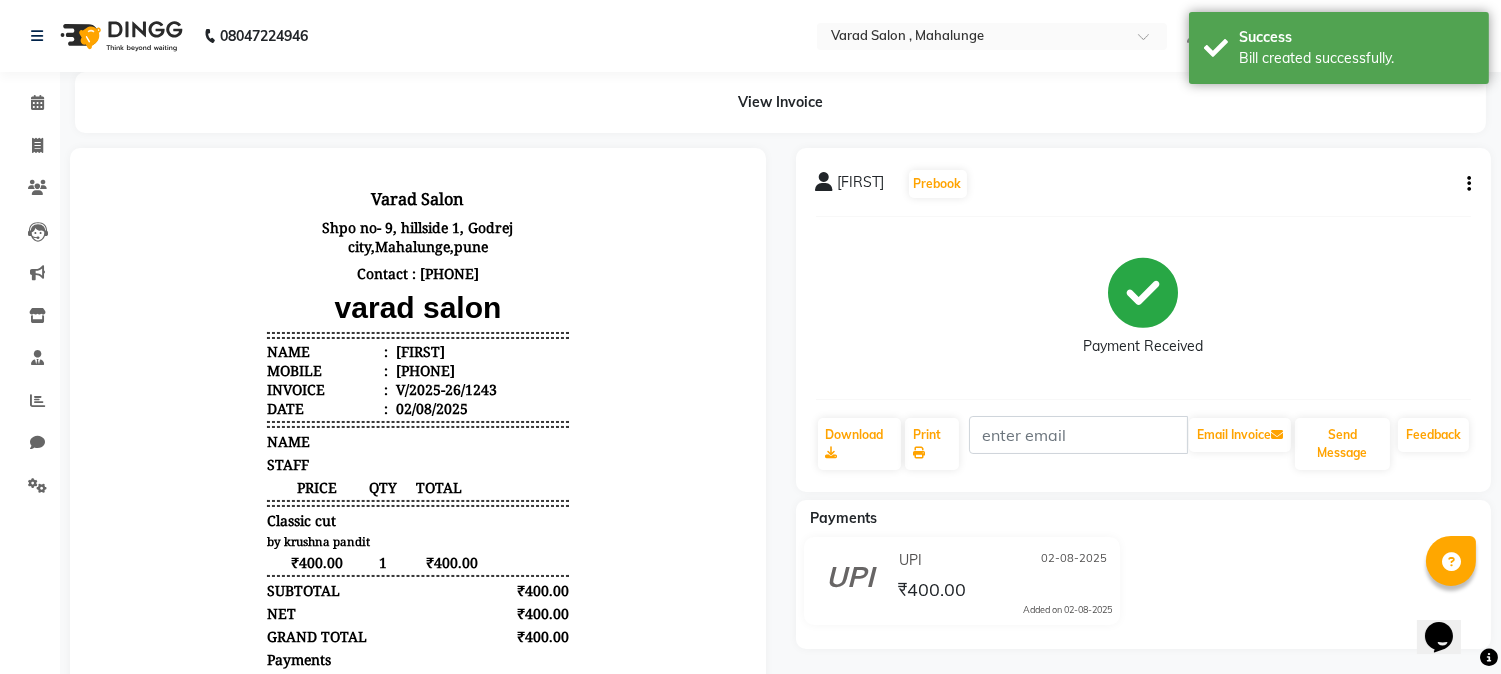 click on "Invoice" 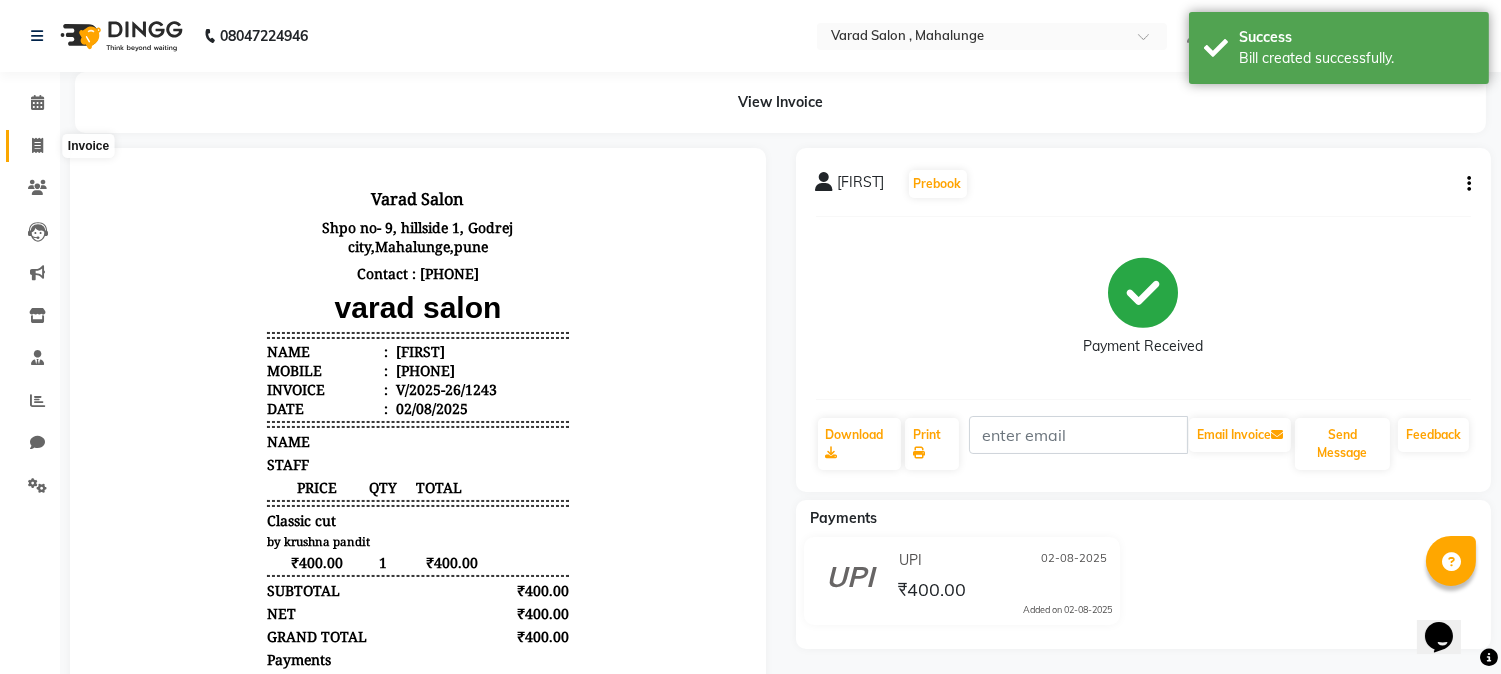 click 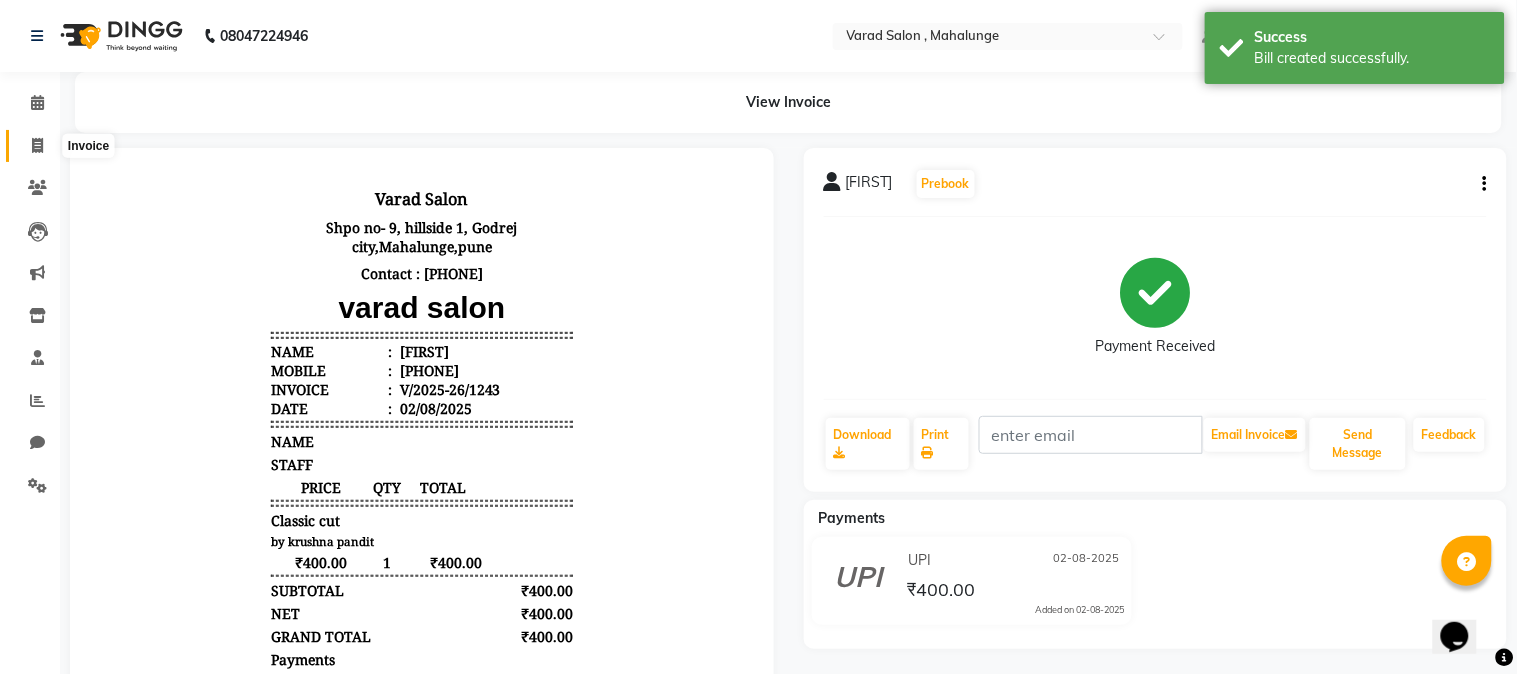 select on "service" 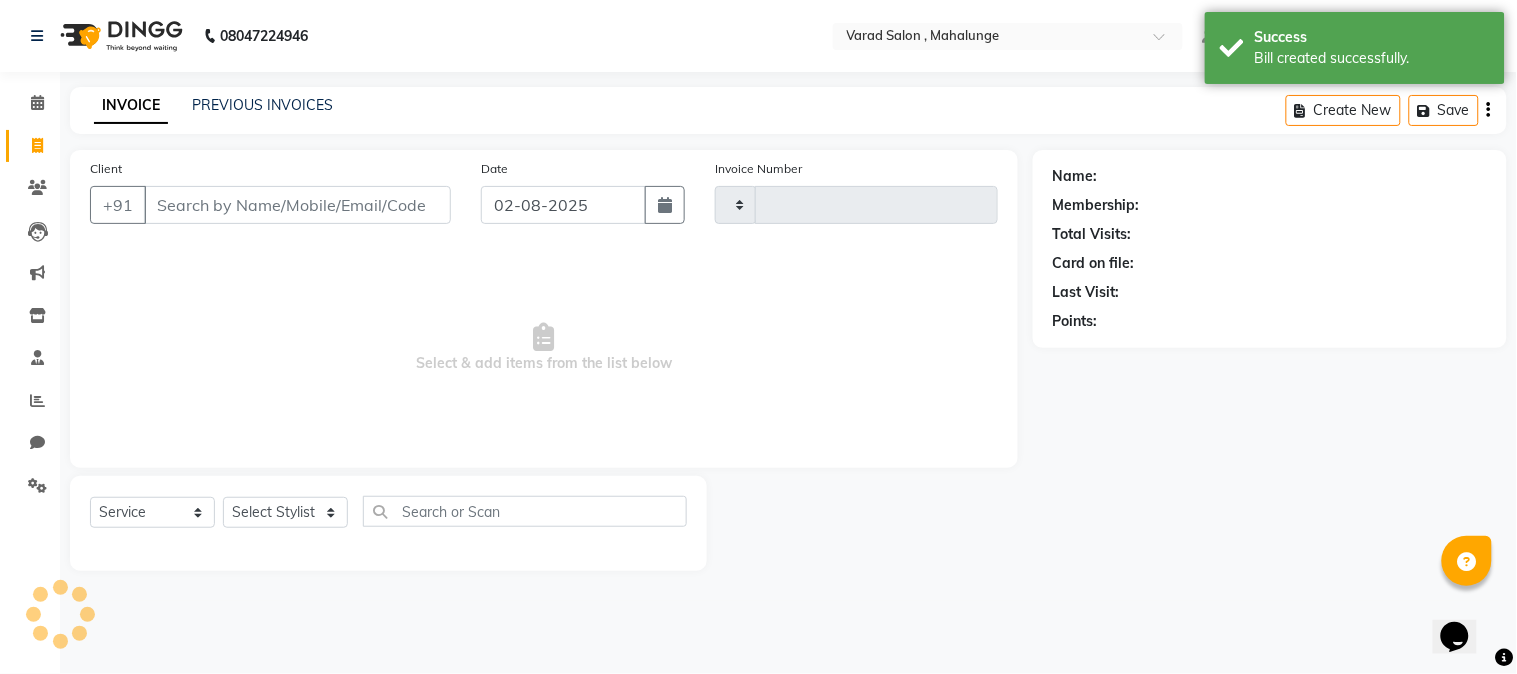 type on "1244" 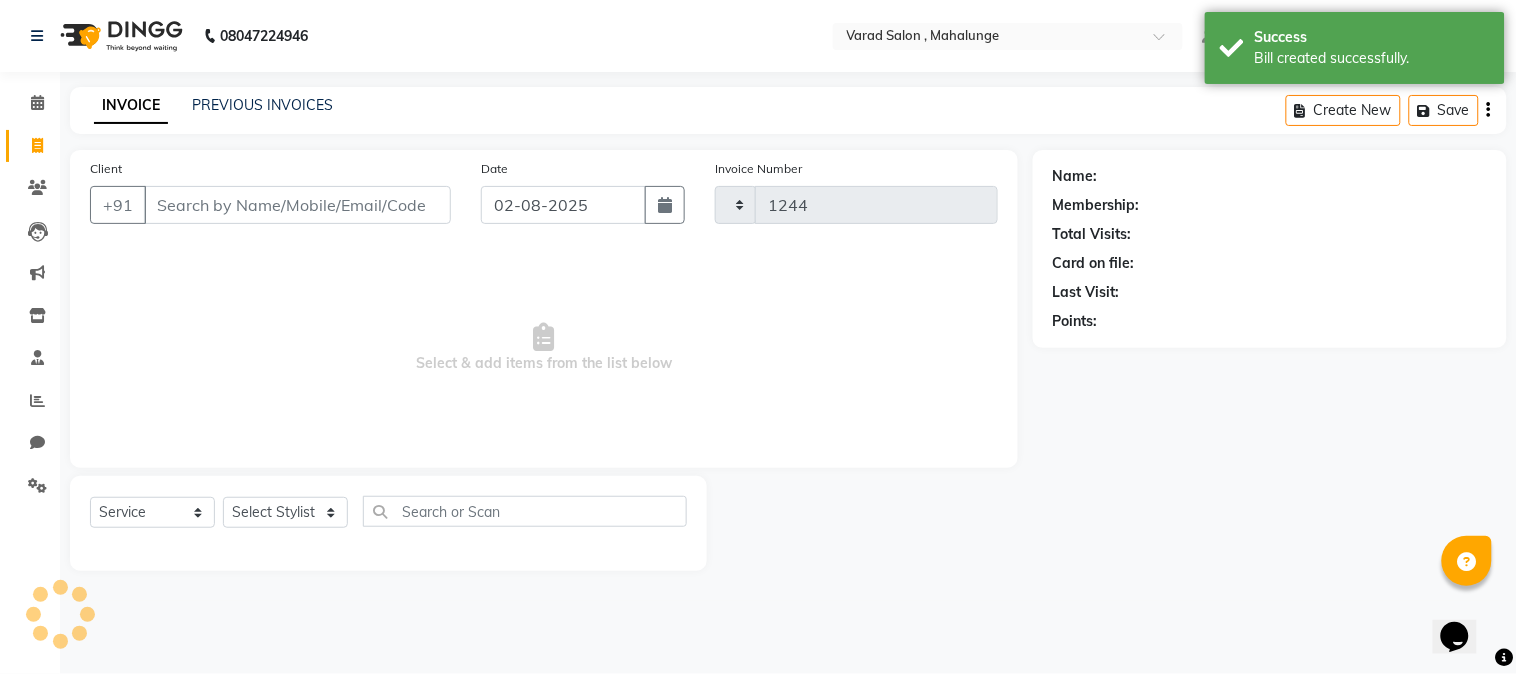 select on "7250" 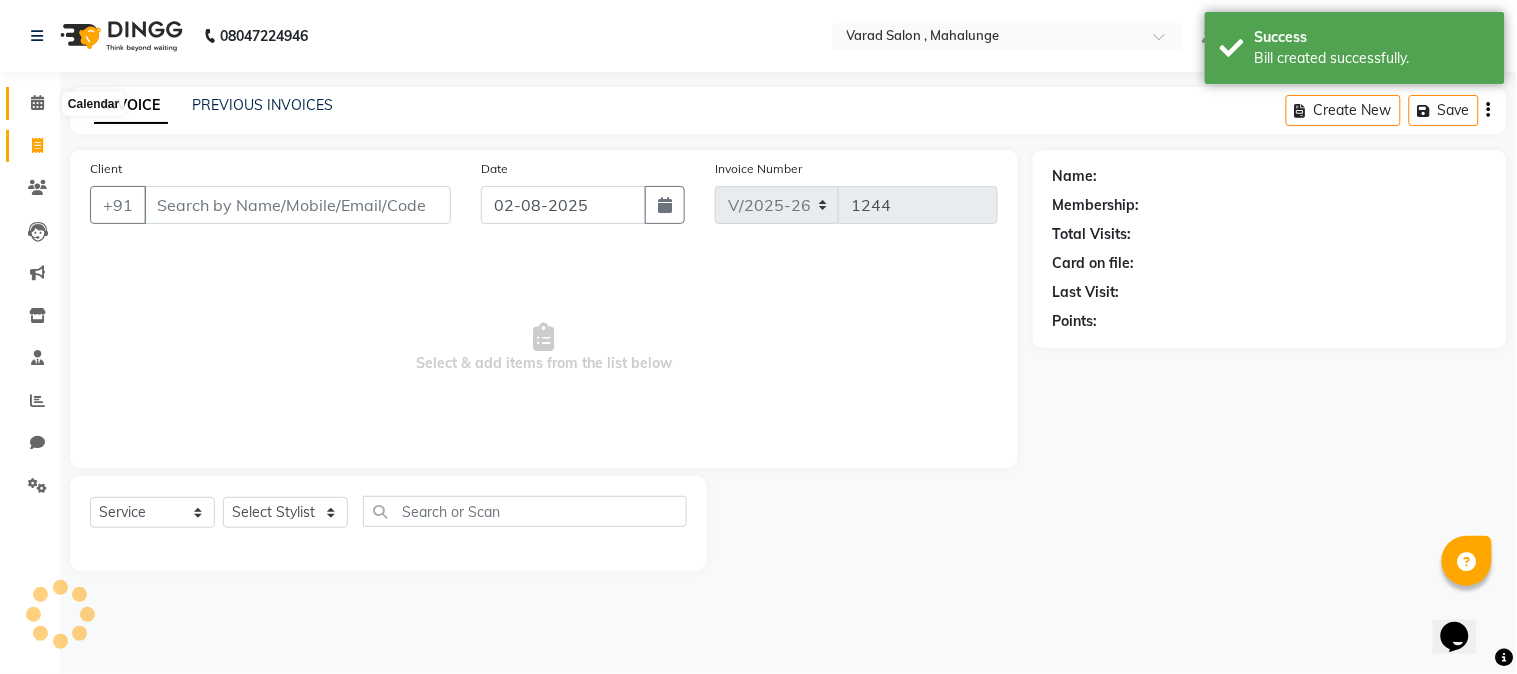 click 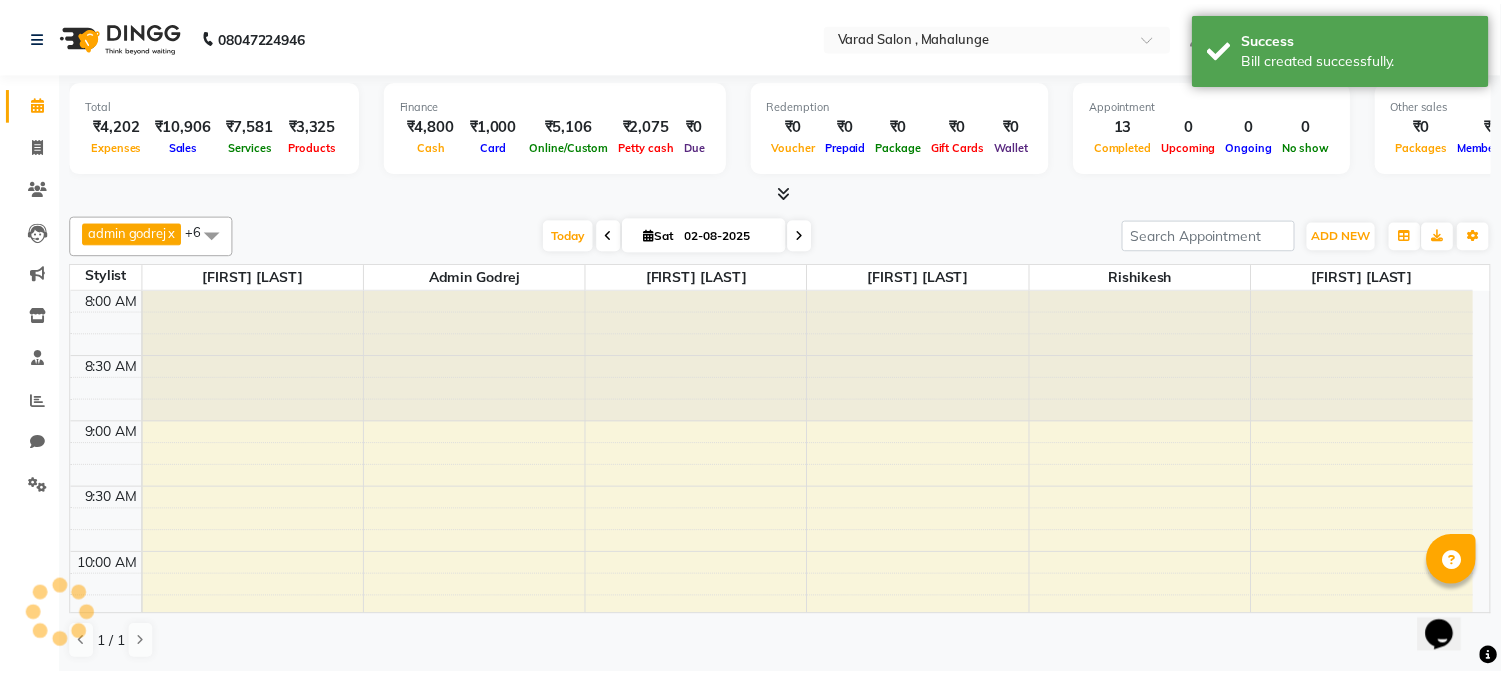 scroll, scrollTop: 0, scrollLeft: 0, axis: both 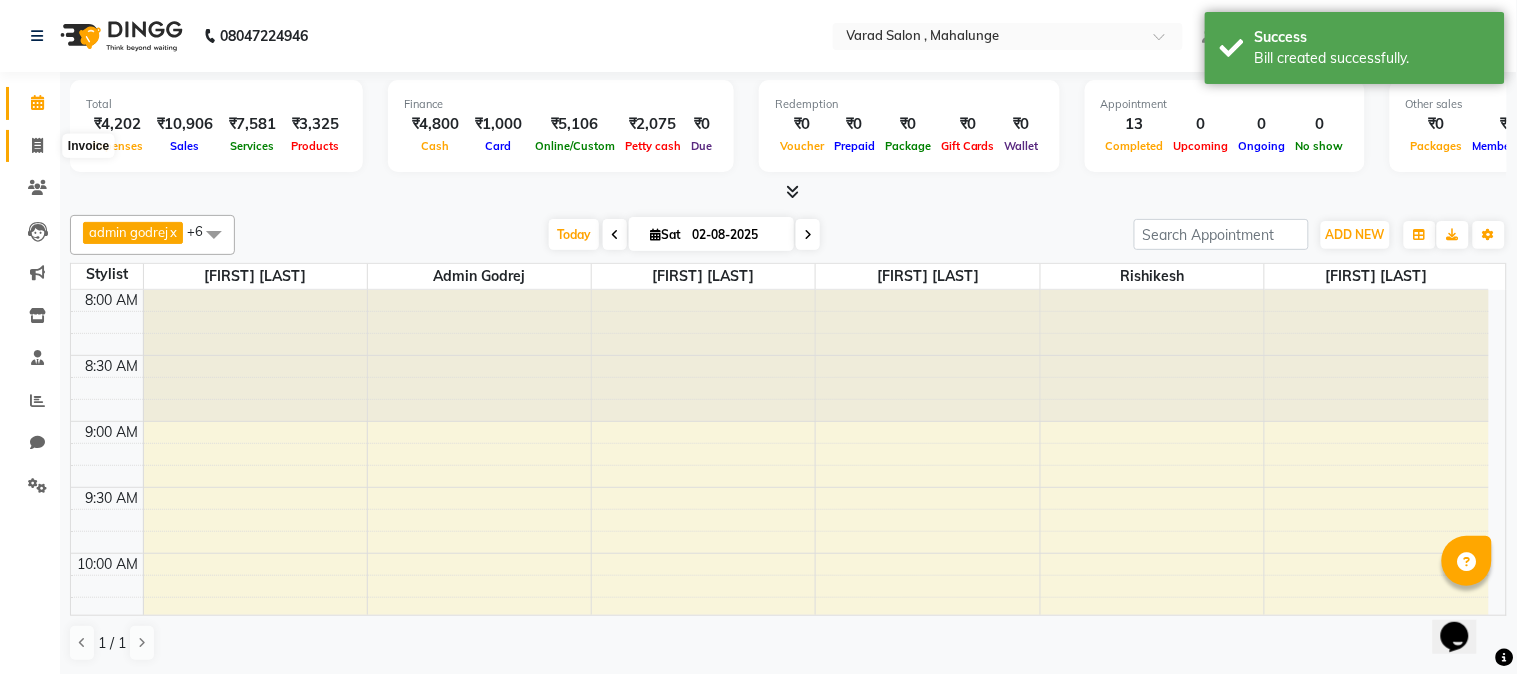 click 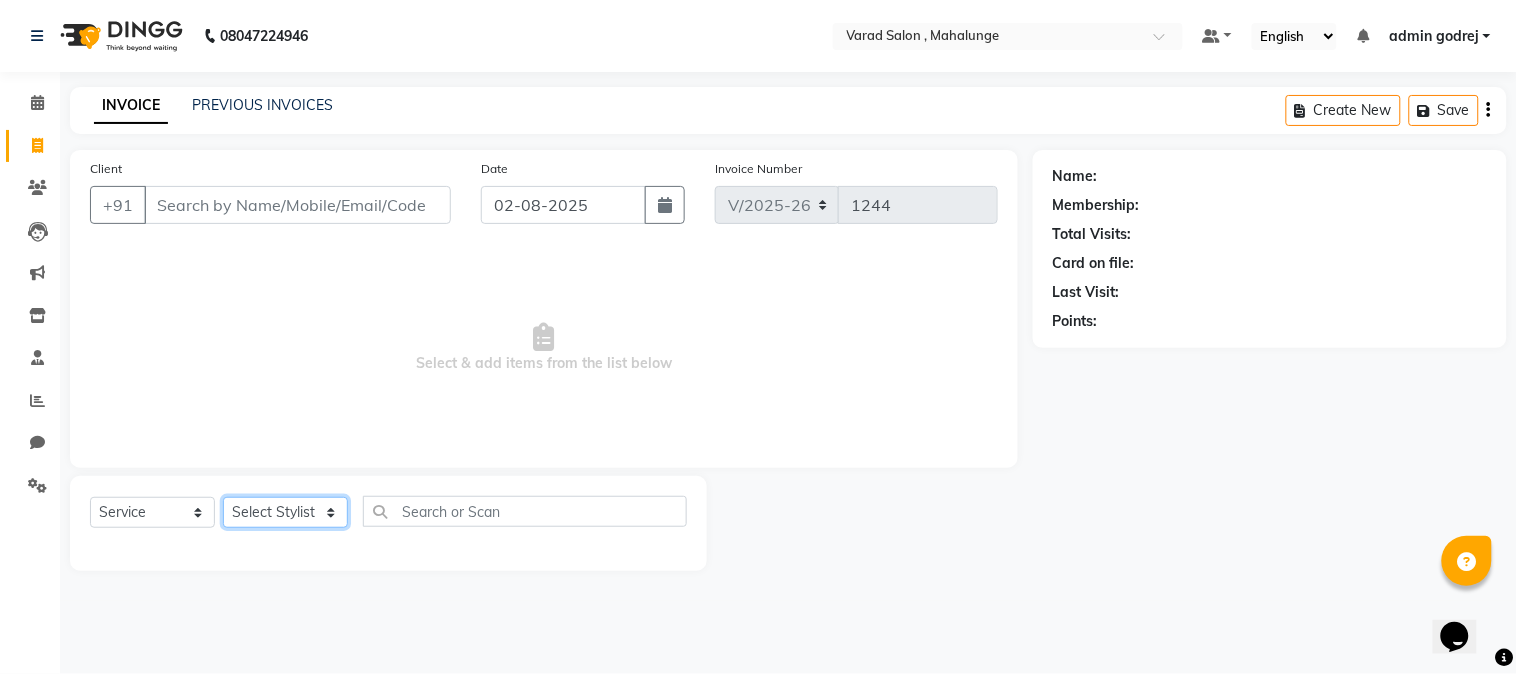 click on "Select Stylist admin godrej [NAME] [NAME] [NAME] [NAME] [NAME] [NAME] [NAME] [NAME] [NAME] [NAME] [NAME] [NAME] [NAME] [NAME] [NAME] [NAME] [NAME] [NAME]" 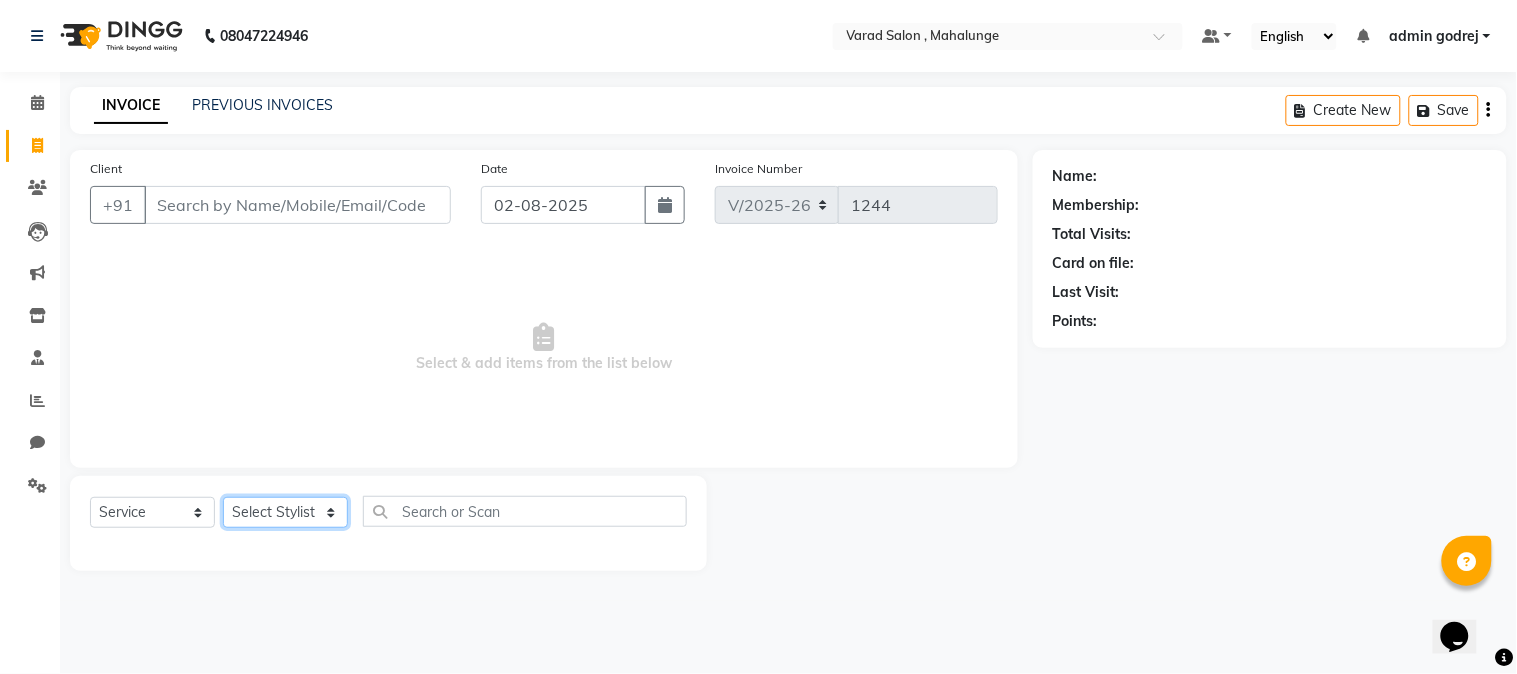 select on "61806" 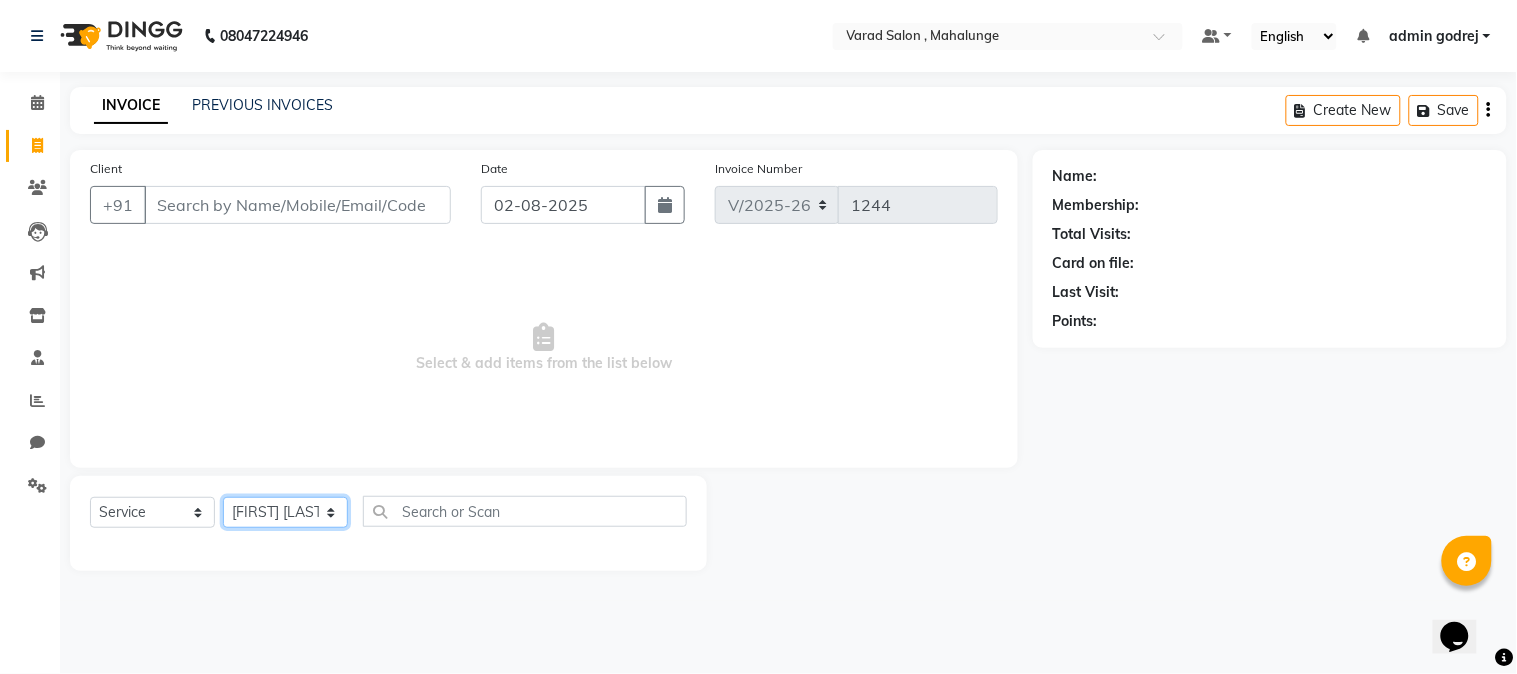 click on "Select Stylist admin godrej [NAME] [NAME] [NAME] [NAME] [NAME] [NAME] [NAME] [NAME] [NAME] [NAME] [NAME] [NAME] [NAME] [NAME] [NAME] [NAME] [NAME] [NAME]" 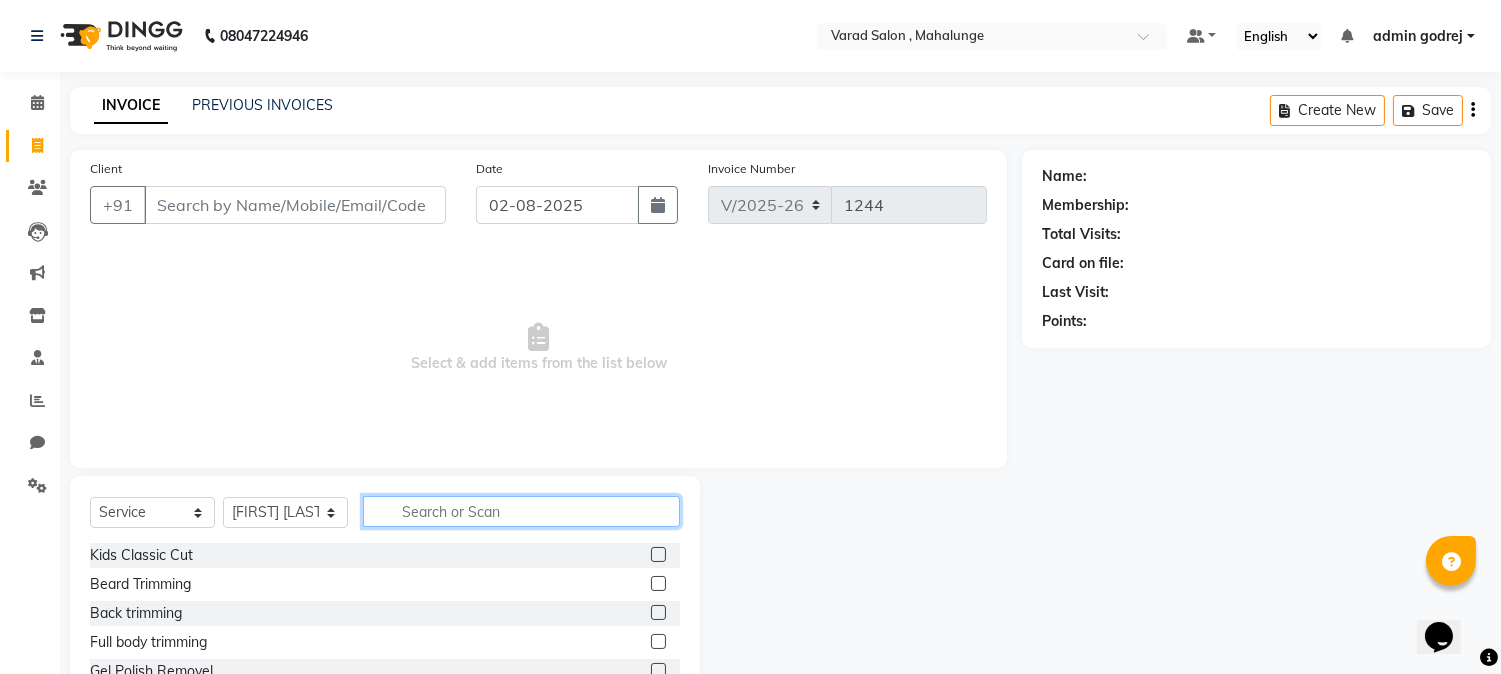 click 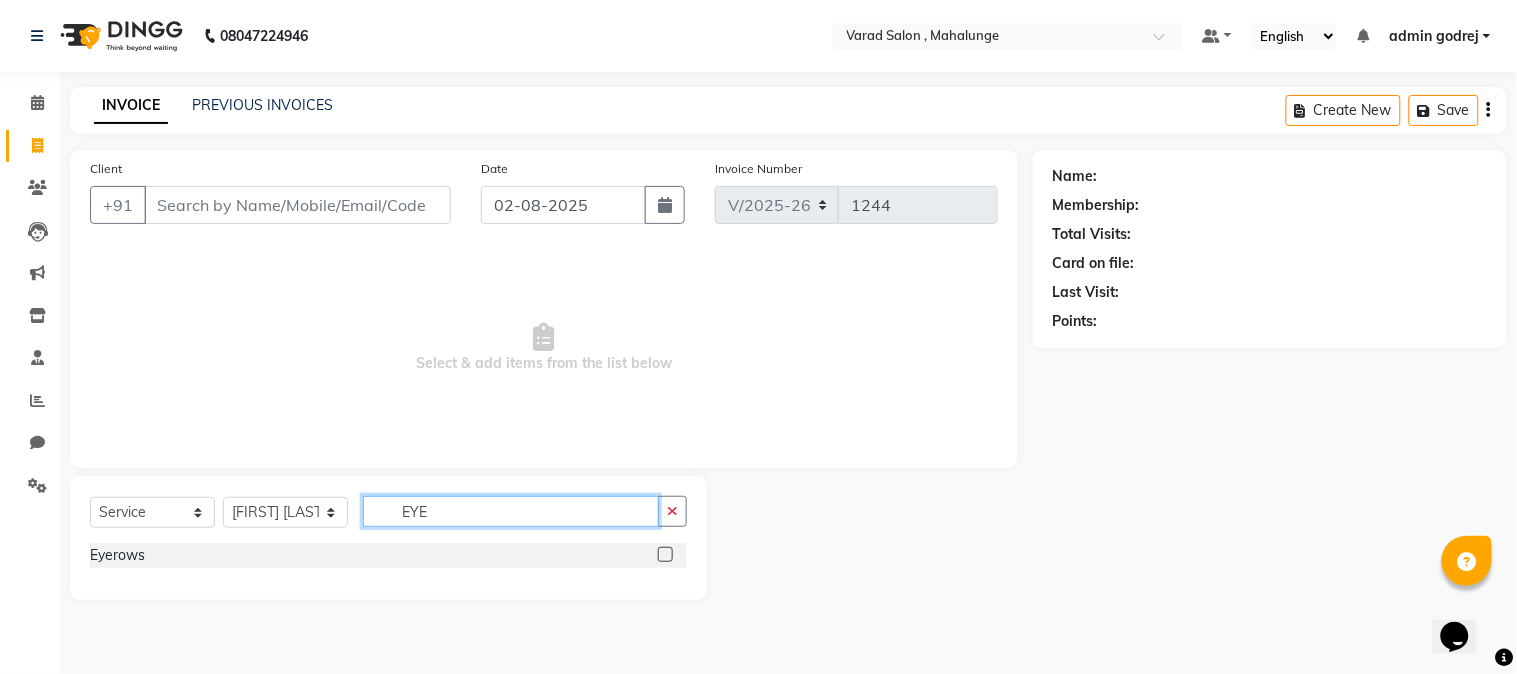 type on "EYE" 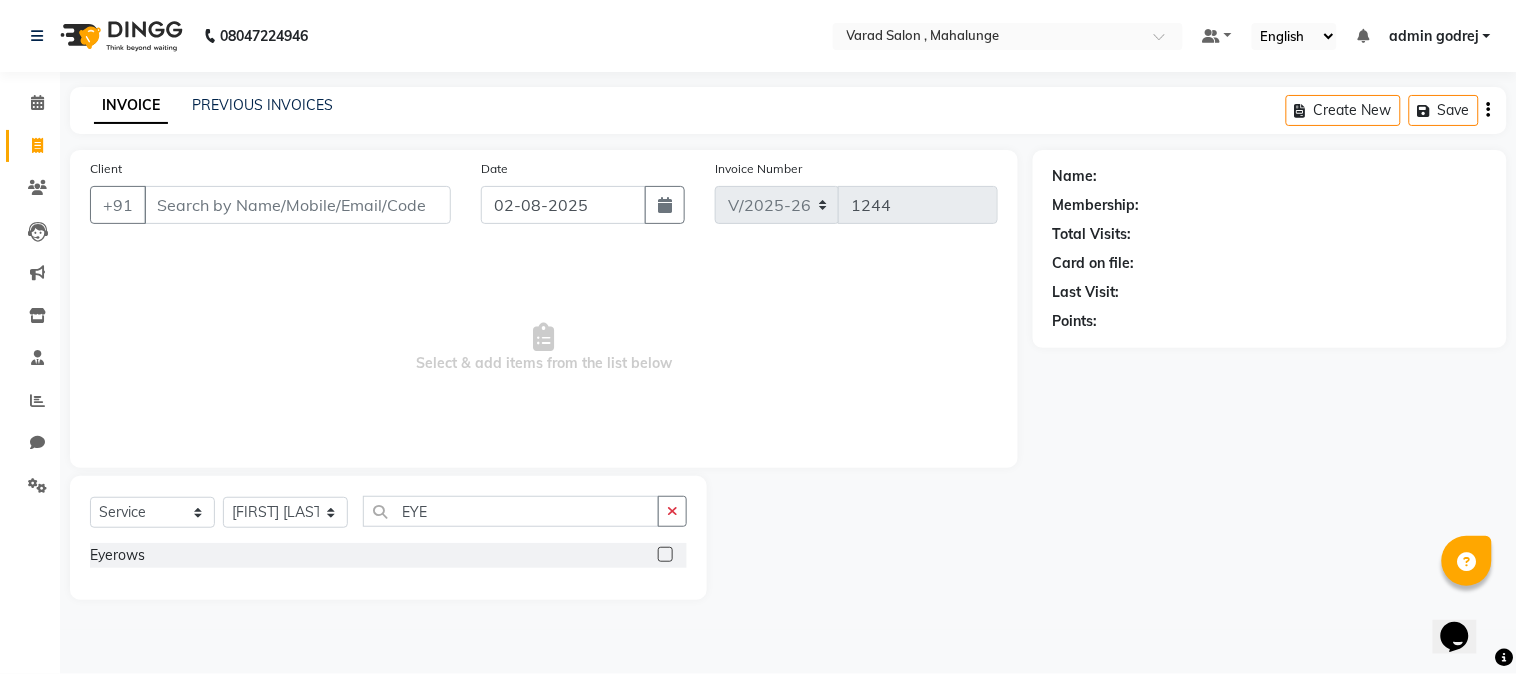 click 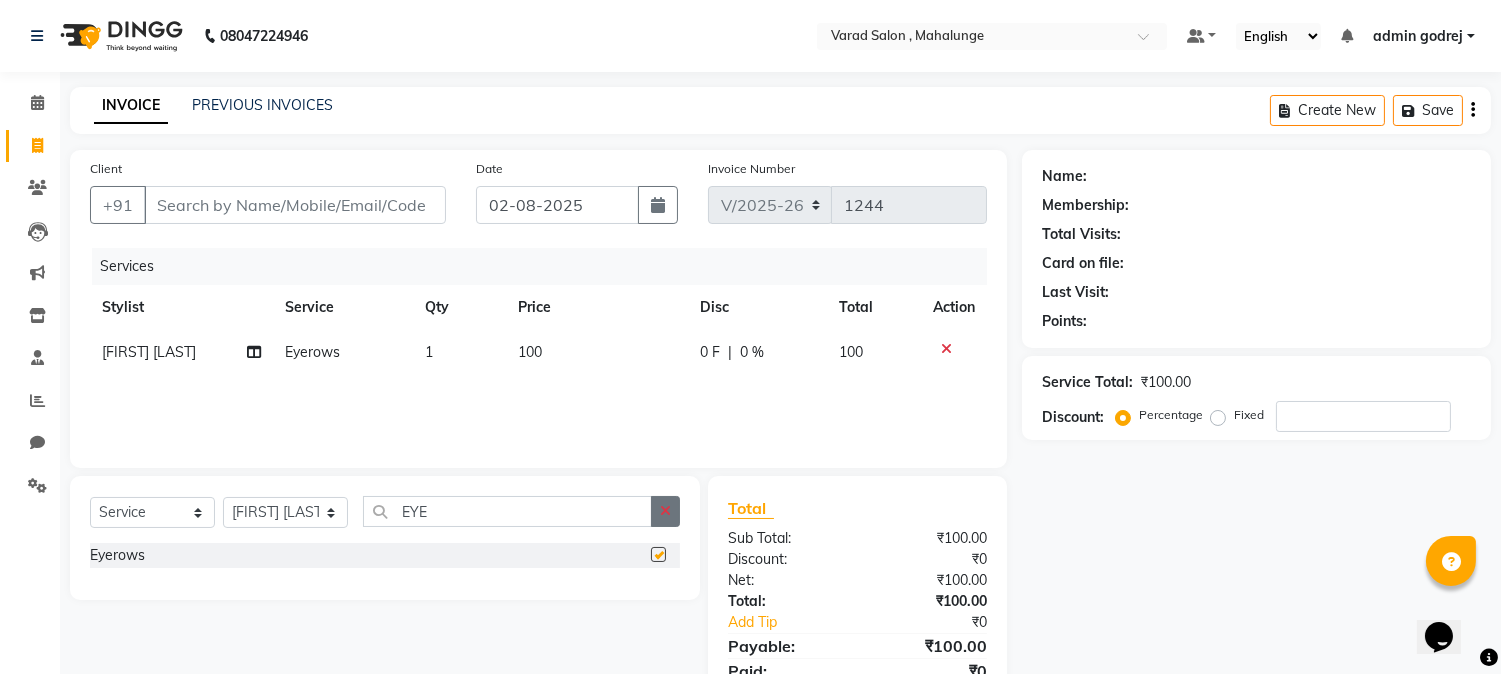 checkbox on "false" 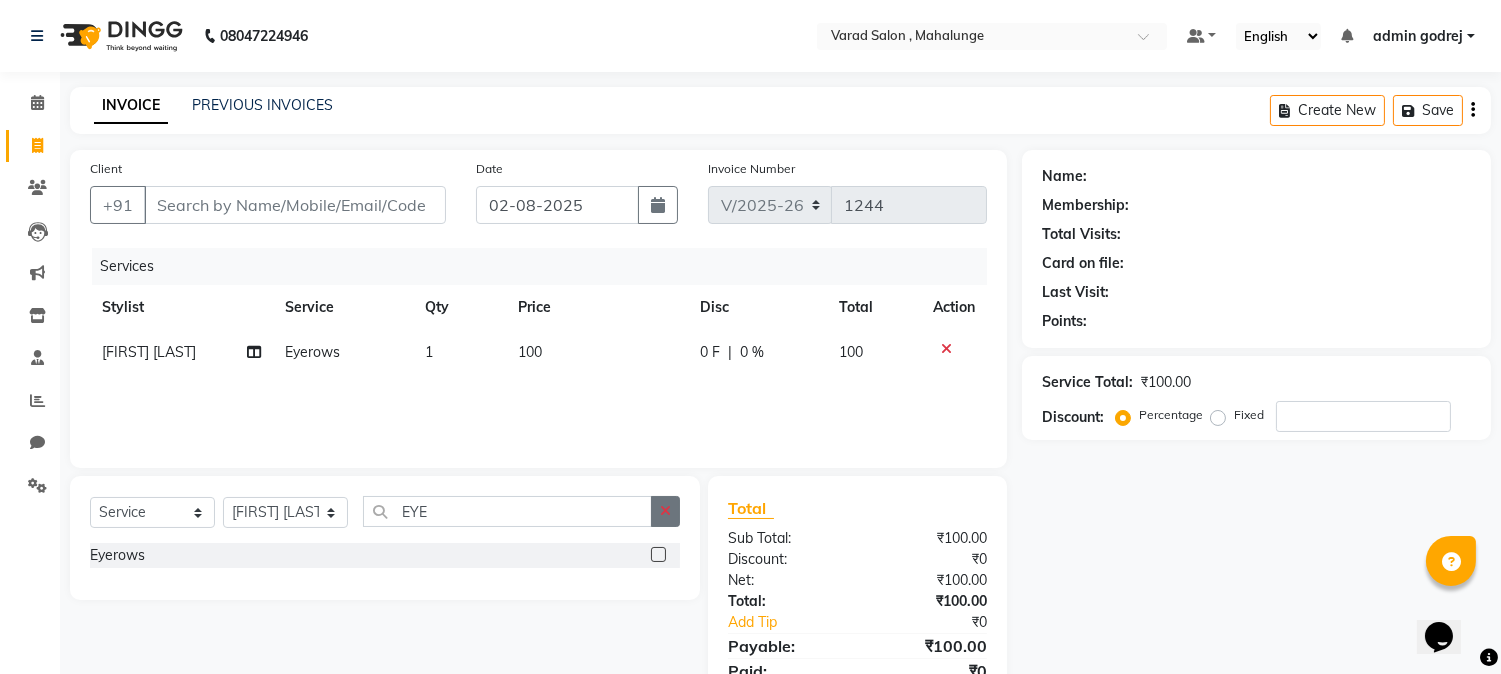 click 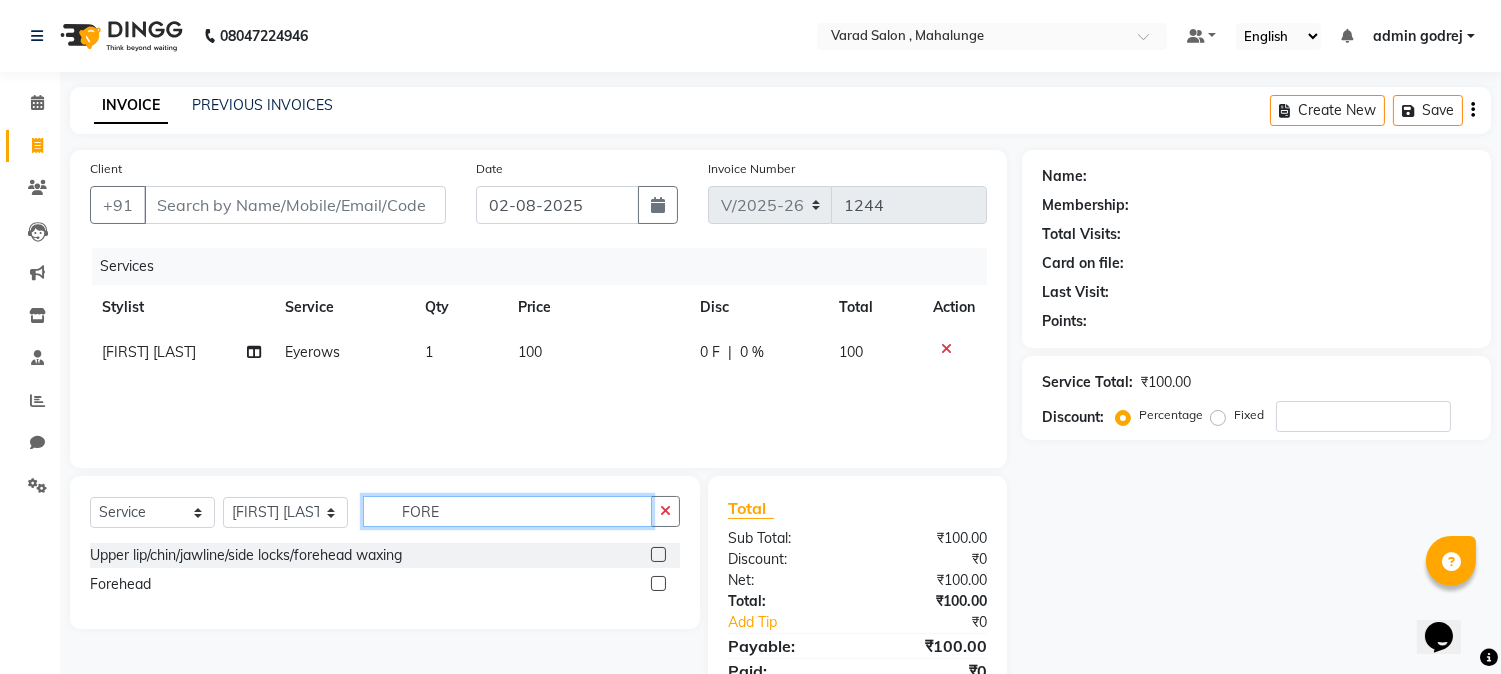 type on "FORE" 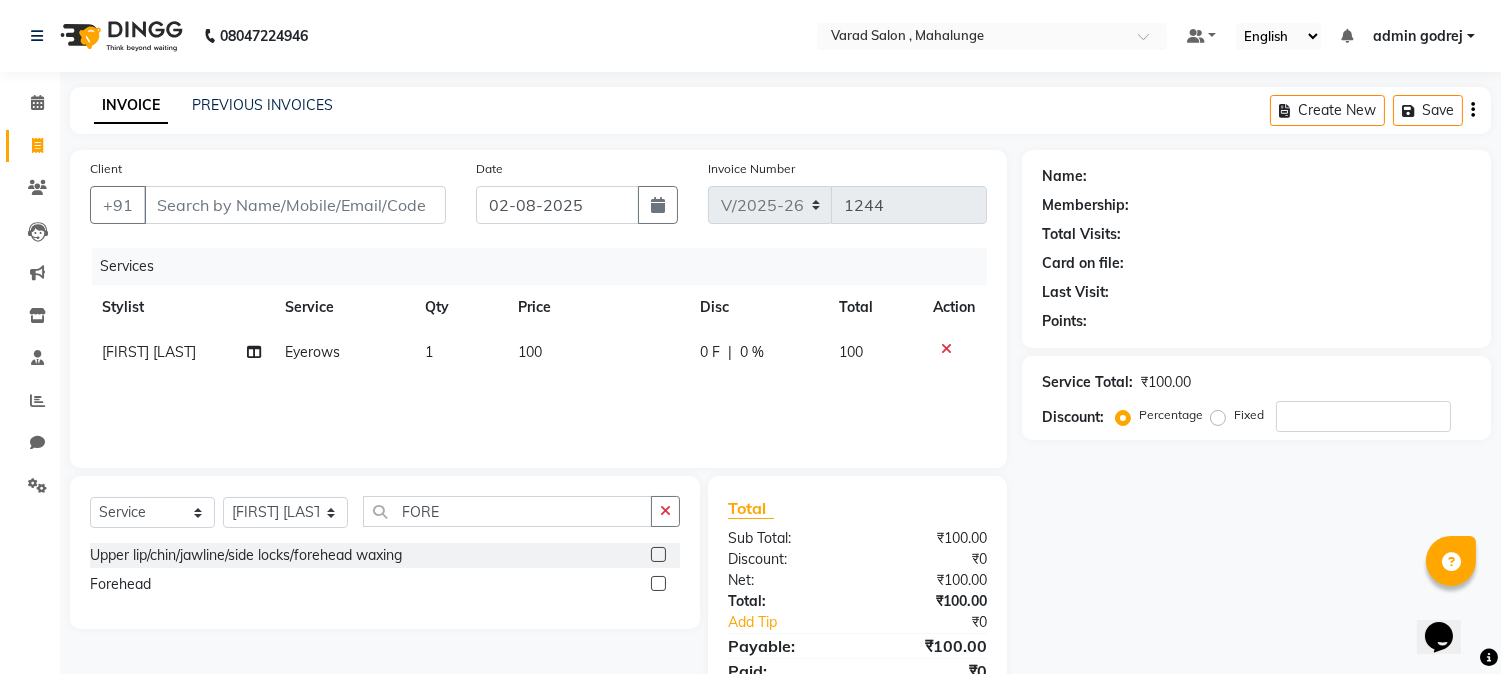 click 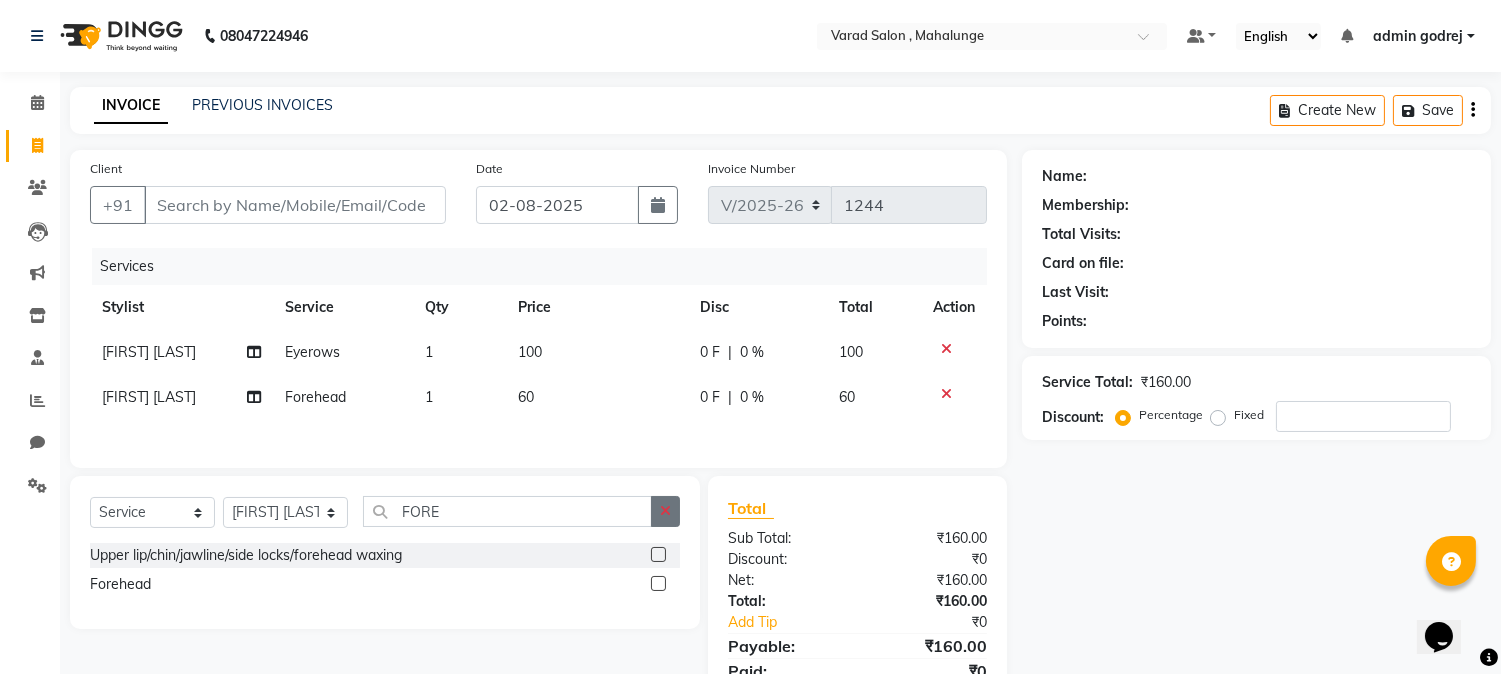 checkbox on "false" 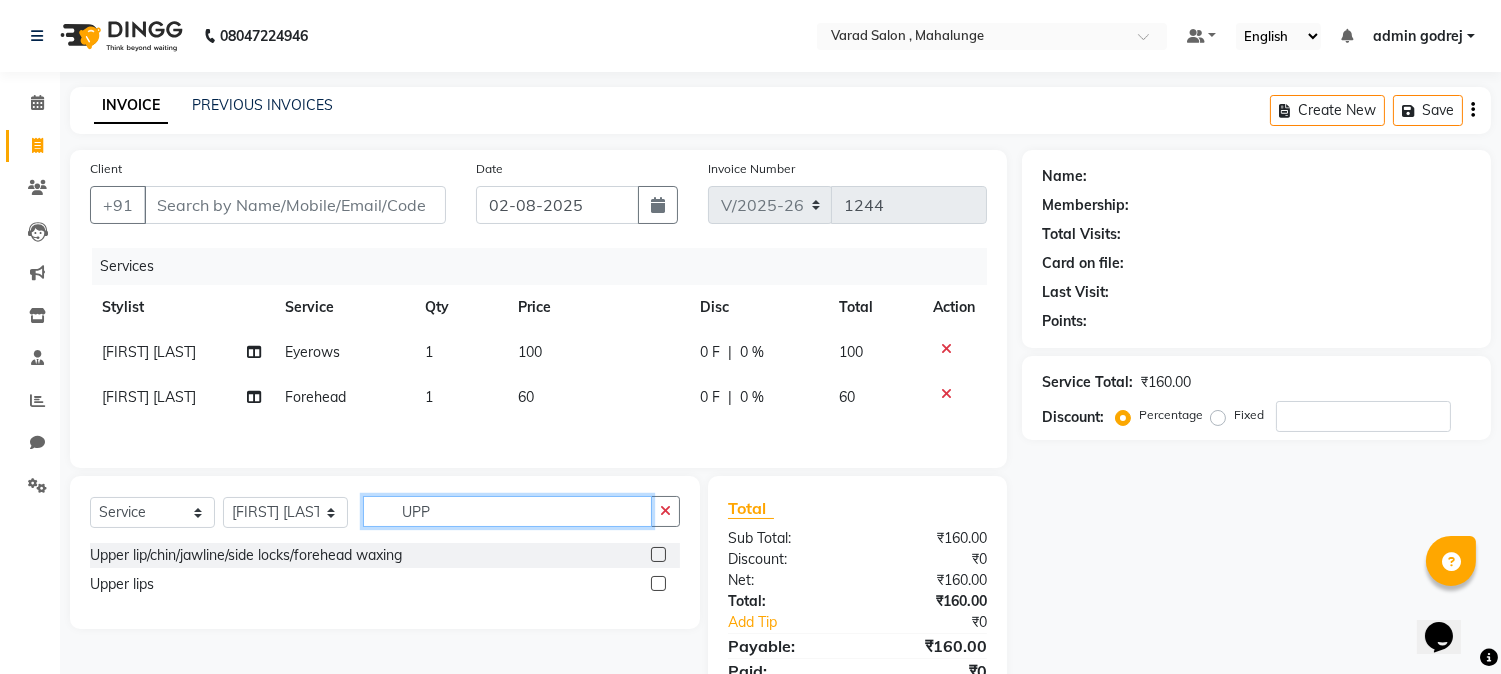 type on "UPP" 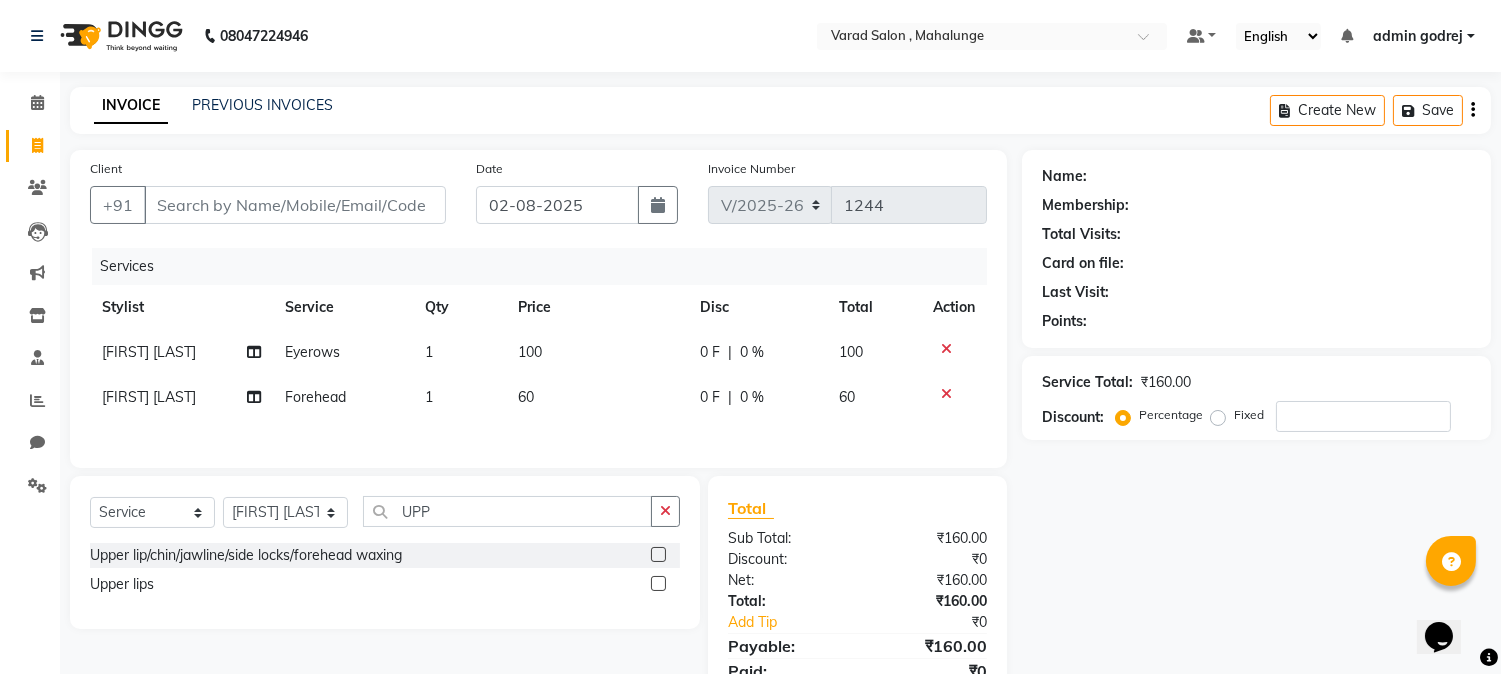 click 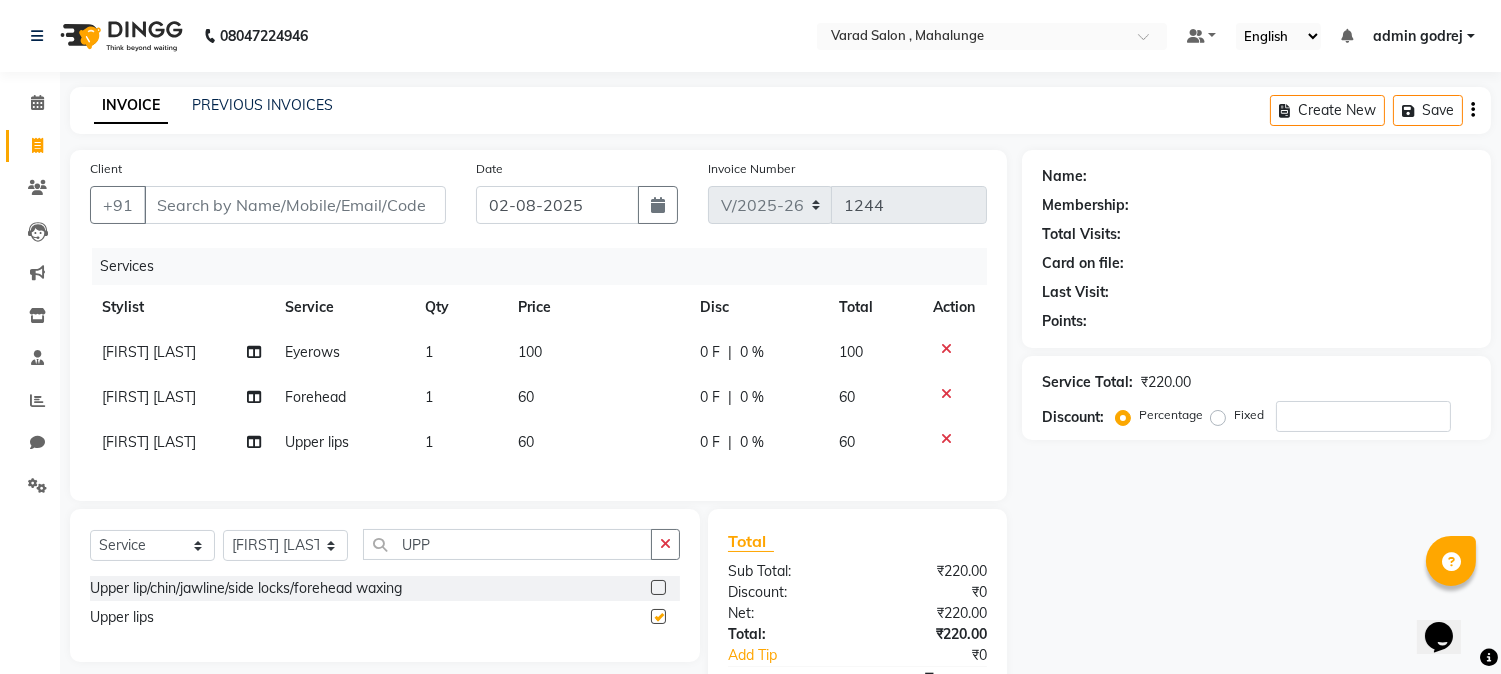 checkbox on "false" 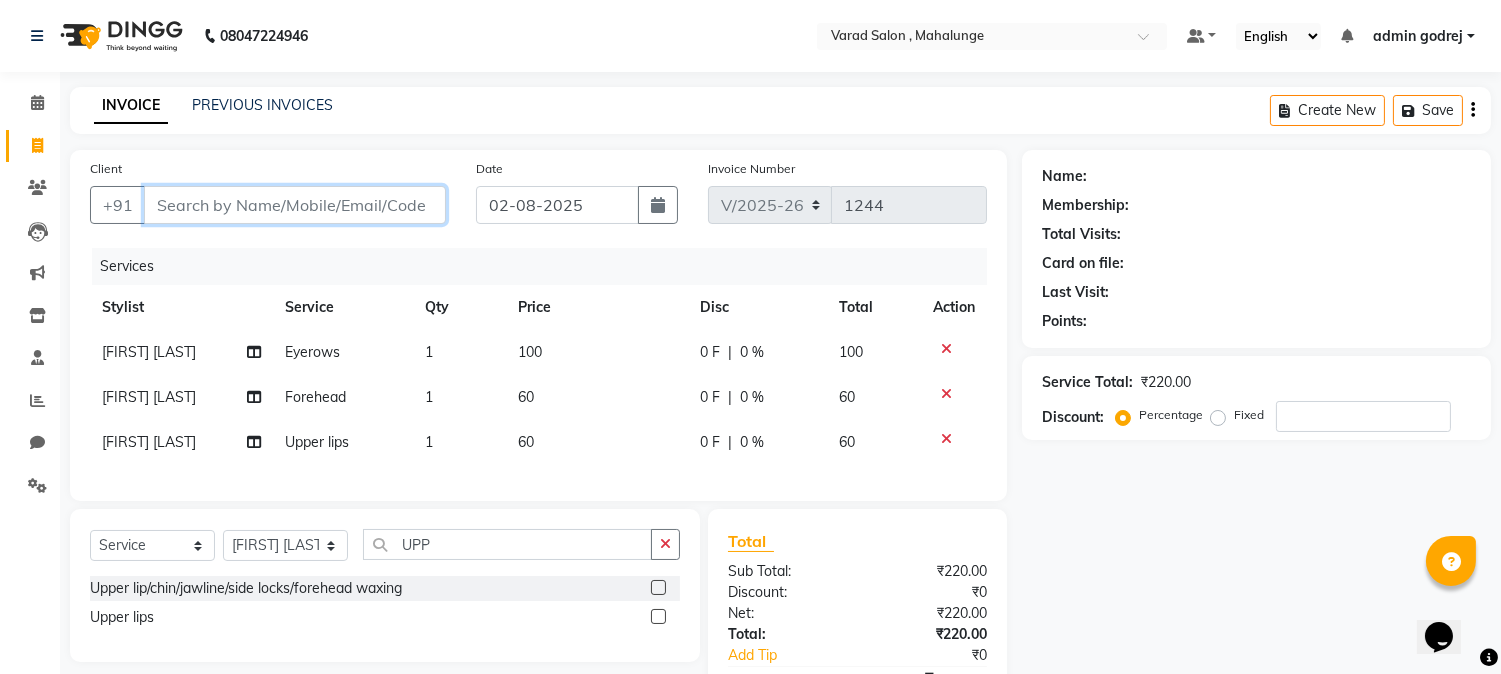 click on "Client" at bounding box center [295, 205] 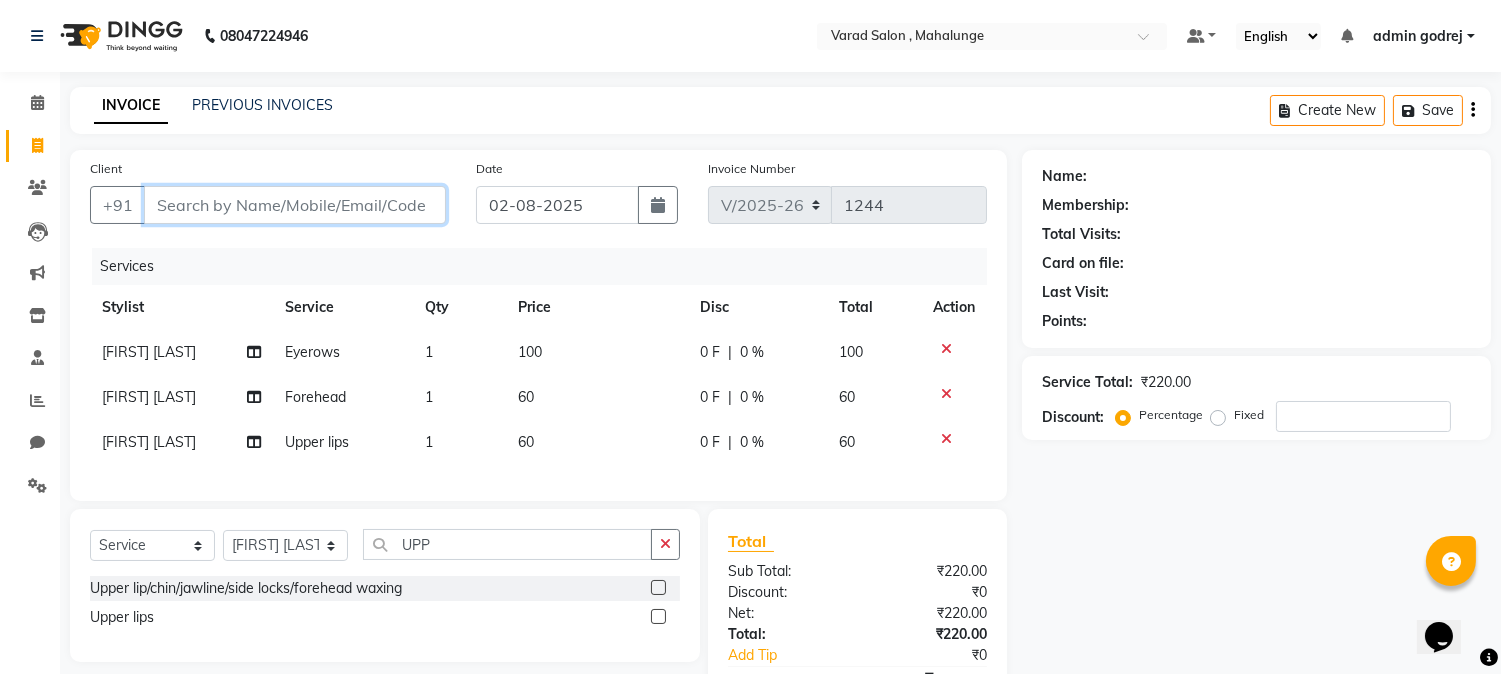 type on "7" 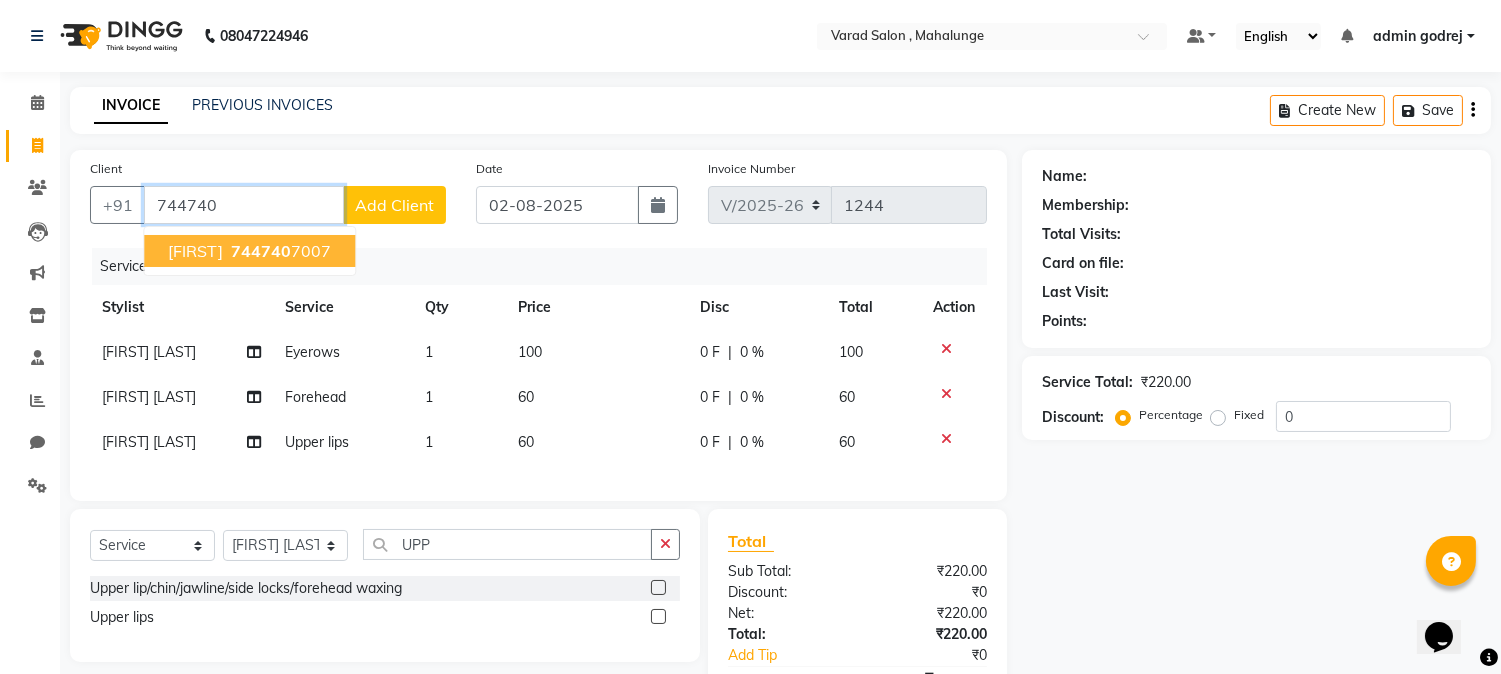 click on "744740" at bounding box center (244, 205) 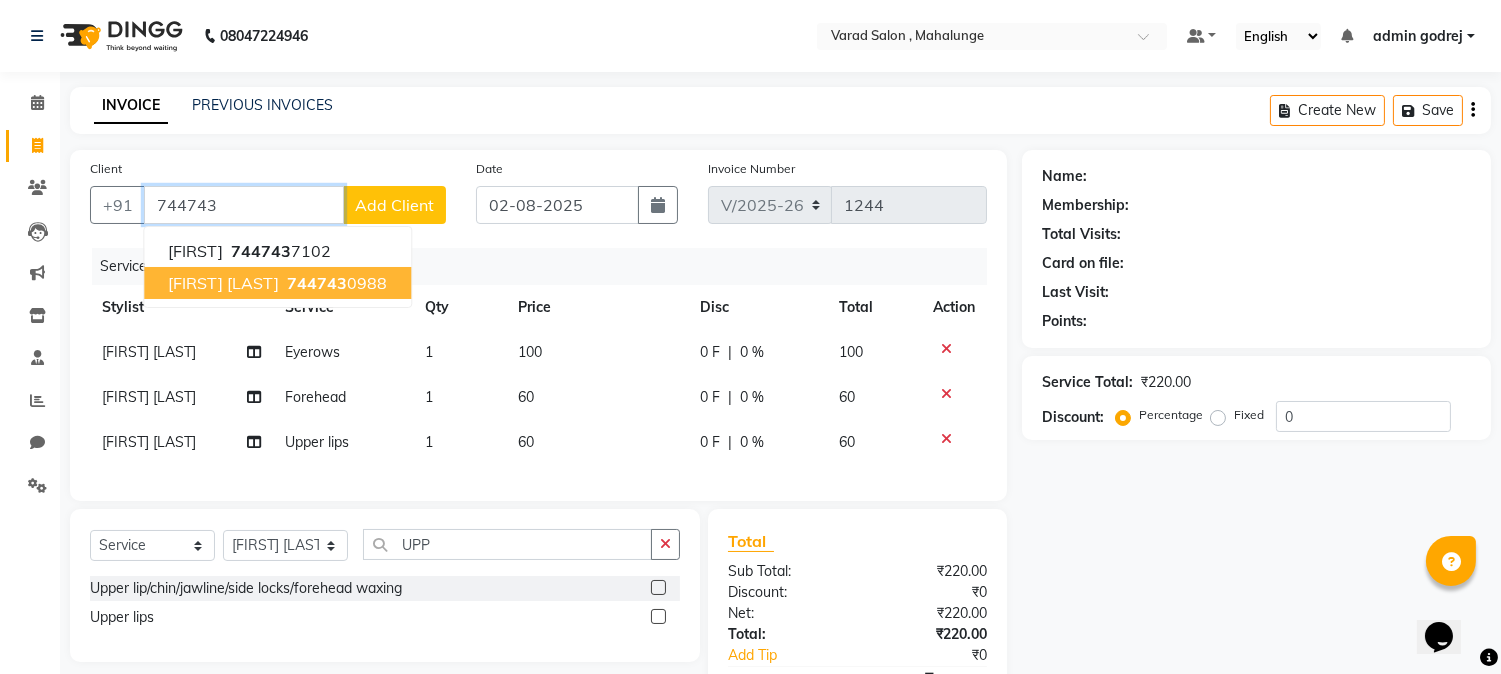 click on "[FIRST] [LAST]" at bounding box center [223, 283] 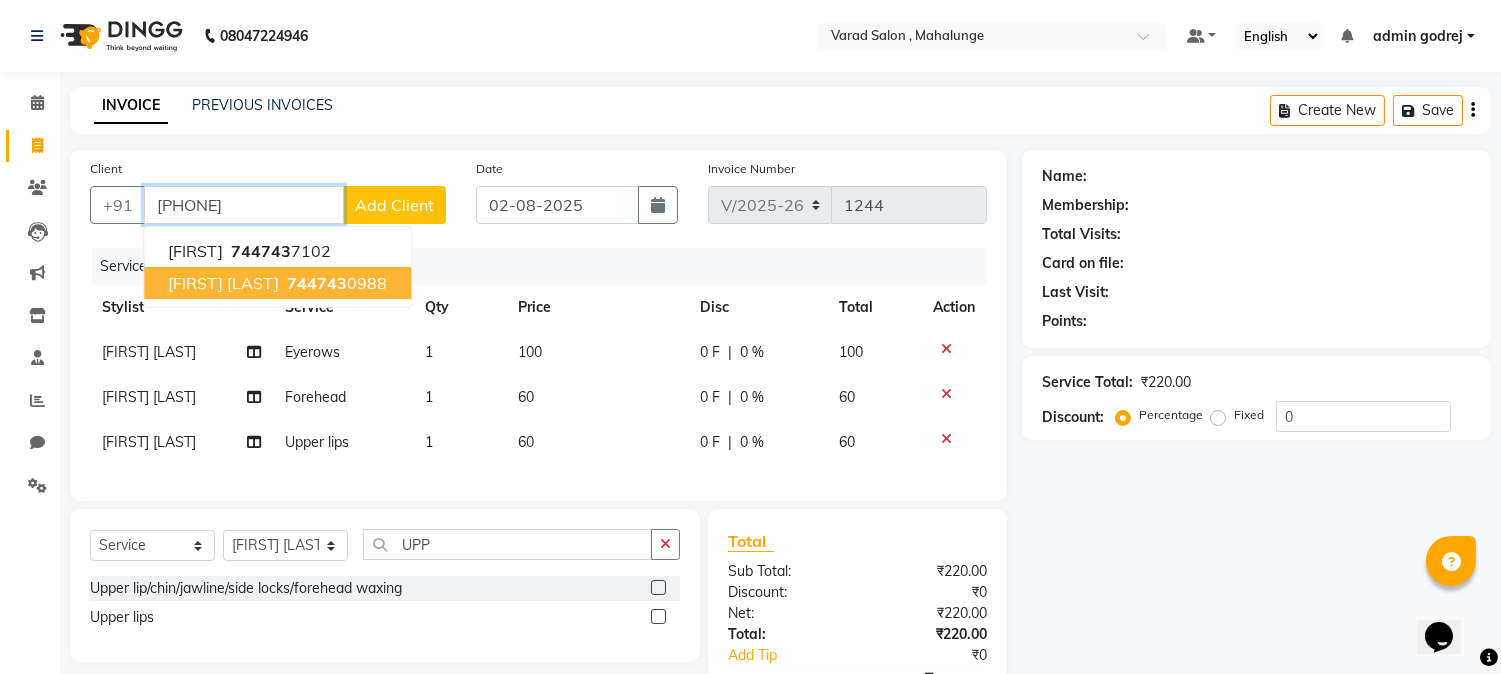 type on "[PHONE]" 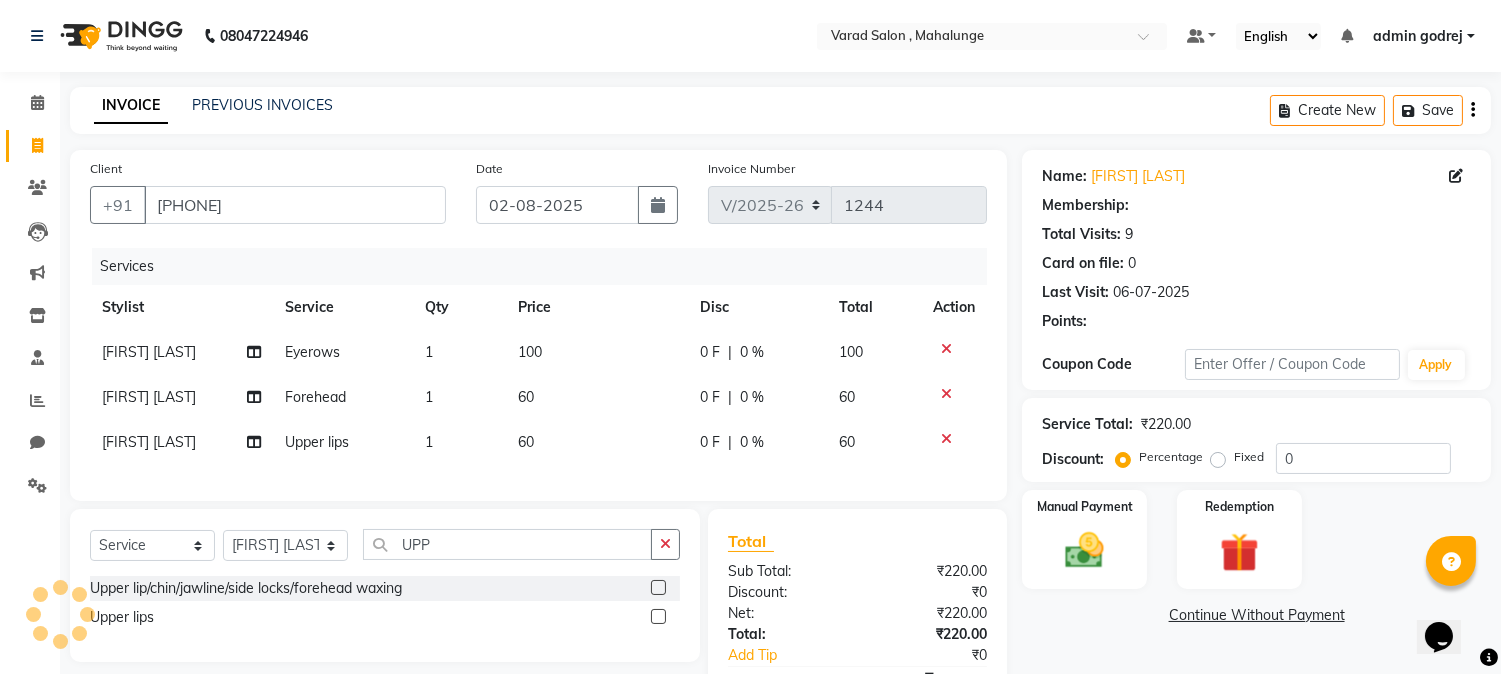 type on "20" 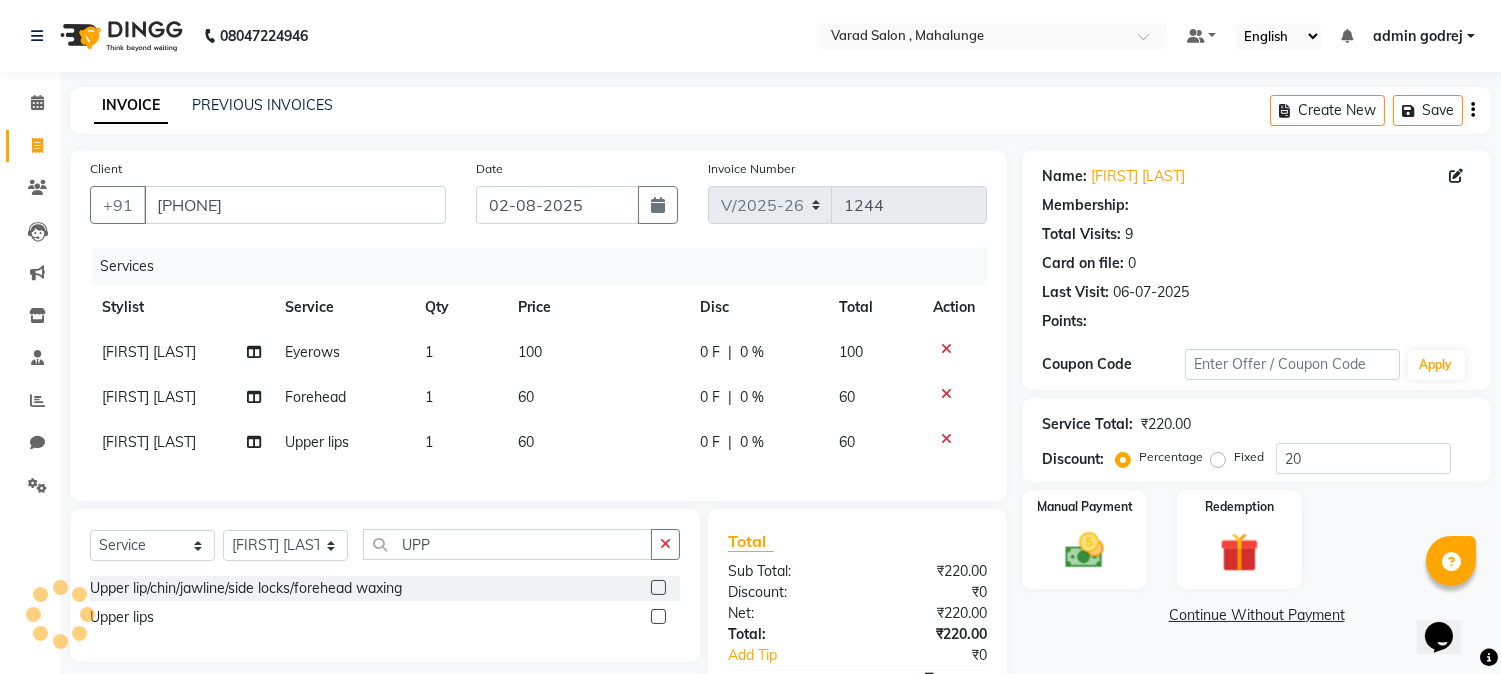 select on "1: Object" 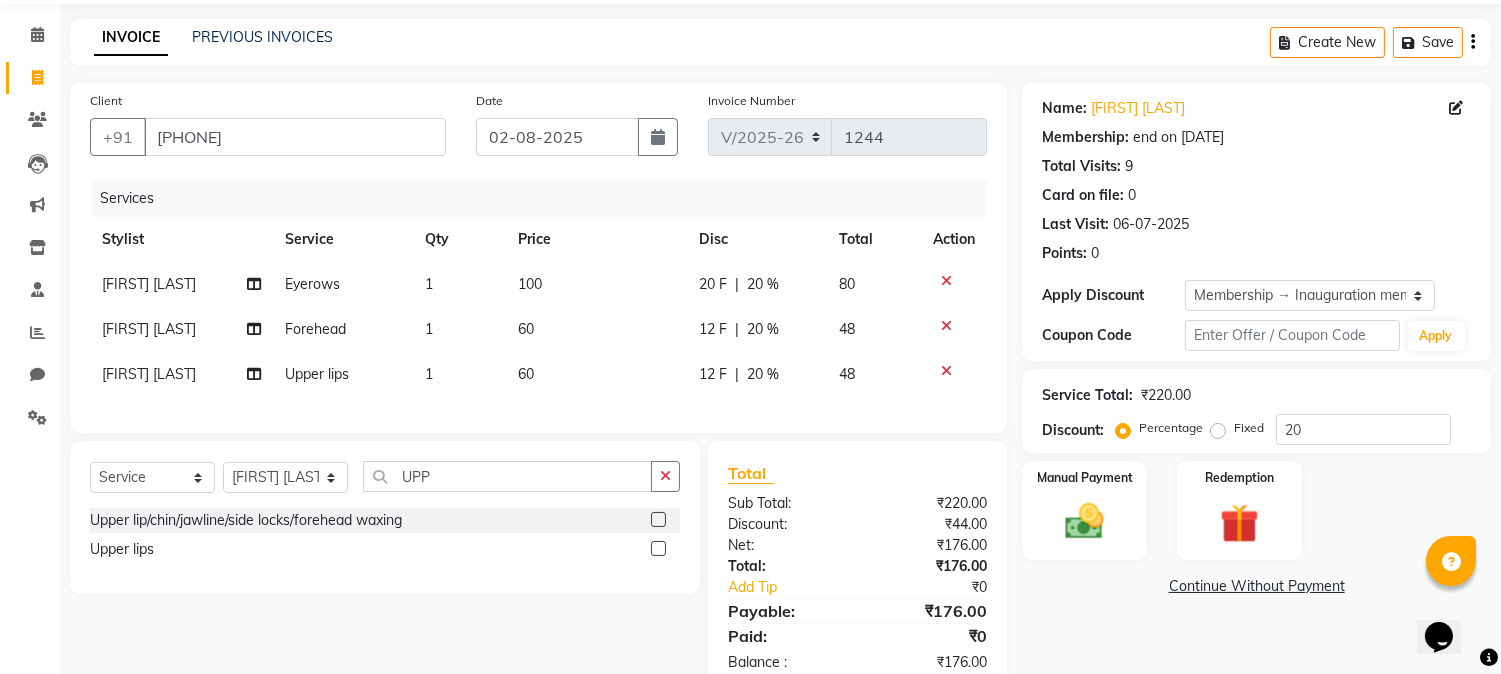scroll, scrollTop: 133, scrollLeft: 0, axis: vertical 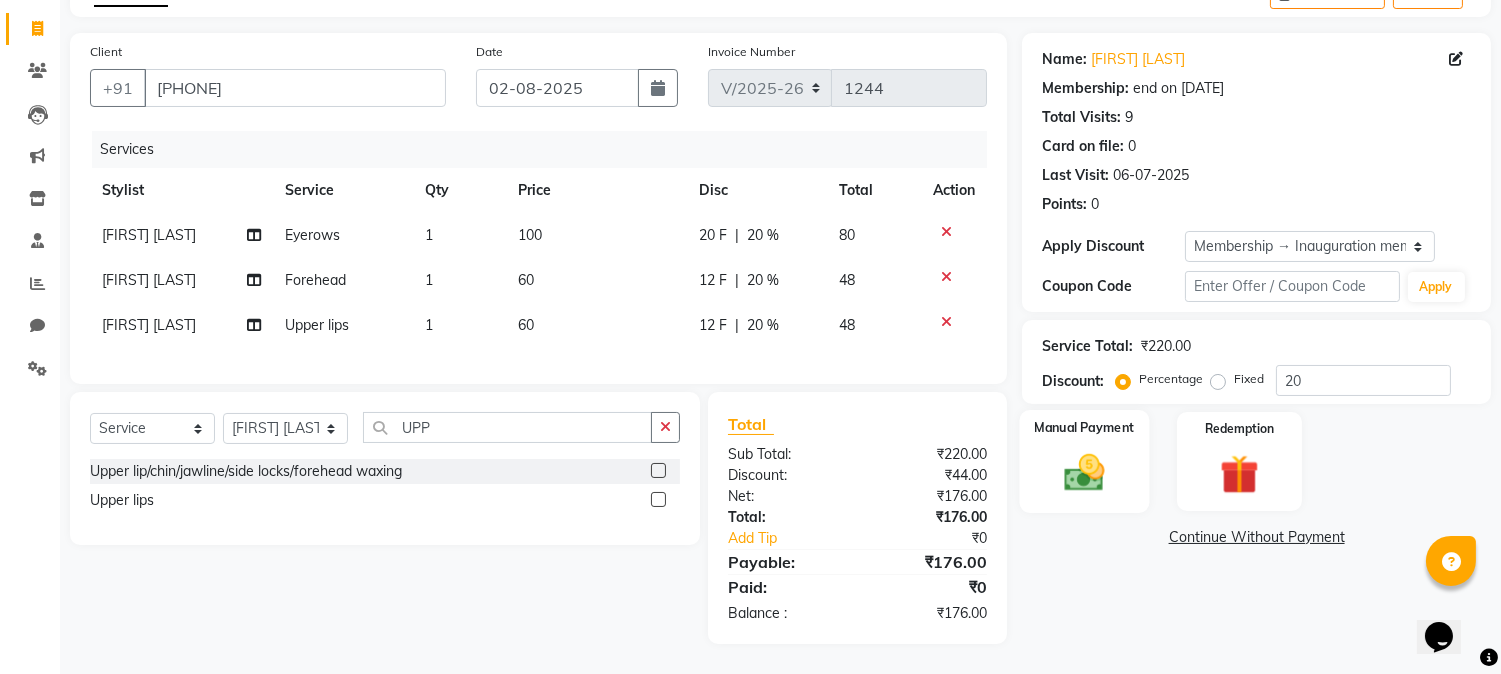 click 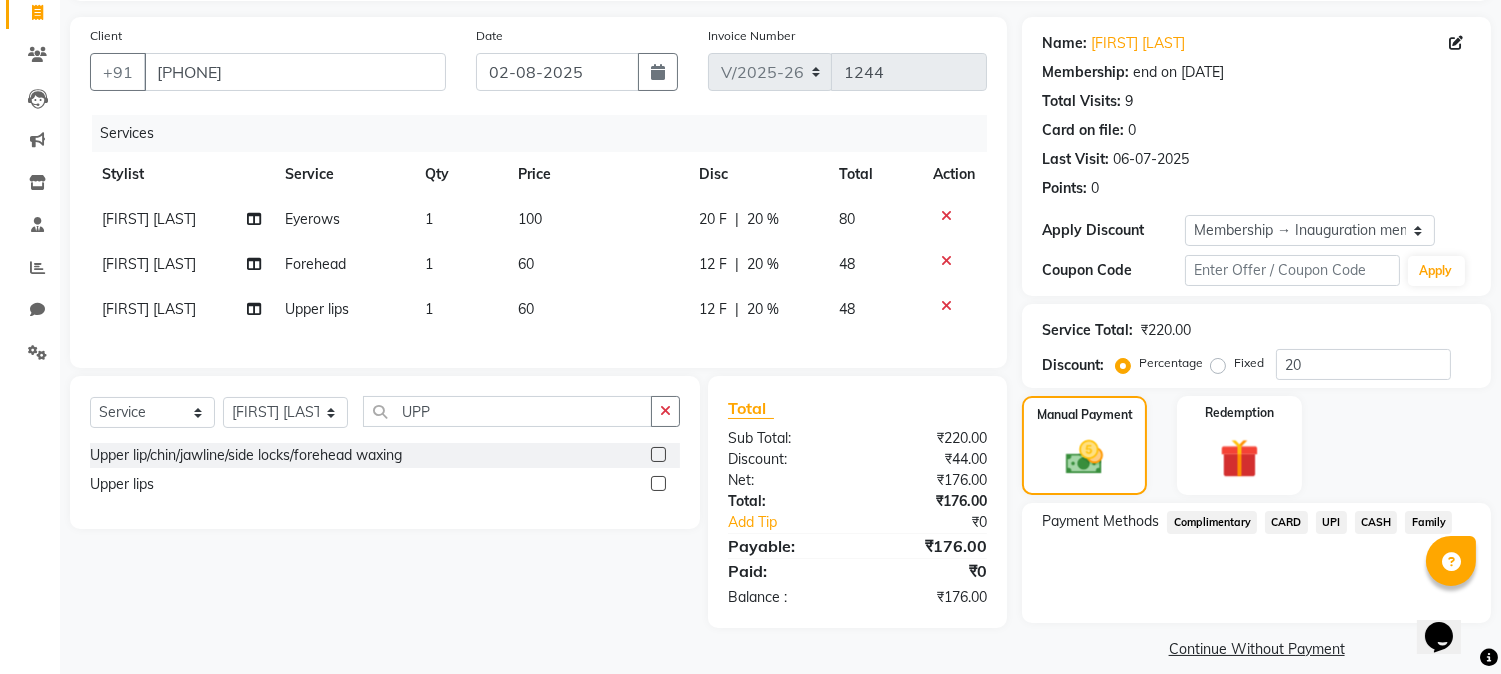 click on "UPI" 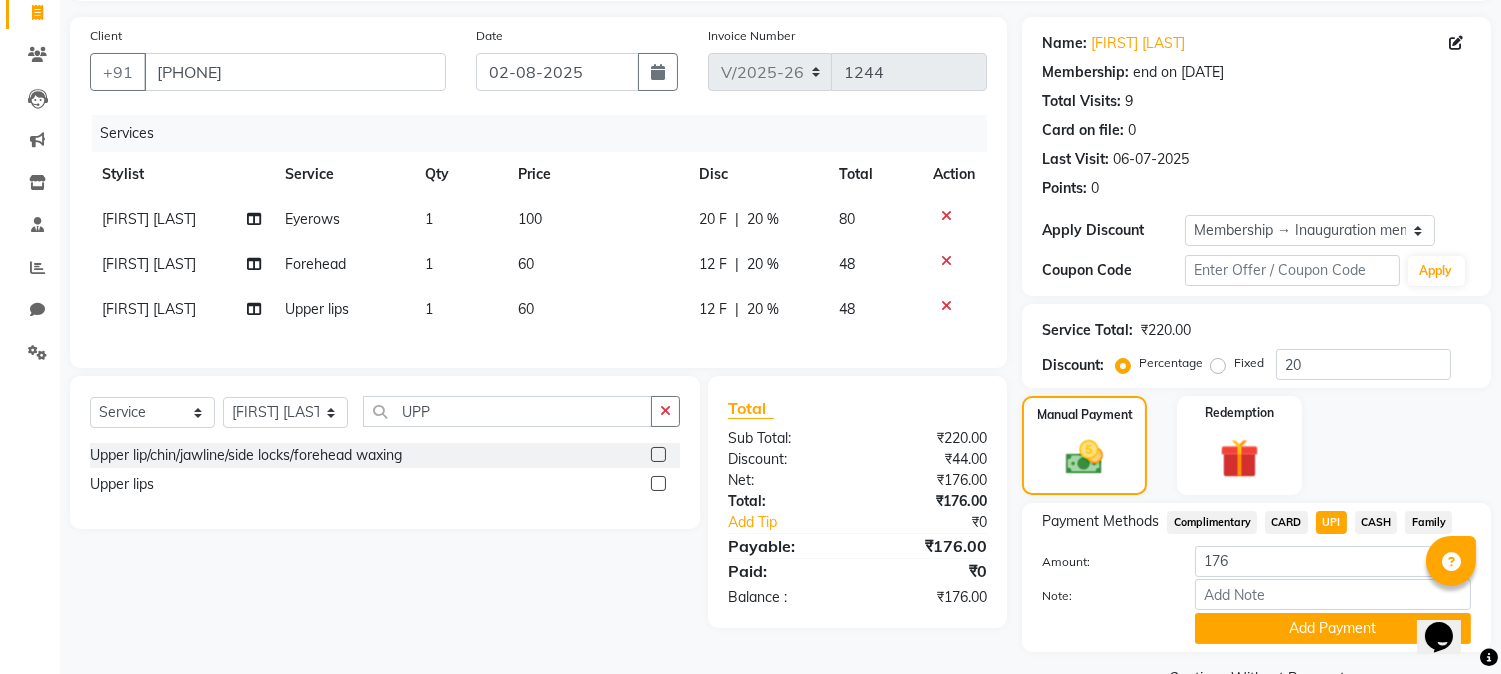 scroll, scrollTop: 181, scrollLeft: 0, axis: vertical 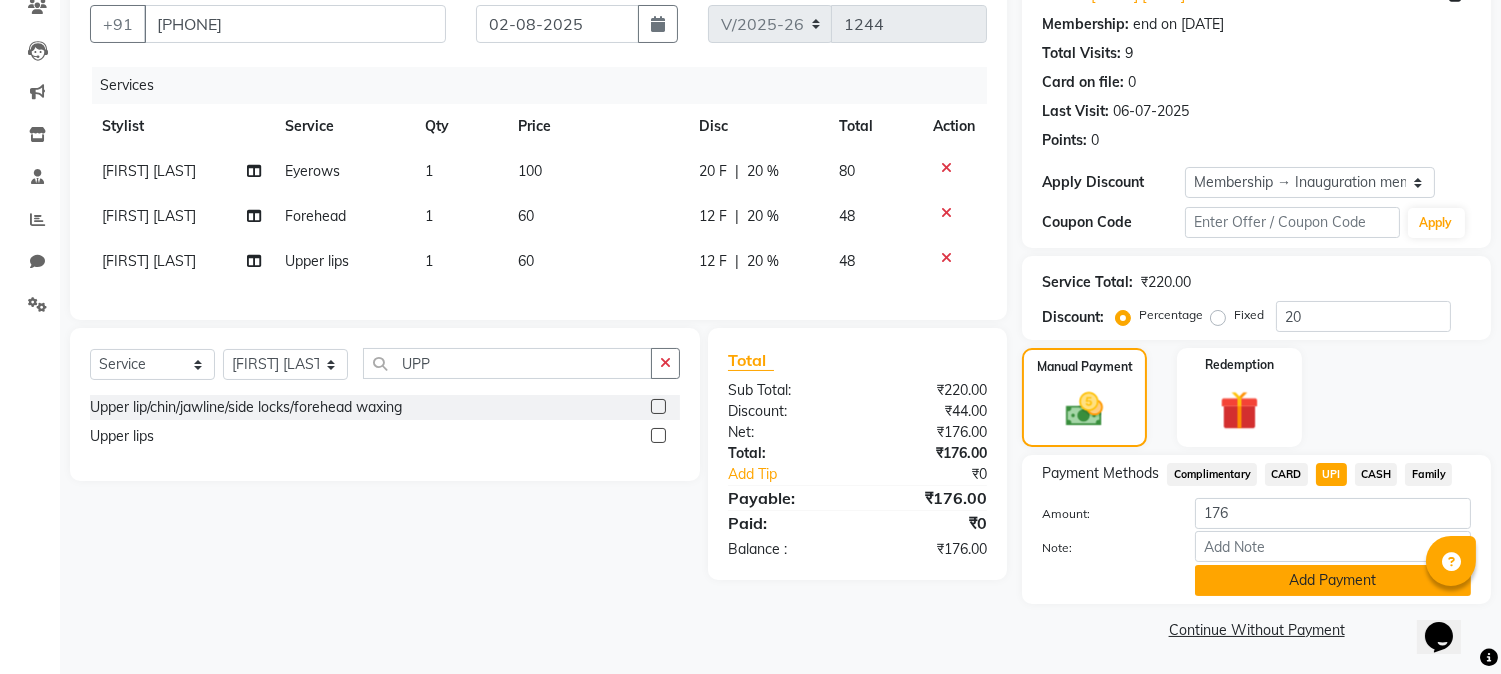 click on "Add Payment" 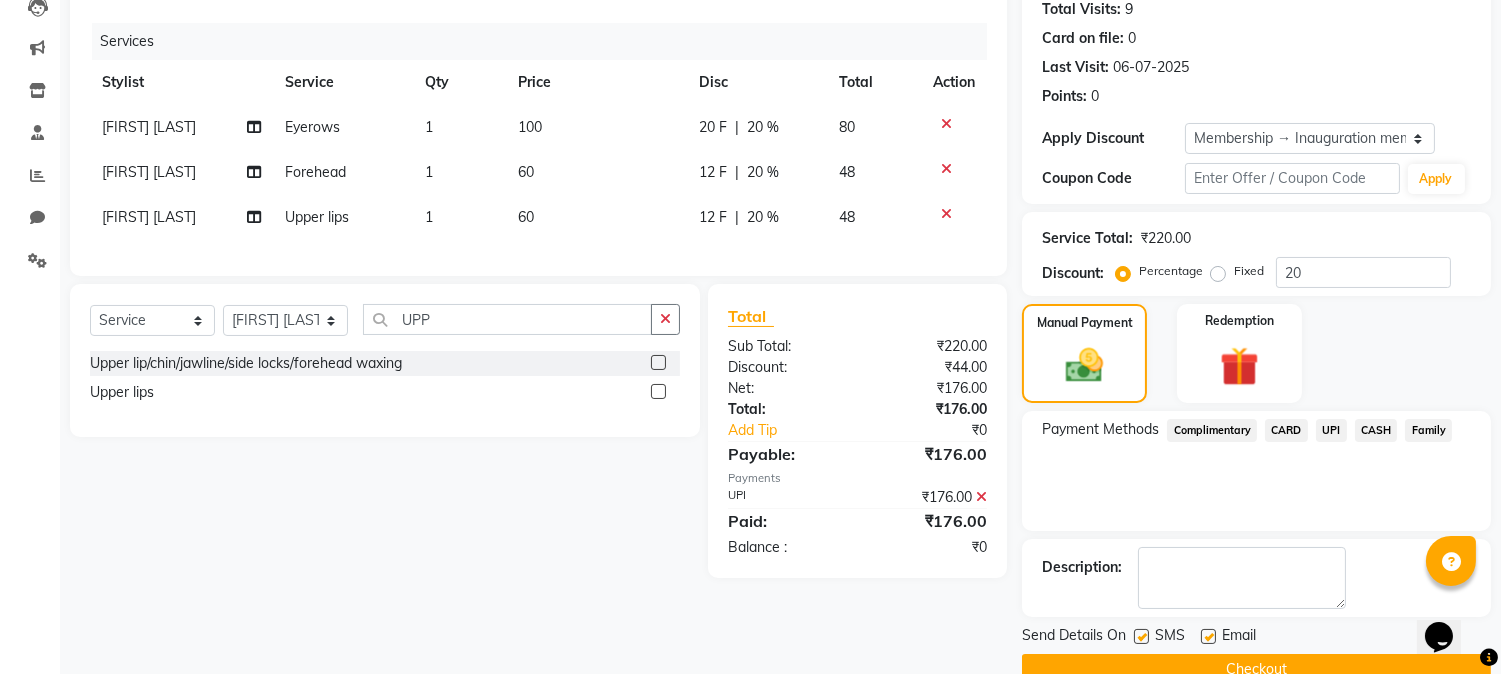 scroll, scrollTop: 265, scrollLeft: 0, axis: vertical 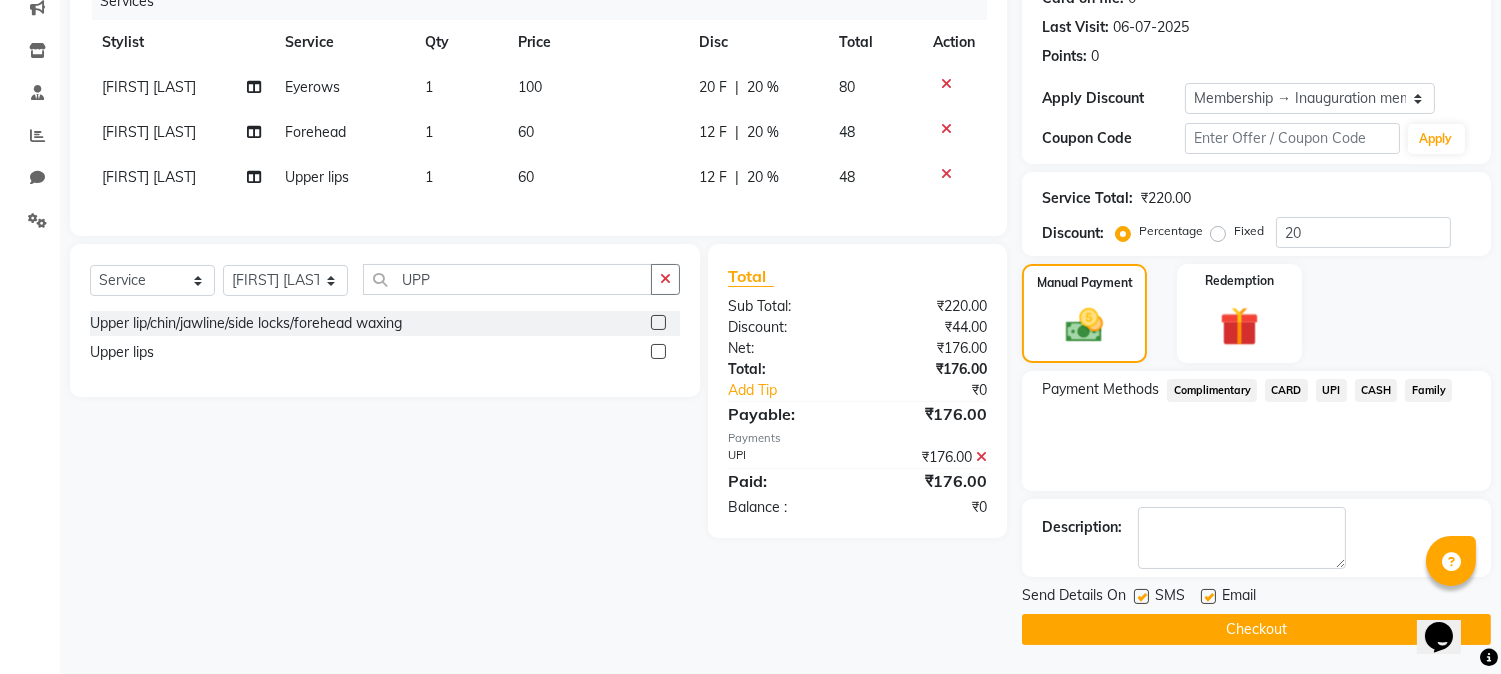 click on "Checkout" 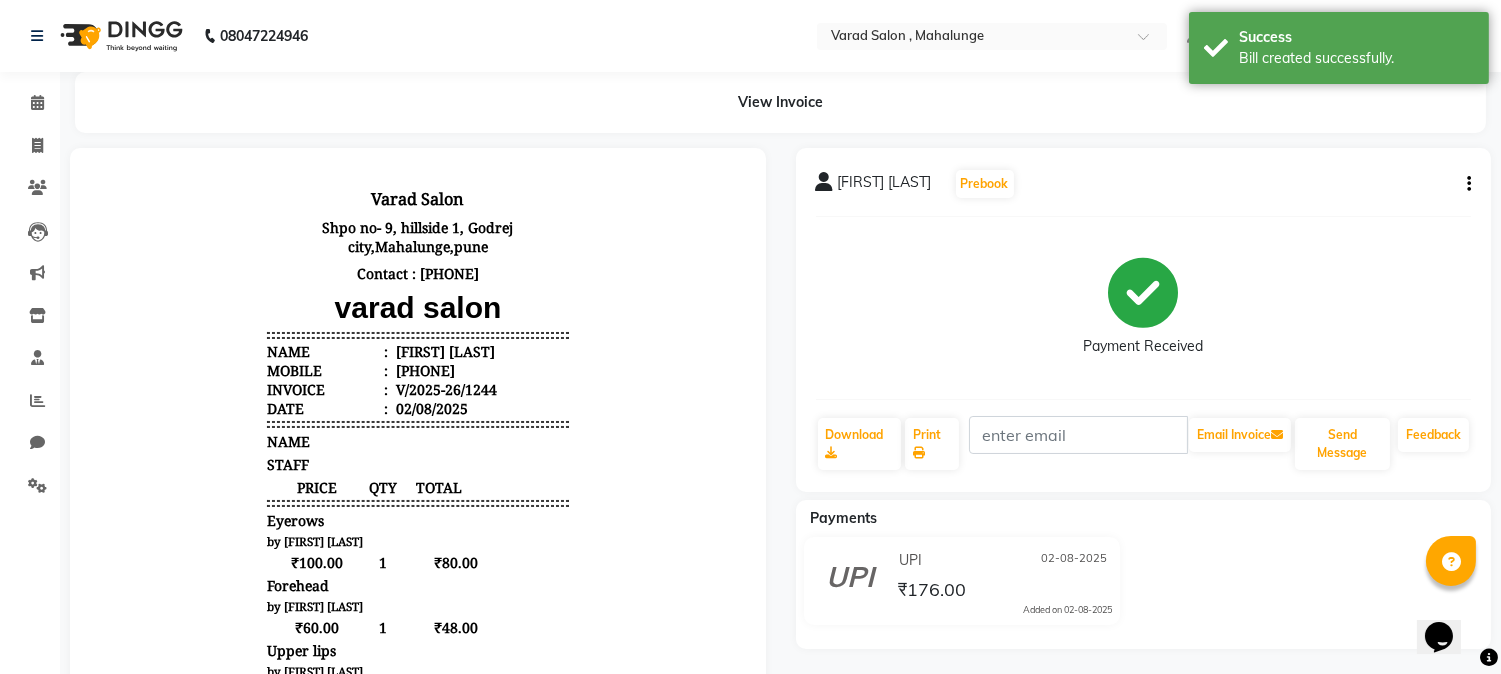 scroll, scrollTop: 0, scrollLeft: 0, axis: both 